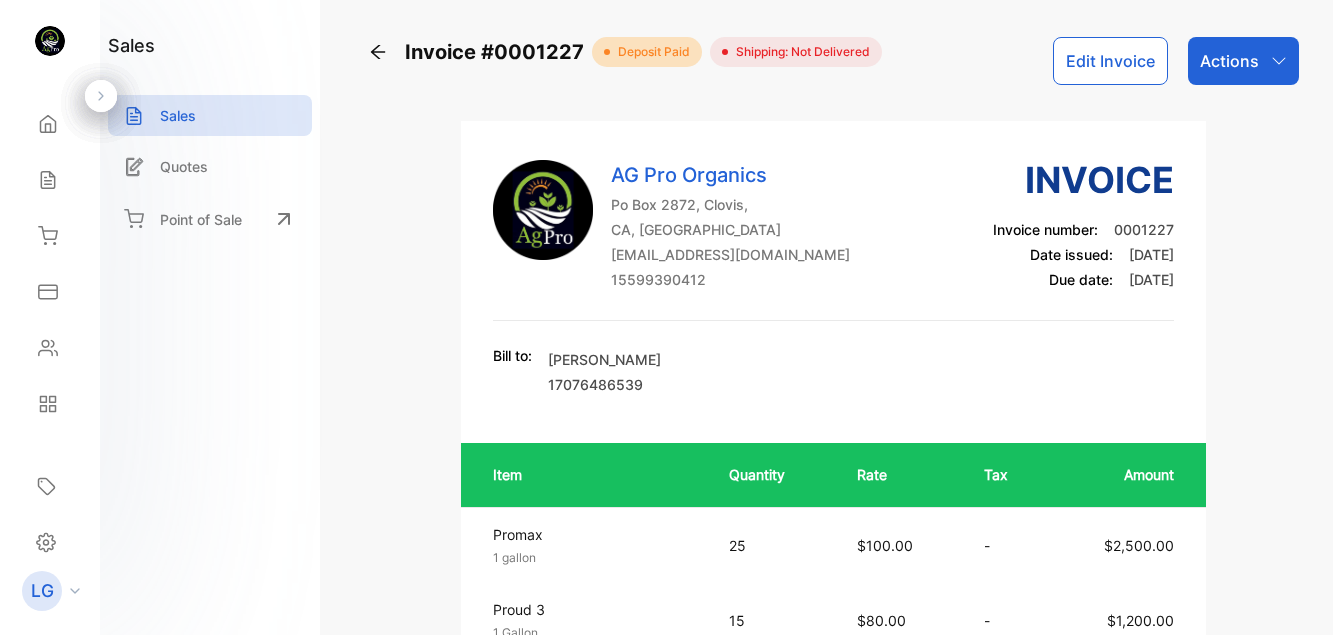 scroll, scrollTop: 0, scrollLeft: 0, axis: both 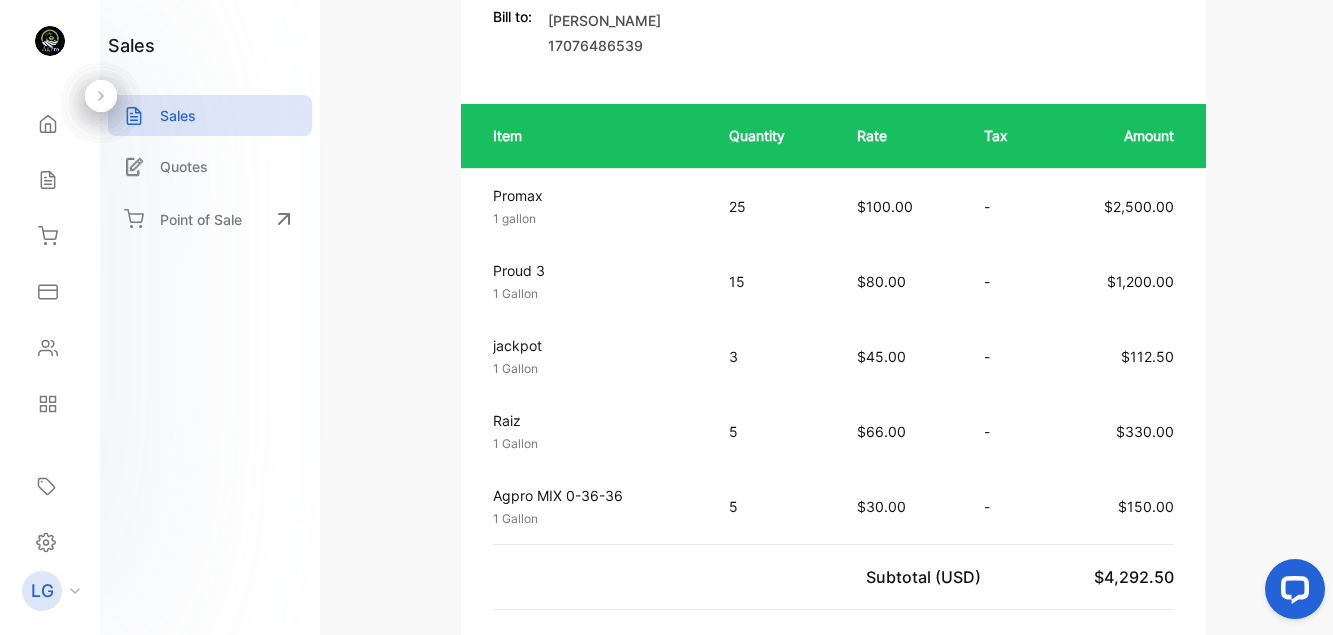 click on "Invoice #0001227   deposit paid Shipping:   Not Delivered Edit Invoice   Actions AG Pro Organics Po Box 2872, Clovis, [GEOGRAPHIC_DATA], [GEOGRAPHIC_DATA] [EMAIL_ADDRESS][DOMAIN_NAME] 15599390412 Invoice Invoice number:  0001227 Date issued:  [DATE] Due date:  [DATE] Bill to: [PERSON_NAME] 17076486539 Item Quantity Rate Tax Amount Promax 1 gallon Unit price:    $100.00 25 $100.00 - $2,500.00 Proud 3 1 Gallon Unit price:    $80.00 15 $80.00 - $1,200.00 jackpot 1 Gallon Unit price:    $45.00 3 $45.00 - $112.50 Raiz 1 Gallon Unit price:    $66.00 5 $66.00 - $330.00 Agpro MIX 0-36-36 1 Gallon Unit price:    $30.00 5 $30.00 - $150.00 Subtotal (USD) $4,292.50 Total Due (USD) $4,292.50 Paid (USD) $4,000.00 Balance (USD) $292.50 Statement of account Payment History Detailed statement of account for [PERSON_NAME] Invoice / Receipt Due date Total amount Amount due #0001227 [DATE] $4,292.50 $292.50 #0001197 [DATE] $2,300.00 $0.00 Total invoices amount $6,592.50 Total amount due $292.50 Powered by   [PERSON_NAME] to:" at bounding box center (833, 317) 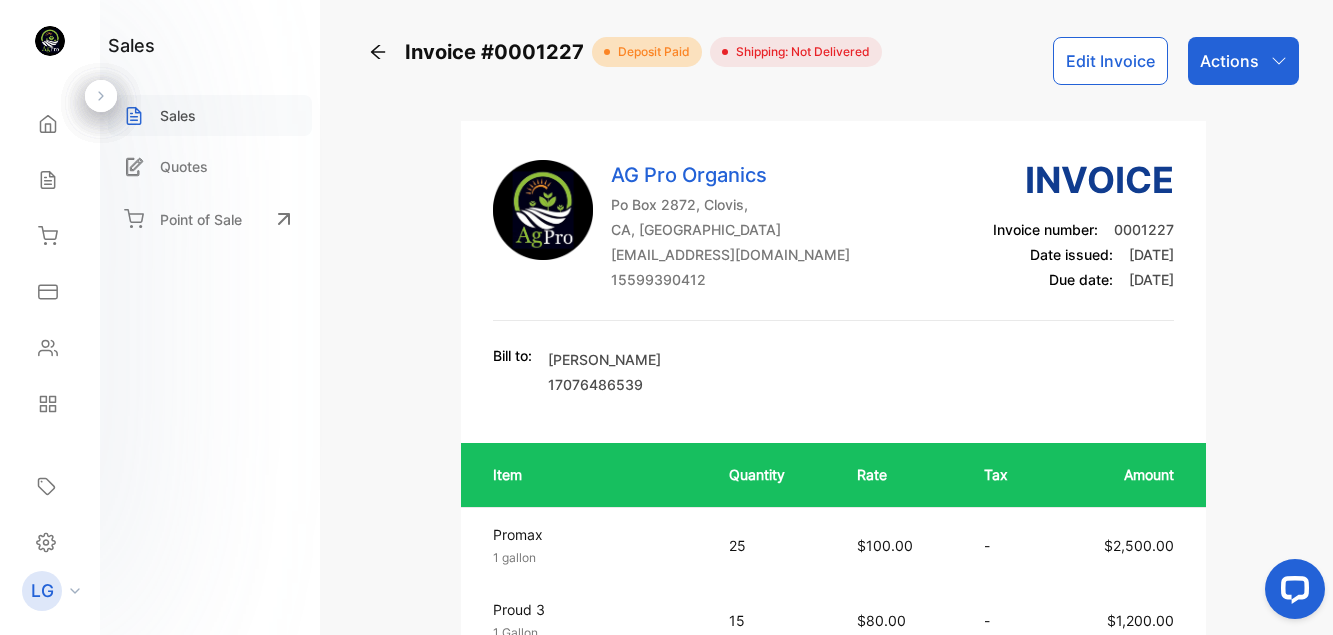 click on "Sales" at bounding box center (178, 115) 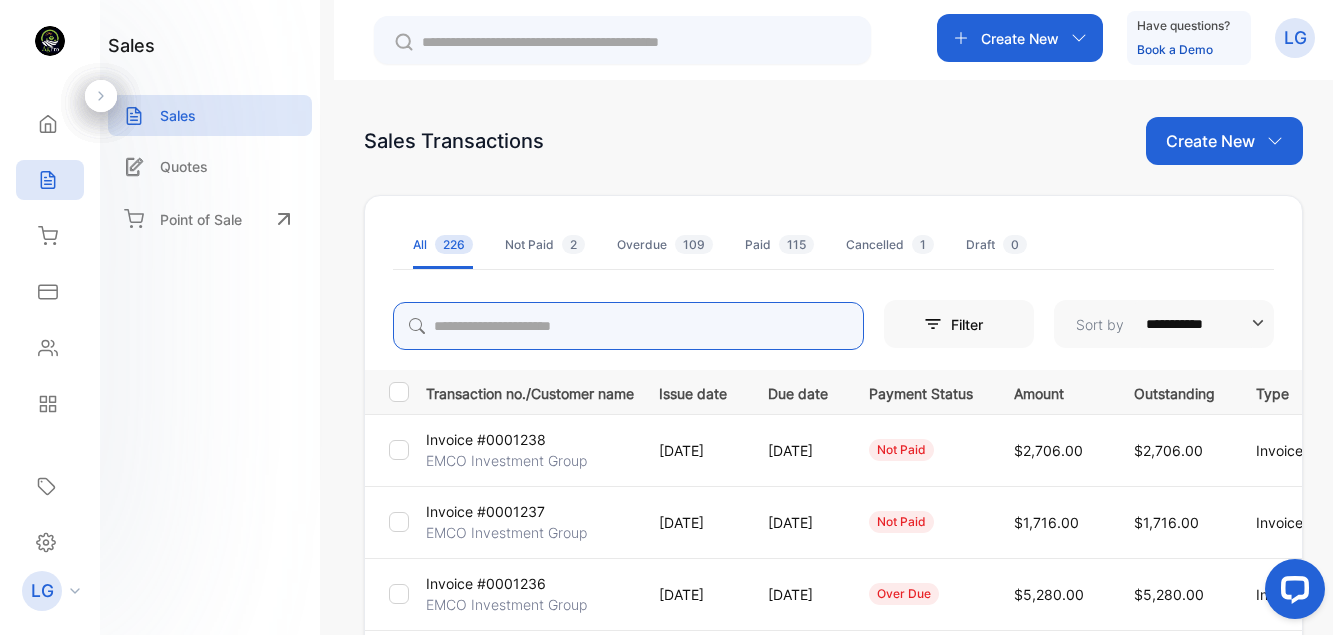 click at bounding box center [628, 326] 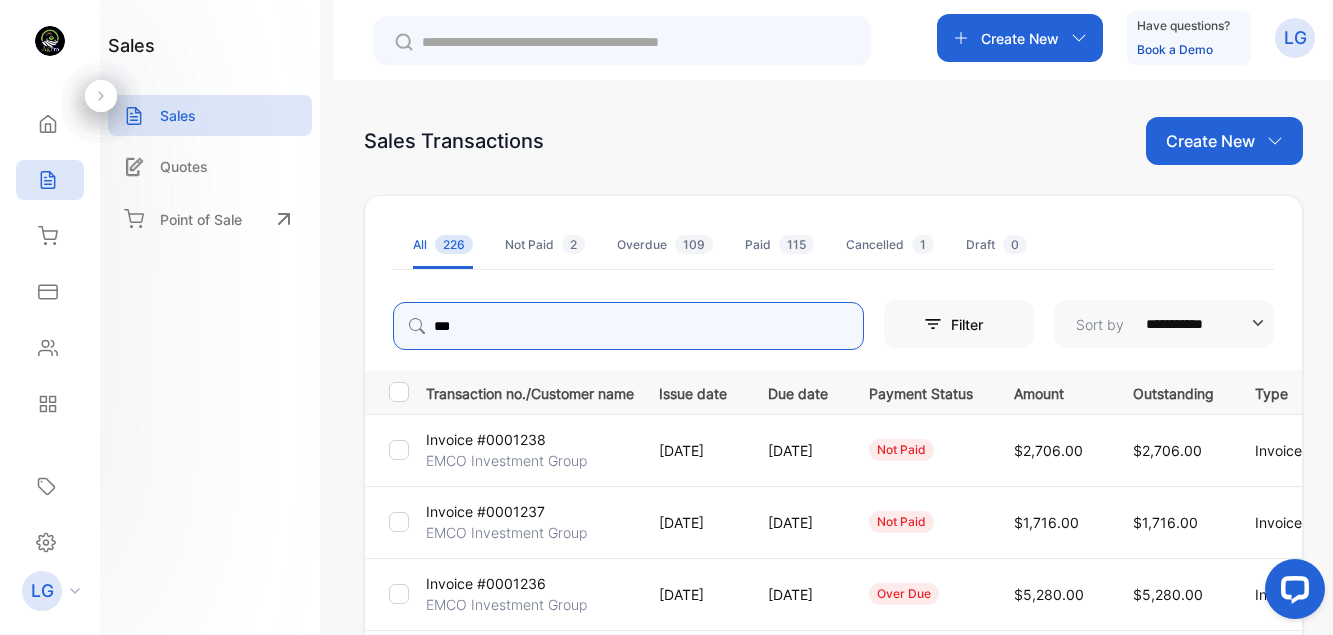 type on "****" 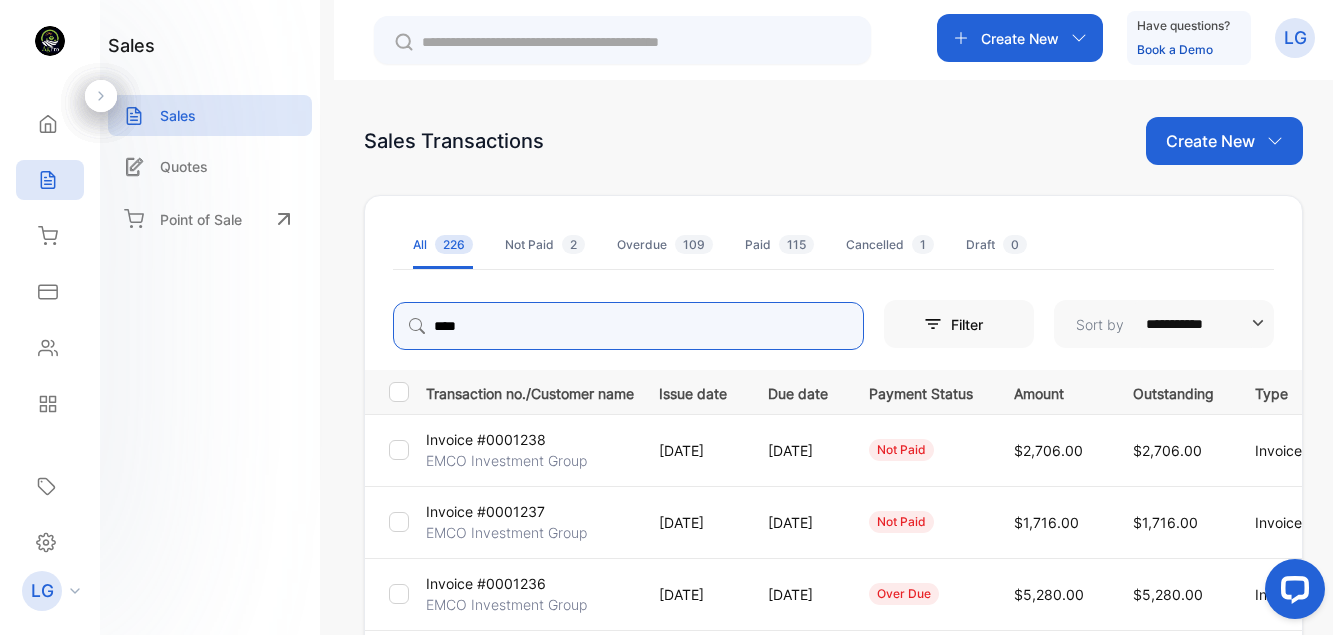 click on "Create New" at bounding box center [1020, 38] 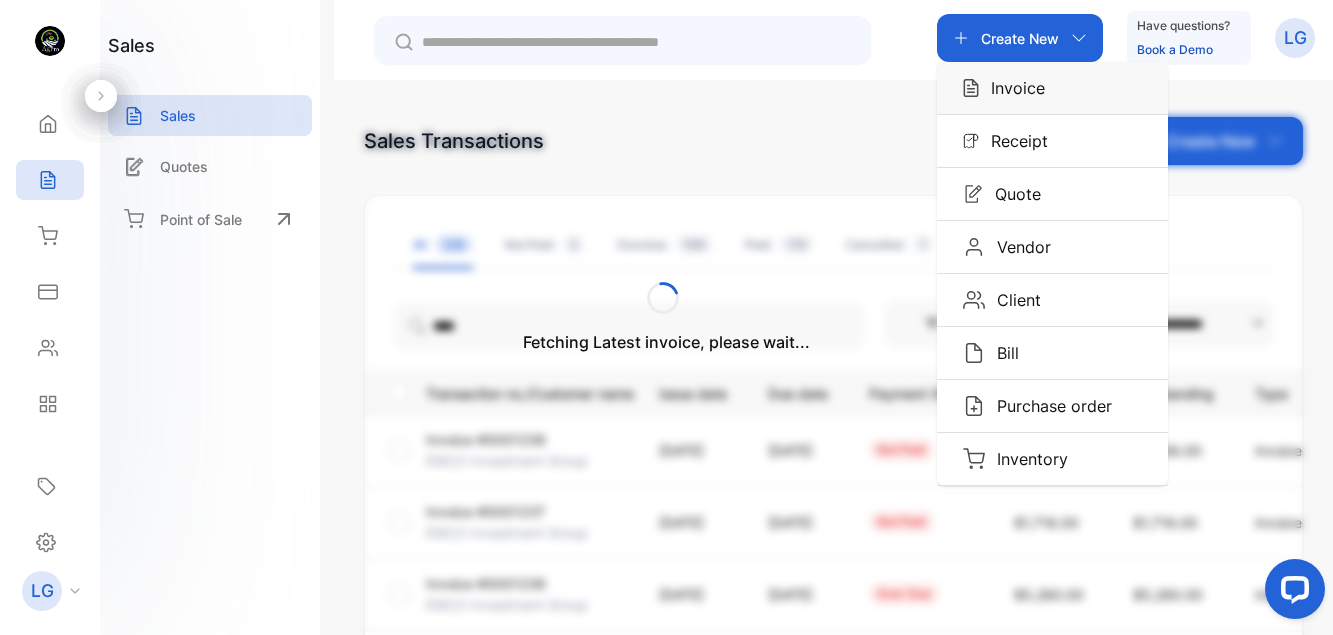 click on "Invoice" at bounding box center (1012, 88) 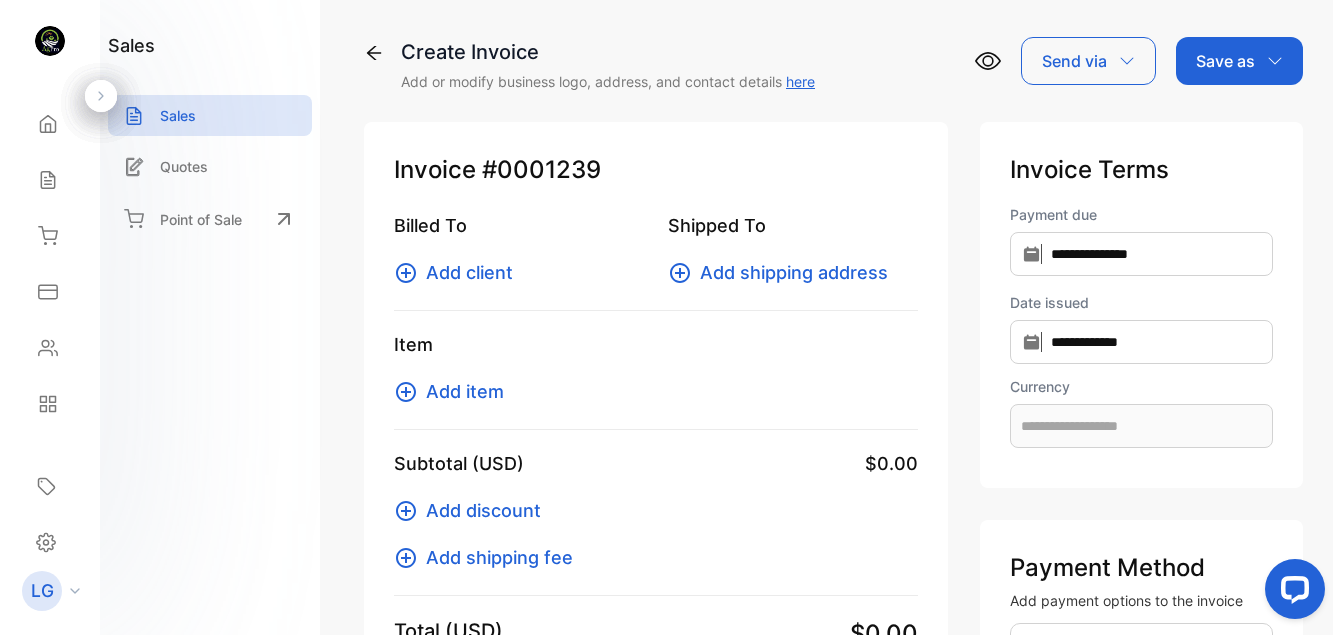 type on "**********" 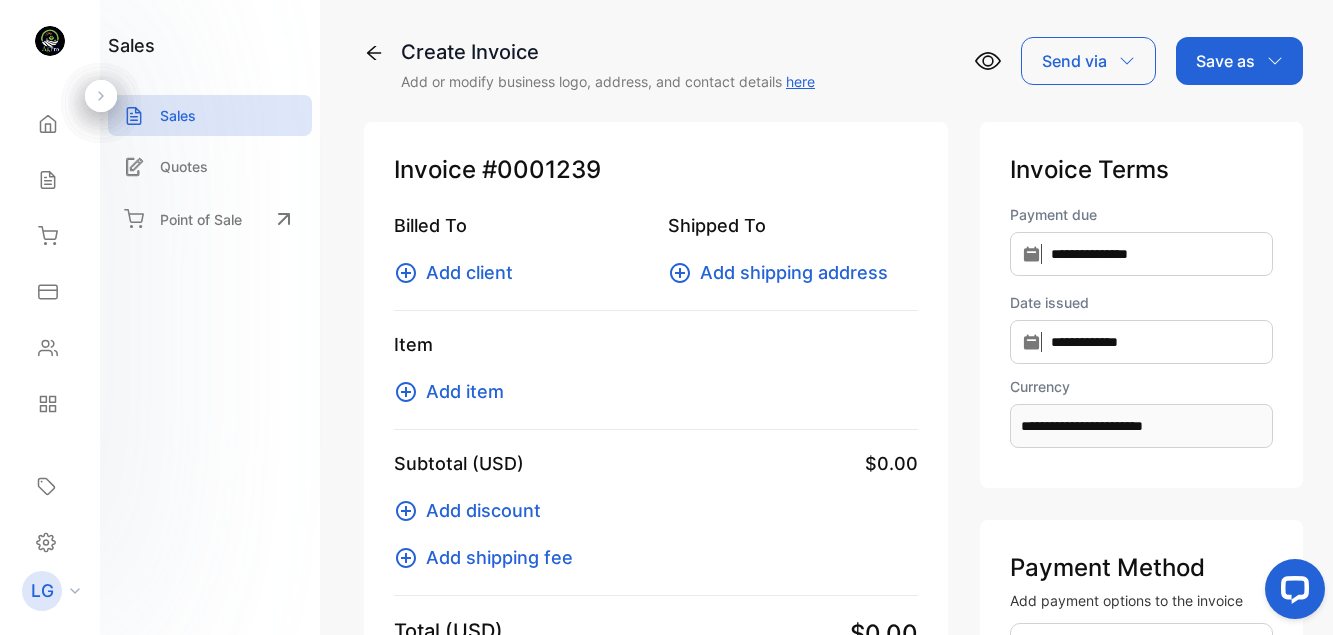 click on "Add client" at bounding box center (469, 272) 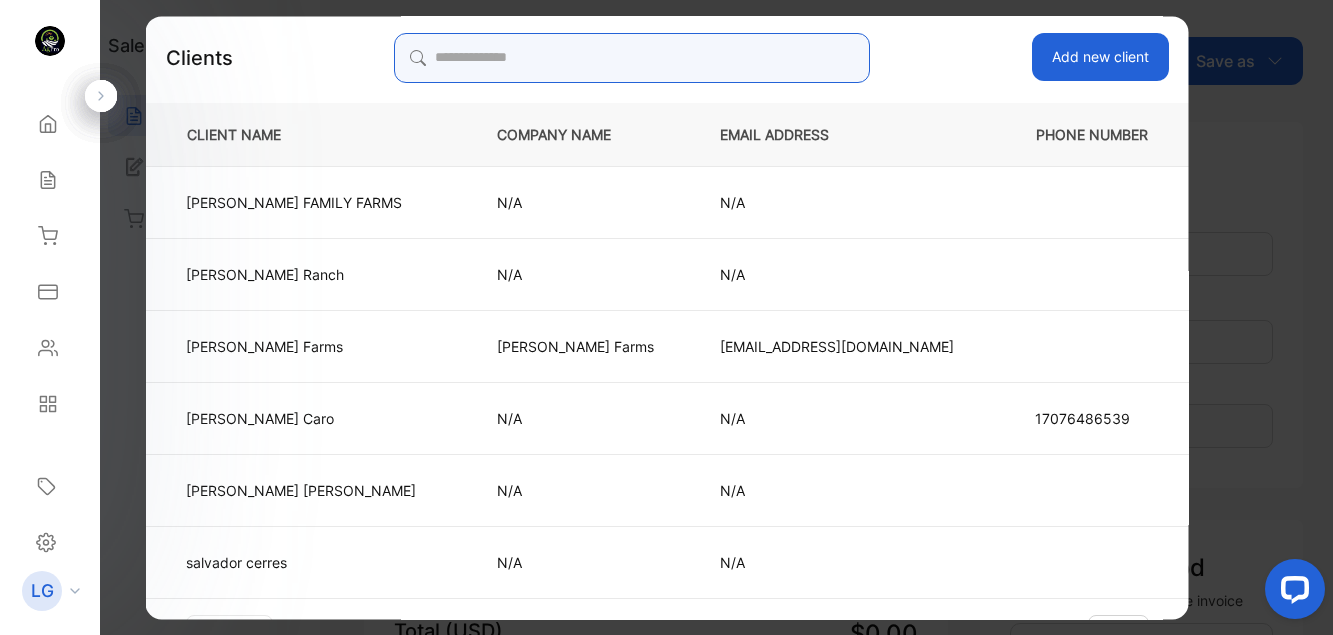 click at bounding box center (631, 58) 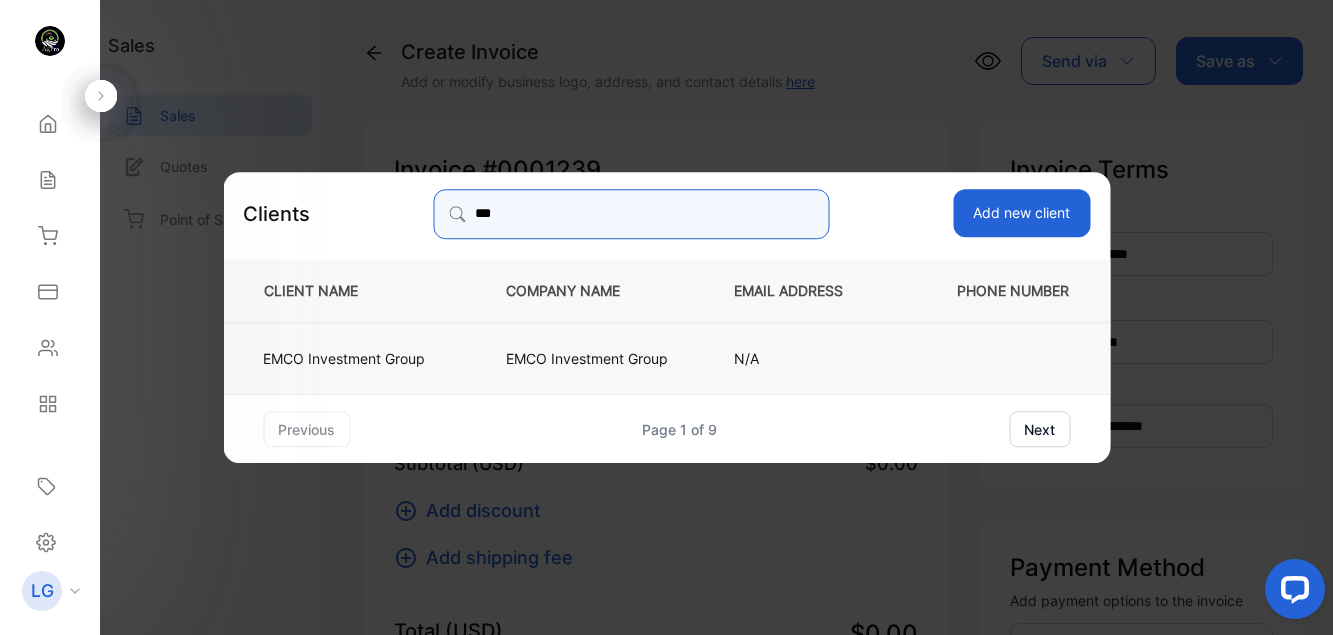 type on "***" 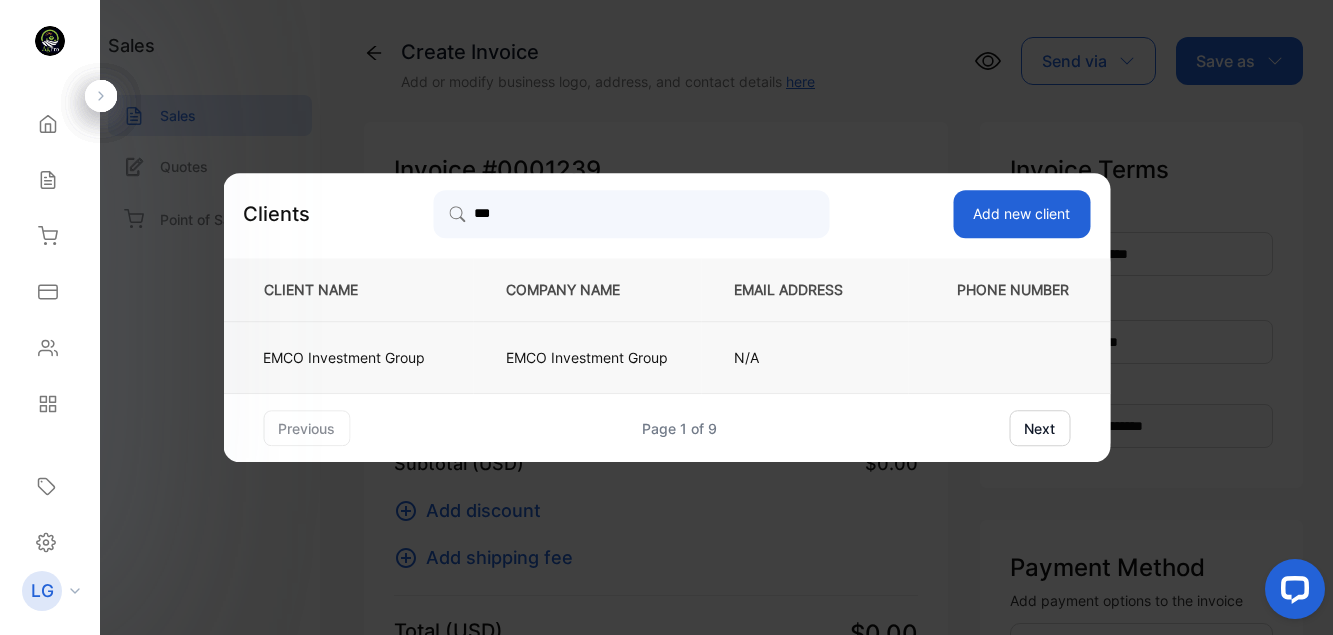 click on "EMCO   Investment Group" at bounding box center [344, 357] 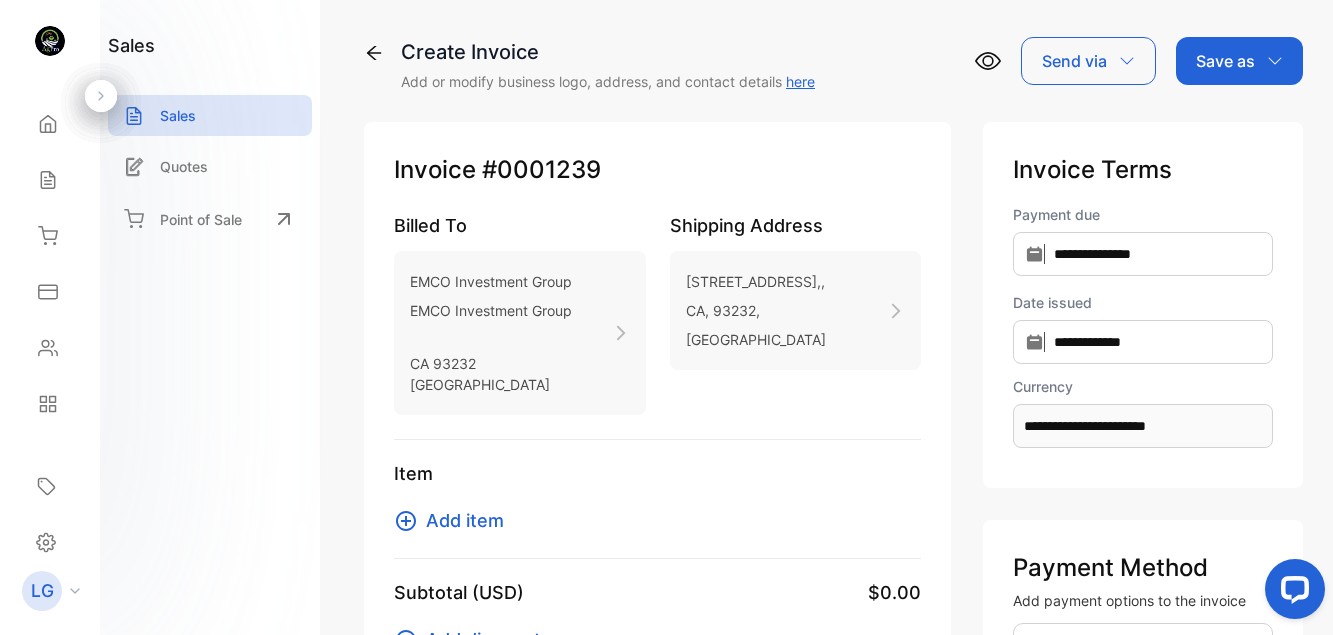 click on "Add item" at bounding box center (465, 520) 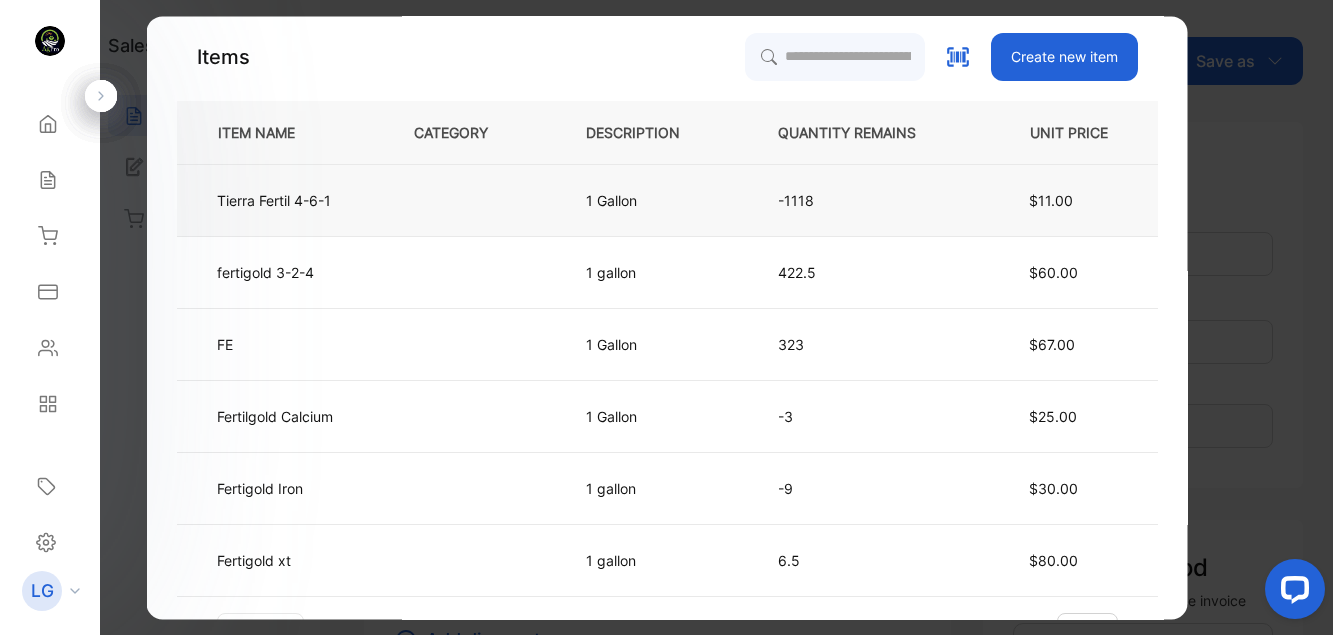 click on "Tierra Fertil 4-6-1" at bounding box center [278, 201] 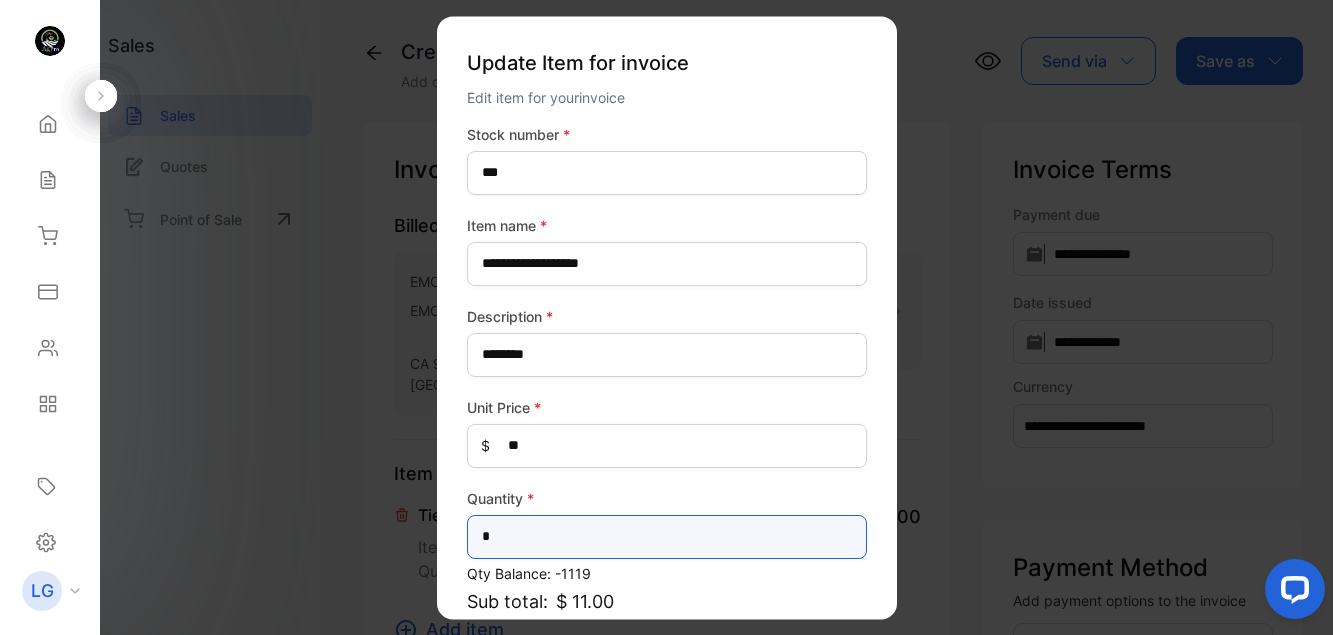 click on "*" at bounding box center (667, 537) 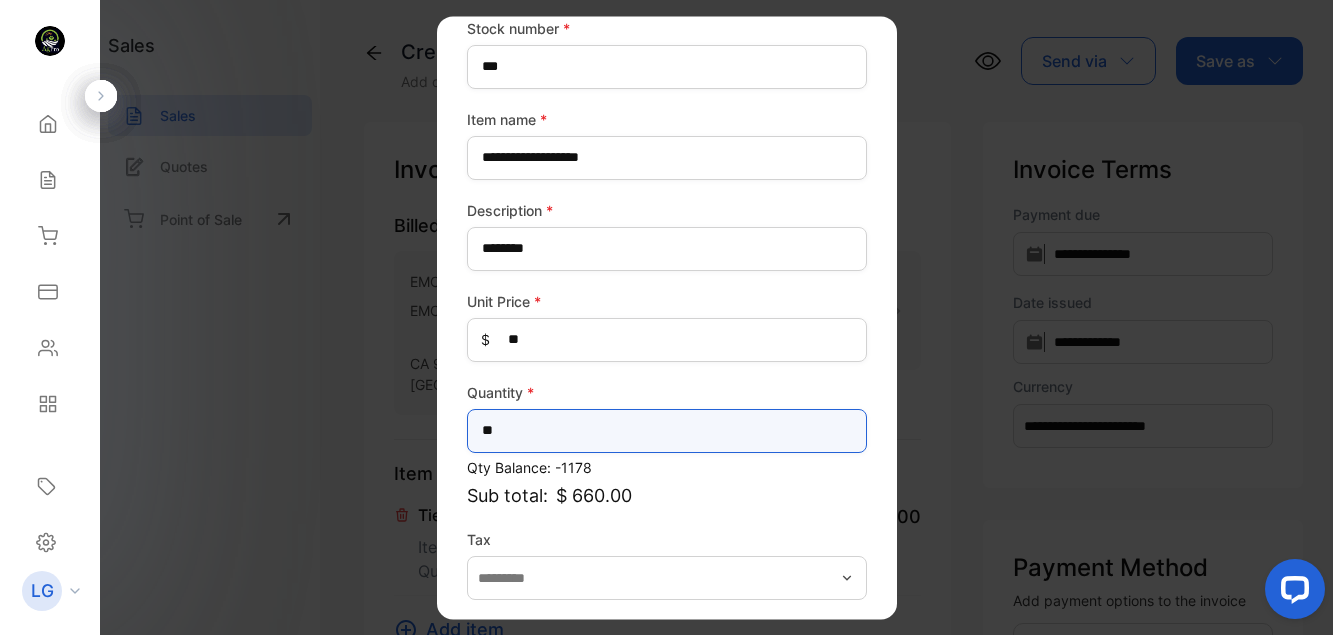 scroll, scrollTop: 187, scrollLeft: 0, axis: vertical 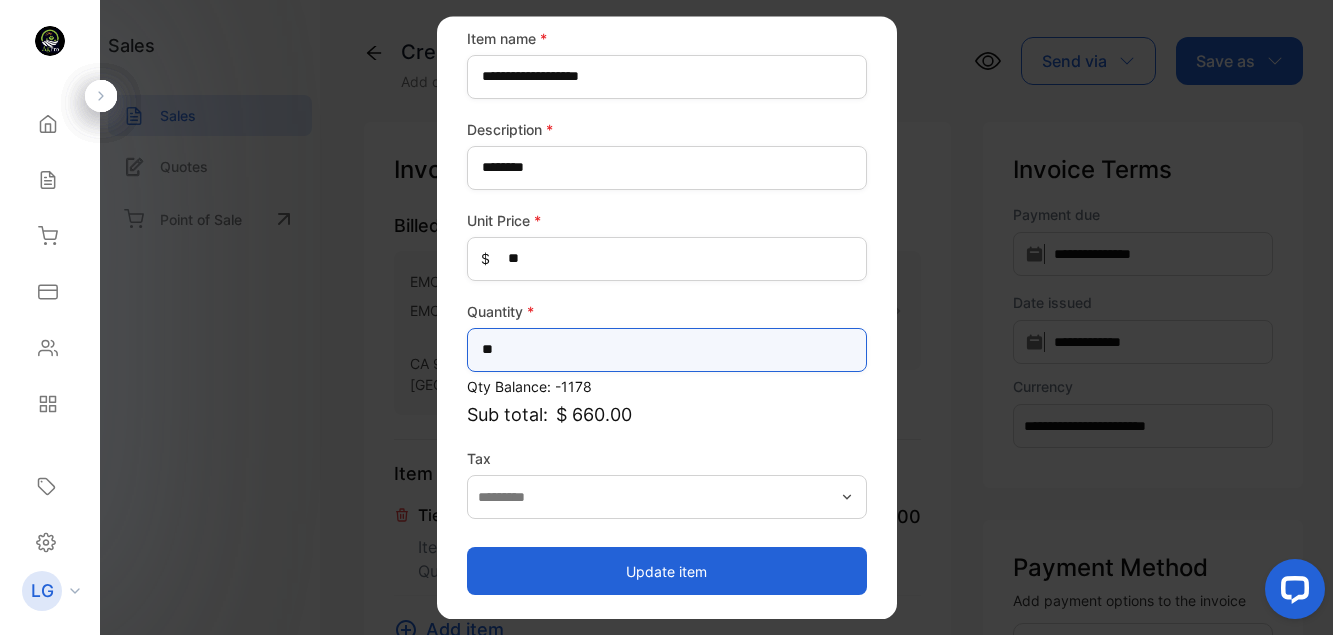 type on "**" 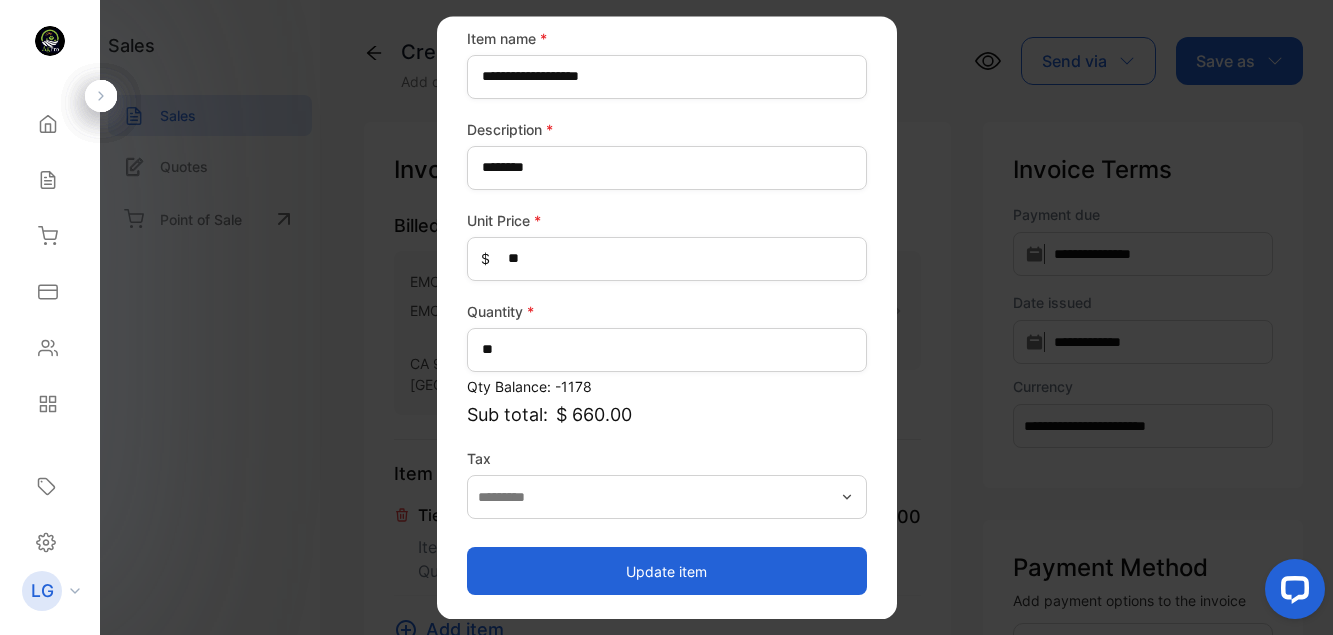 click on "Update item" at bounding box center (667, 571) 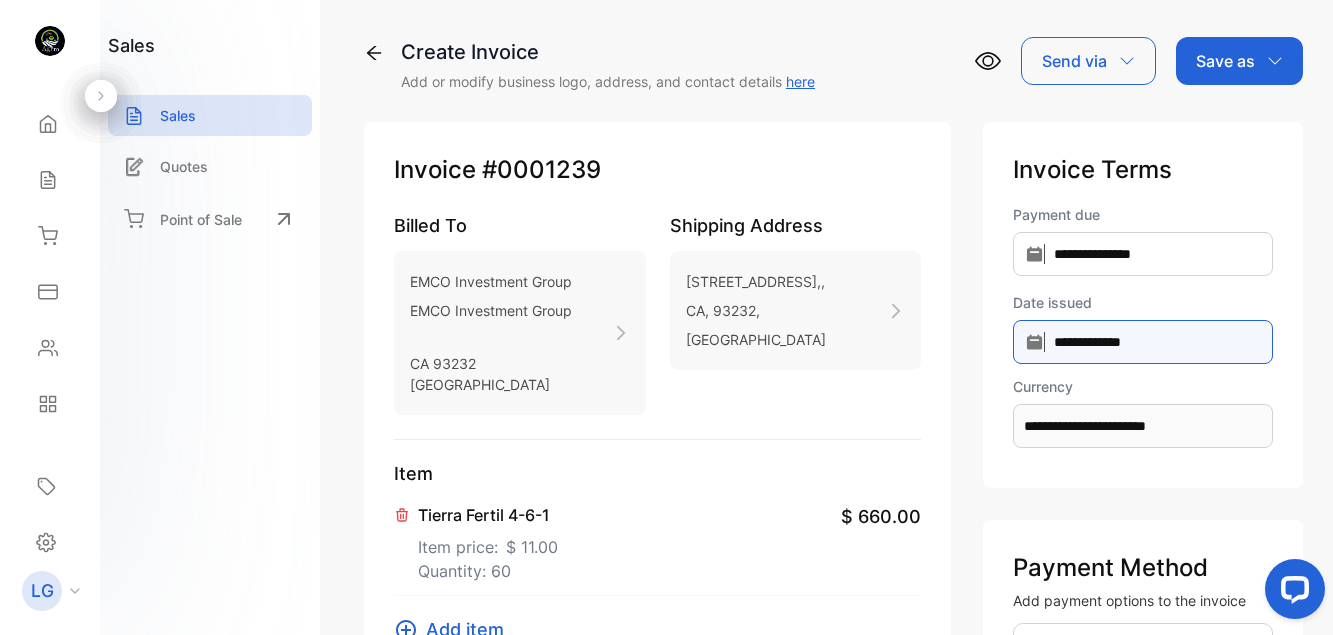 click on "**********" at bounding box center [1143, 254] 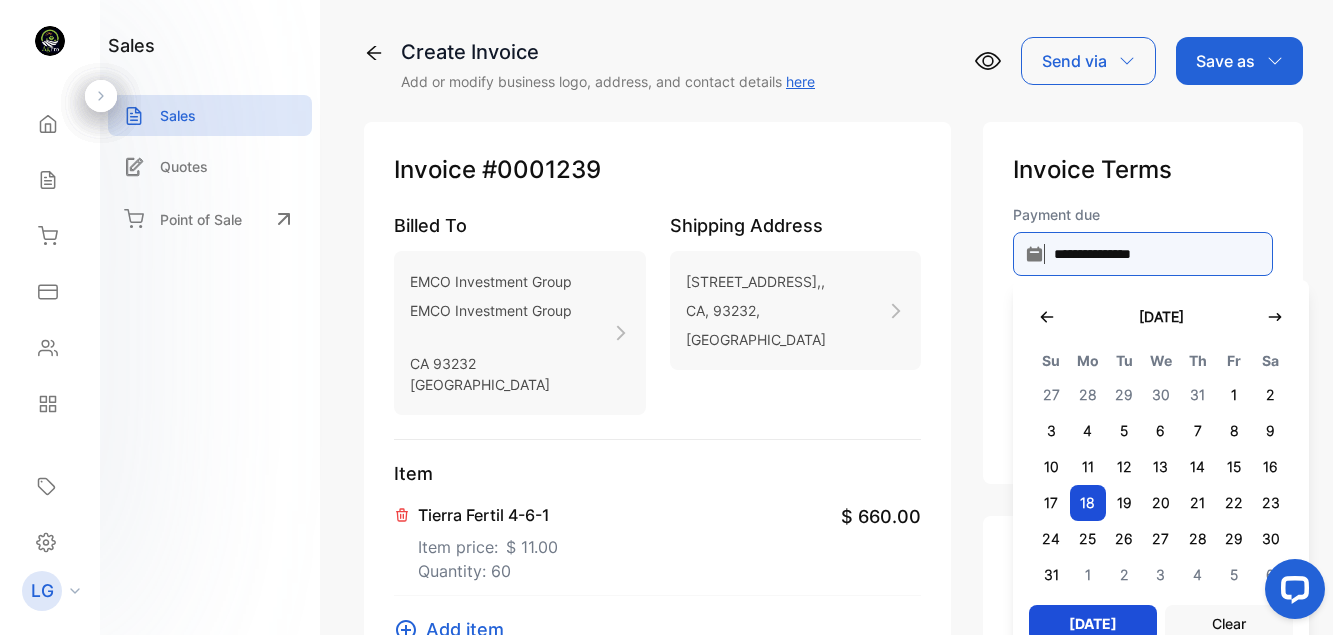 click on "**********" at bounding box center [1143, 254] 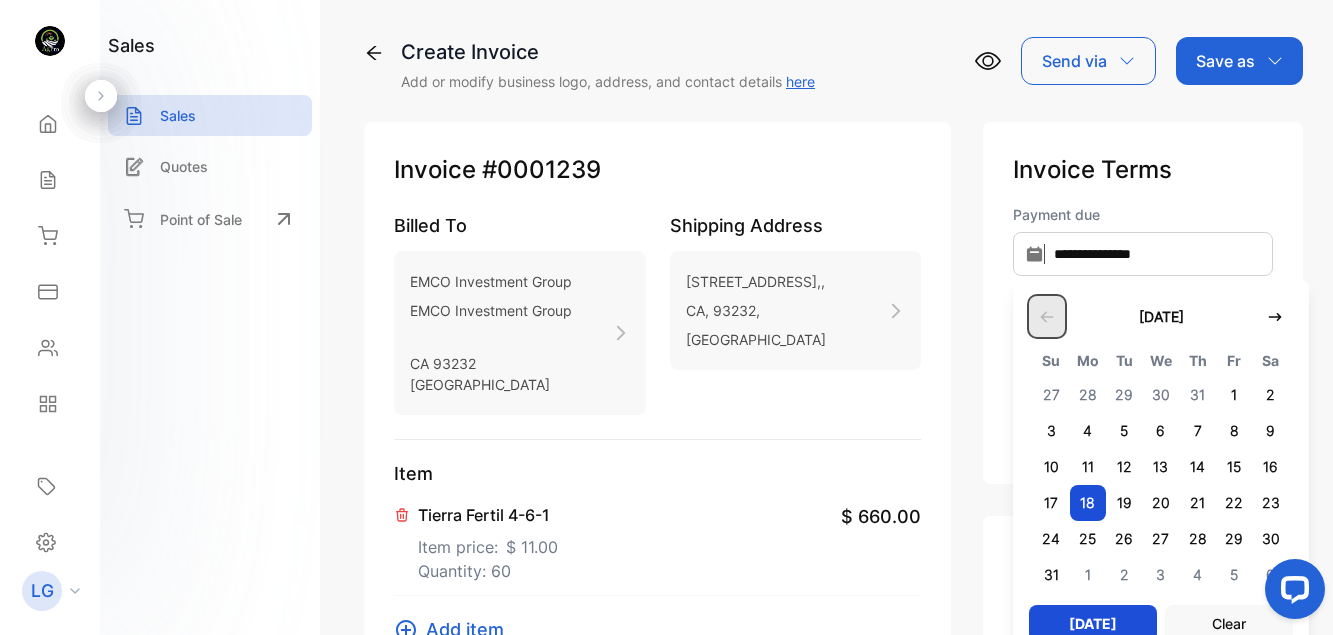 click 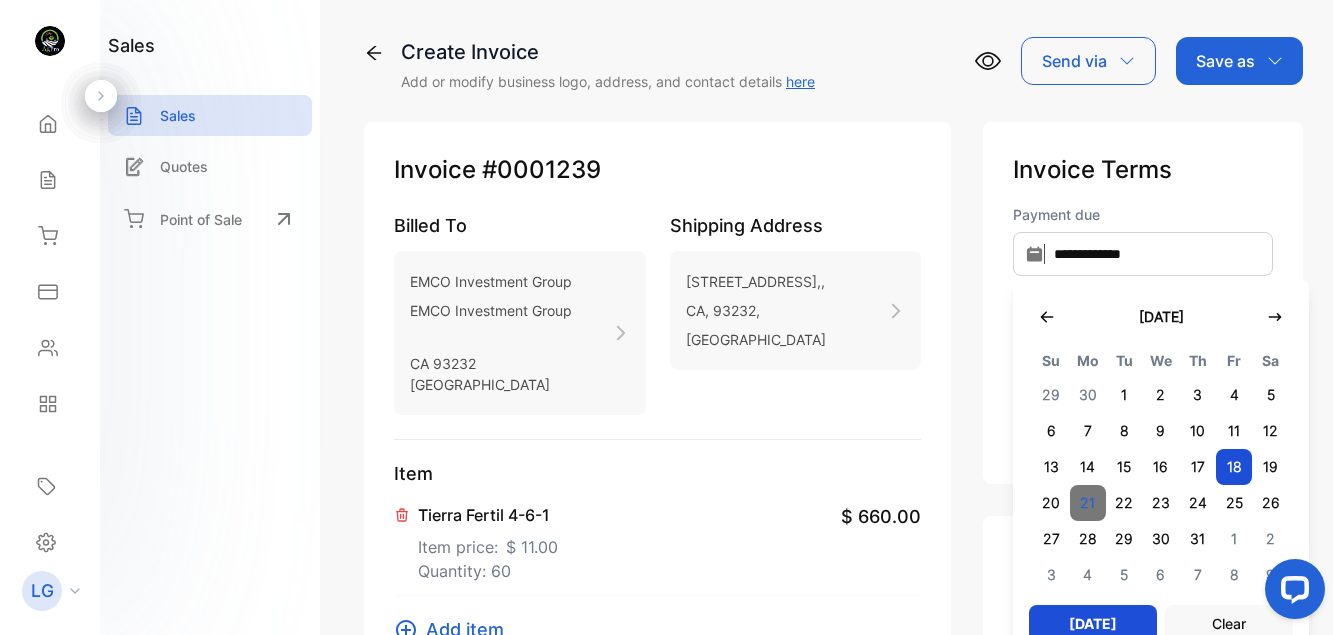 click on "21" at bounding box center [1088, 503] 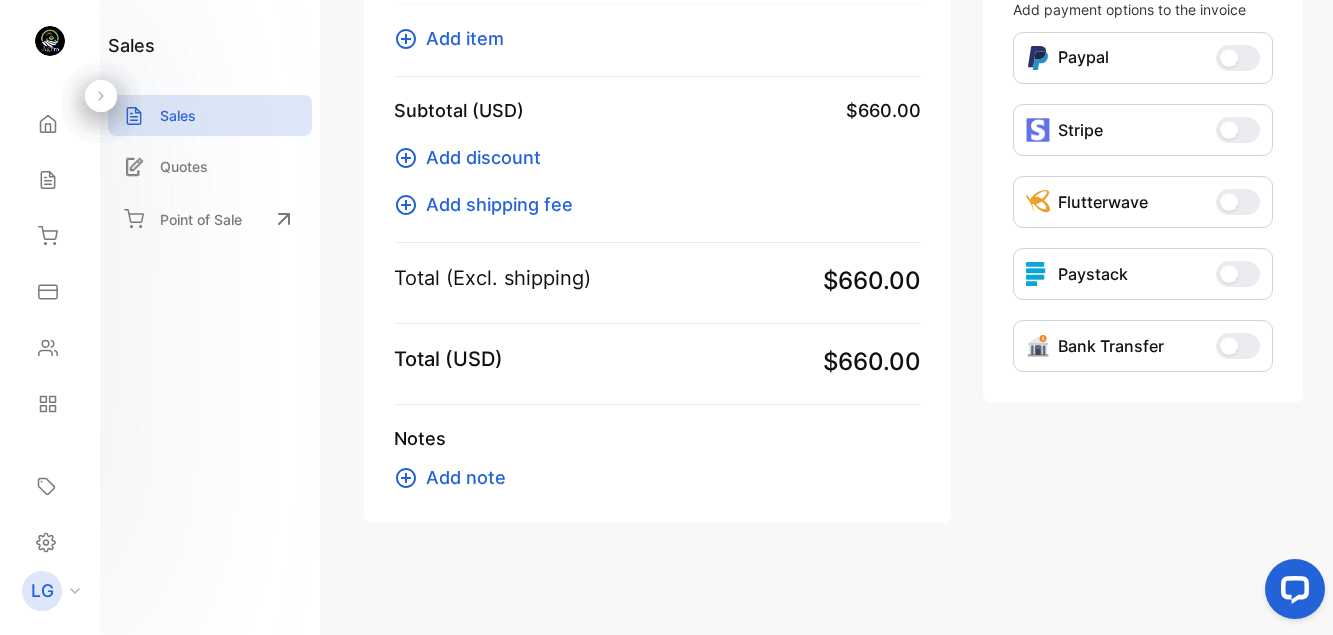 scroll, scrollTop: 583, scrollLeft: 0, axis: vertical 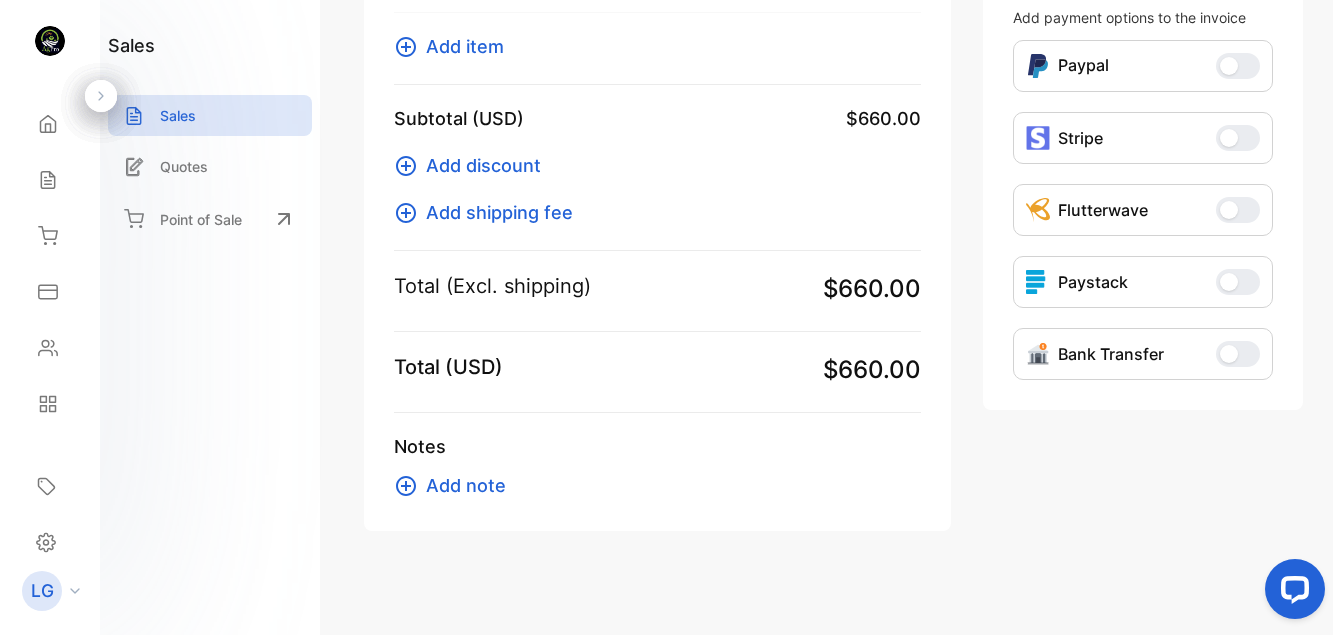 click on "Add note" at bounding box center (466, 485) 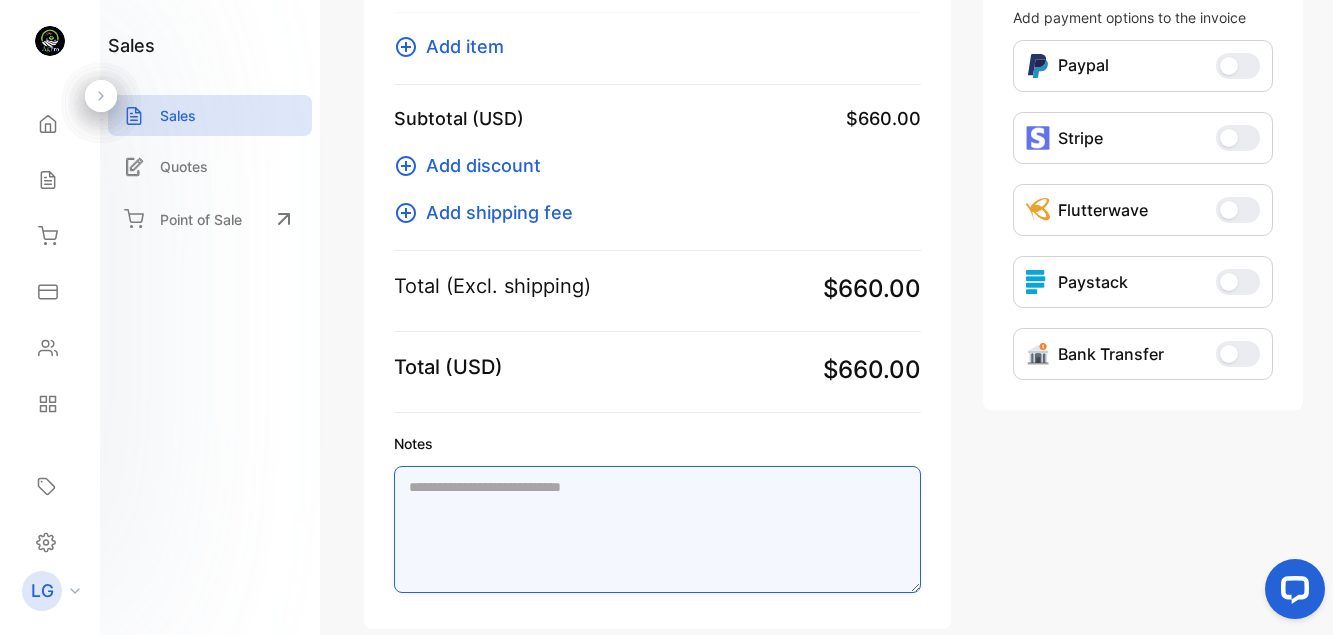 click on "Notes" at bounding box center (657, 529) 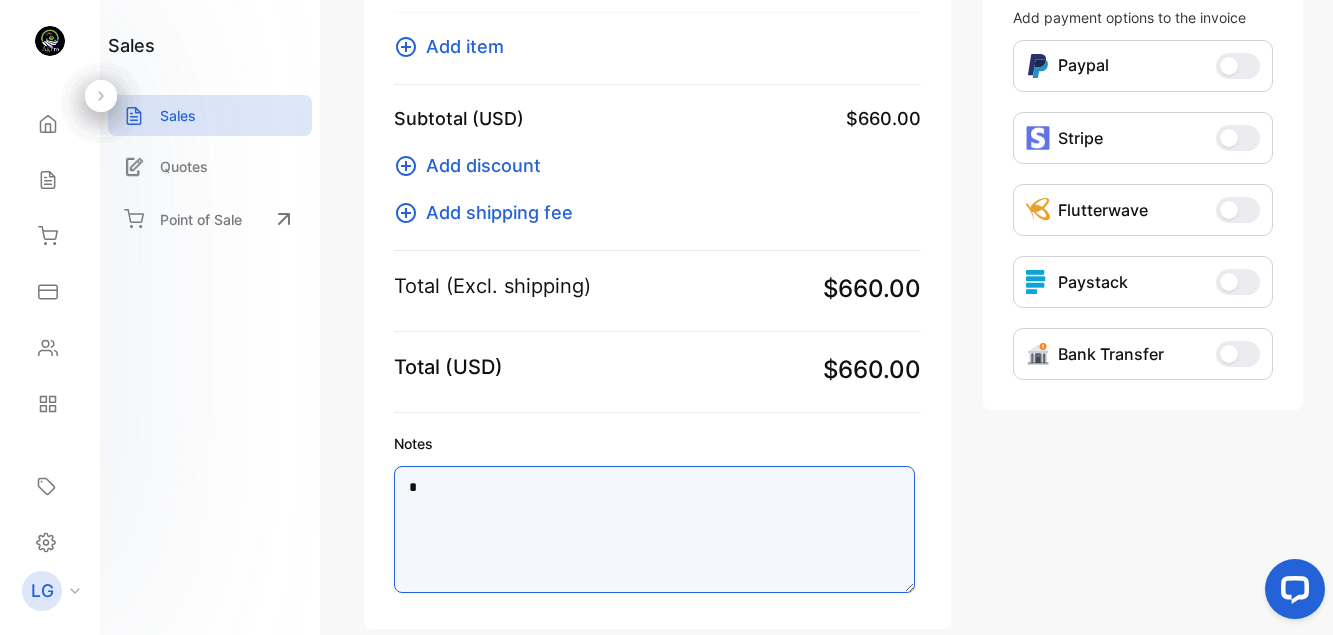 paste on "**********" 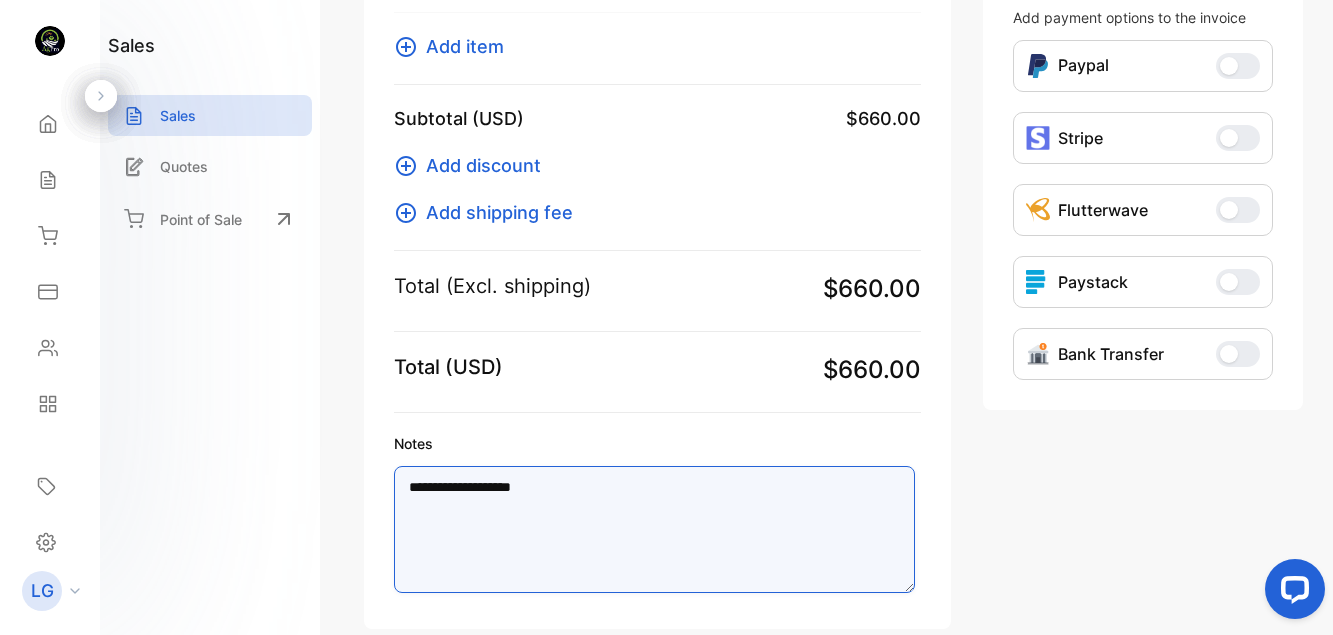 click on "**********" at bounding box center [654, 529] 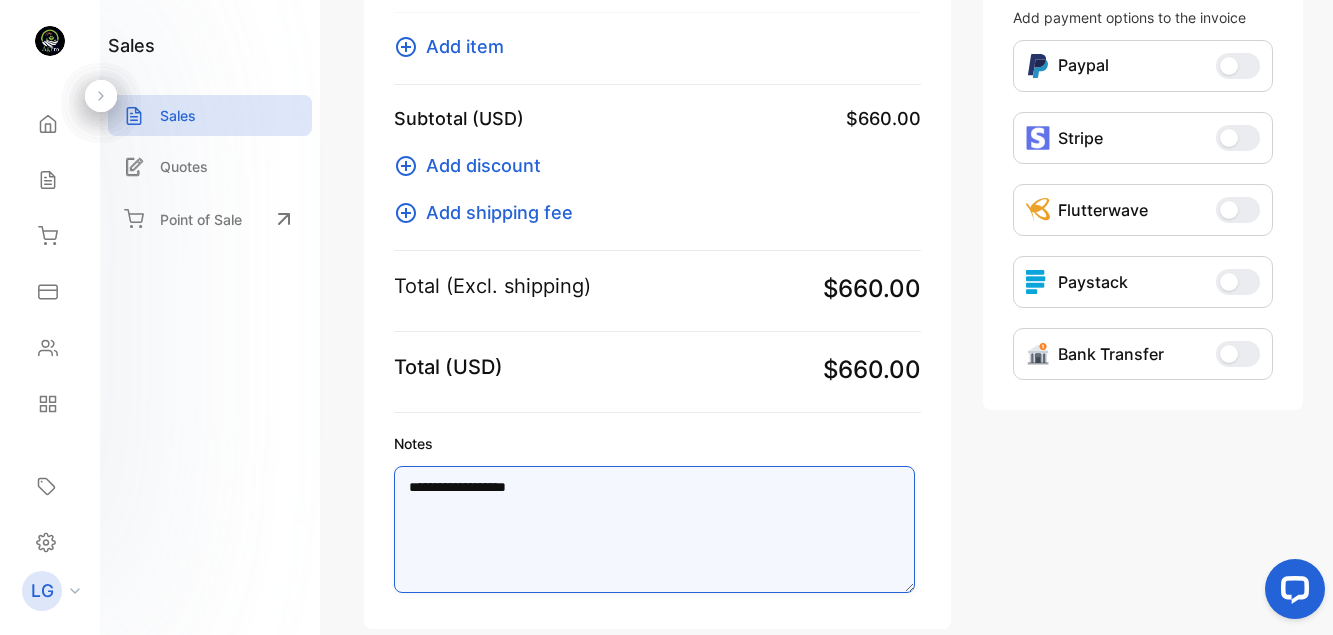 click on "**********" at bounding box center [654, 529] 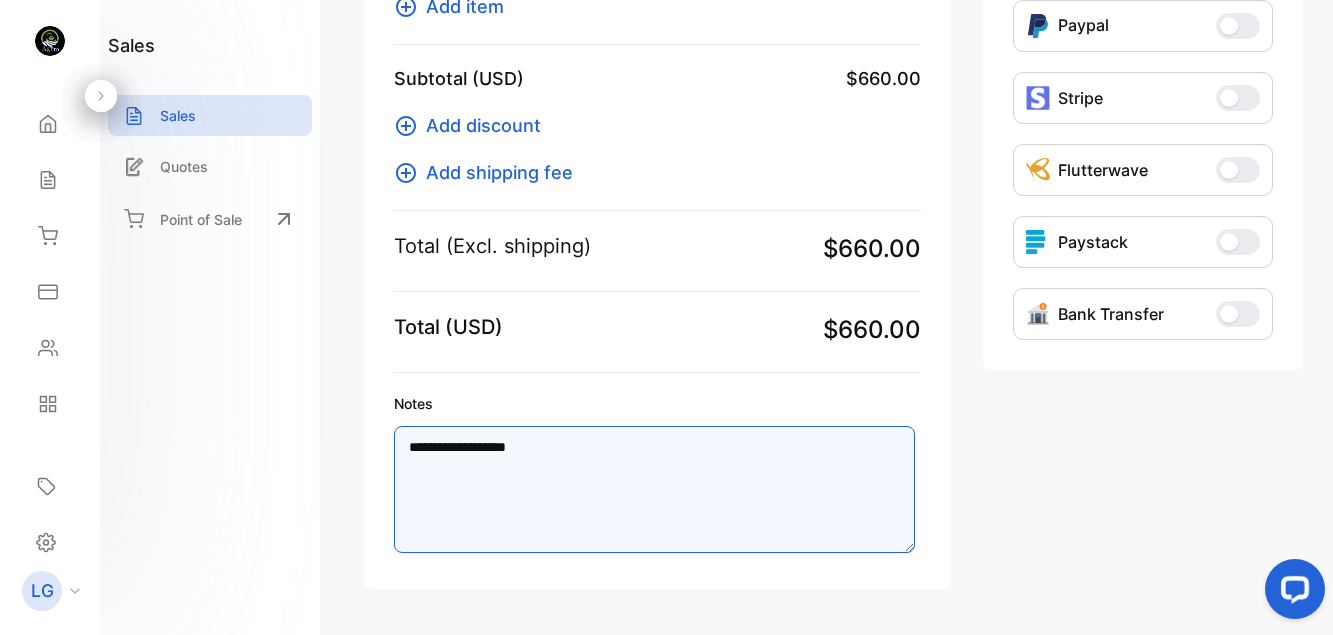 scroll, scrollTop: 689, scrollLeft: 0, axis: vertical 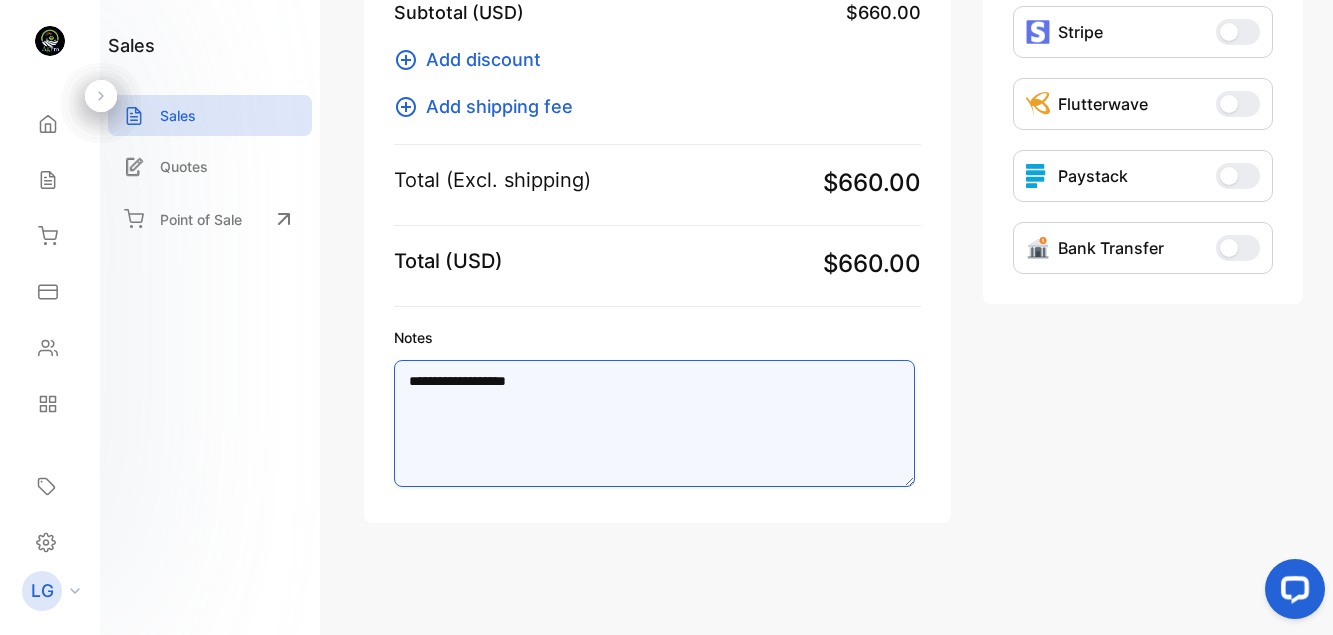 drag, startPoint x: 1330, startPoint y: 461, endPoint x: 75, endPoint y: 35, distance: 1325.3306 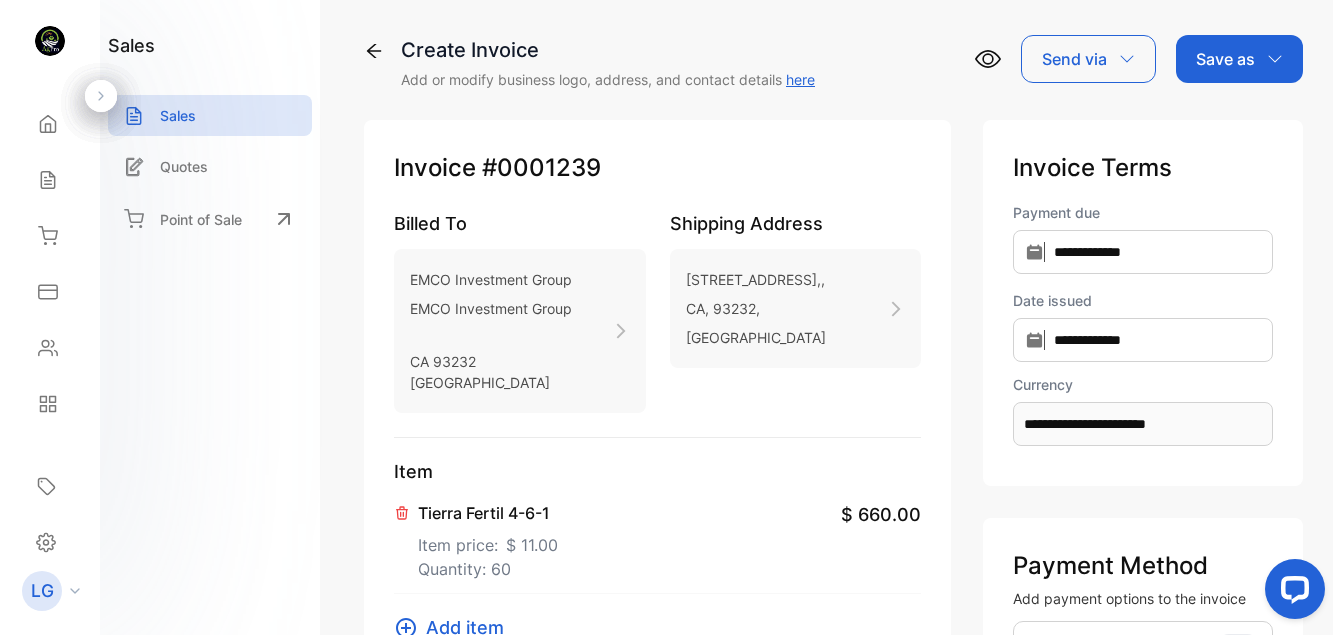 scroll, scrollTop: 0, scrollLeft: 0, axis: both 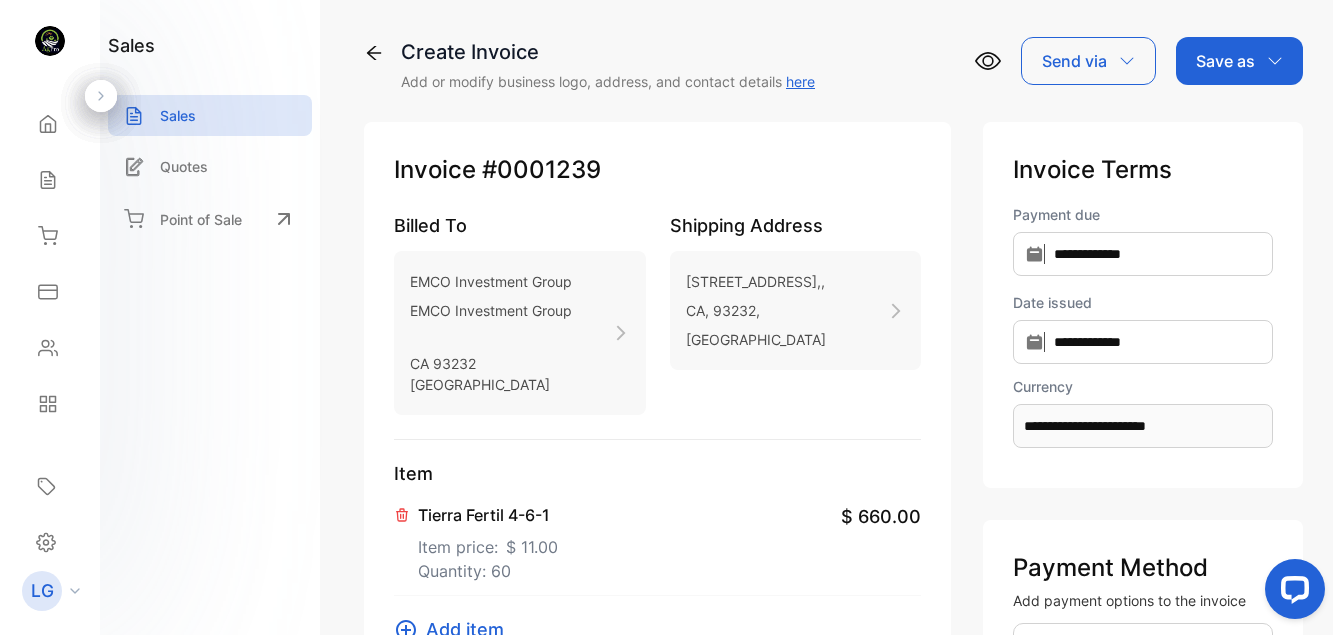 click 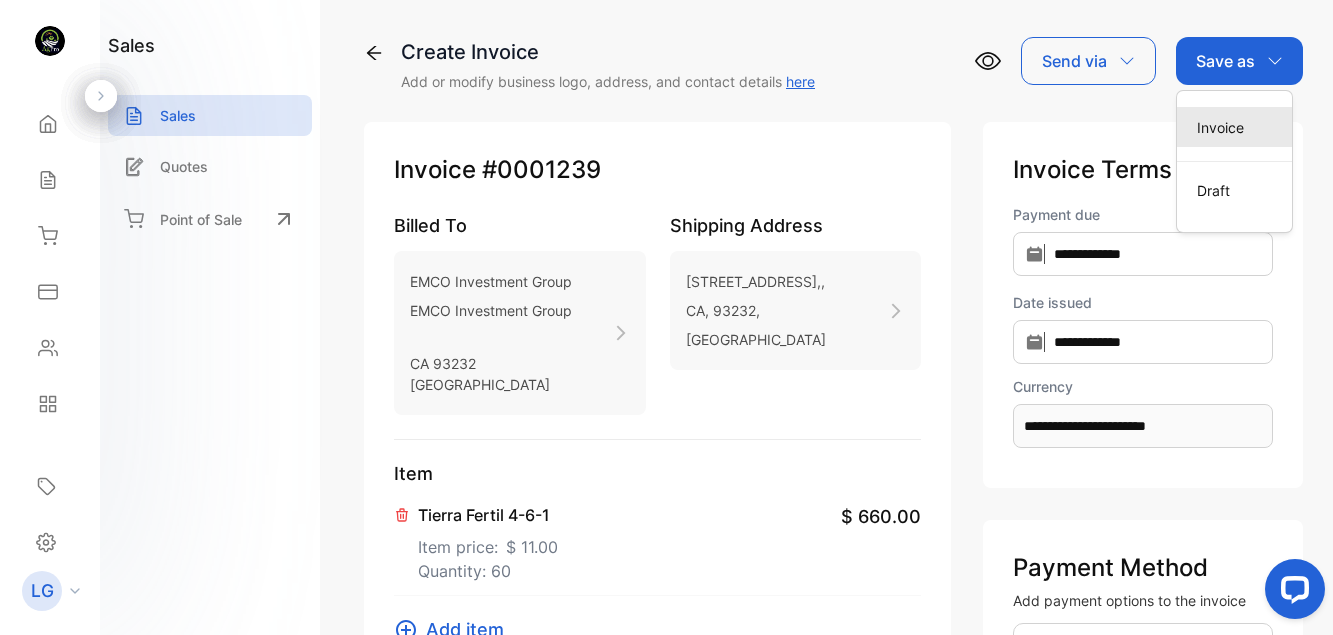 click on "Invoice" at bounding box center (1234, 127) 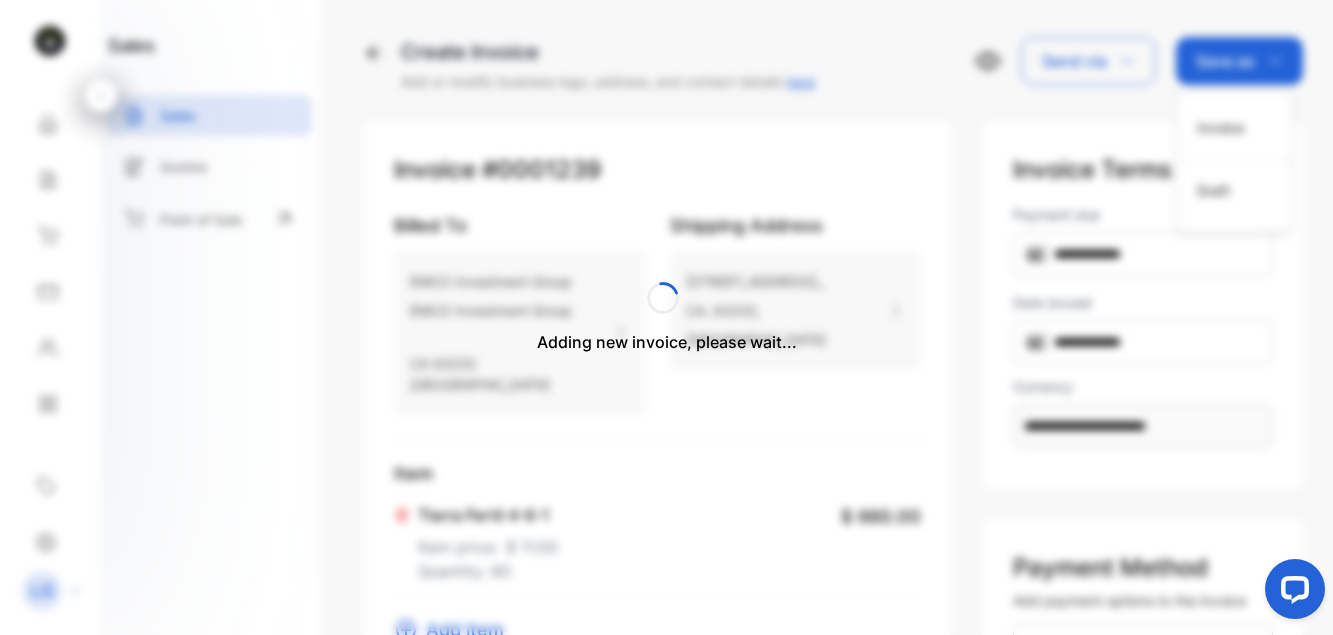 type 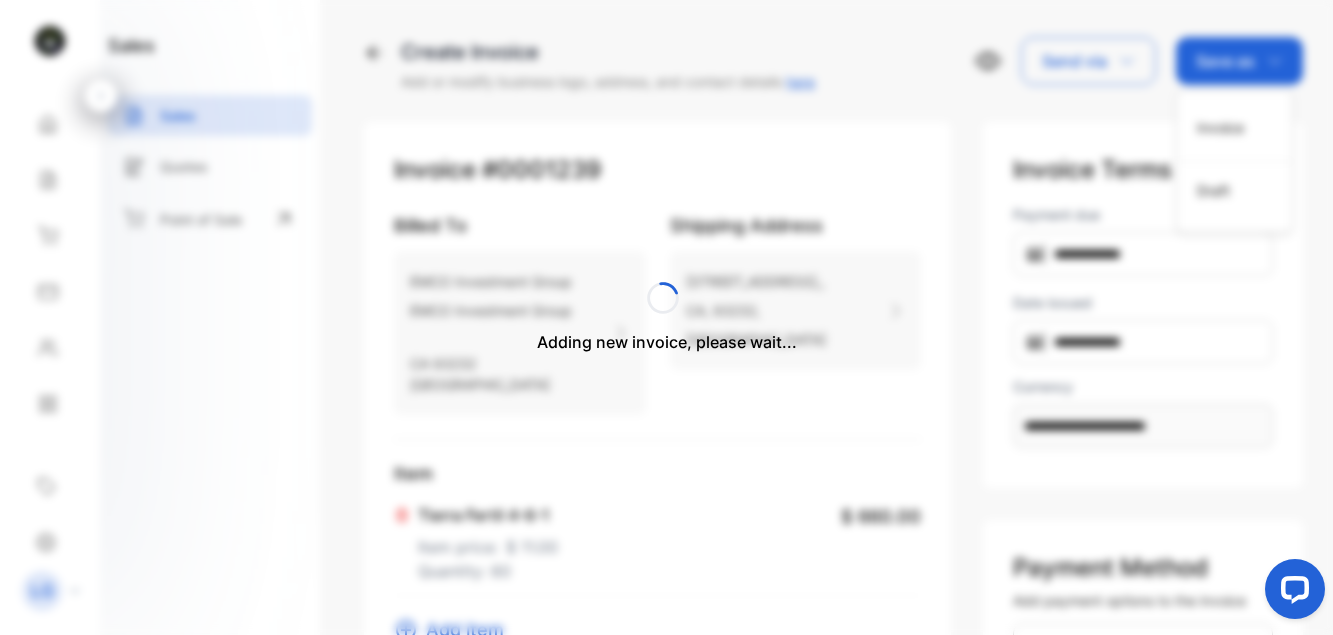 type 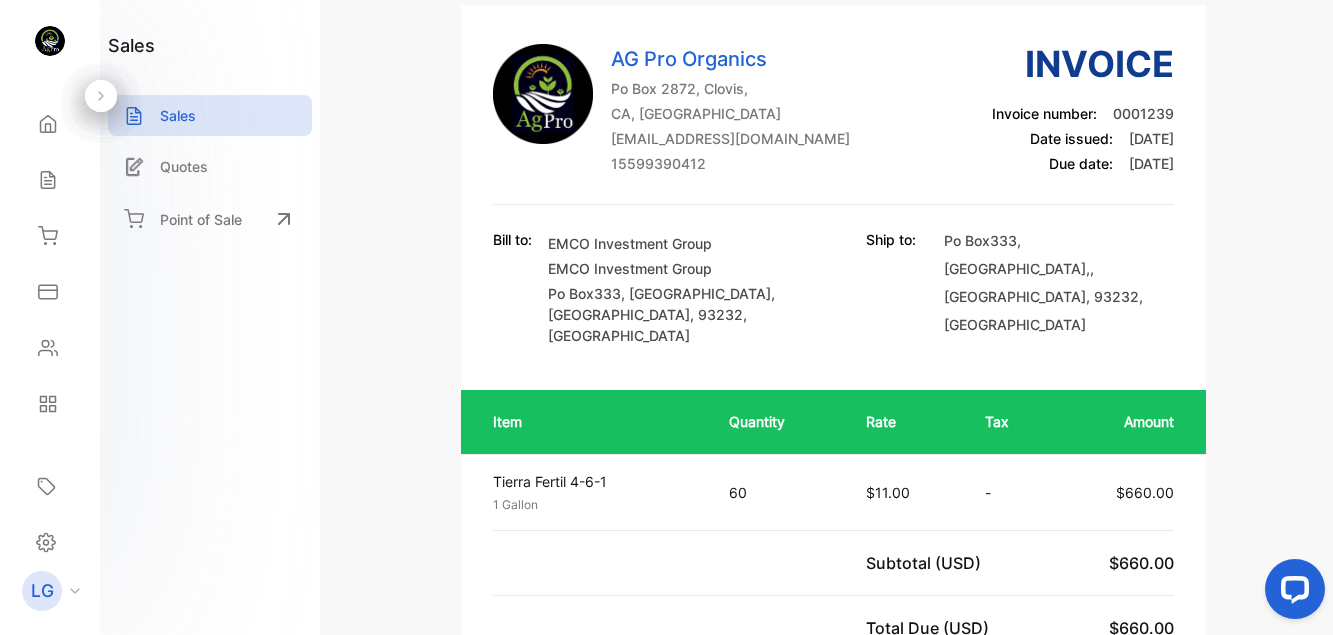 scroll, scrollTop: 0, scrollLeft: 0, axis: both 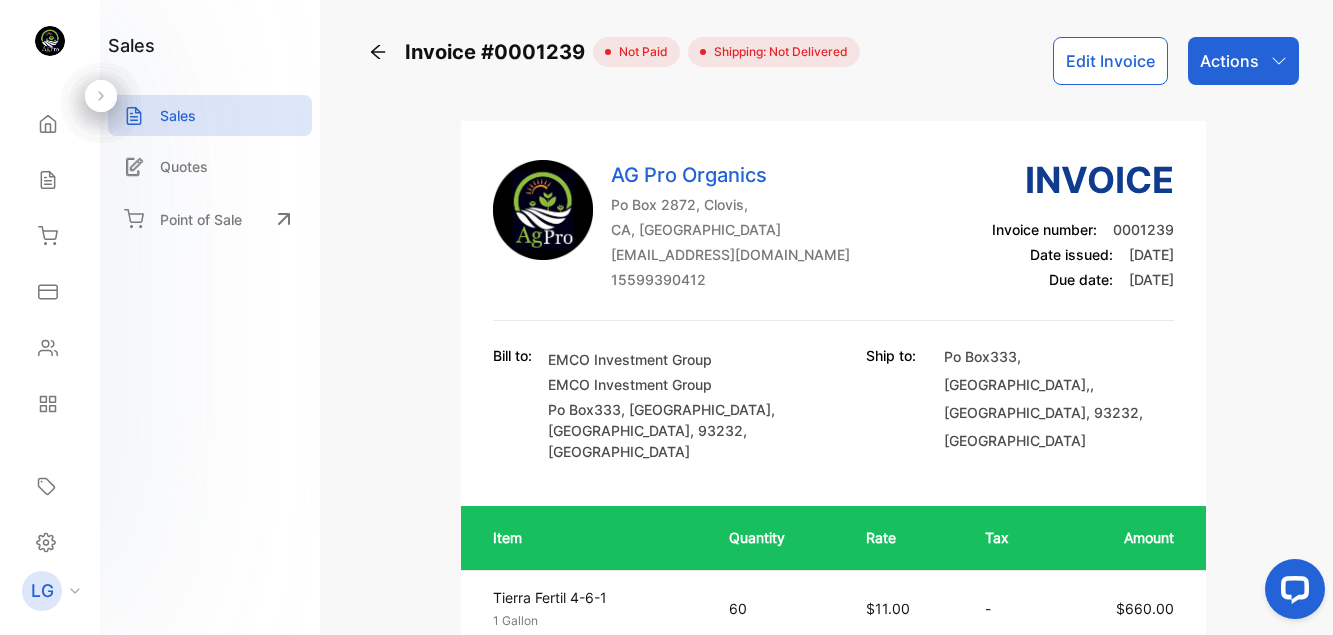 click 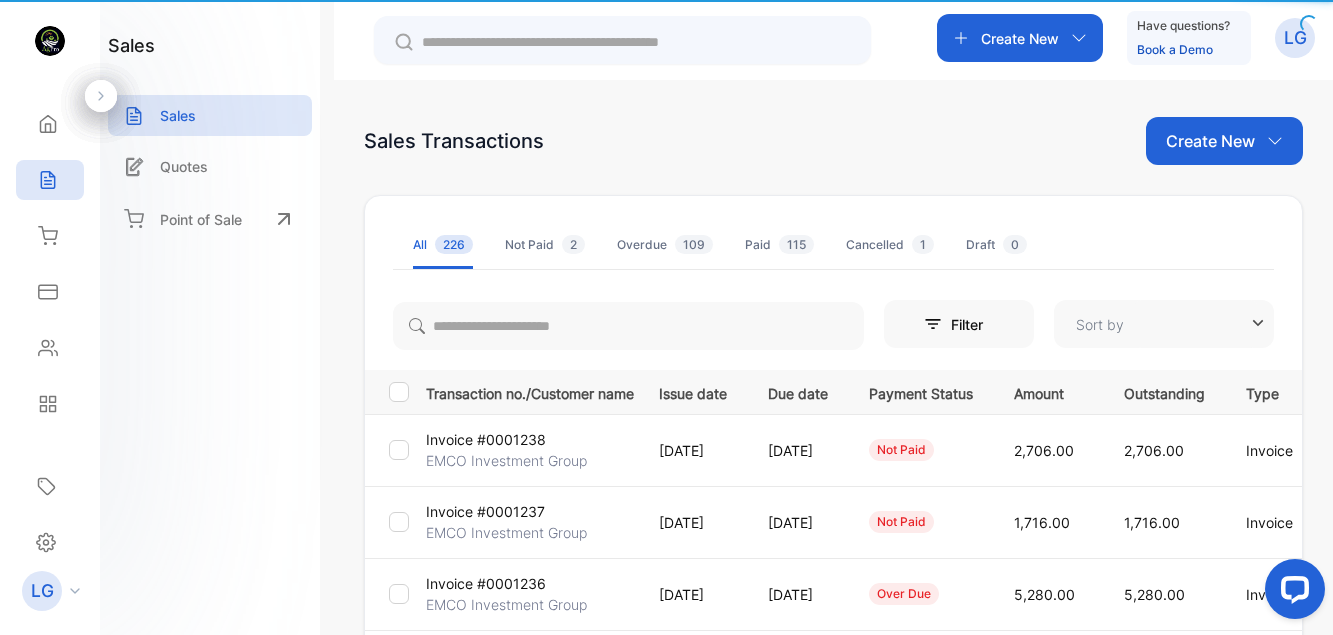 type on "**********" 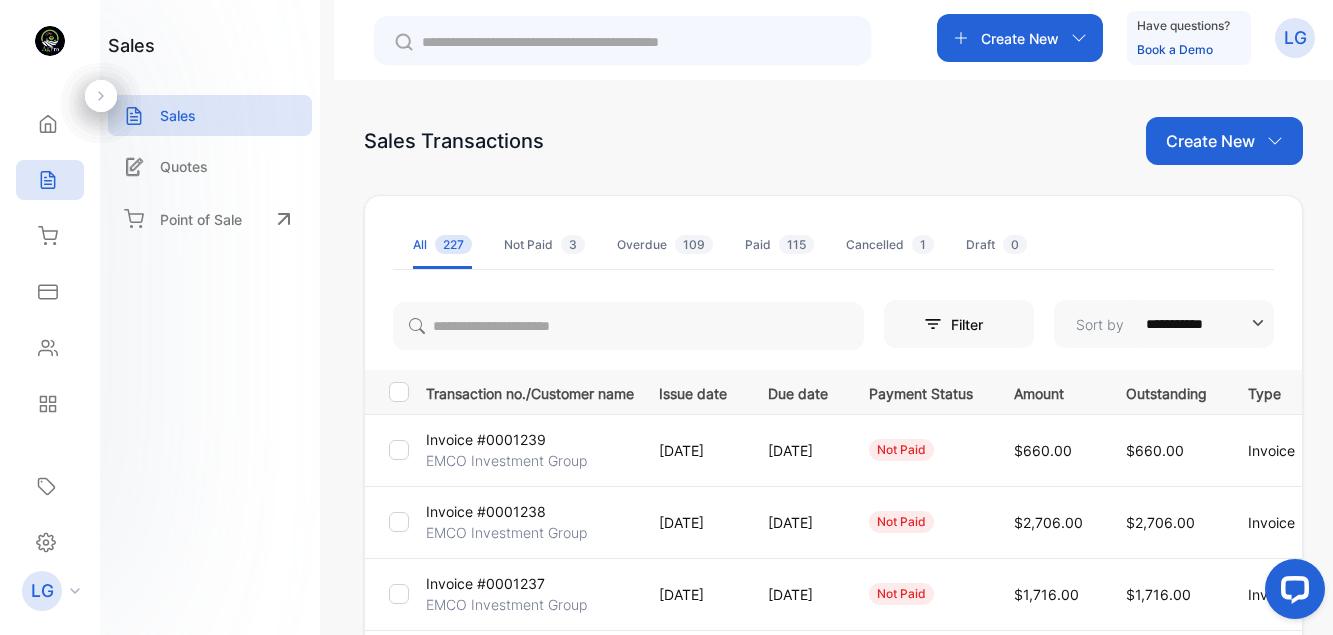 drag, startPoint x: 1324, startPoint y: 244, endPoint x: 1326, endPoint y: 268, distance: 24.083189 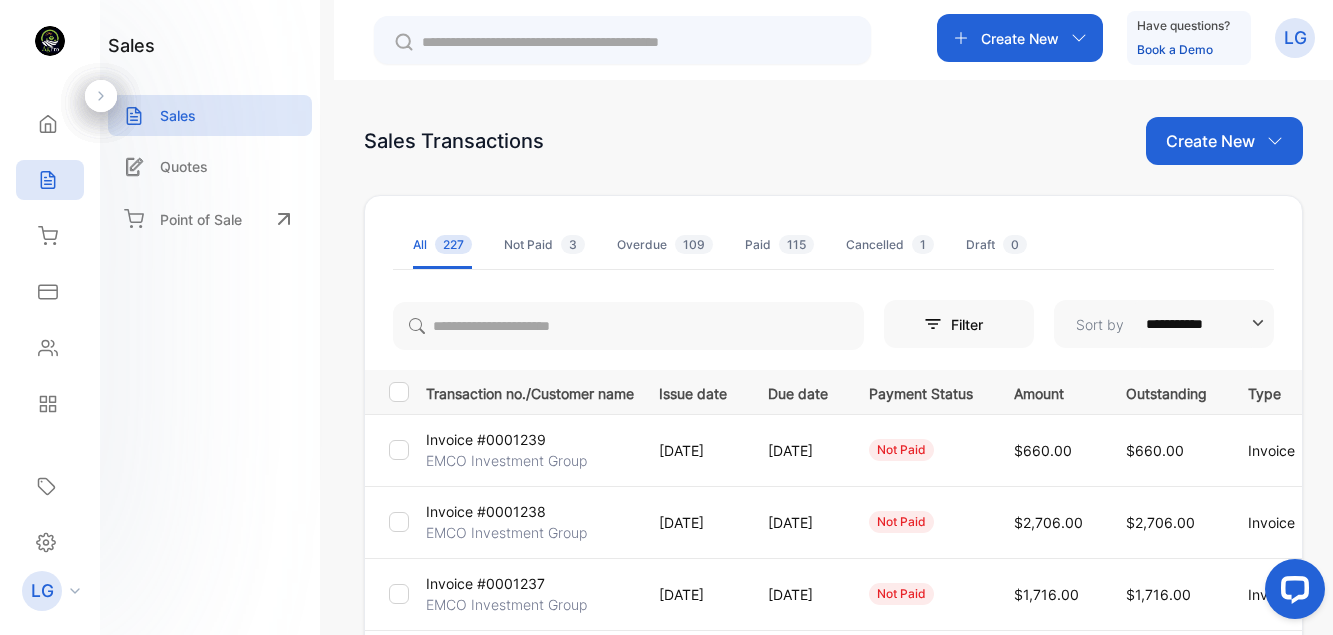 click on "**********" at bounding box center [833, 397] 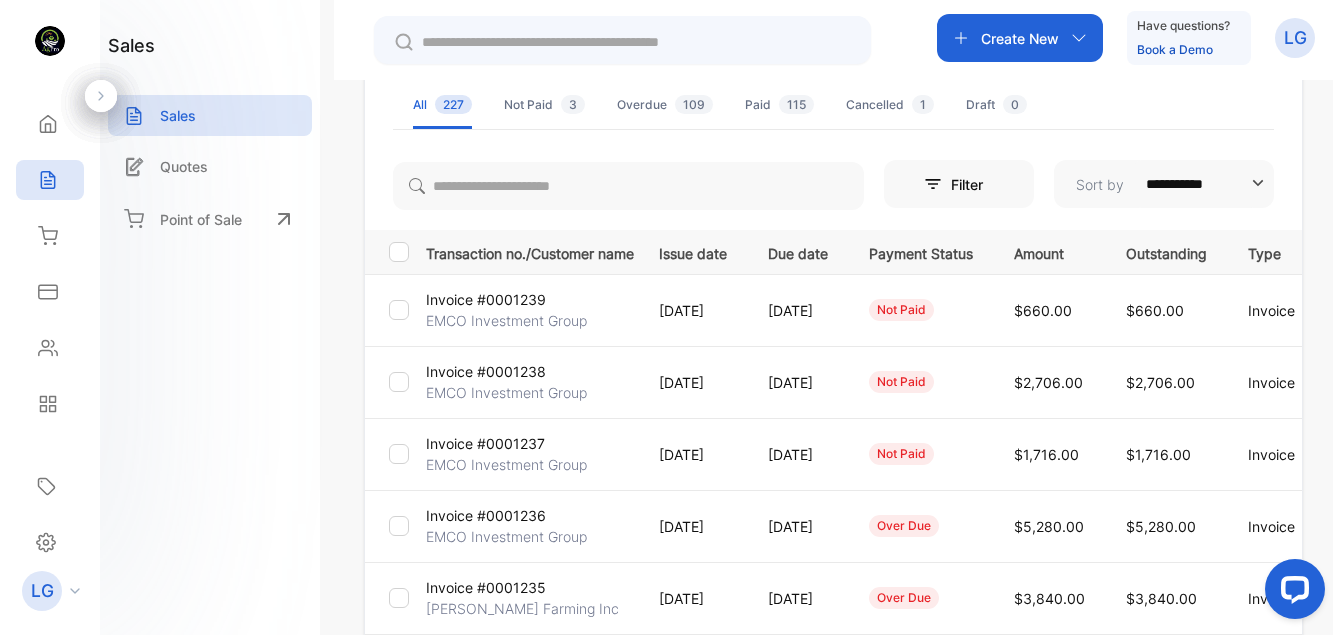 scroll, scrollTop: 143, scrollLeft: 0, axis: vertical 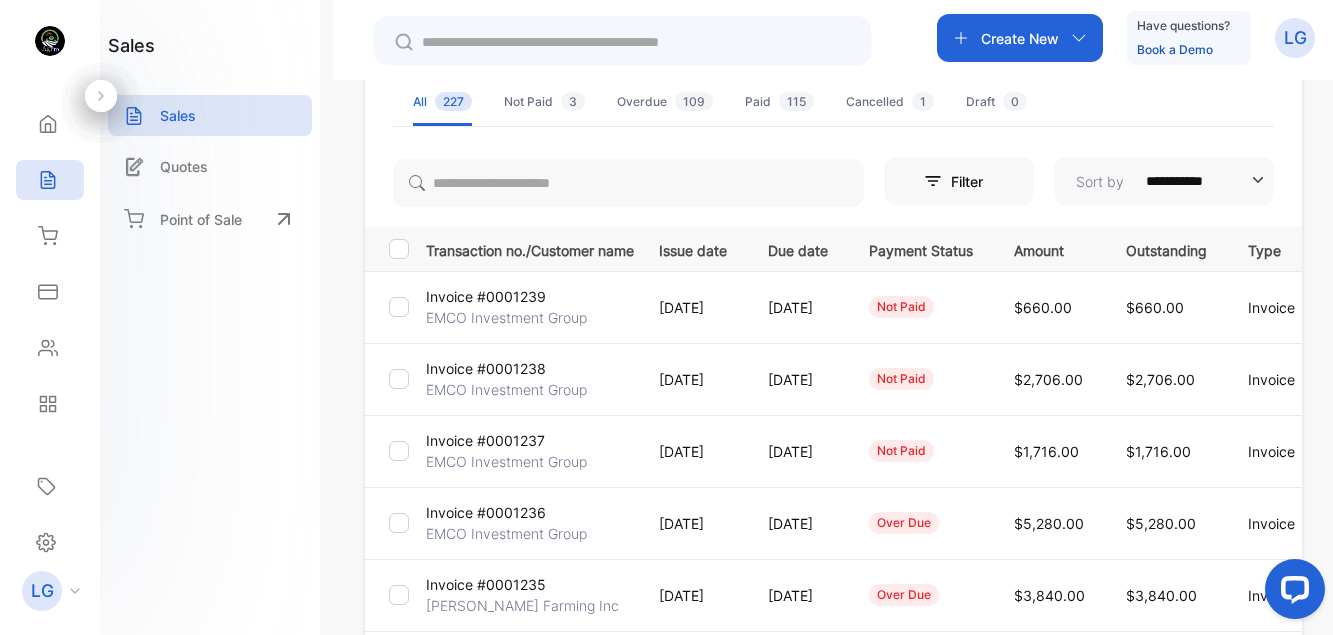 click on "Create New" at bounding box center (1020, 38) 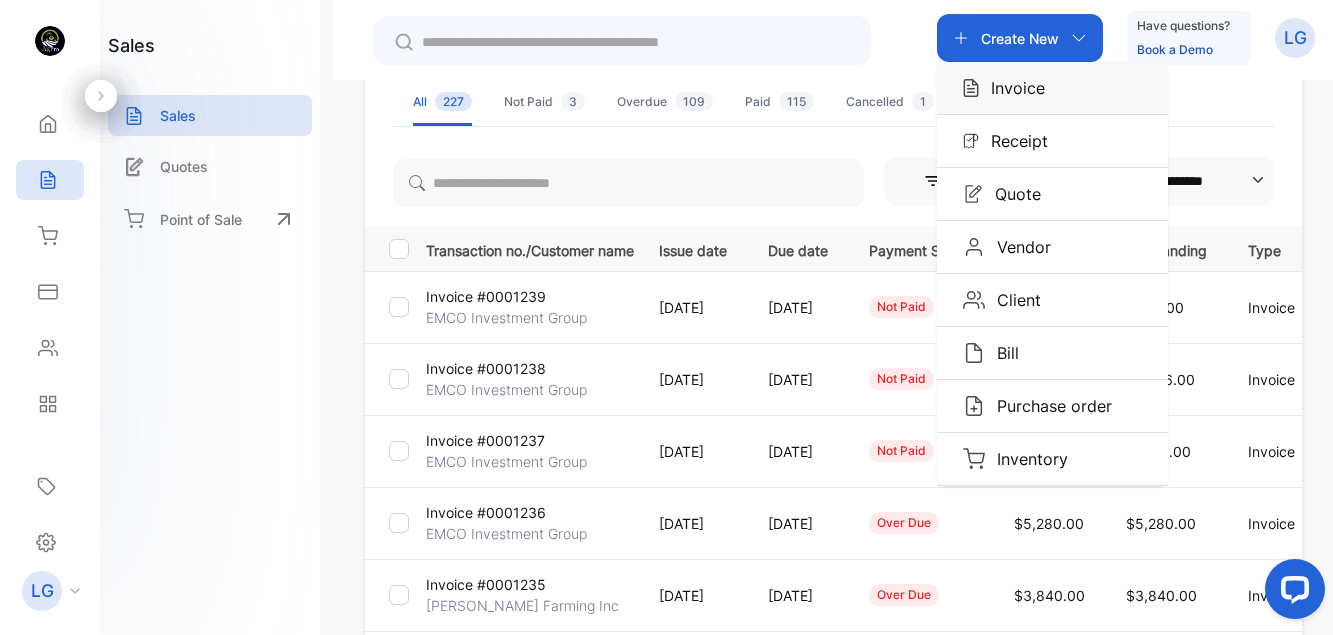 click on "Invoice" at bounding box center (1012, 88) 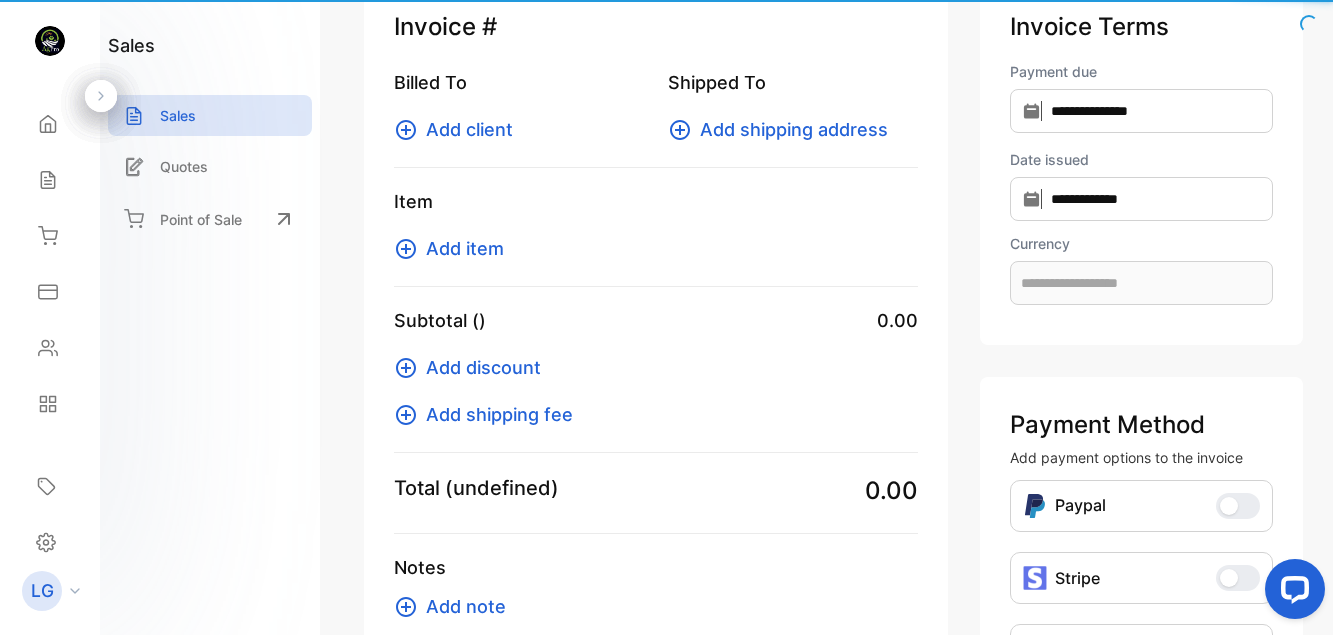 scroll, scrollTop: 49, scrollLeft: 0, axis: vertical 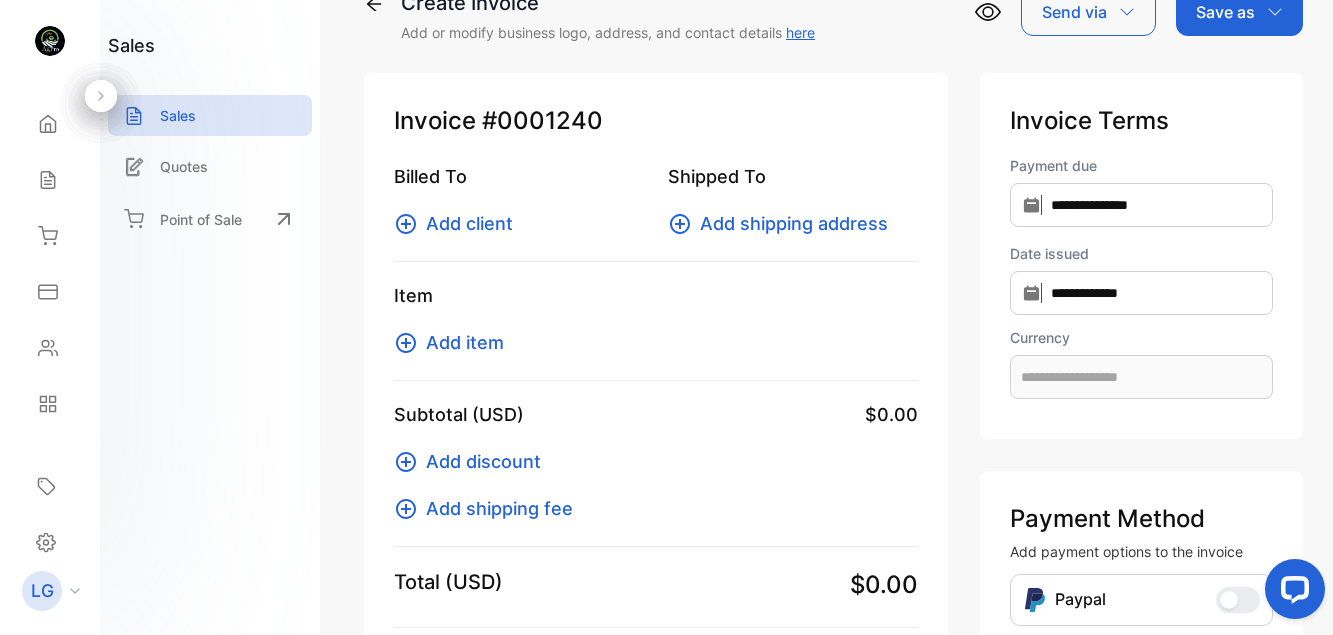 type on "**********" 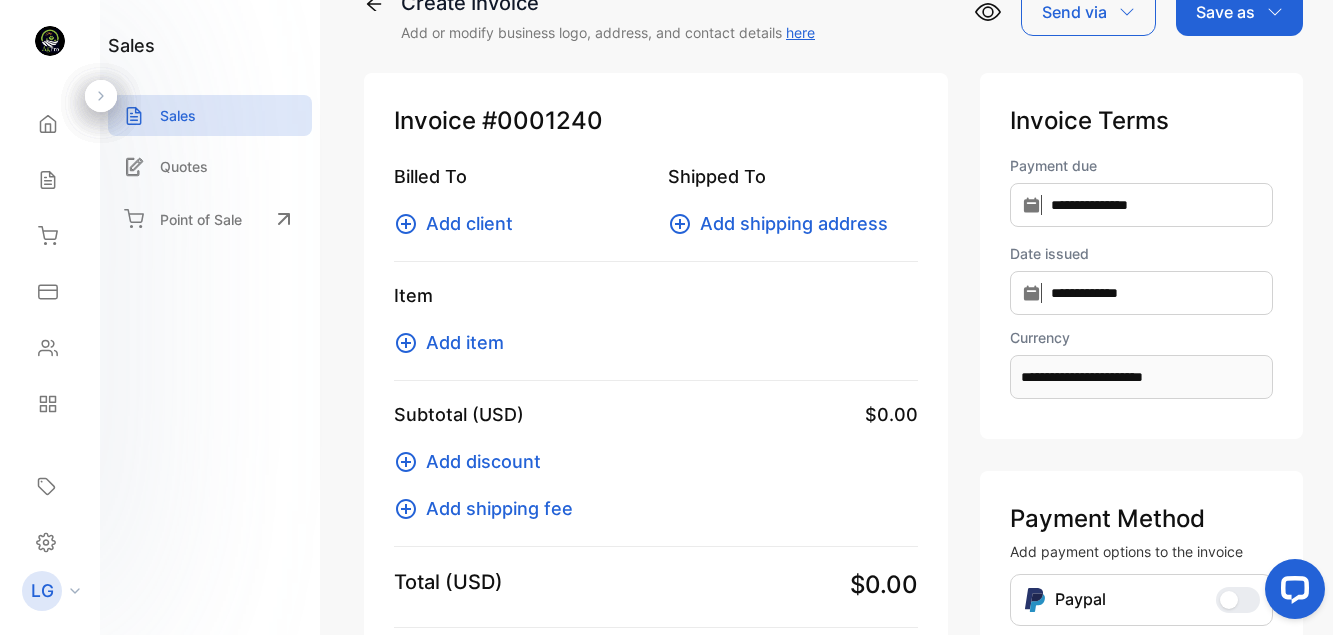 click on "Add client" at bounding box center (469, 223) 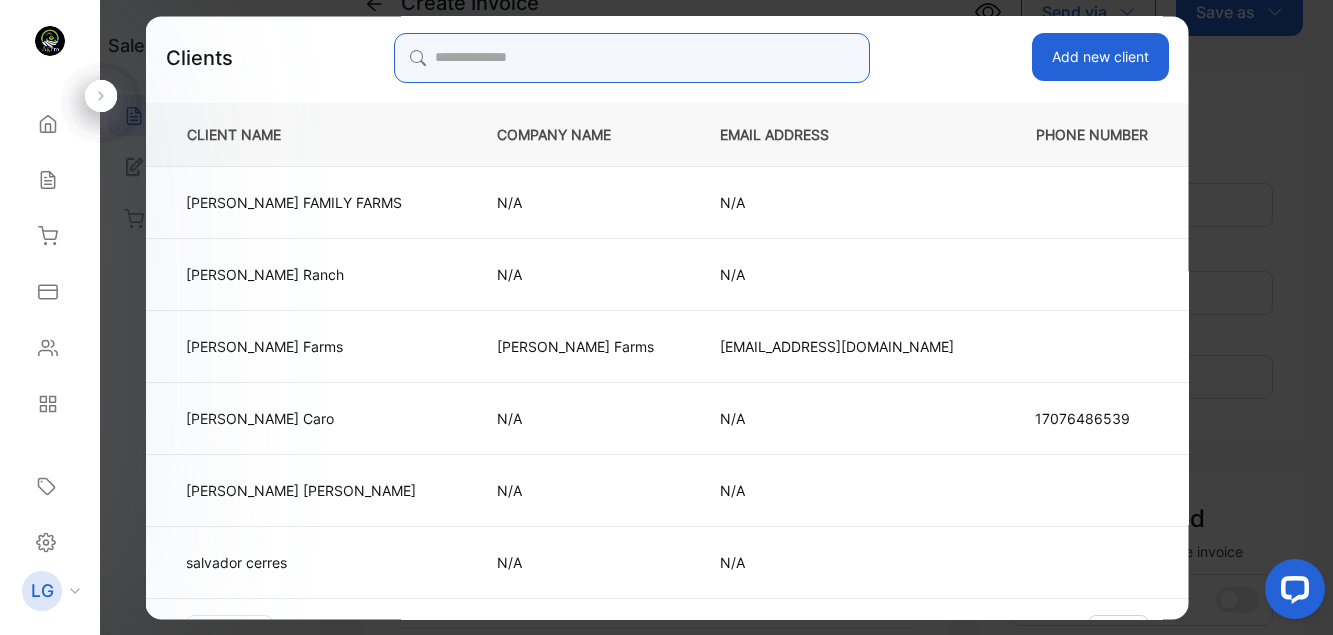 click at bounding box center [631, 58] 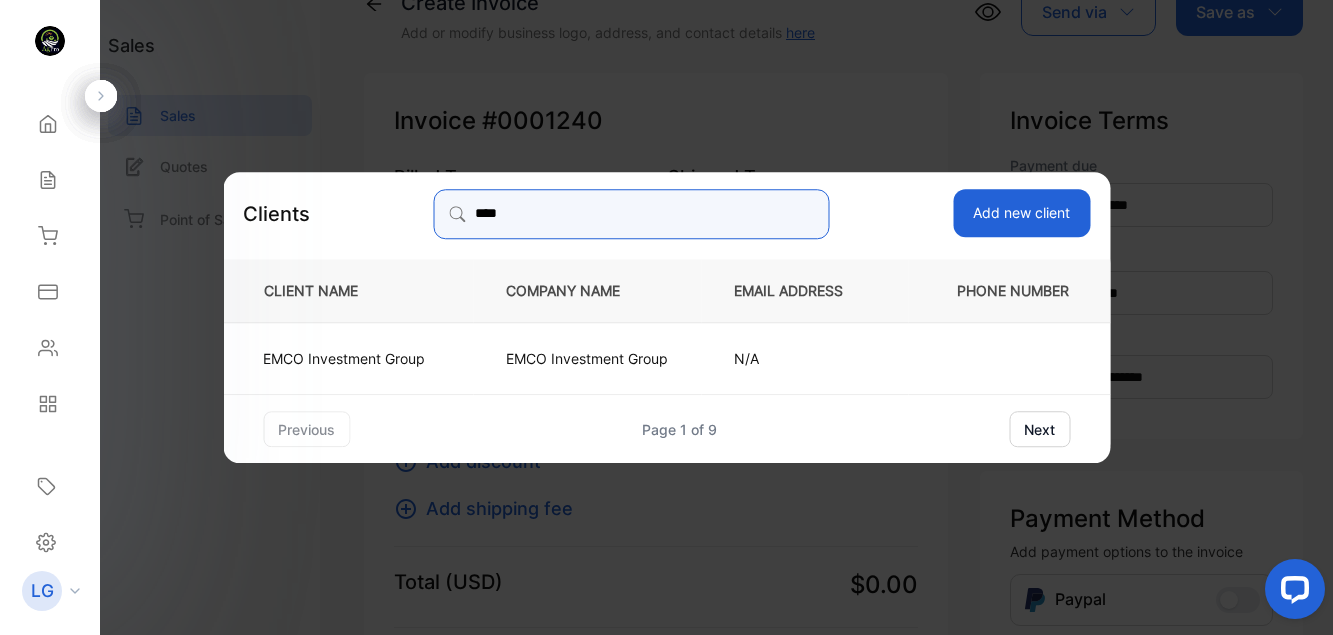 type on "****" 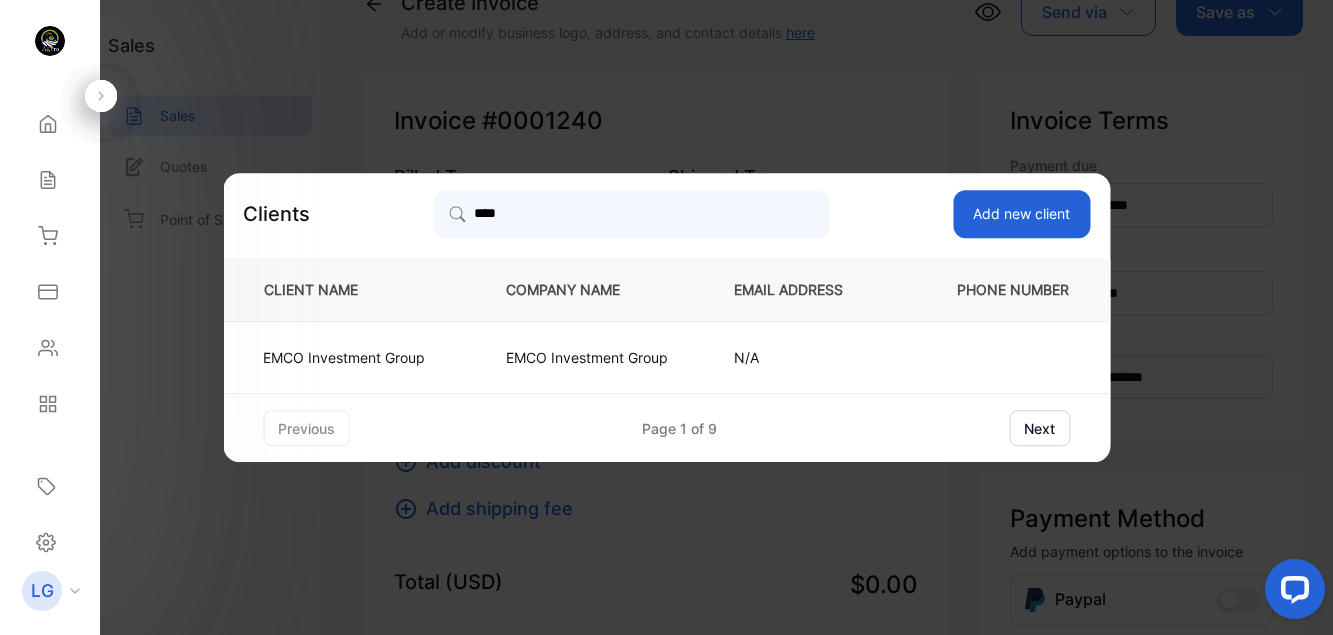 click on "EMCO   Investment Group" at bounding box center [344, 357] 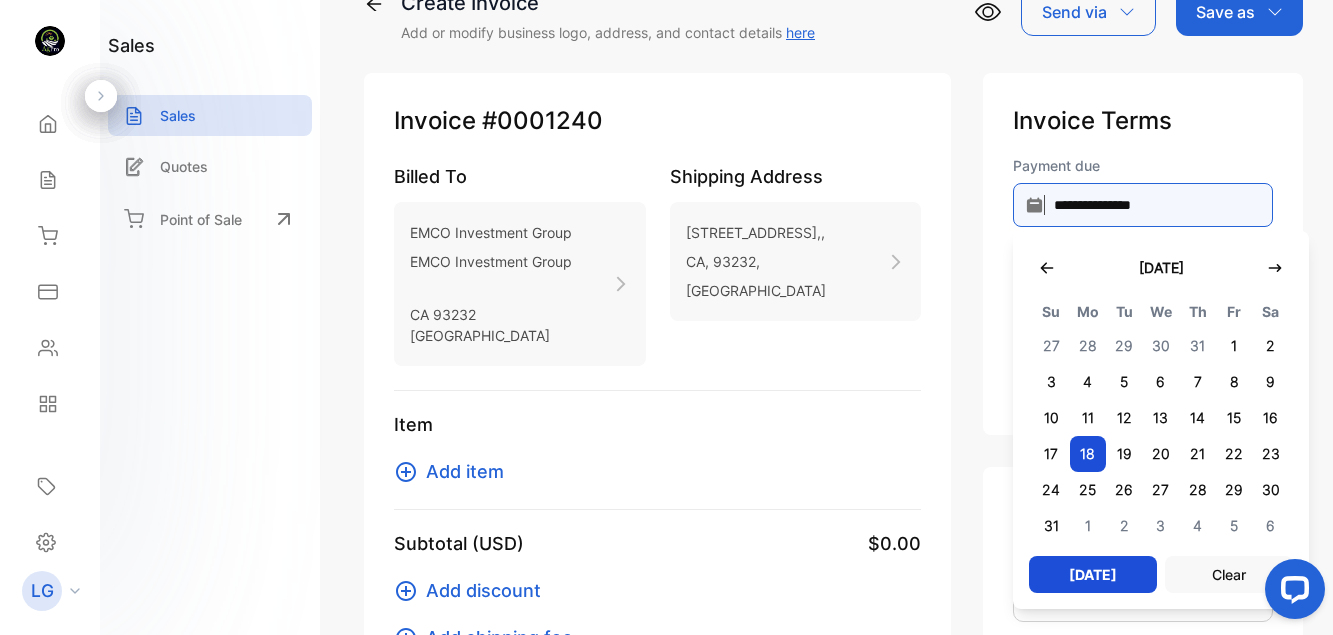 click on "**********" at bounding box center [1143, 205] 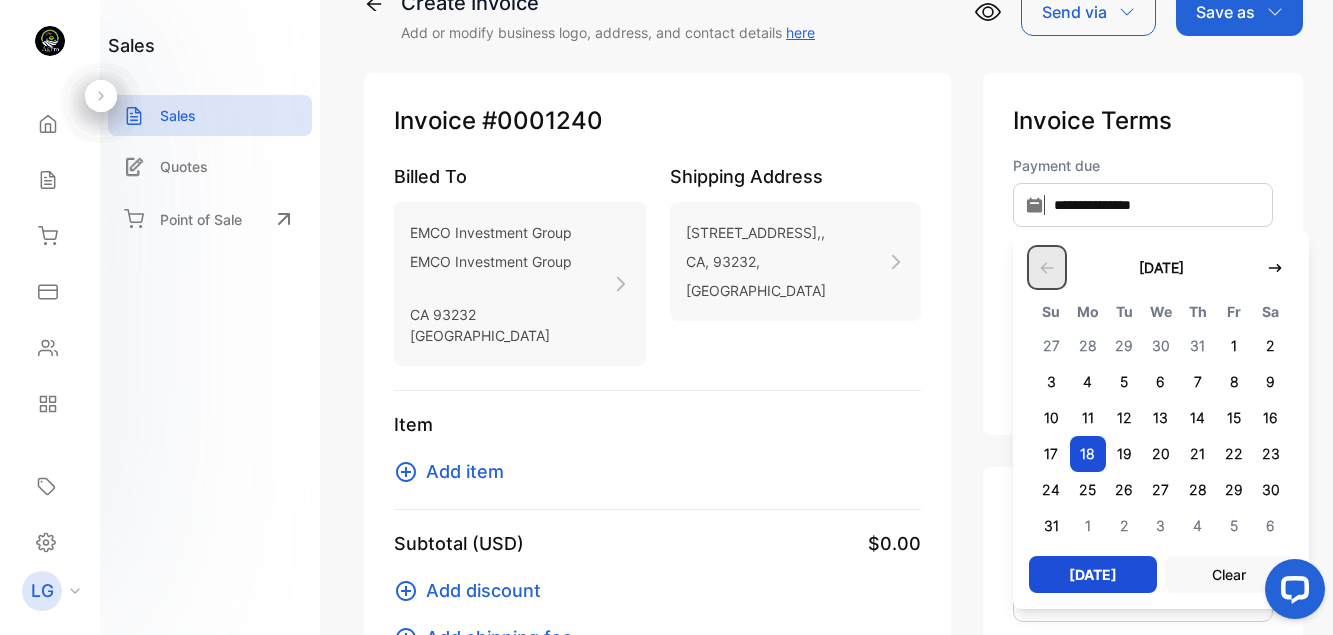 click 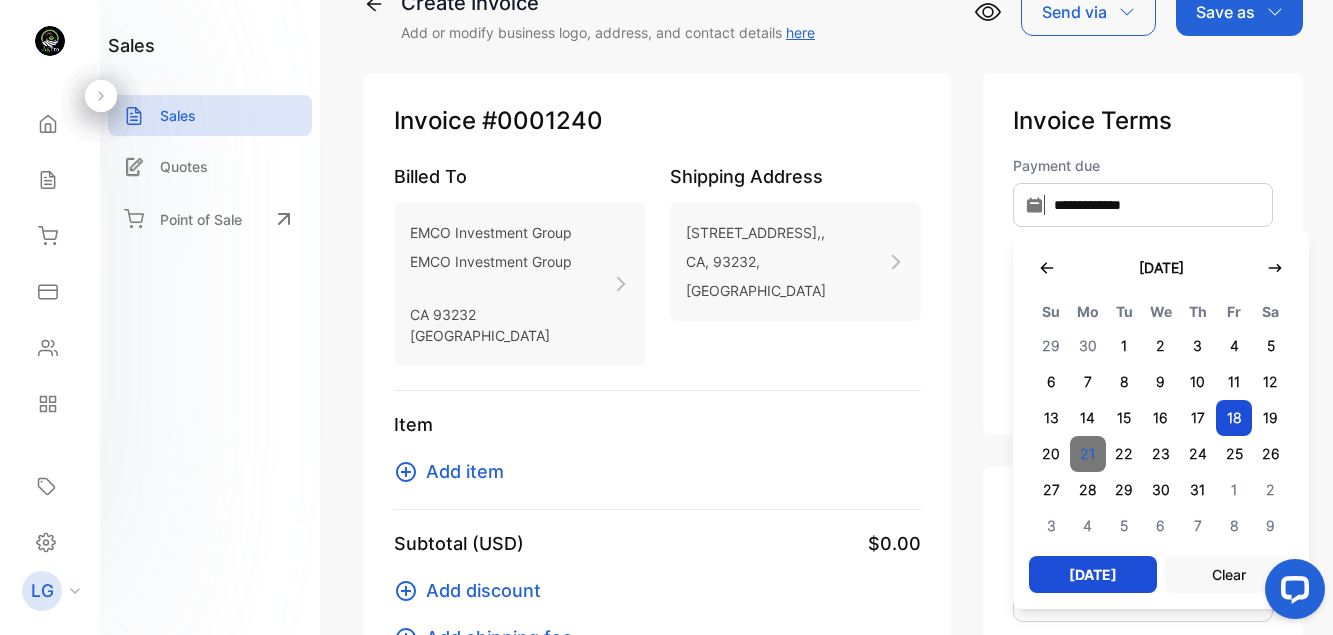 click on "21" at bounding box center [1088, 454] 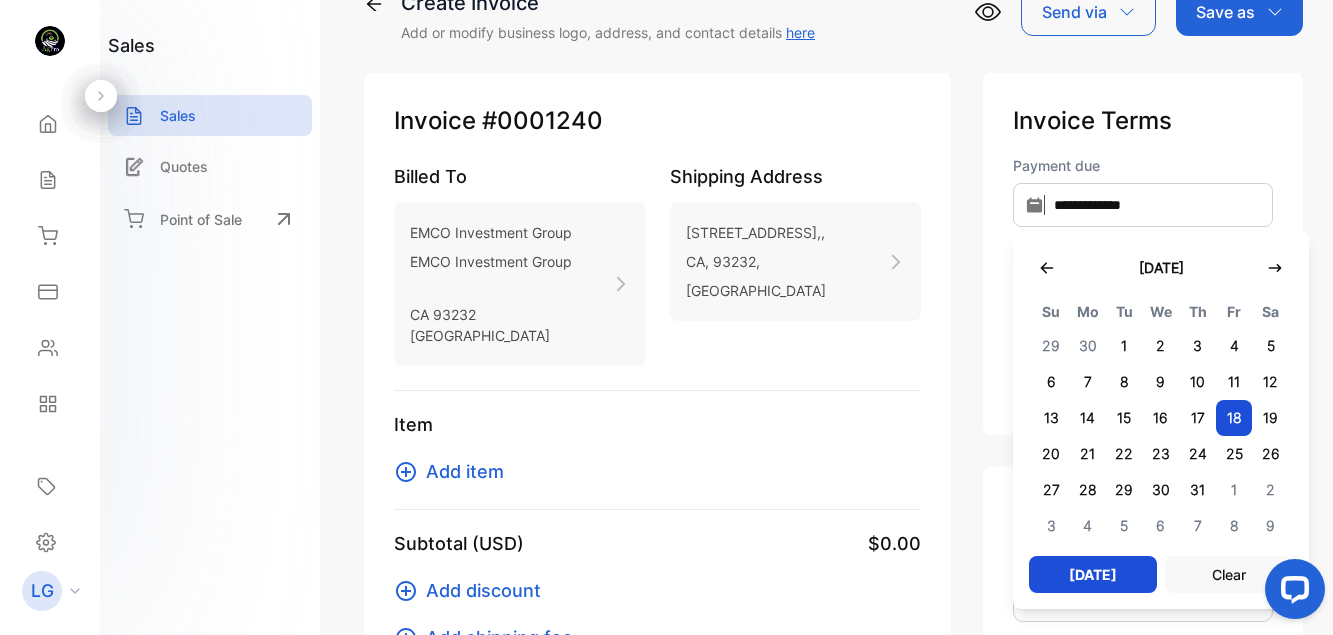 type on "**********" 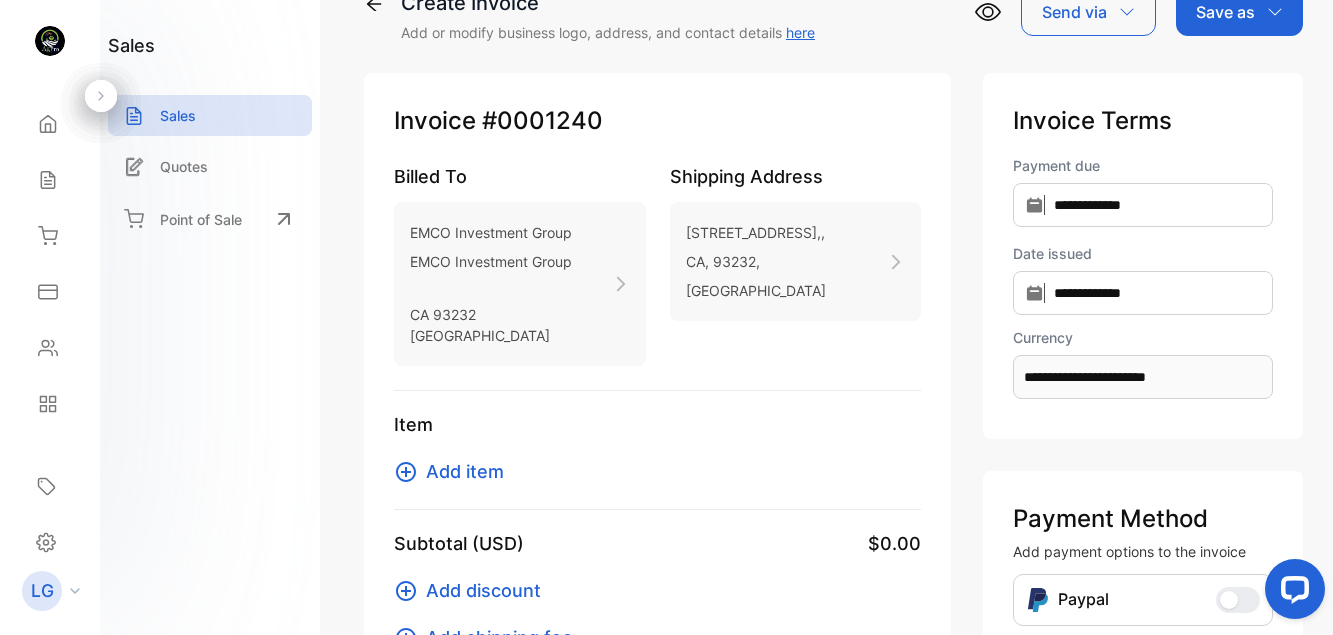 click on "Add item" at bounding box center [465, 471] 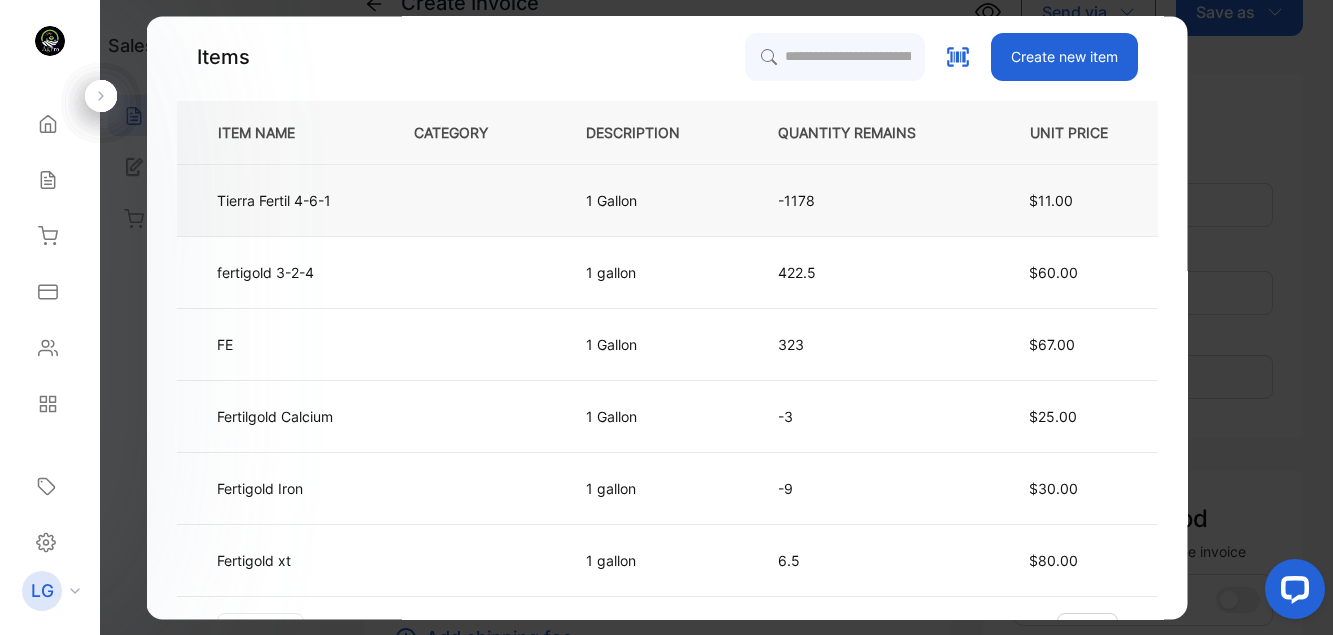 click on "Tierra Fertil 4-6-1" at bounding box center [273, 200] 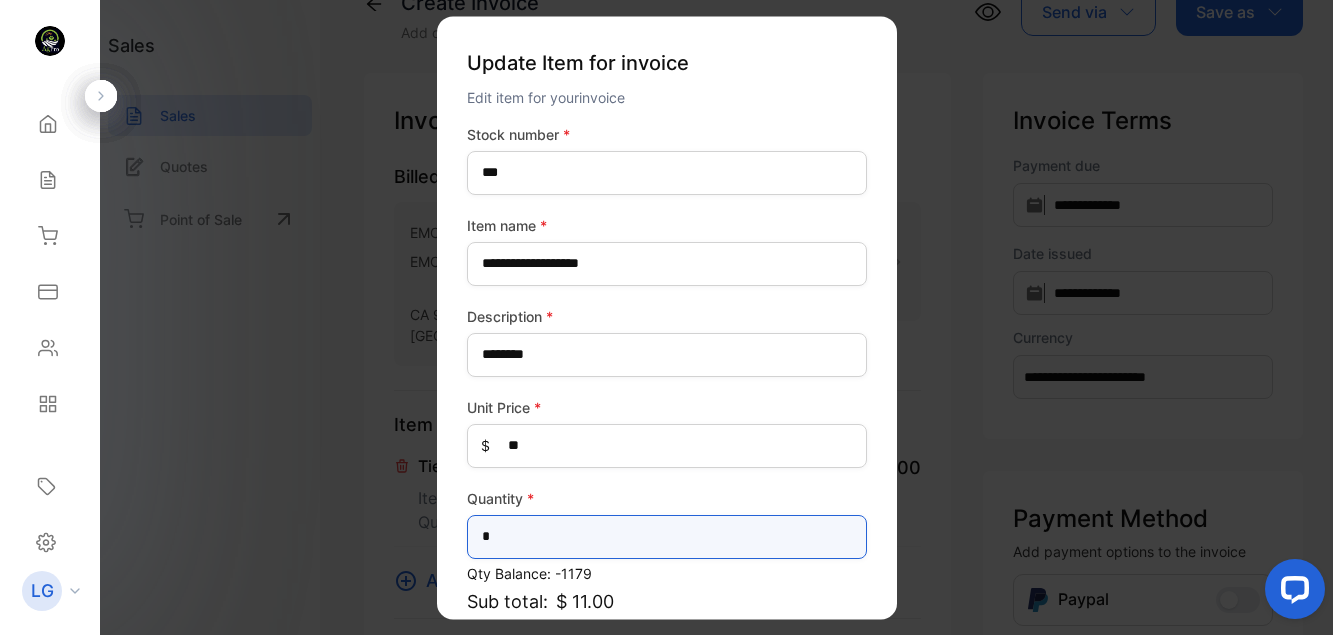 click on "*" at bounding box center [667, 537] 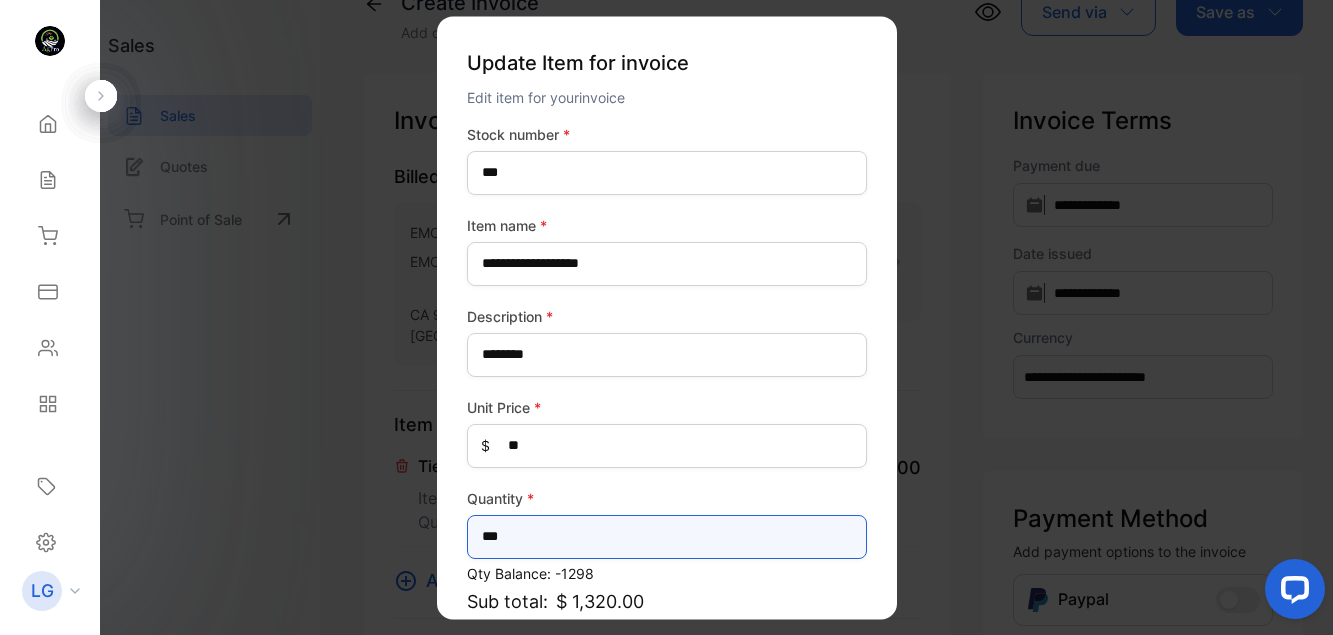 scroll, scrollTop: 187, scrollLeft: 0, axis: vertical 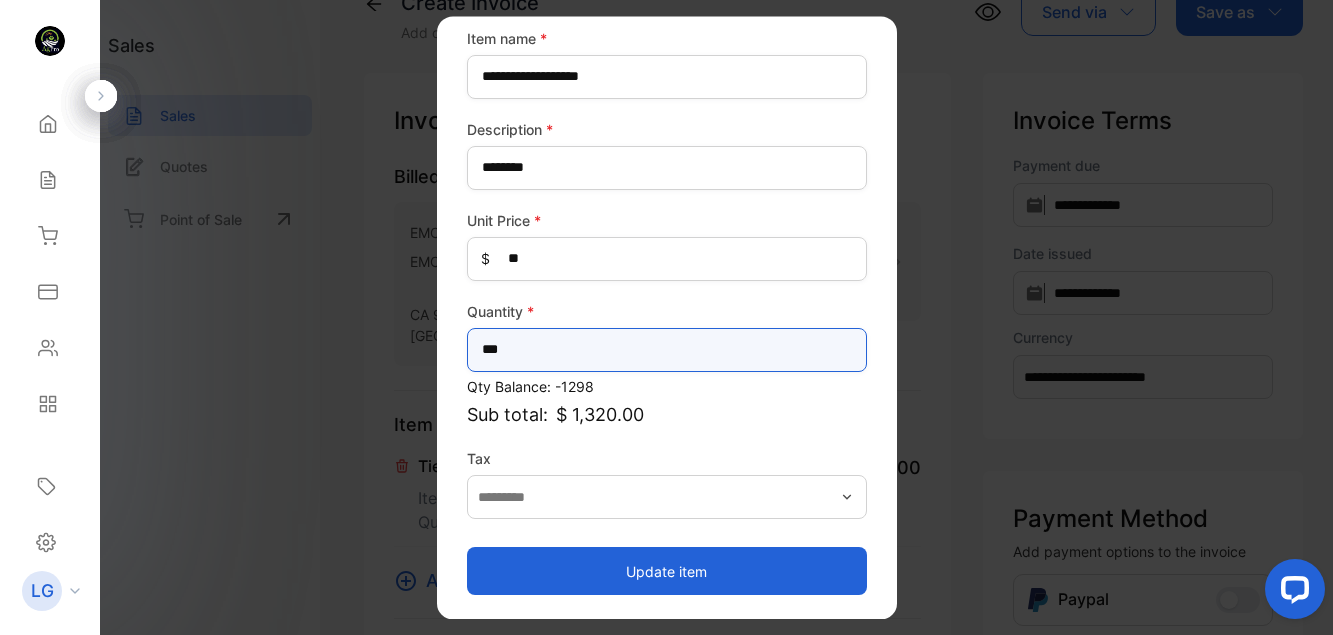 type on "***" 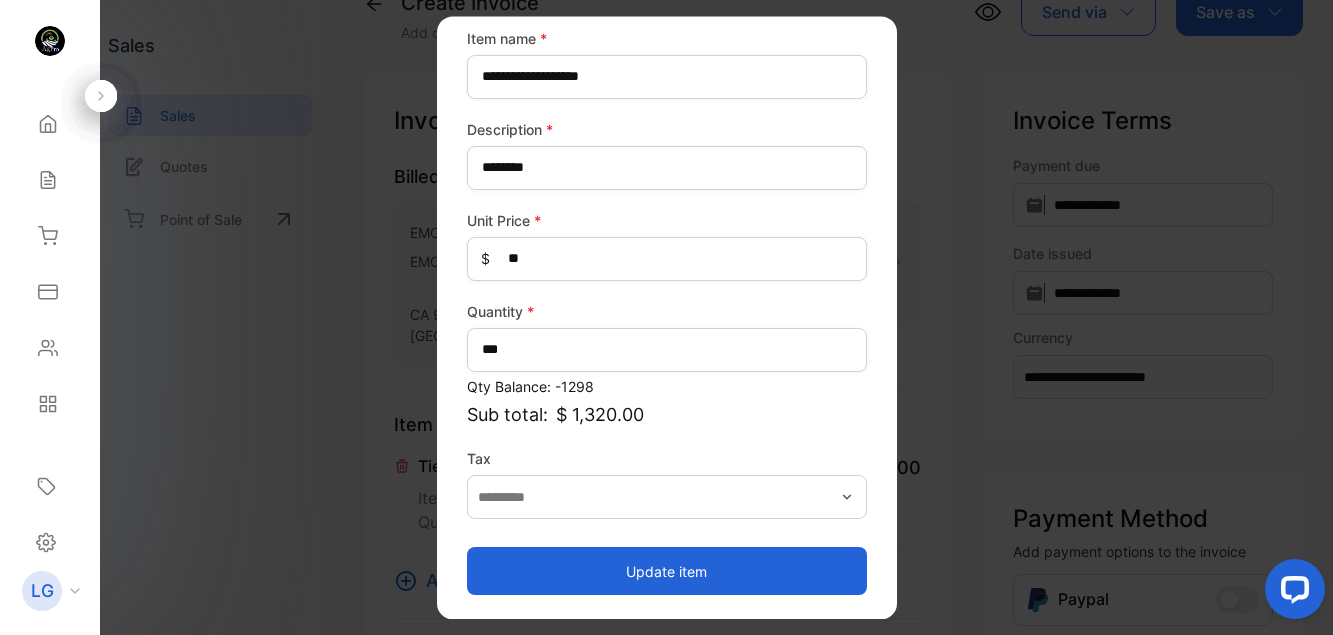 click on "Update item" at bounding box center [667, 571] 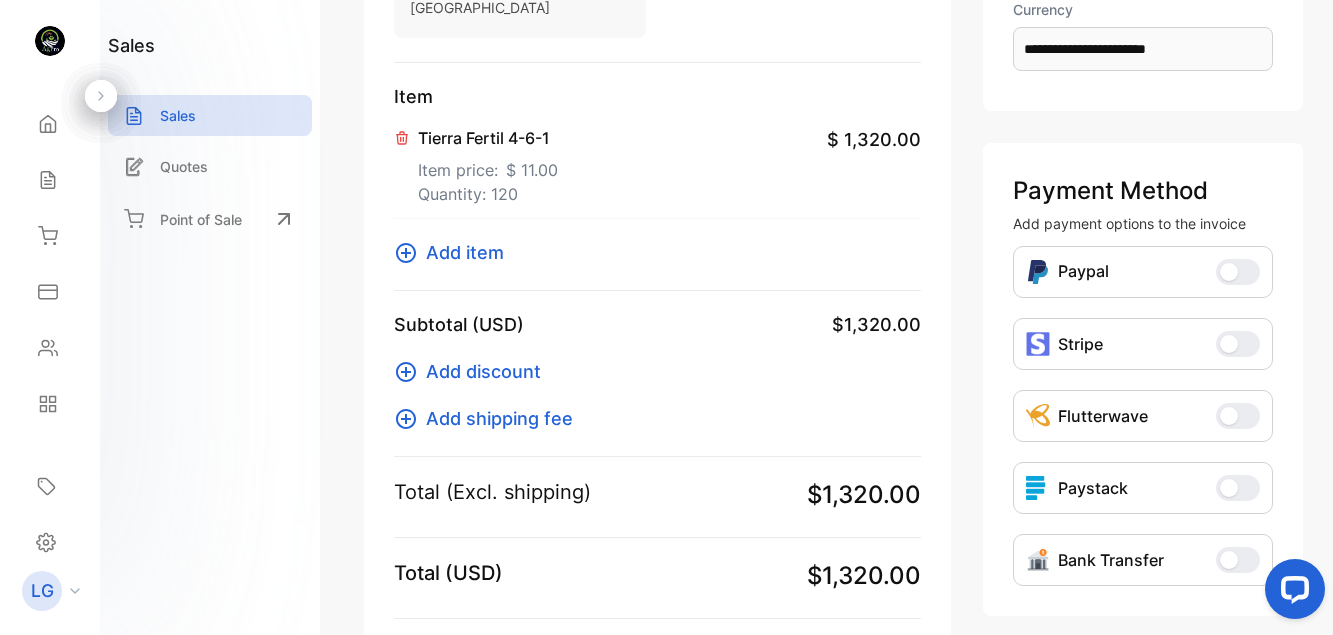 scroll, scrollTop: 410, scrollLeft: 0, axis: vertical 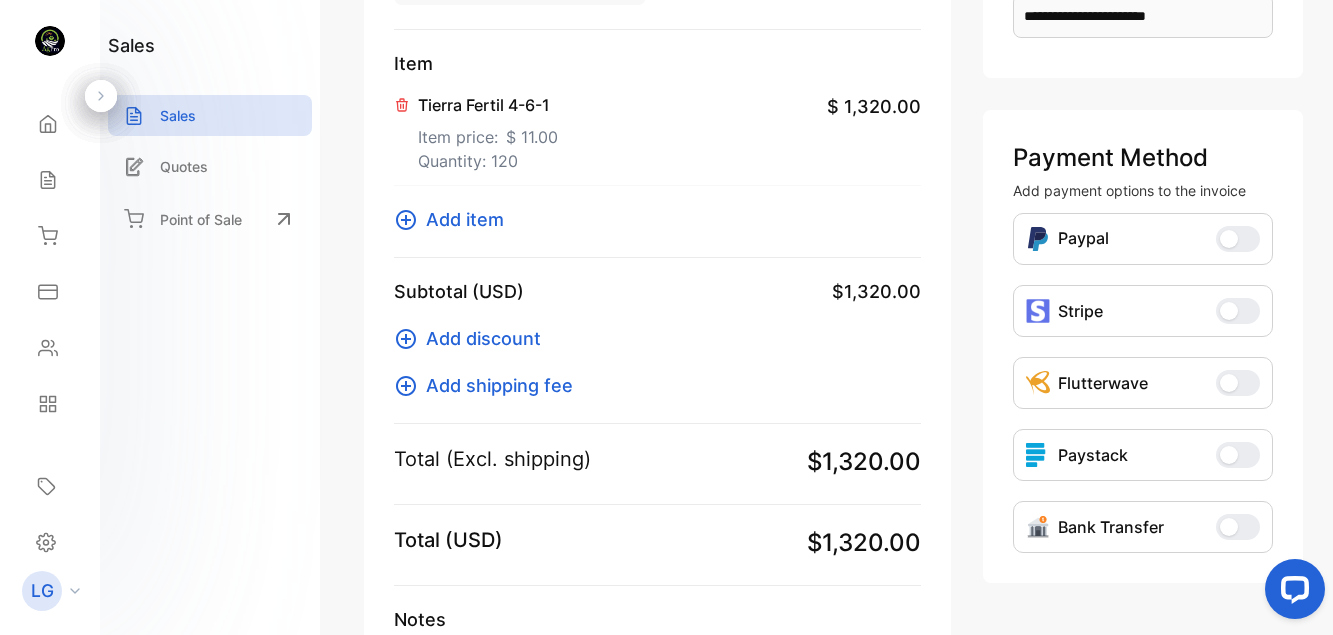 click on "Add item" at bounding box center [465, 219] 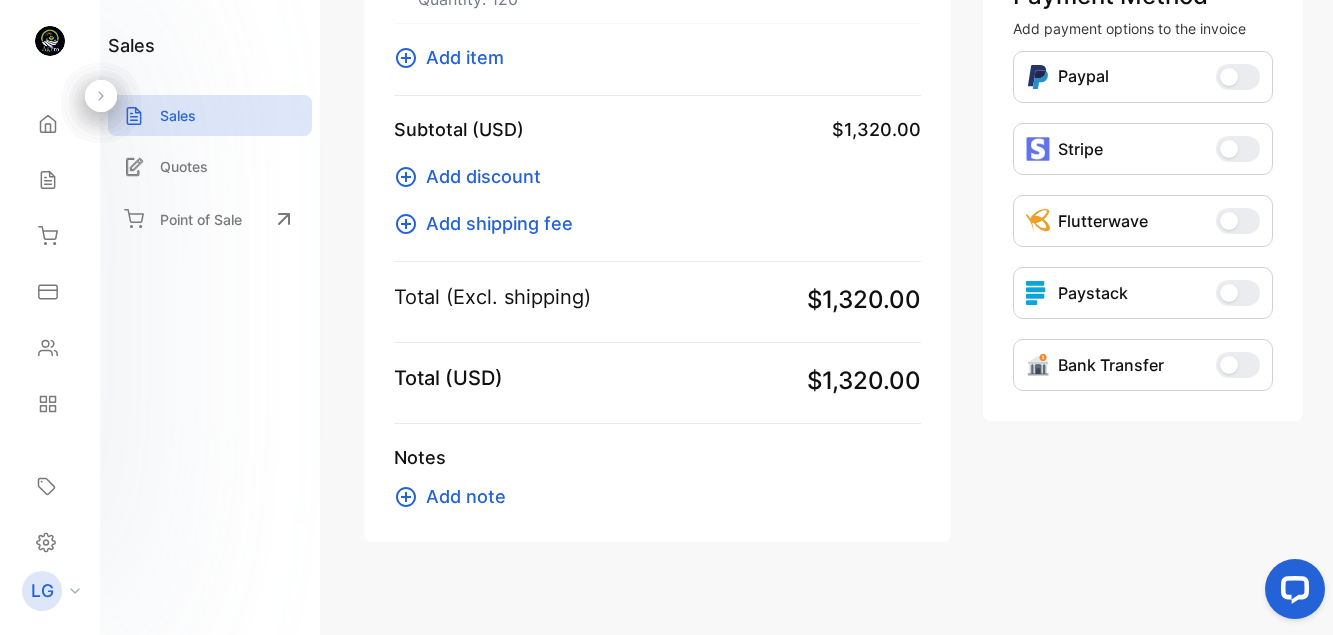 scroll, scrollTop: 591, scrollLeft: 0, axis: vertical 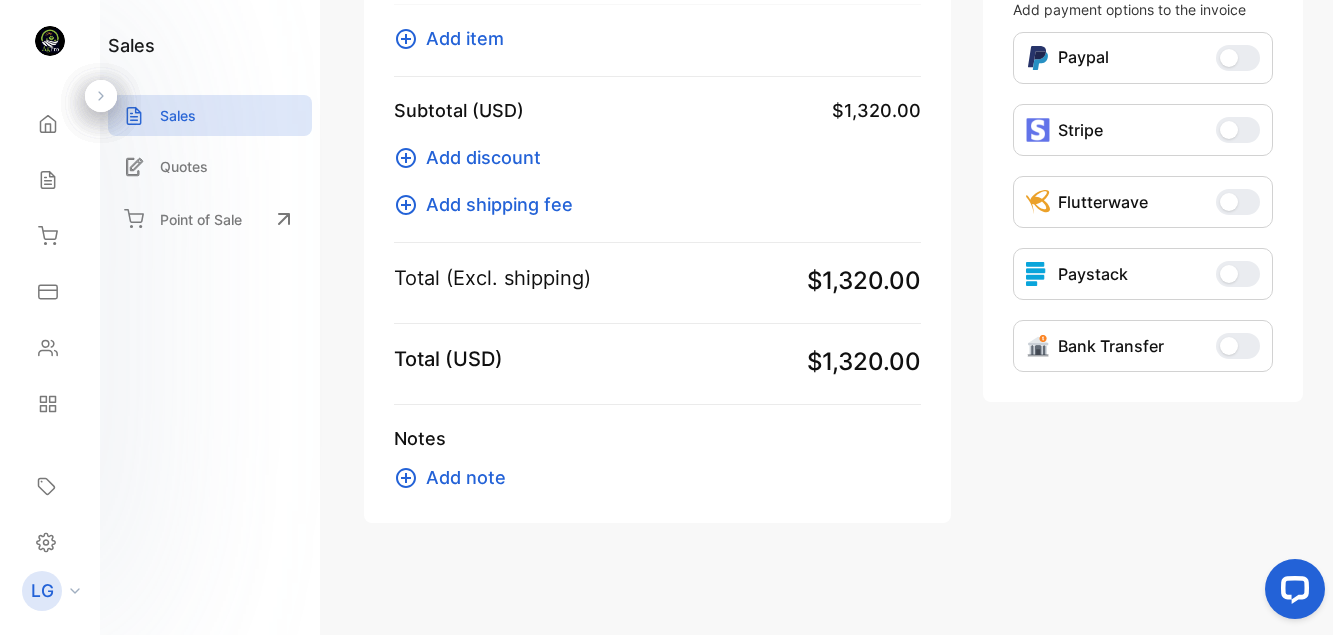 click on "**********" at bounding box center (833, 317) 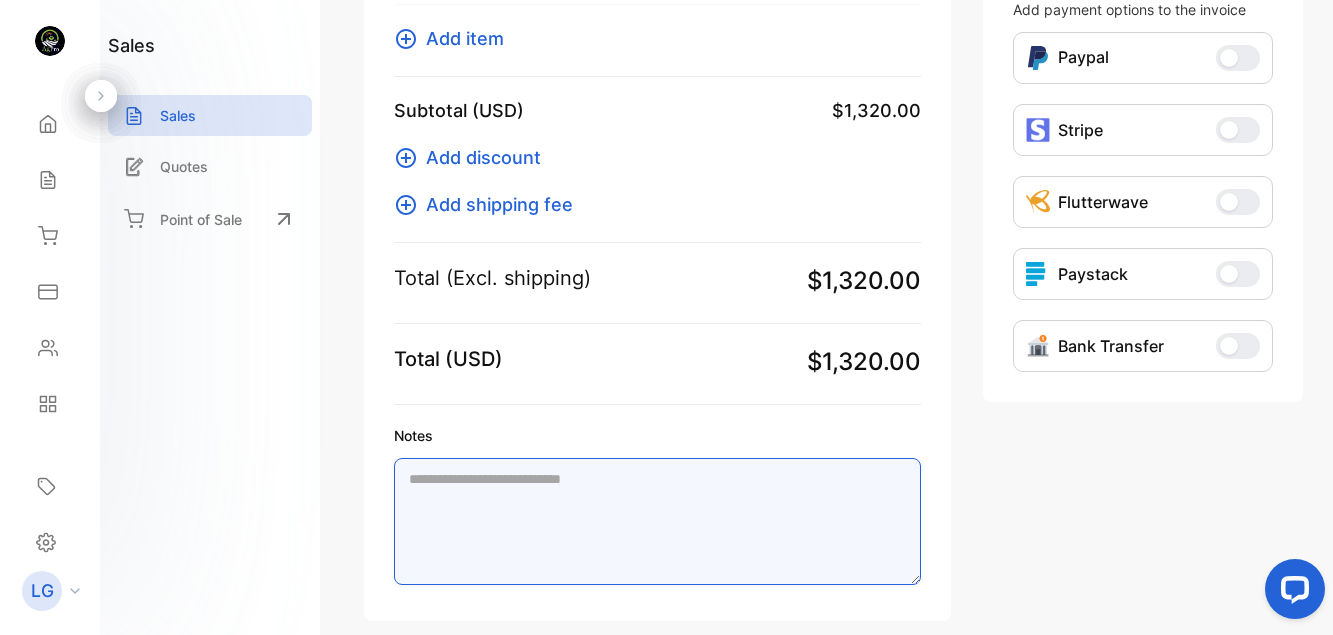 paste on "**********" 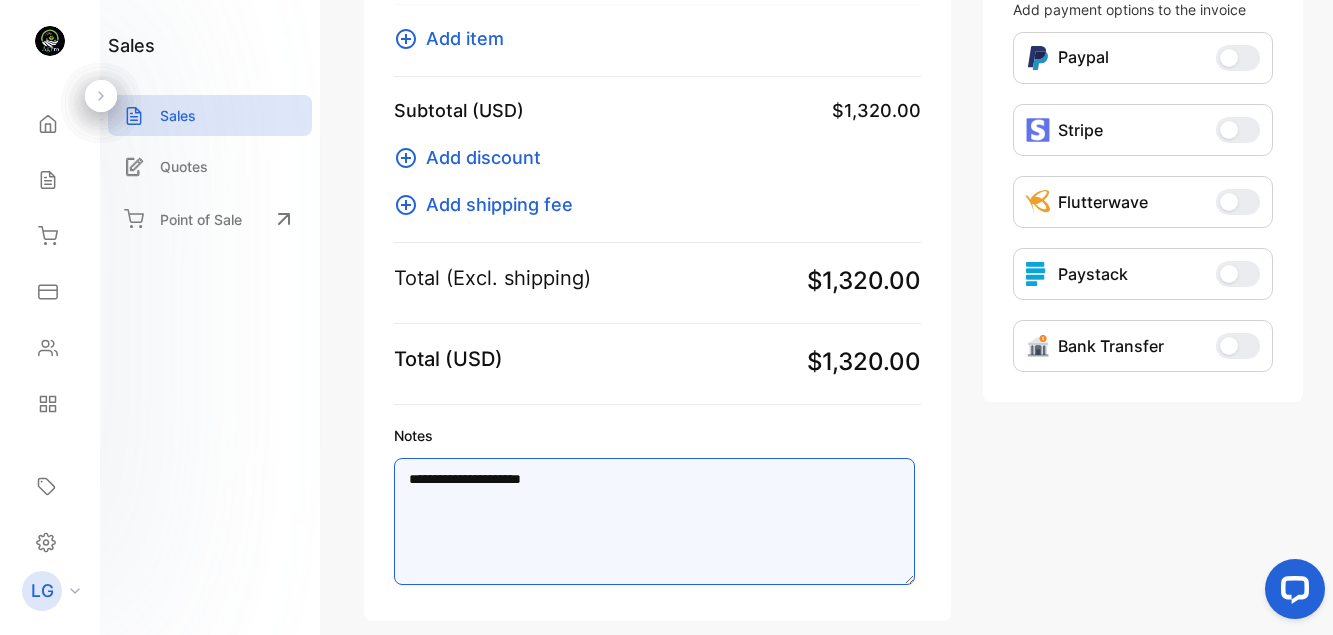 click on "**********" at bounding box center (654, 521) 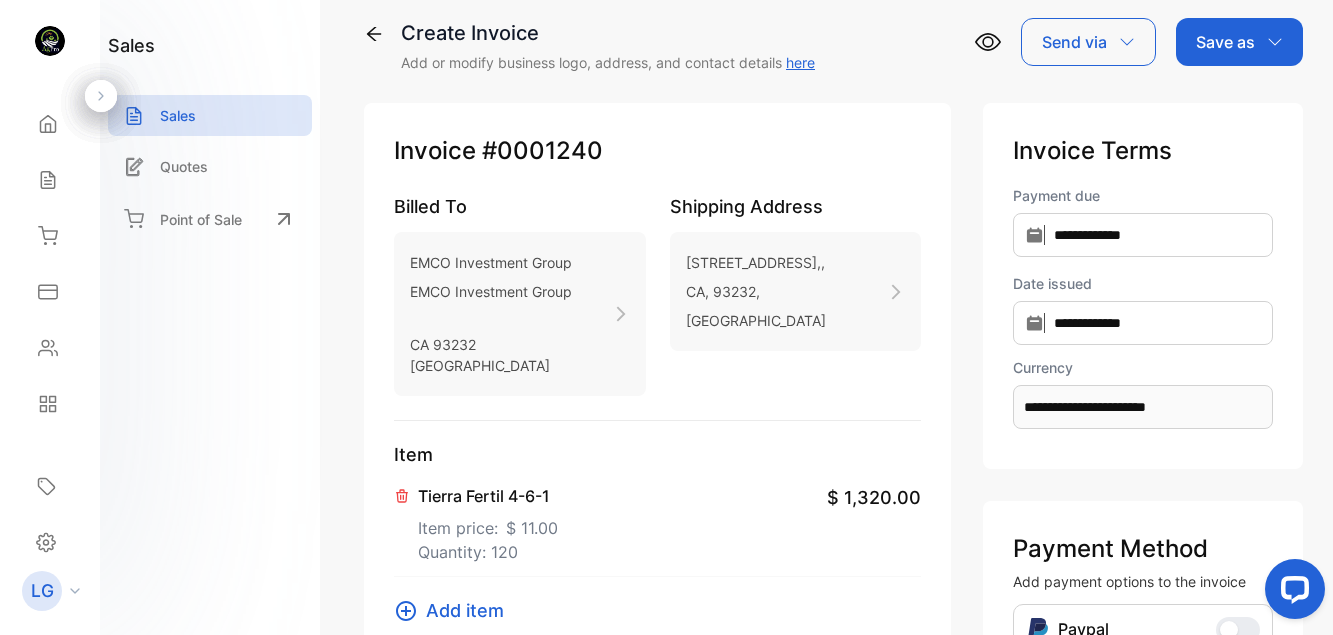 scroll, scrollTop: 0, scrollLeft: 0, axis: both 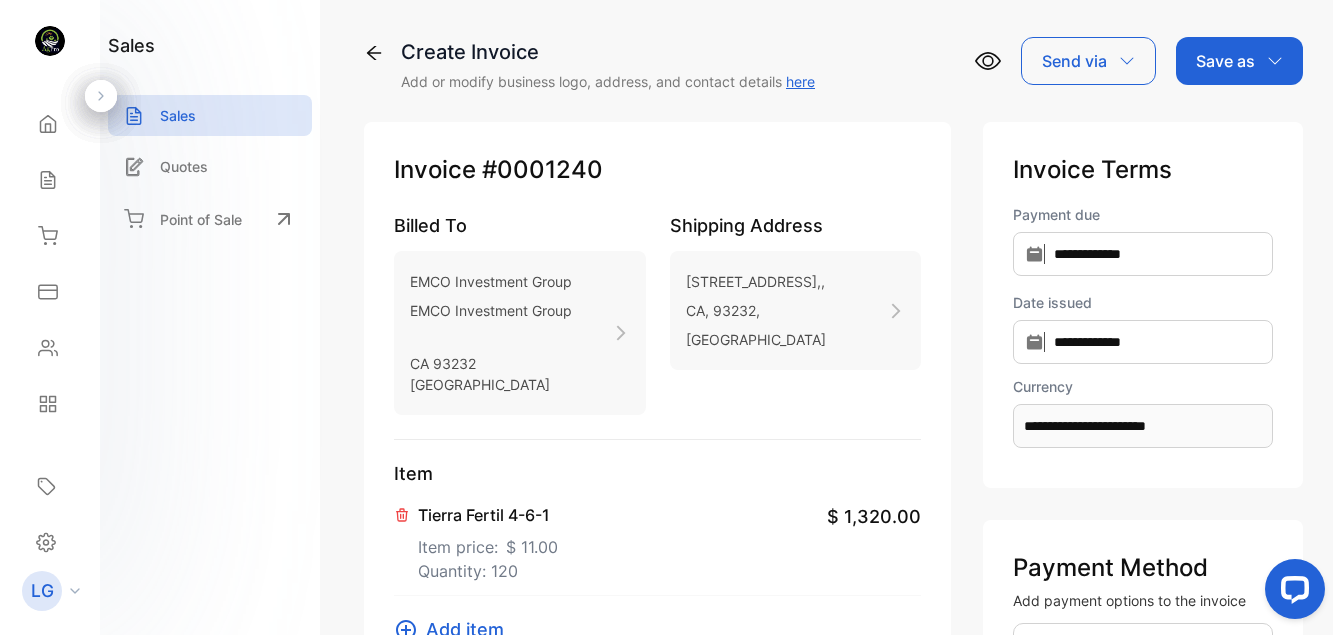 click on "Save as" at bounding box center [1225, 61] 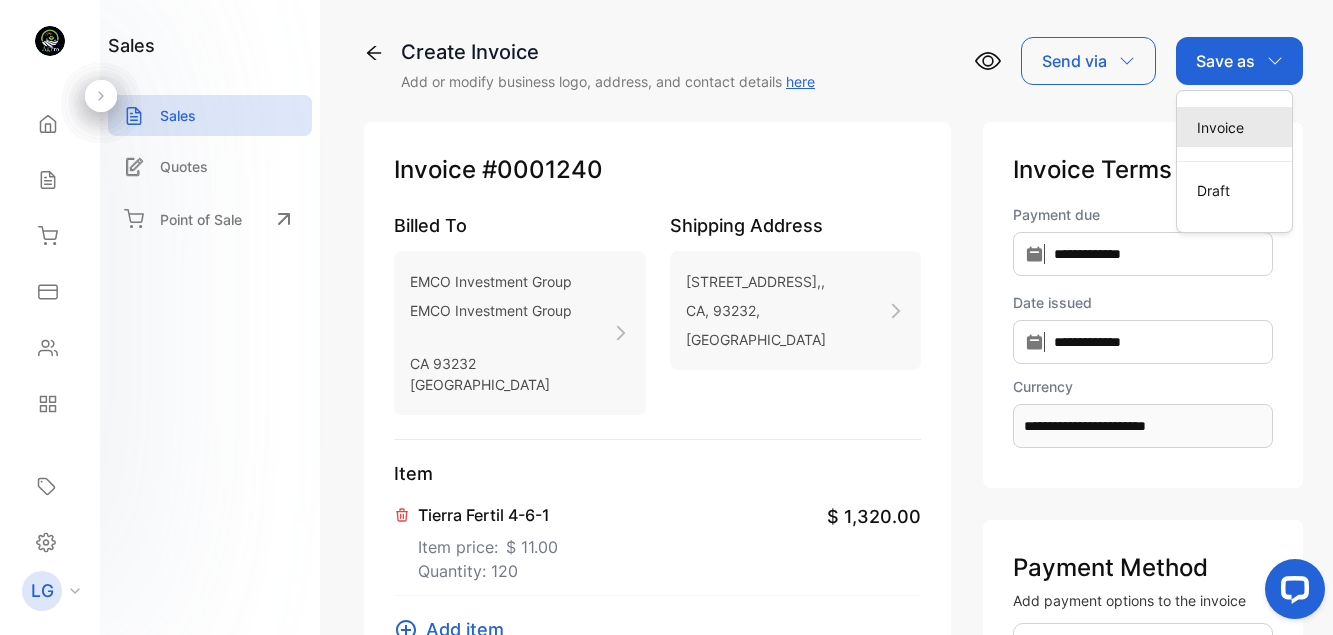 click on "Invoice" at bounding box center [1234, 127] 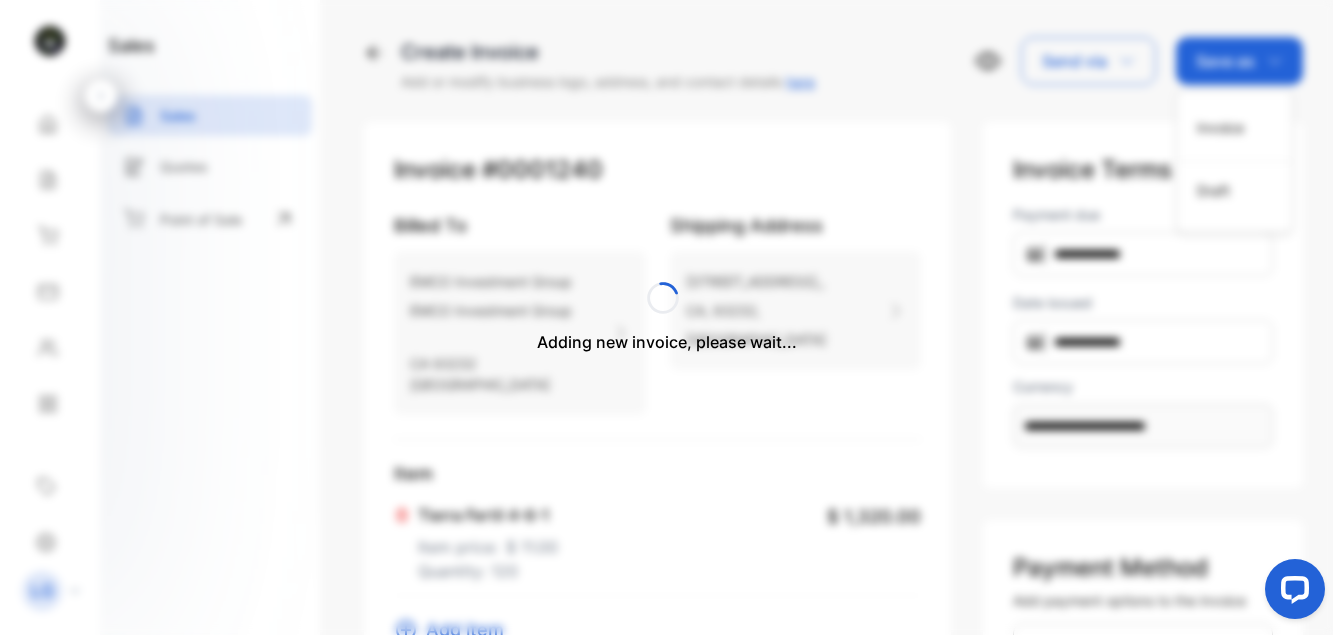 type 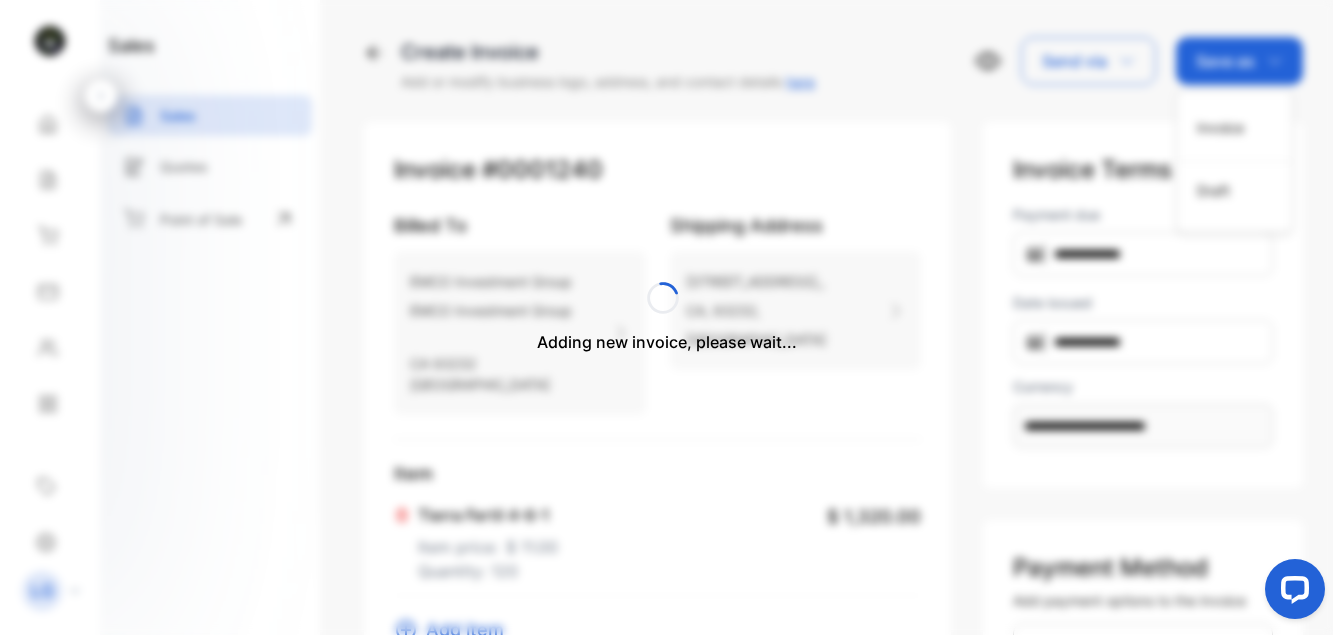 type 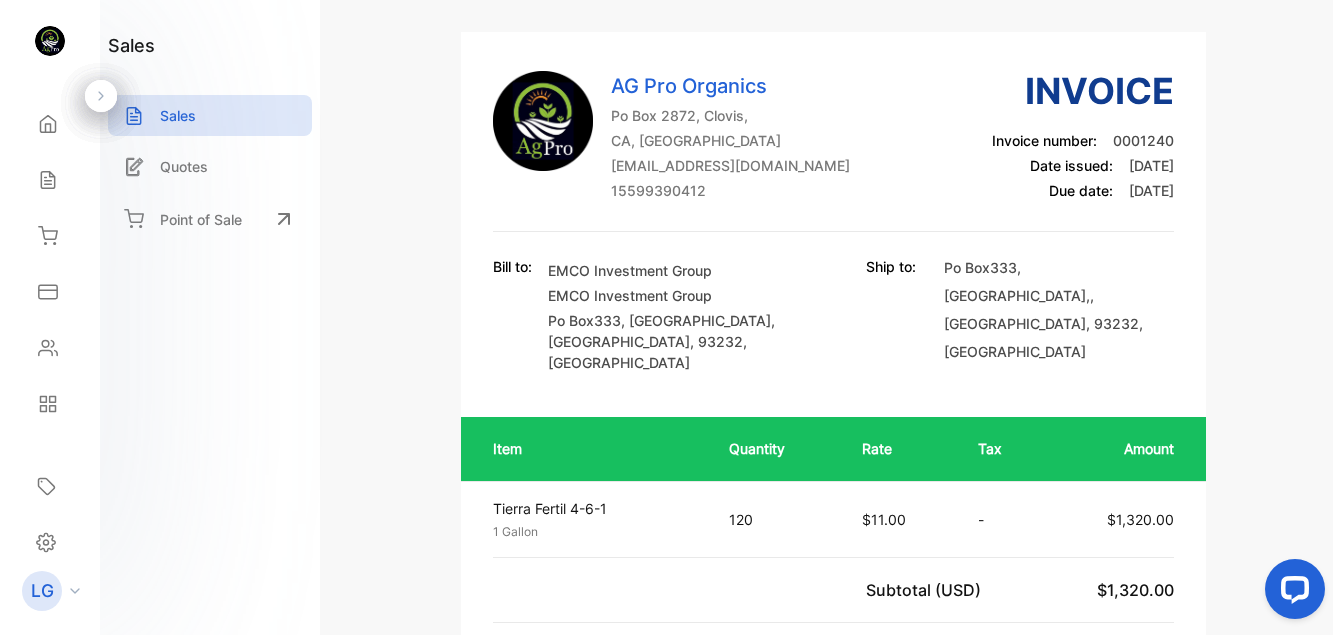 scroll, scrollTop: 0, scrollLeft: 0, axis: both 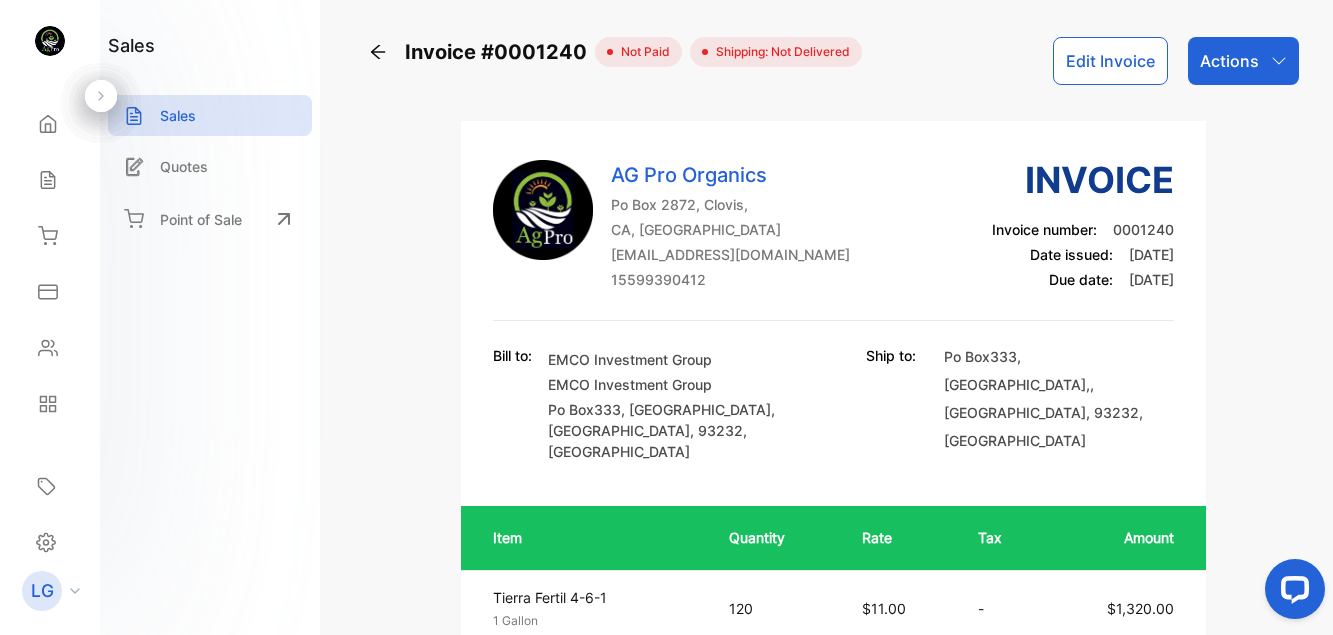 click 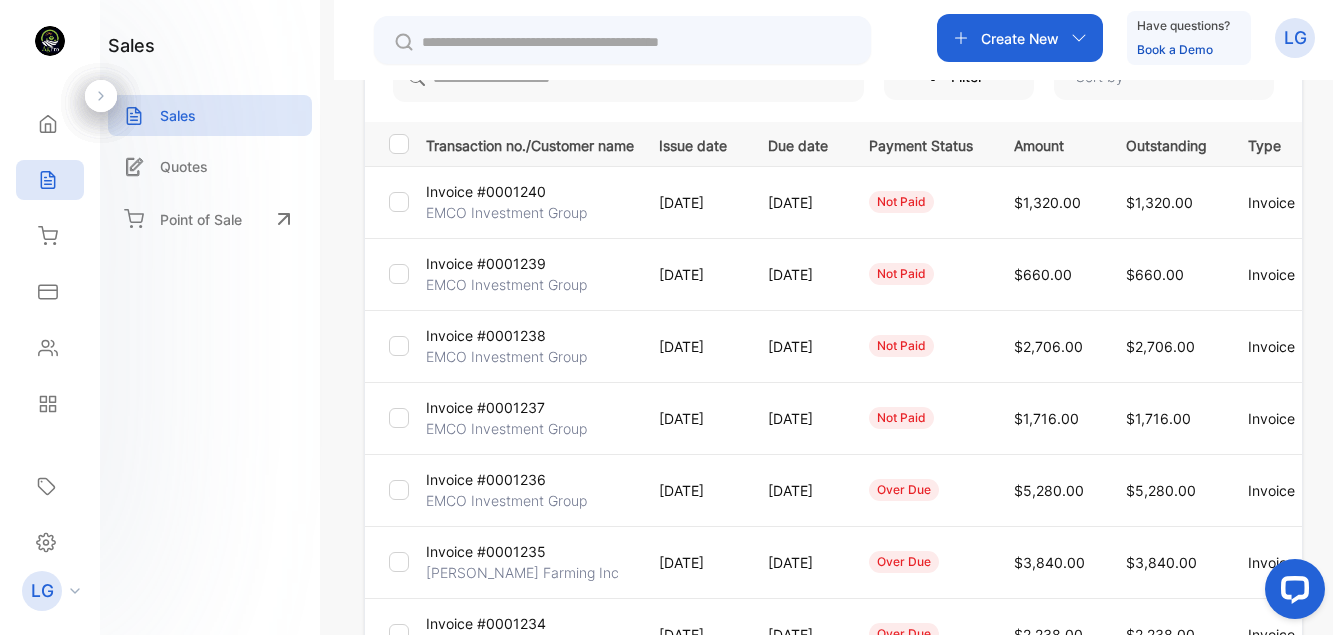 scroll, scrollTop: 239, scrollLeft: 0, axis: vertical 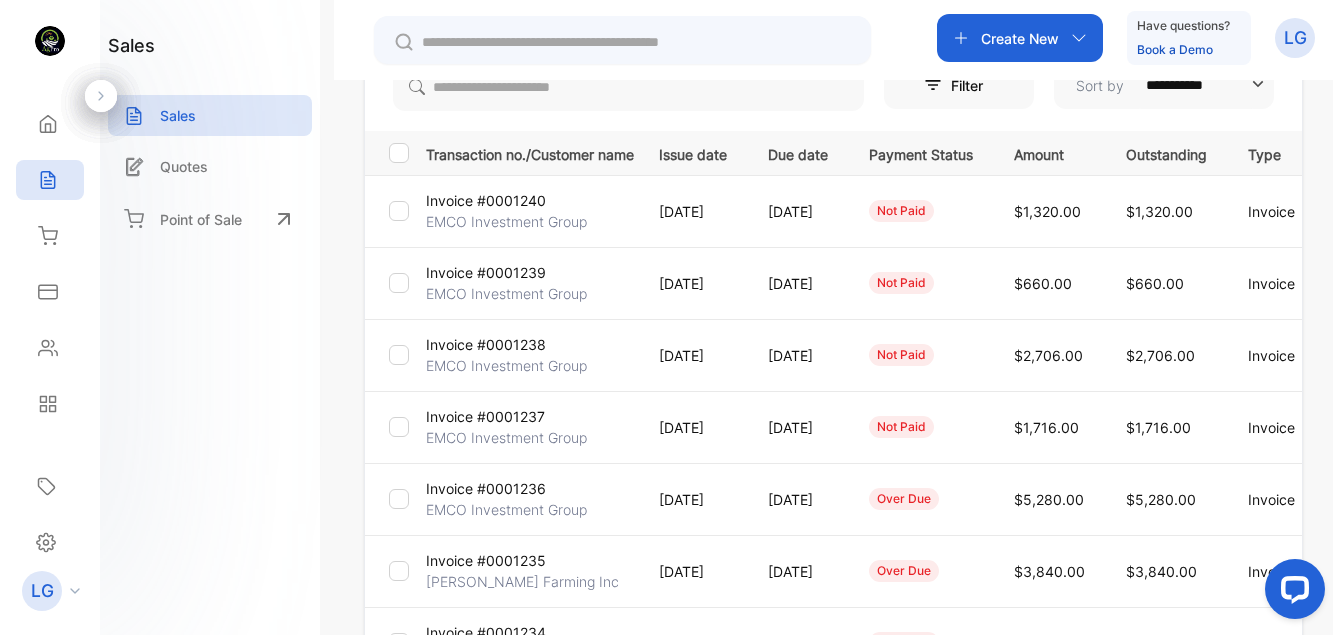 click on "EMCO Investment Group" at bounding box center [506, 437] 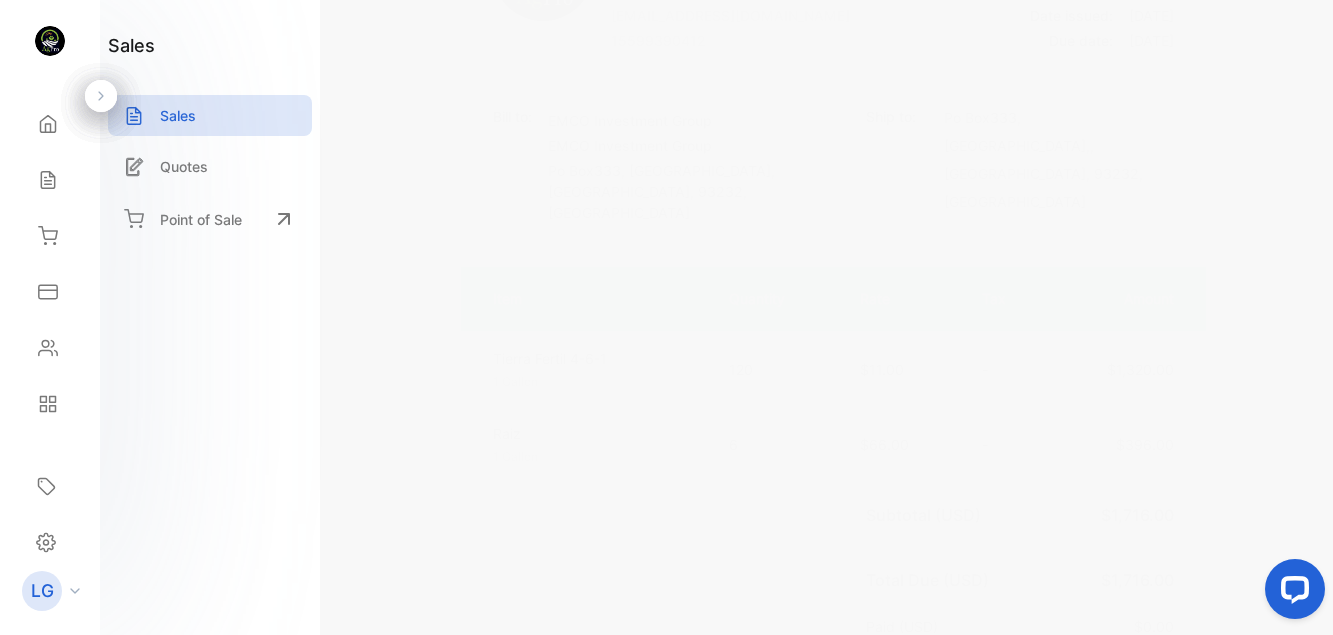 drag, startPoint x: 1325, startPoint y: 69, endPoint x: 1353, endPoint y: -36, distance: 108.66922 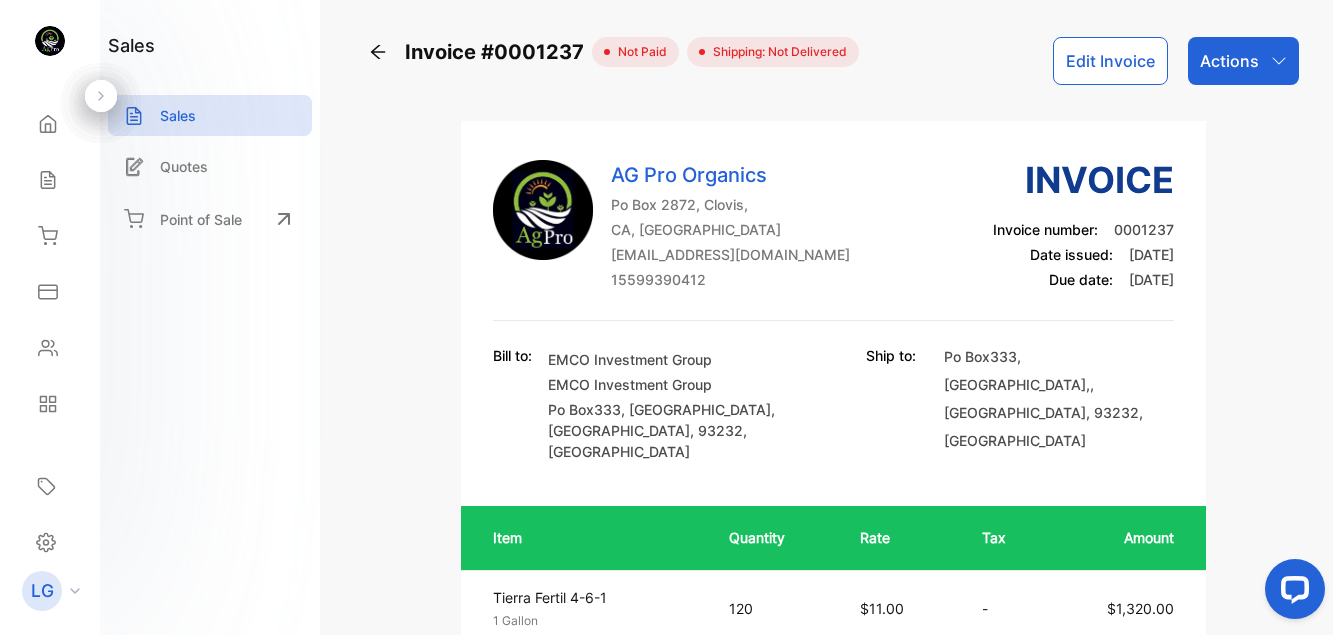 click on "Actions" at bounding box center [1229, 61] 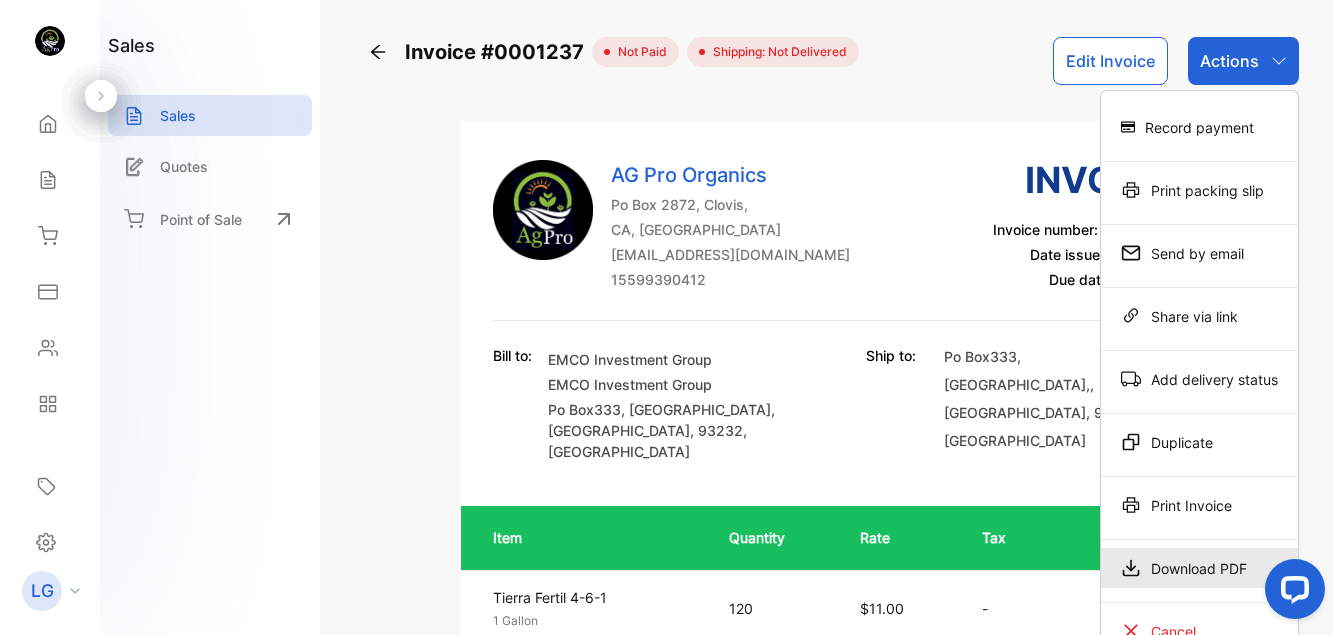 click on "Download PDF" at bounding box center (1199, 568) 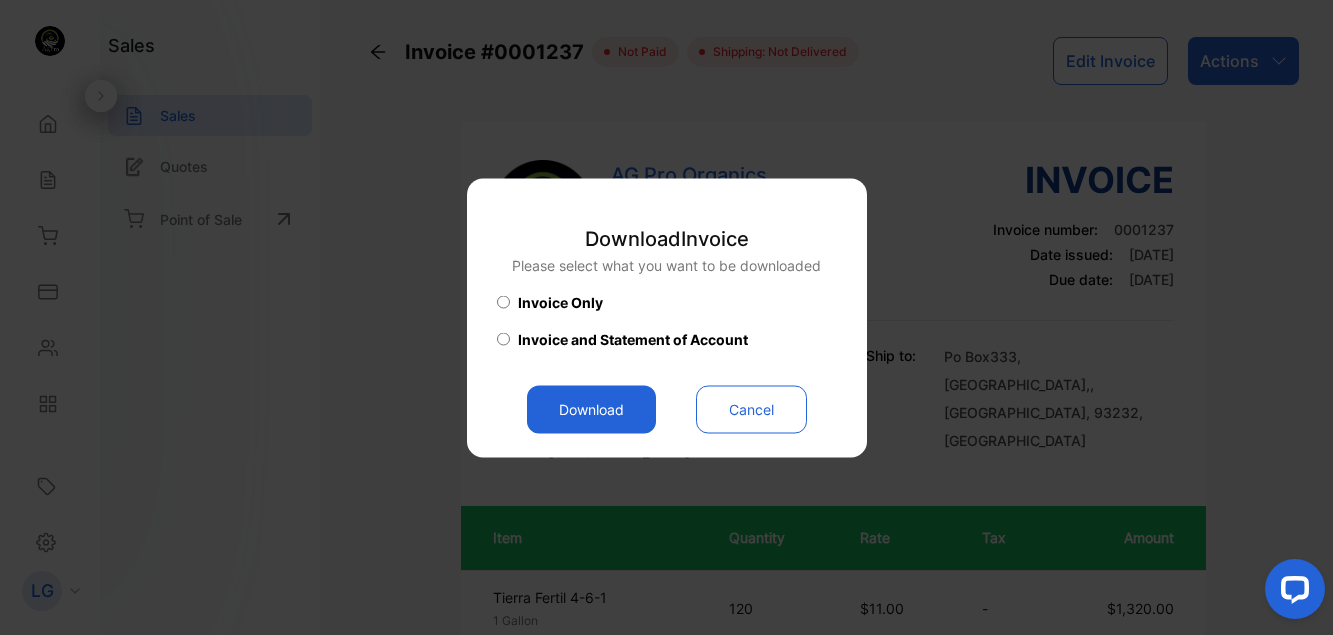 click on "Download" at bounding box center [591, 409] 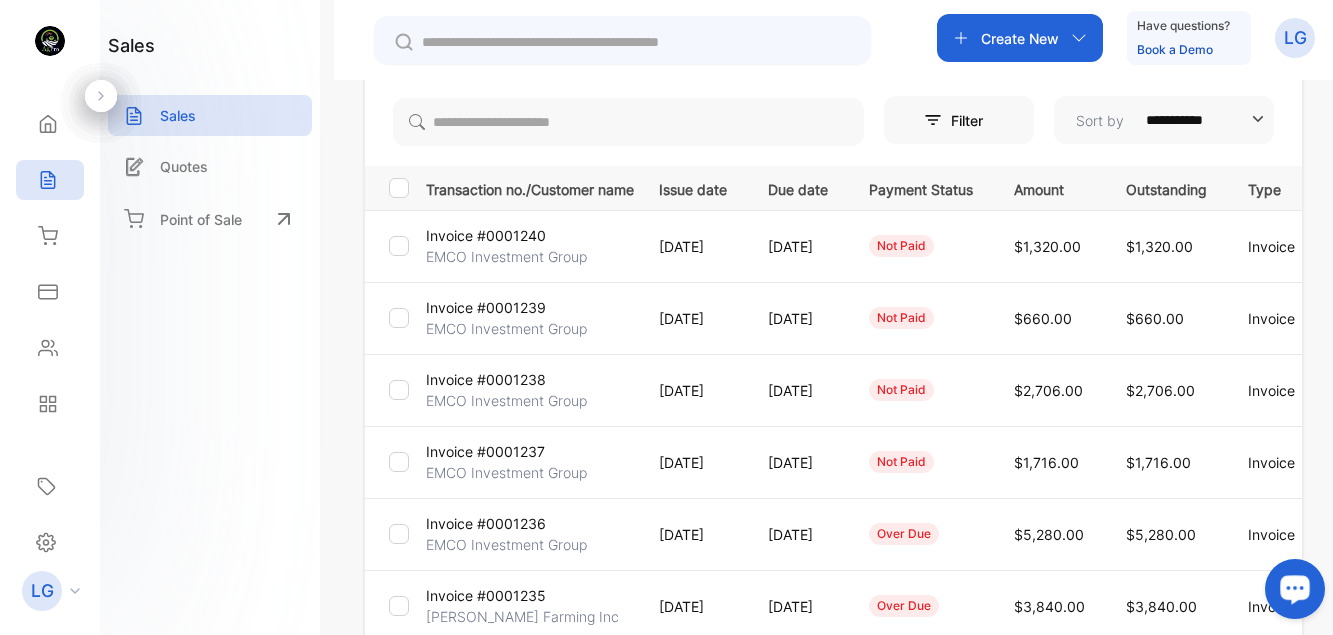 scroll, scrollTop: 213, scrollLeft: 0, axis: vertical 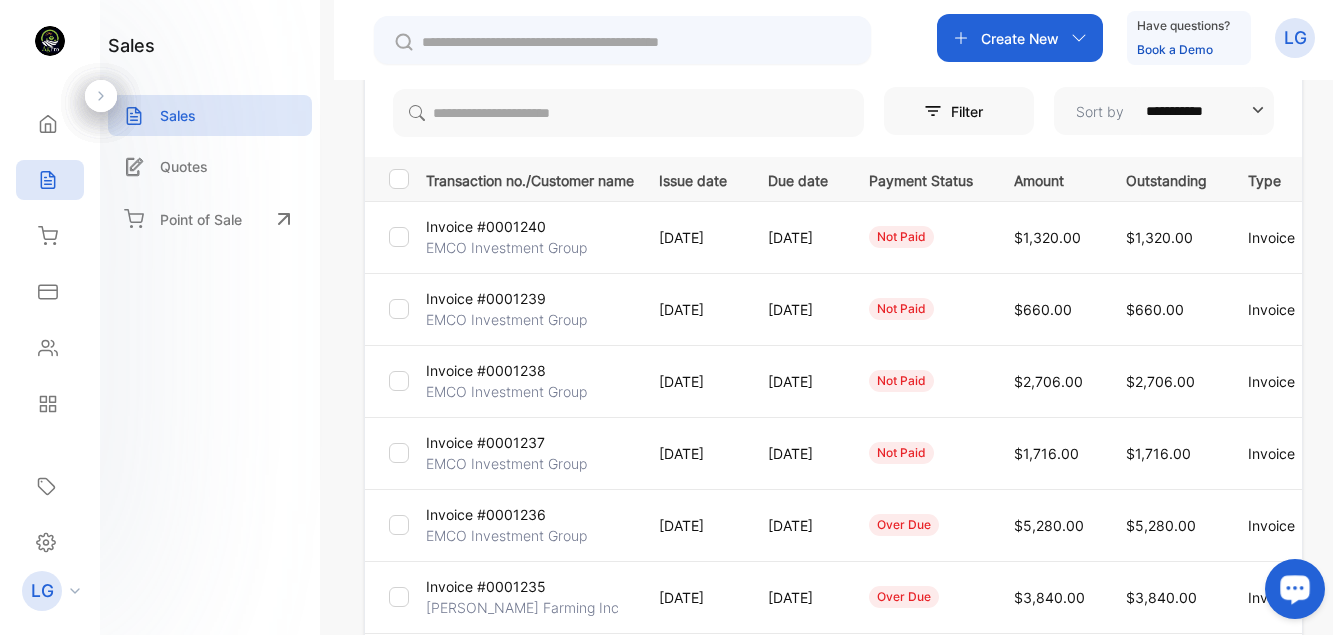 click on "Invoice #0001236" at bounding box center [486, 514] 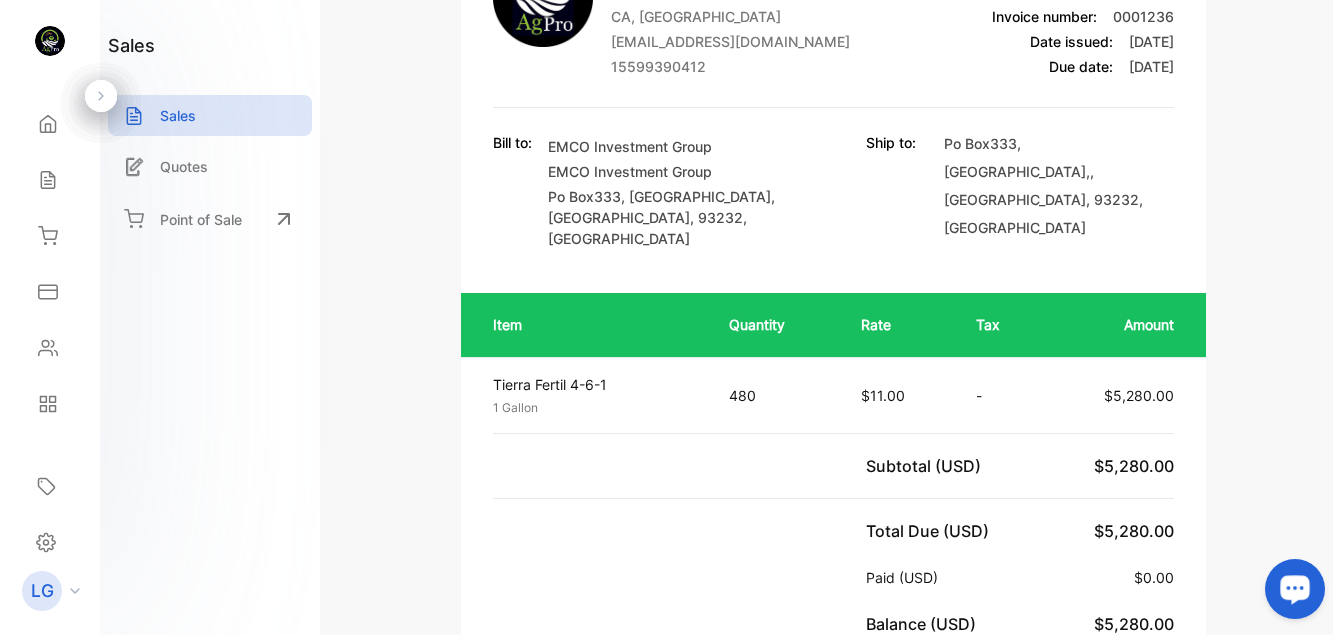 scroll, scrollTop: 91, scrollLeft: 0, axis: vertical 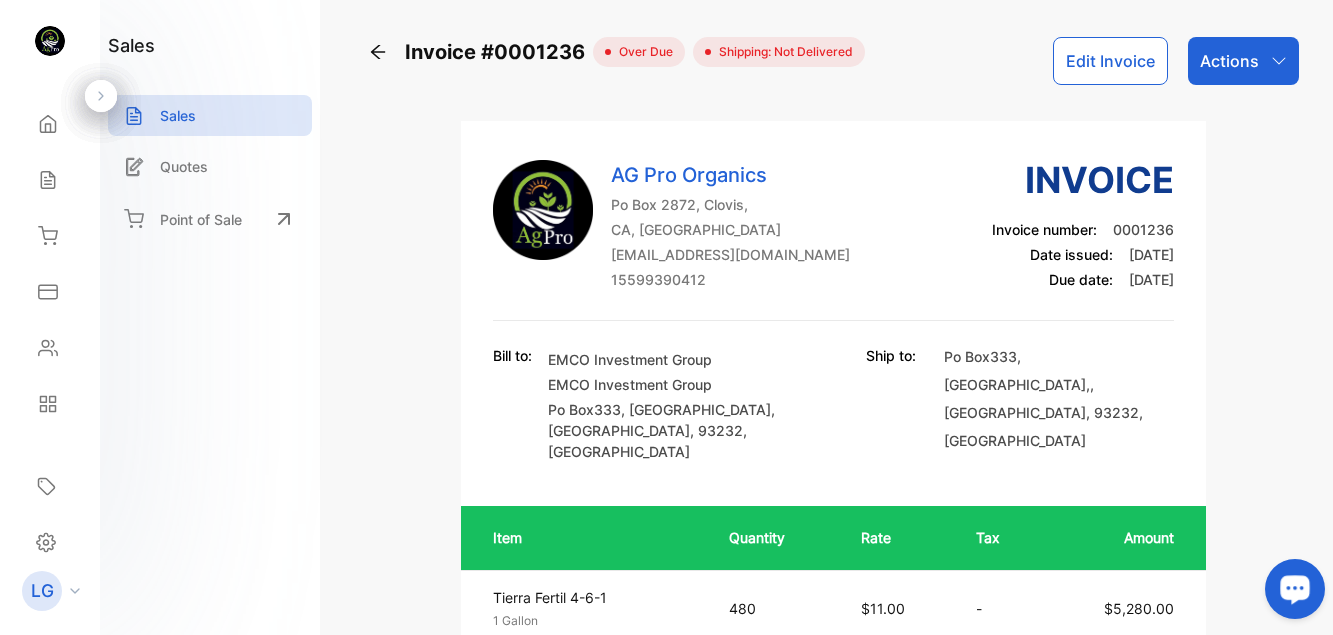 click on "Actions" at bounding box center [1229, 61] 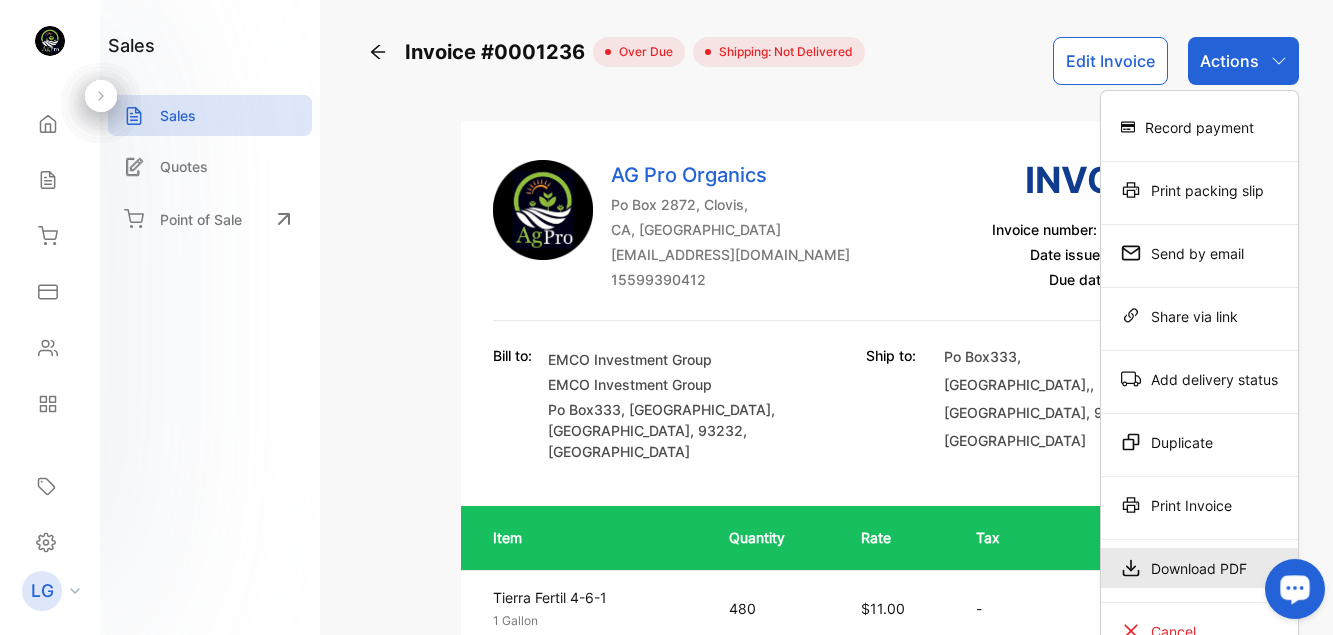 click on "Download PDF" at bounding box center [1199, 568] 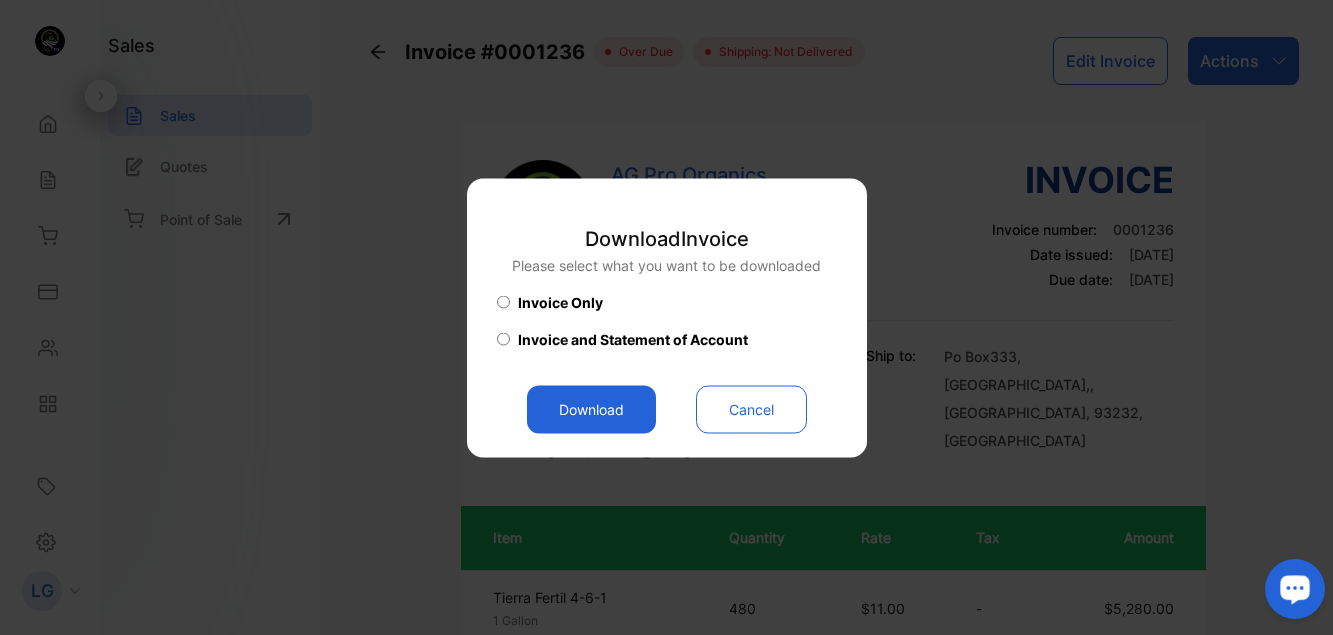 click on "Download" at bounding box center (591, 409) 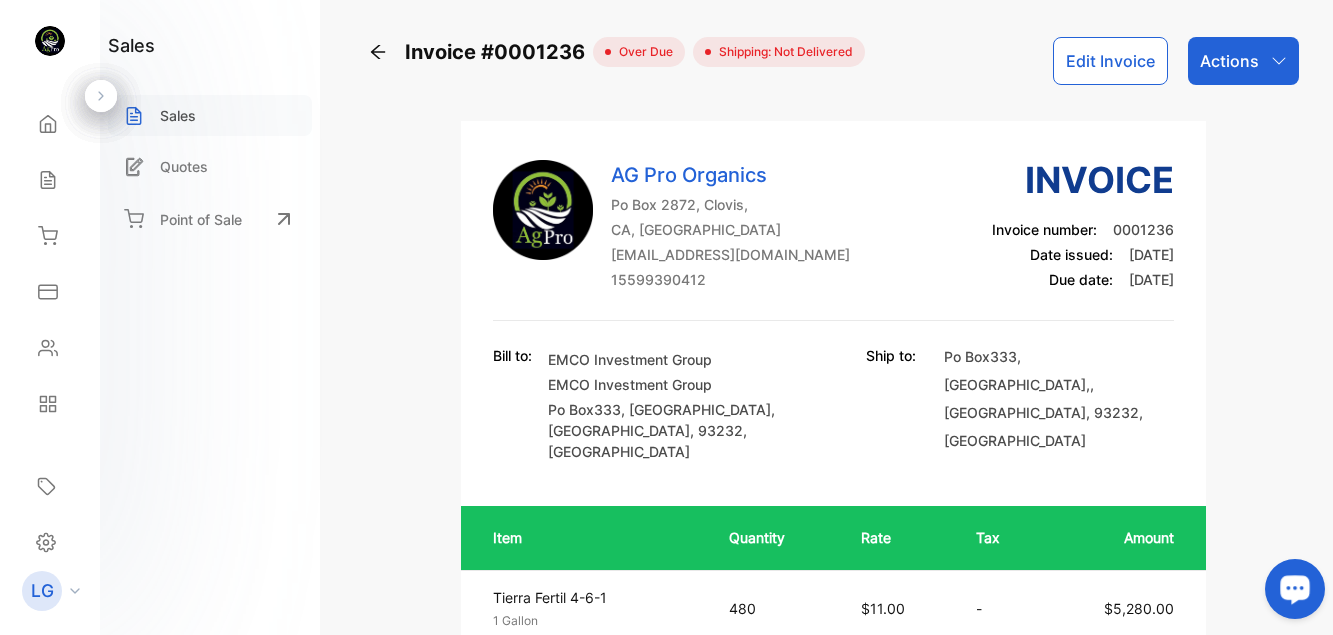 click on "Sales" at bounding box center [178, 115] 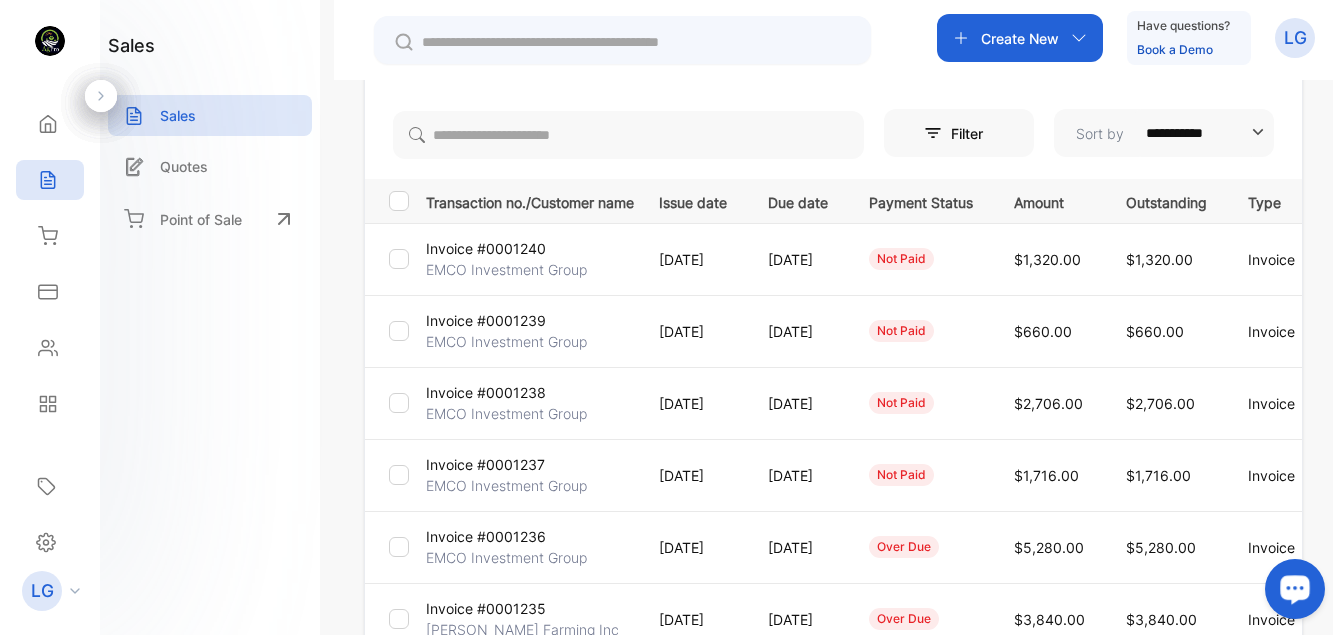 scroll, scrollTop: 192, scrollLeft: 0, axis: vertical 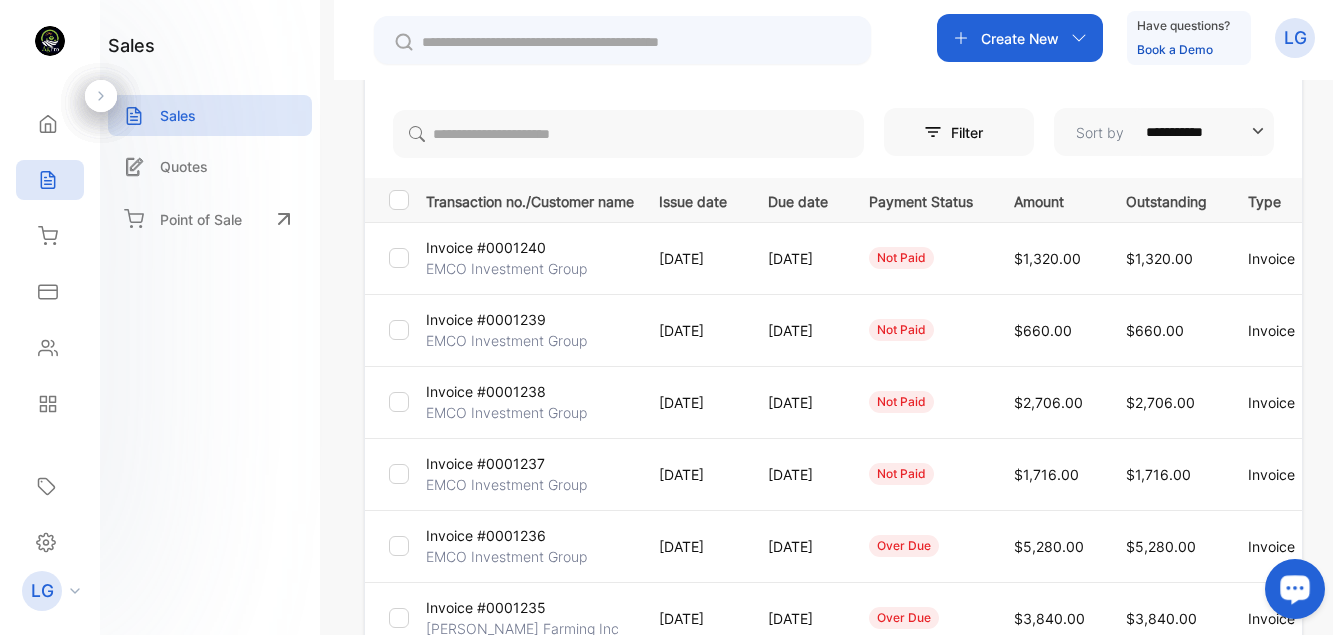 click on "Invoice #0001238" at bounding box center (486, 391) 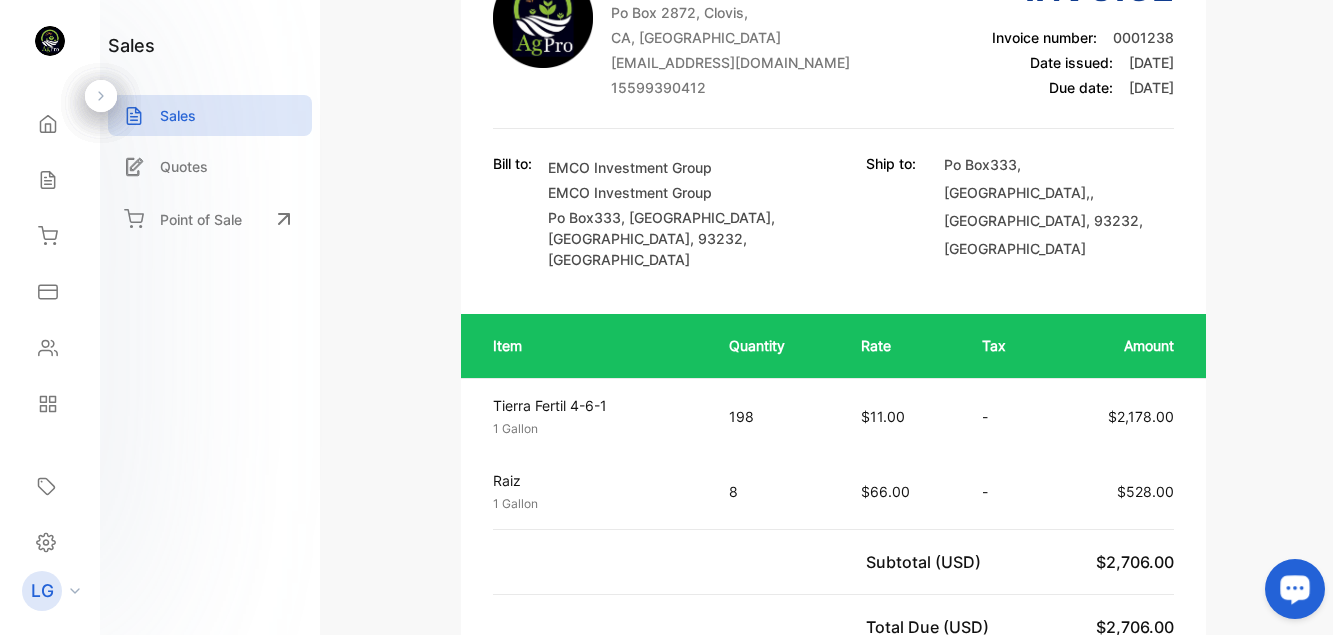 scroll, scrollTop: 142, scrollLeft: 0, axis: vertical 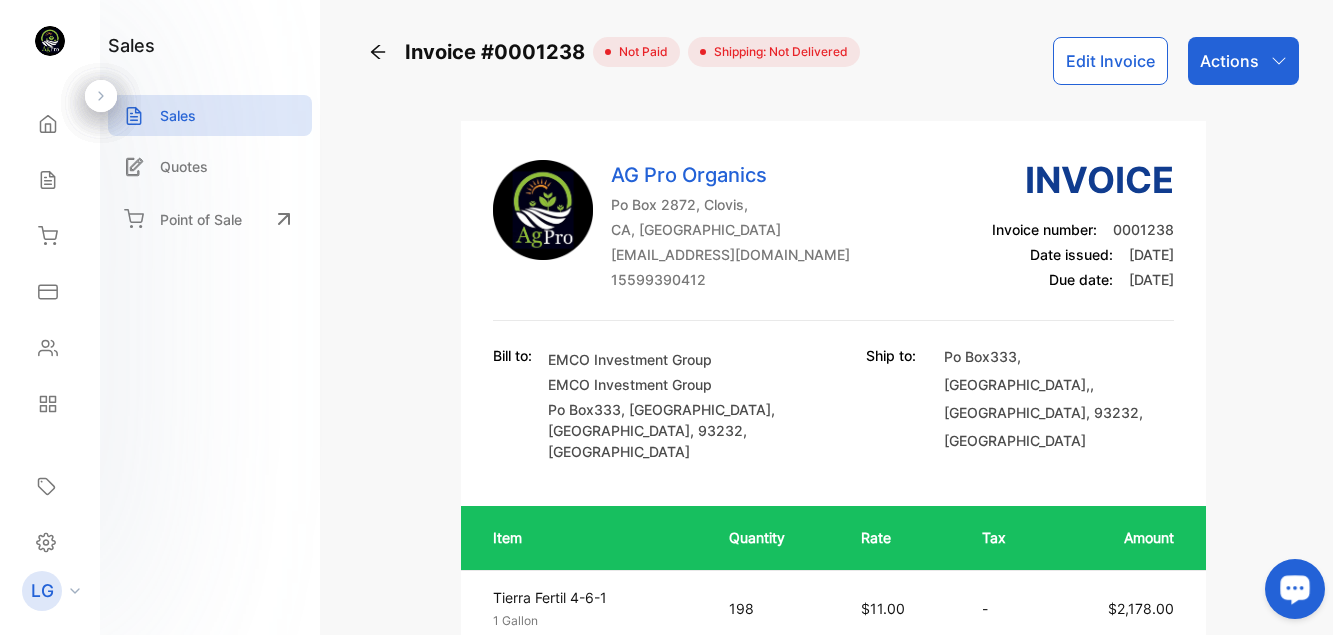 click on "Actions" at bounding box center (1243, 61) 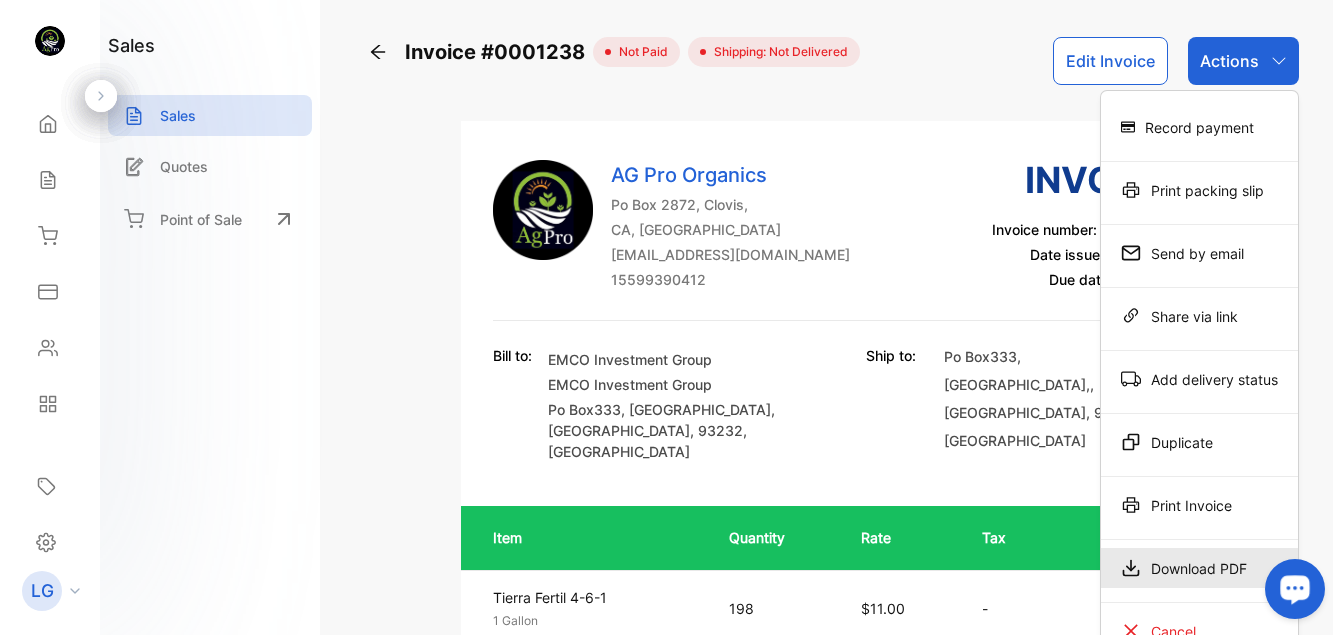 click on "Download PDF" at bounding box center [1199, 568] 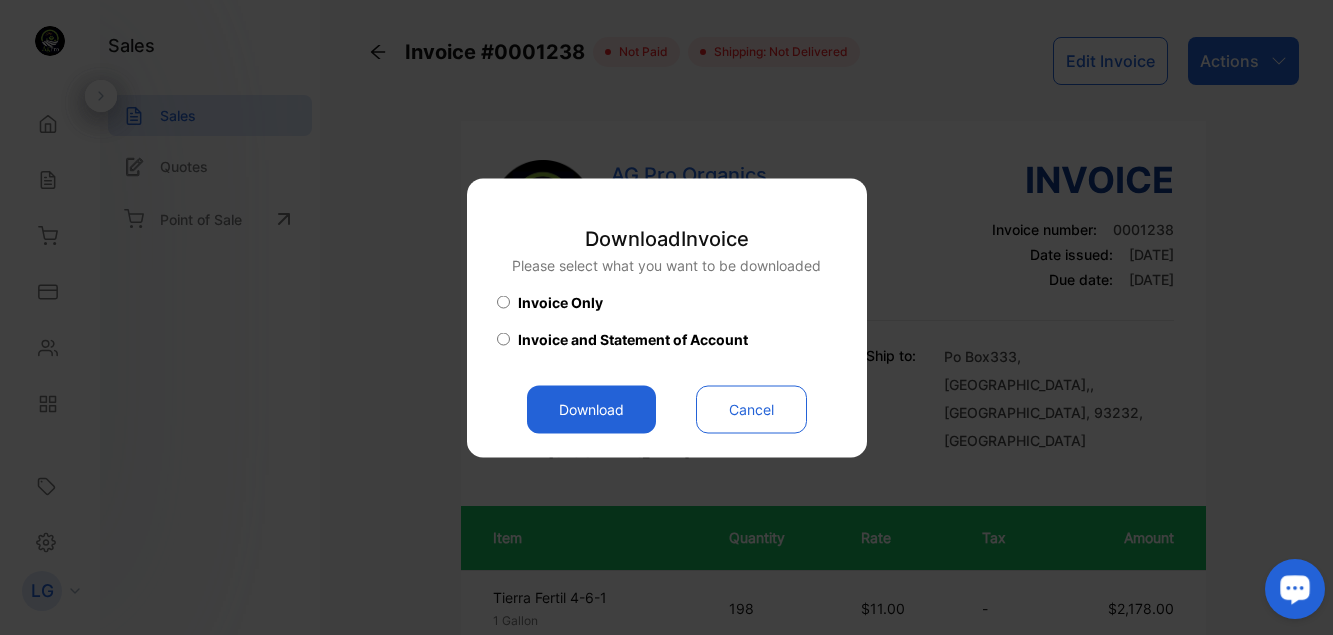 click on "Download" at bounding box center [591, 409] 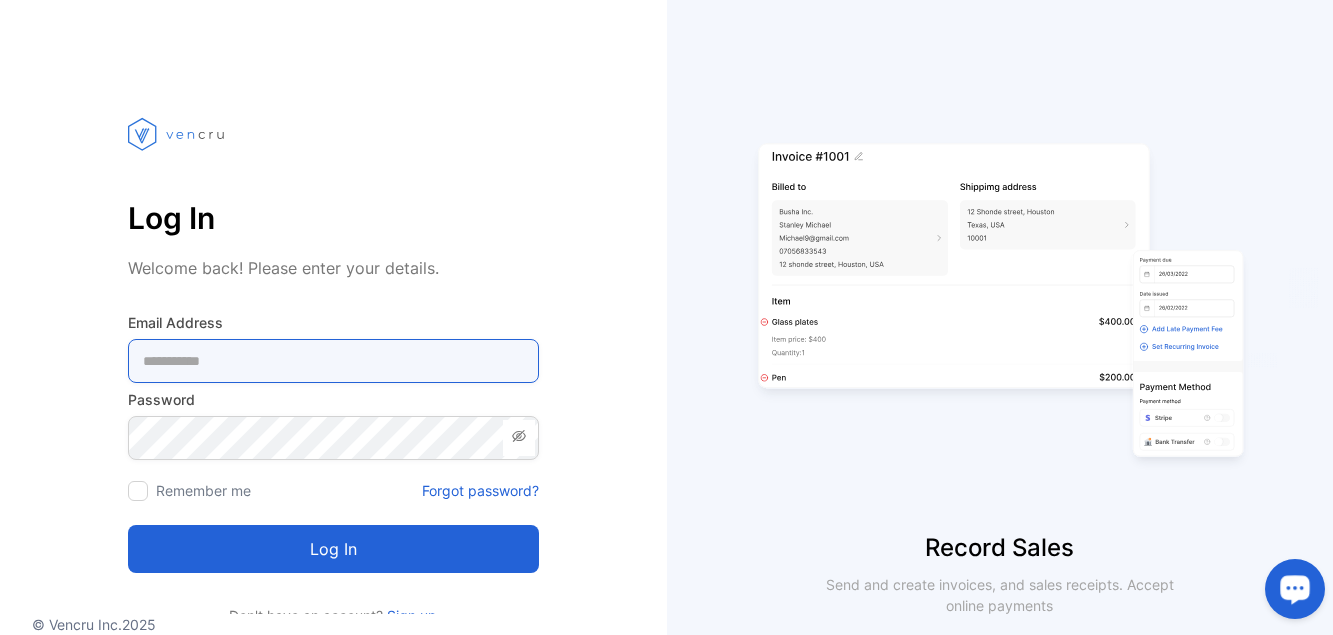 type on "**********" 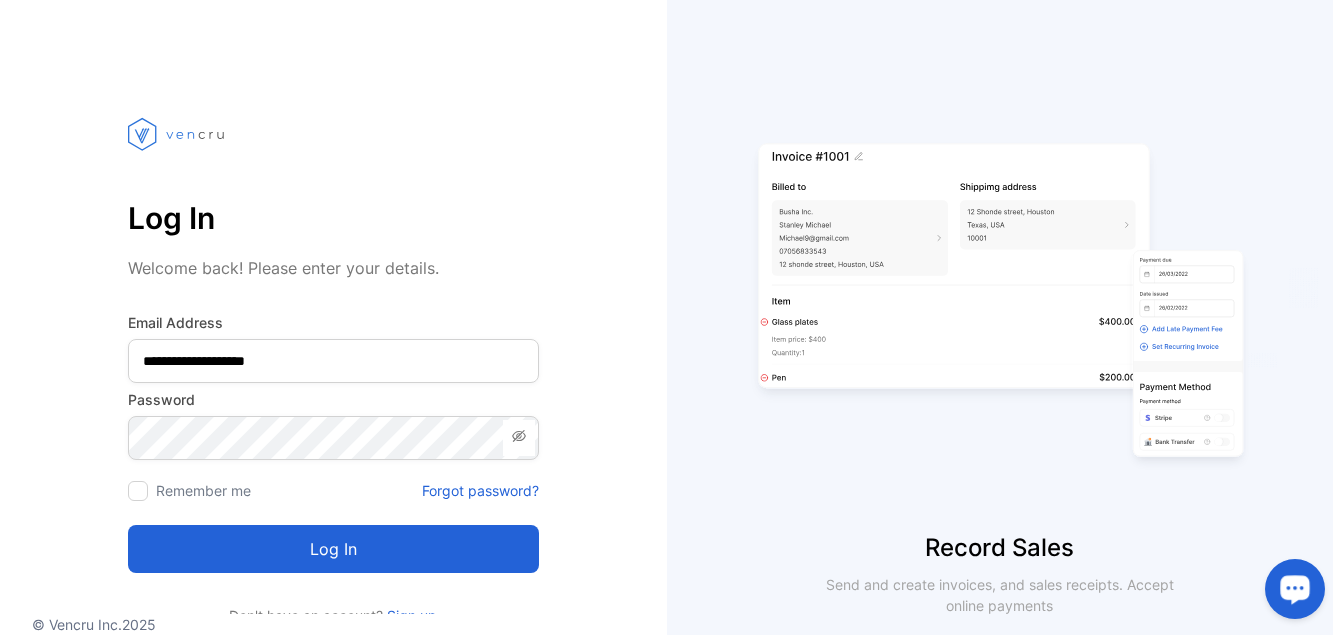 click on "Log in" at bounding box center [333, 549] 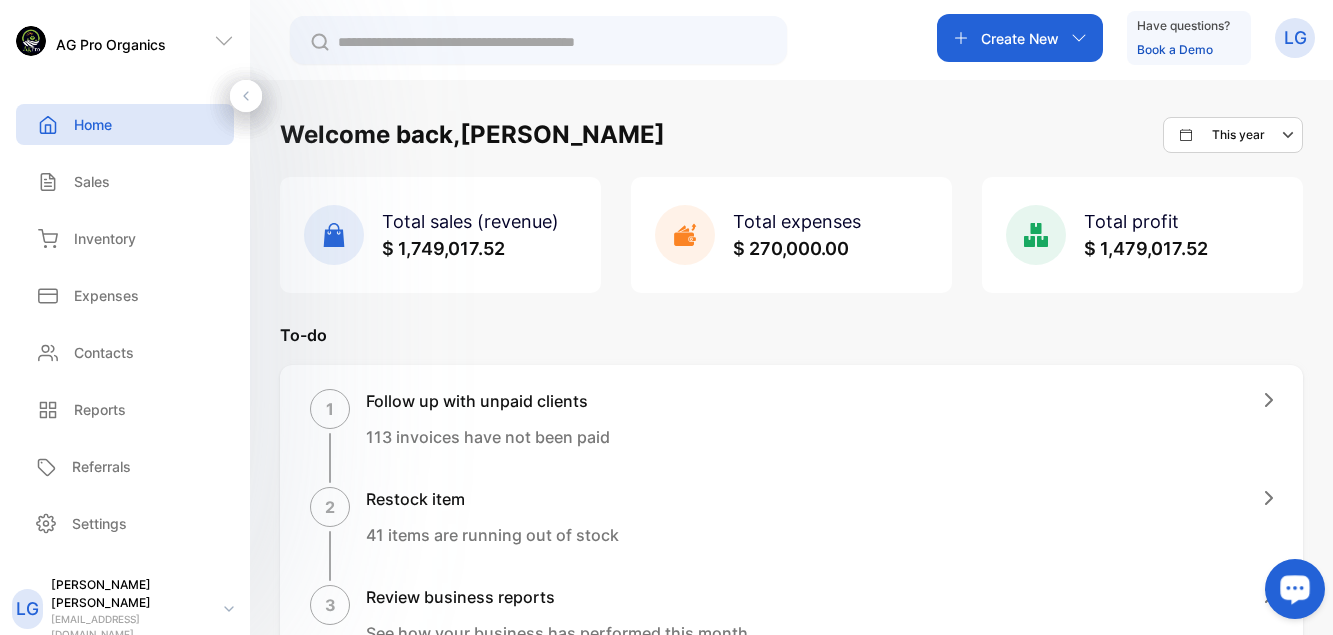 scroll, scrollTop: 267, scrollLeft: 0, axis: vertical 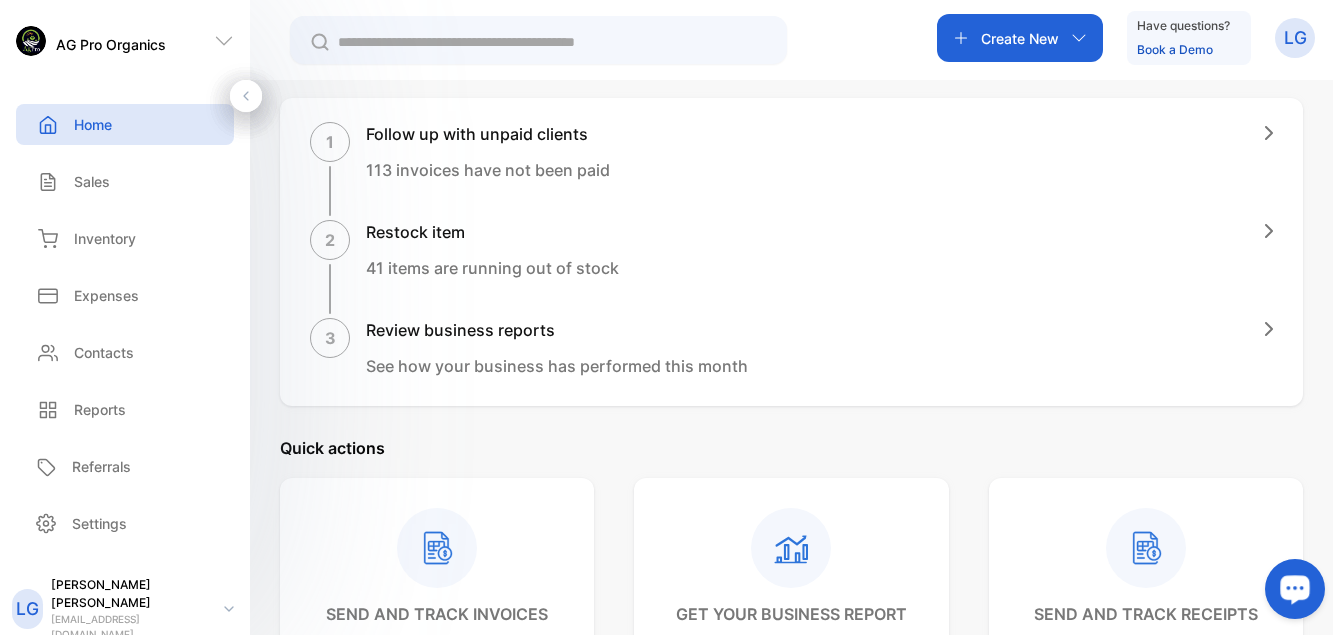 click 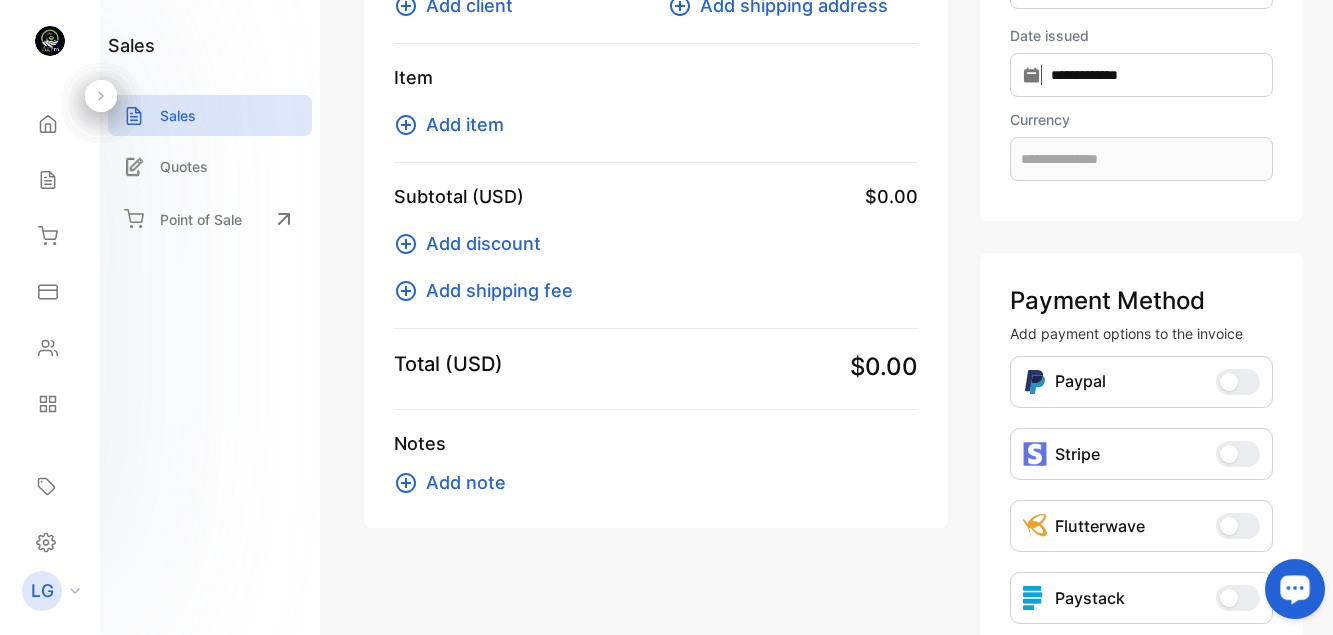 scroll, scrollTop: 173, scrollLeft: 0, axis: vertical 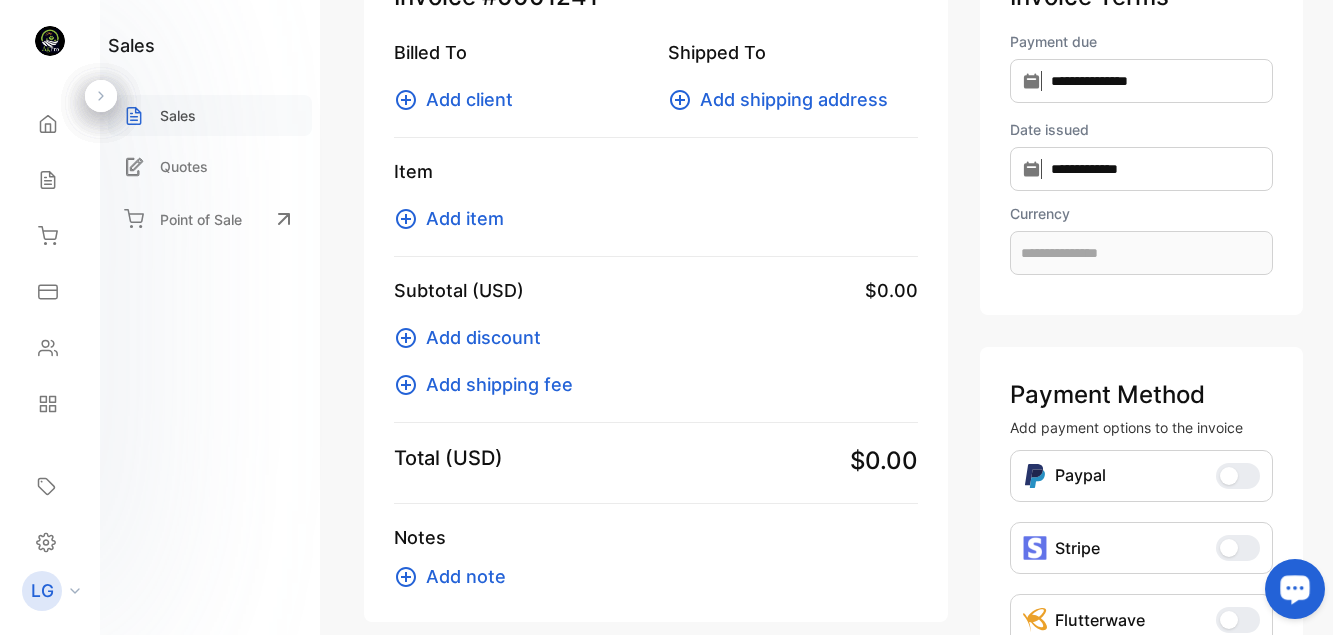 click on "Sales" at bounding box center [178, 115] 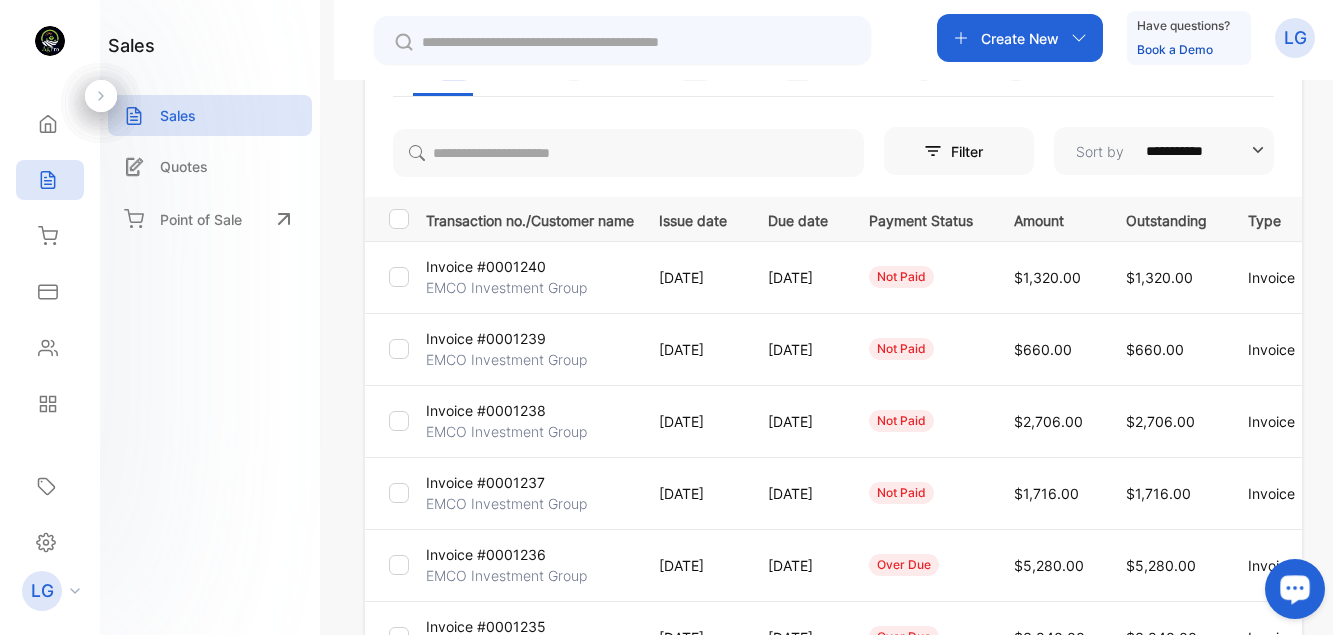 click on "Invoice #0001238" at bounding box center (486, 410) 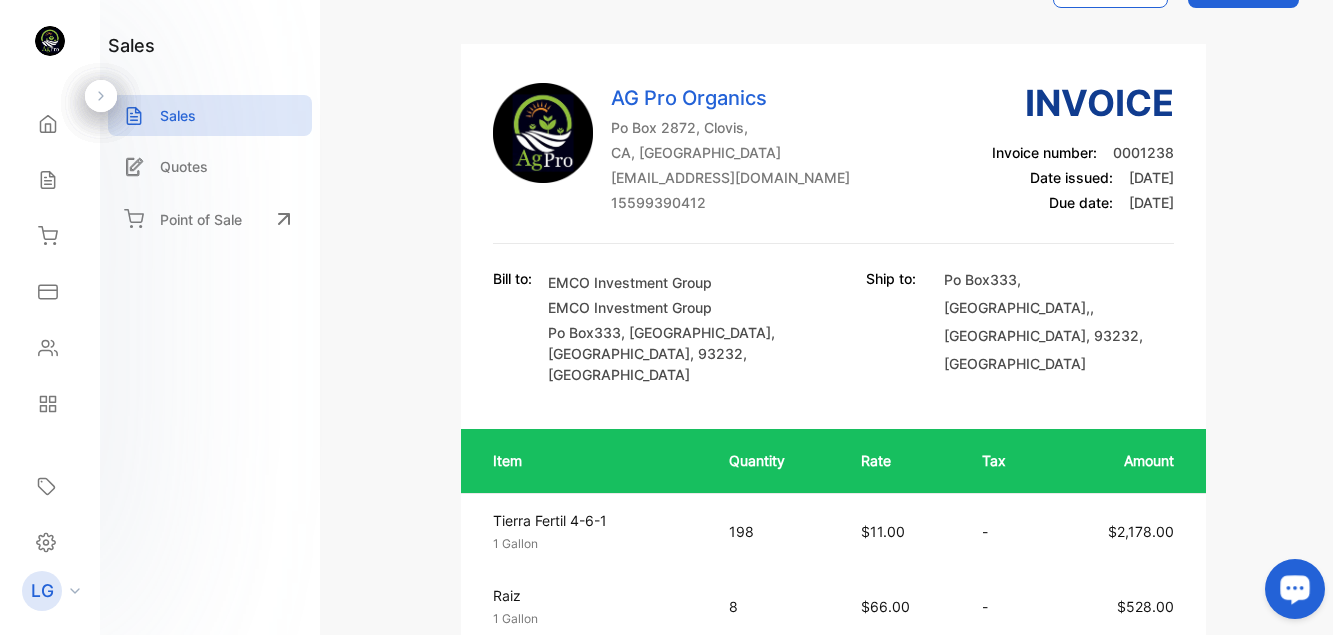 scroll, scrollTop: 0, scrollLeft: 0, axis: both 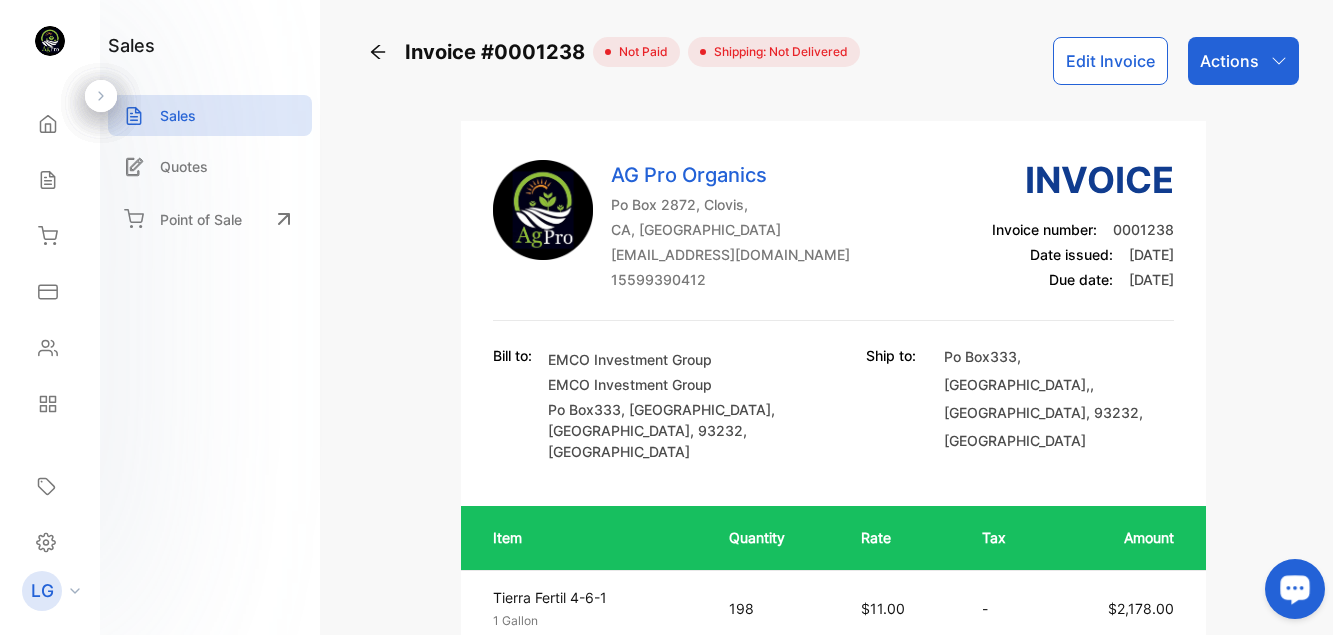 click on "Actions" at bounding box center (1243, 61) 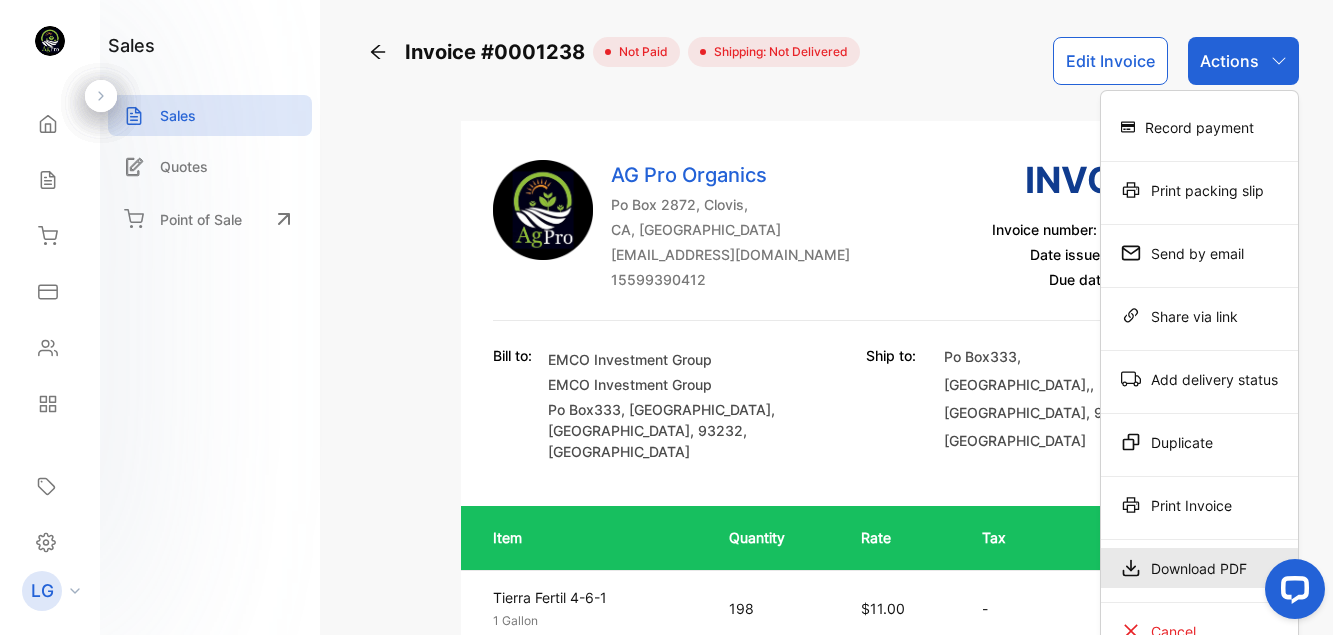 click on "Download PDF" at bounding box center [1199, 568] 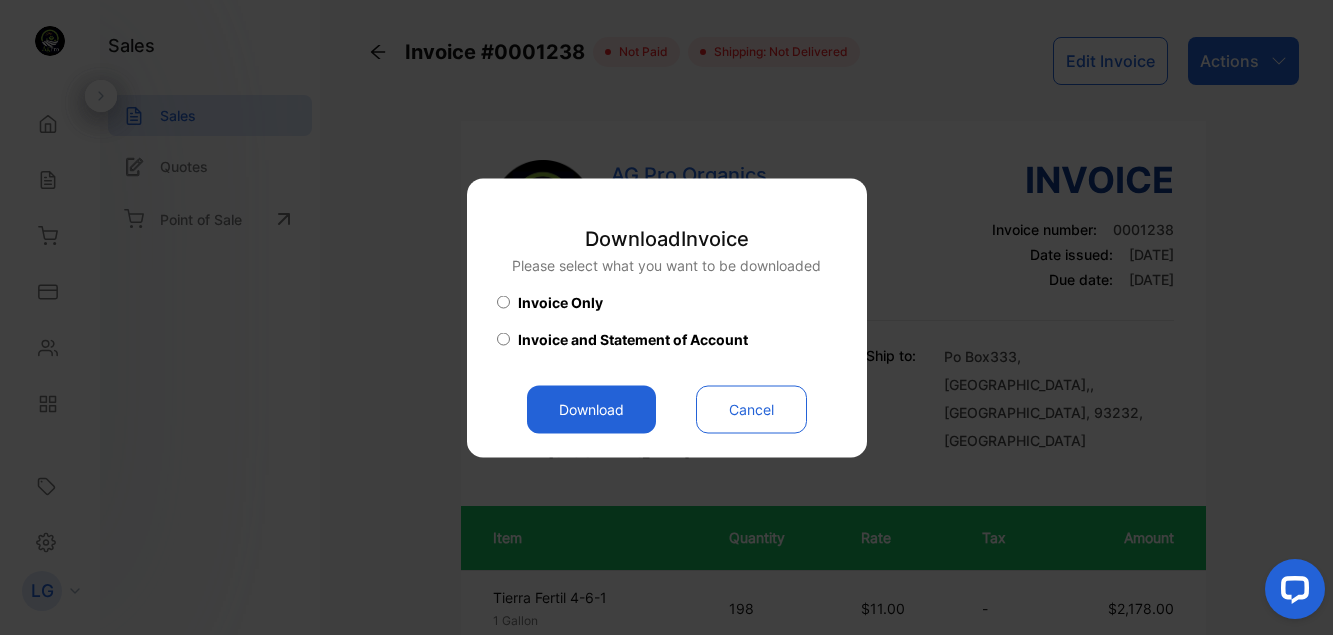 click on "Download" at bounding box center [591, 409] 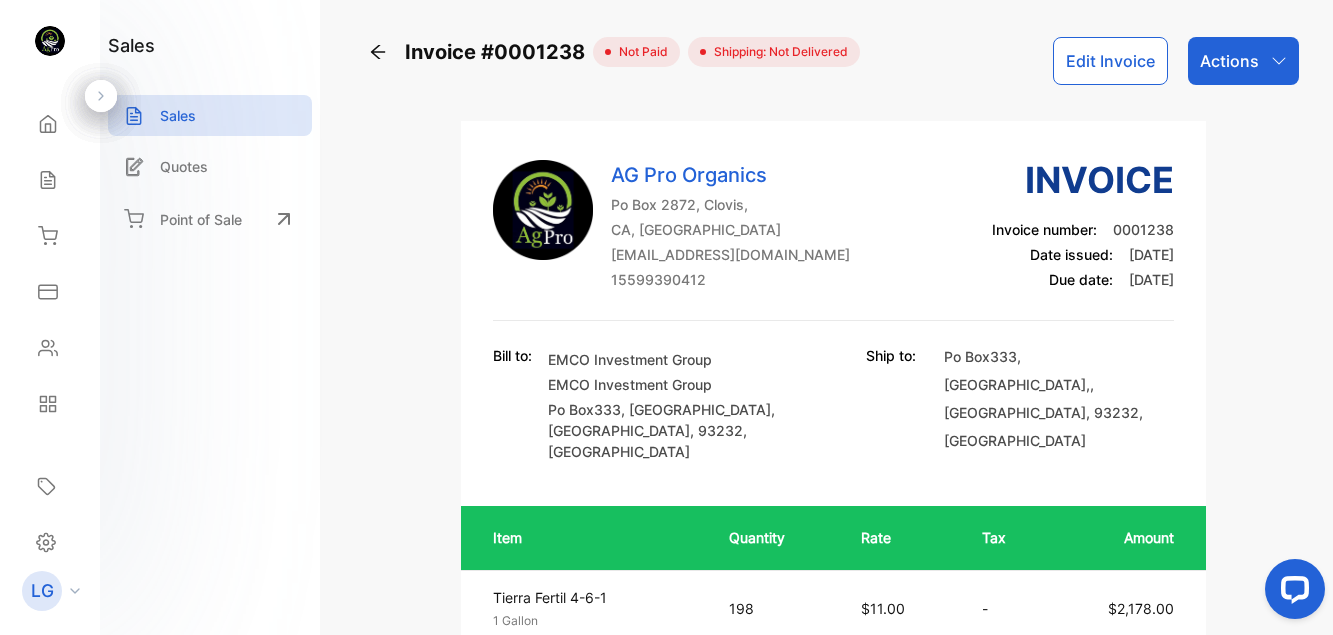 click 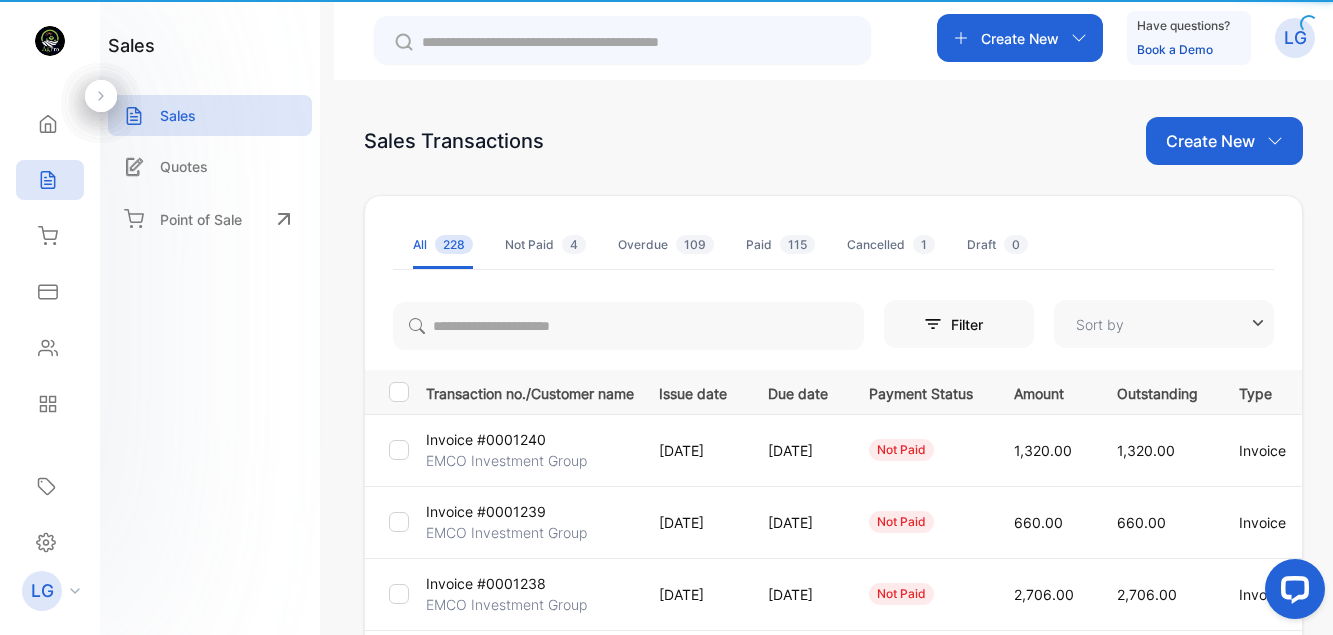 type on "**********" 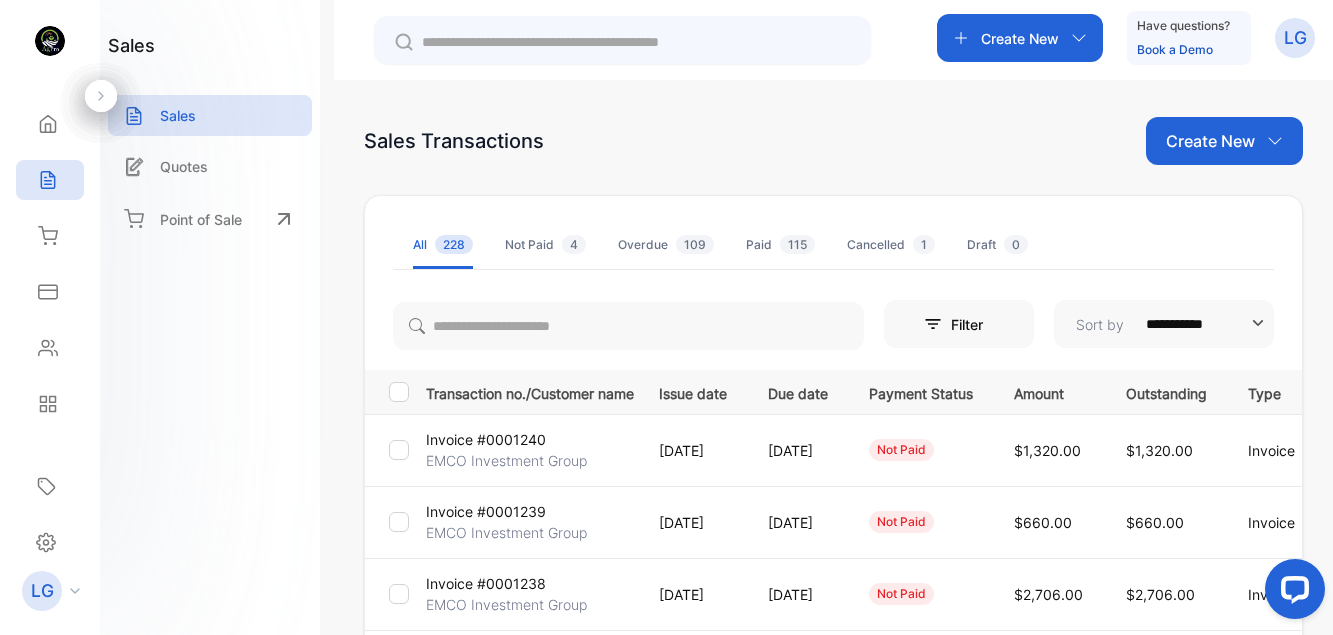 click on "Invoice #0001239" at bounding box center [486, 511] 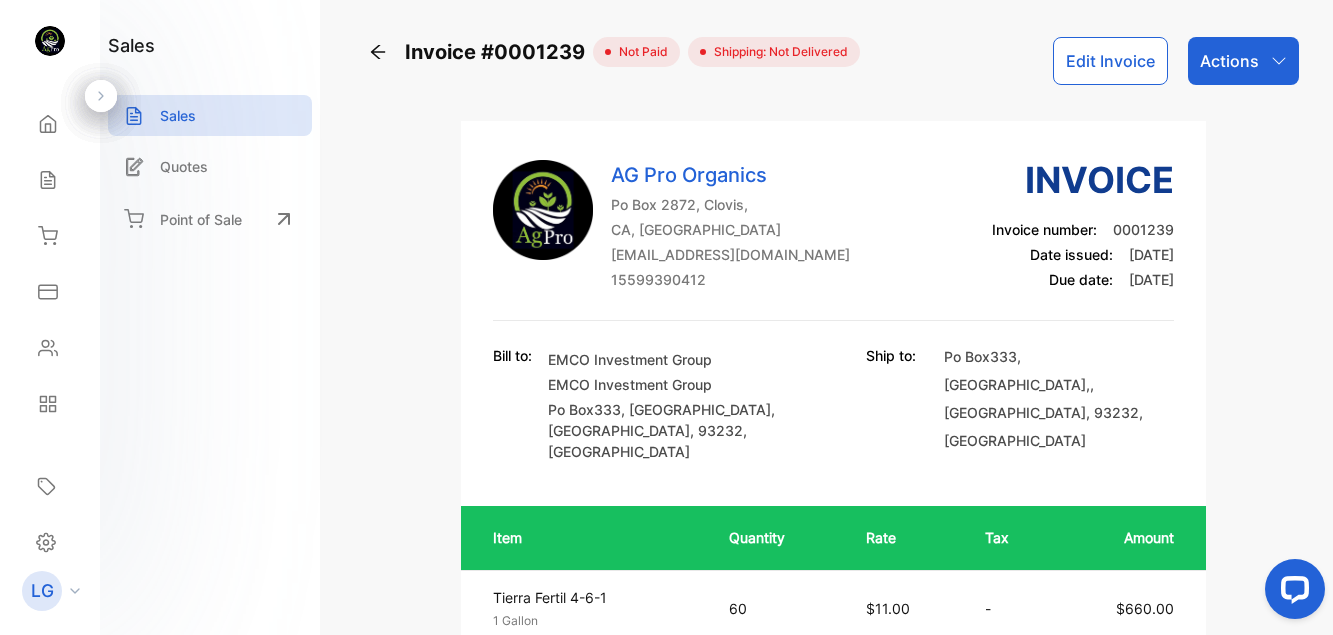click on "Actions" at bounding box center [1229, 61] 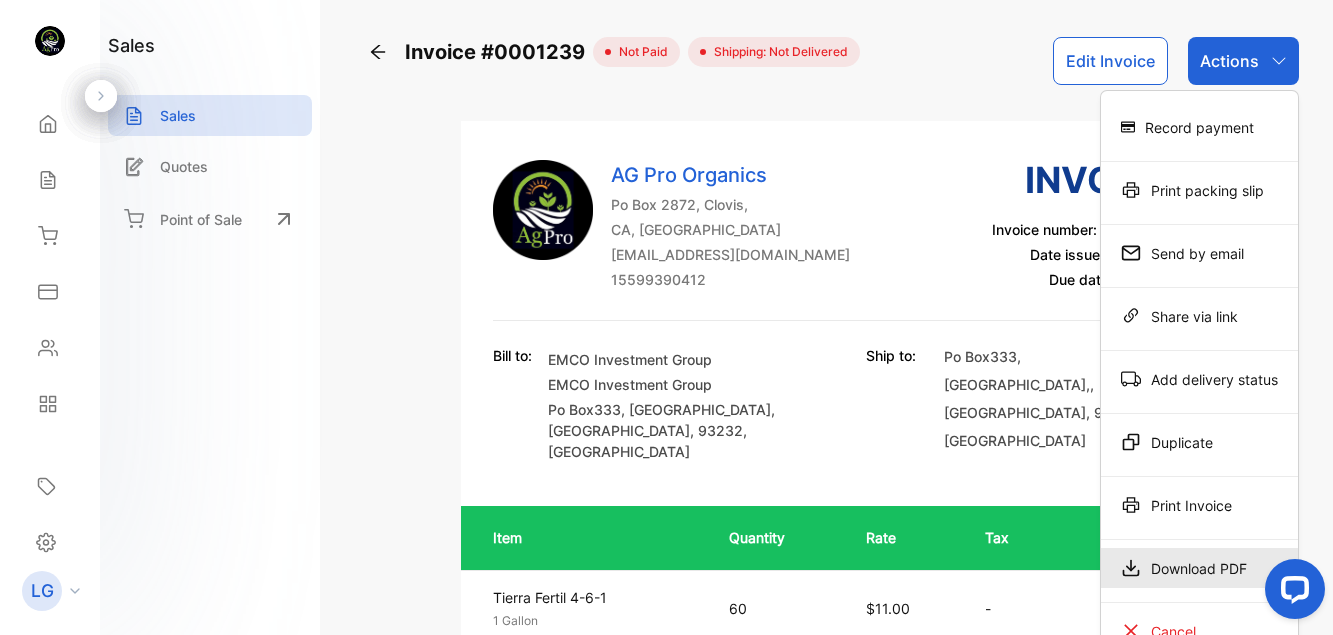 click on "Download PDF" at bounding box center [1199, 568] 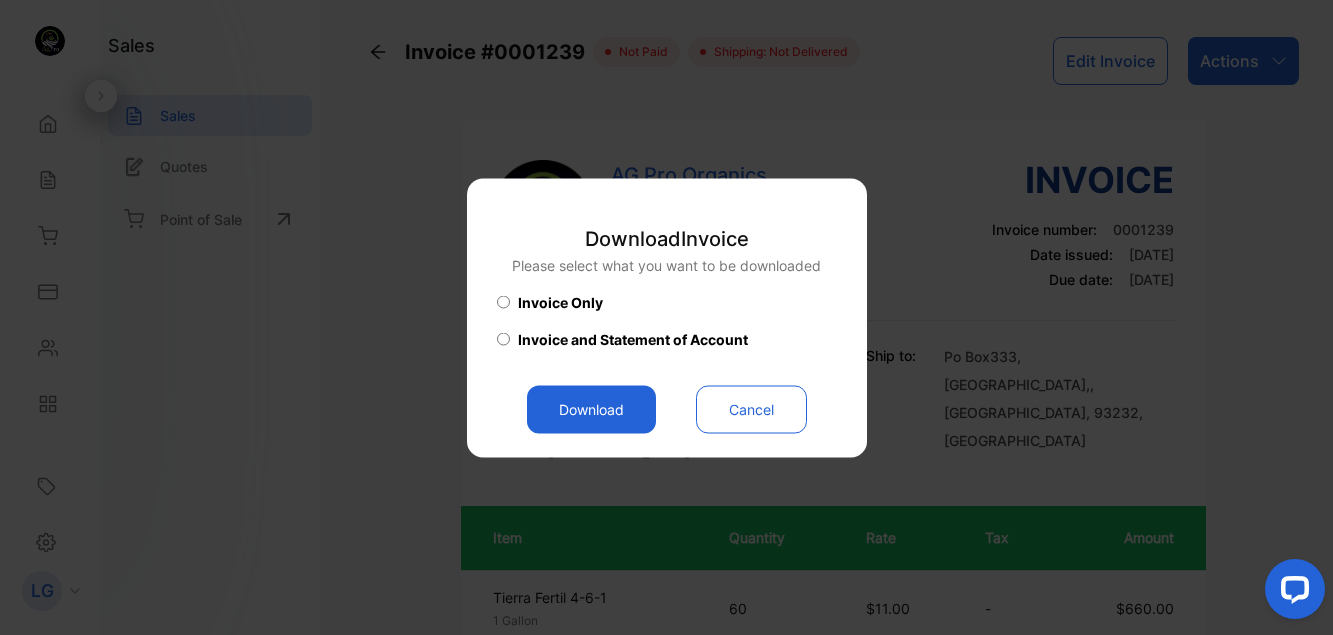 click on "Download" at bounding box center [591, 409] 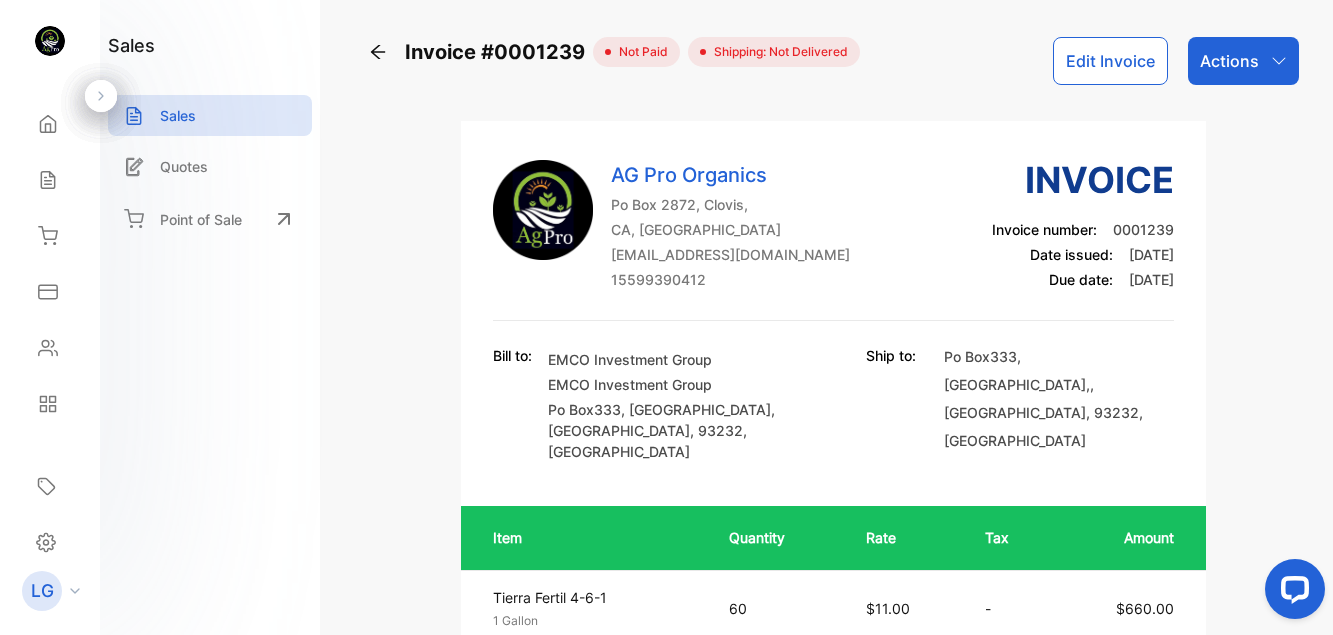 click 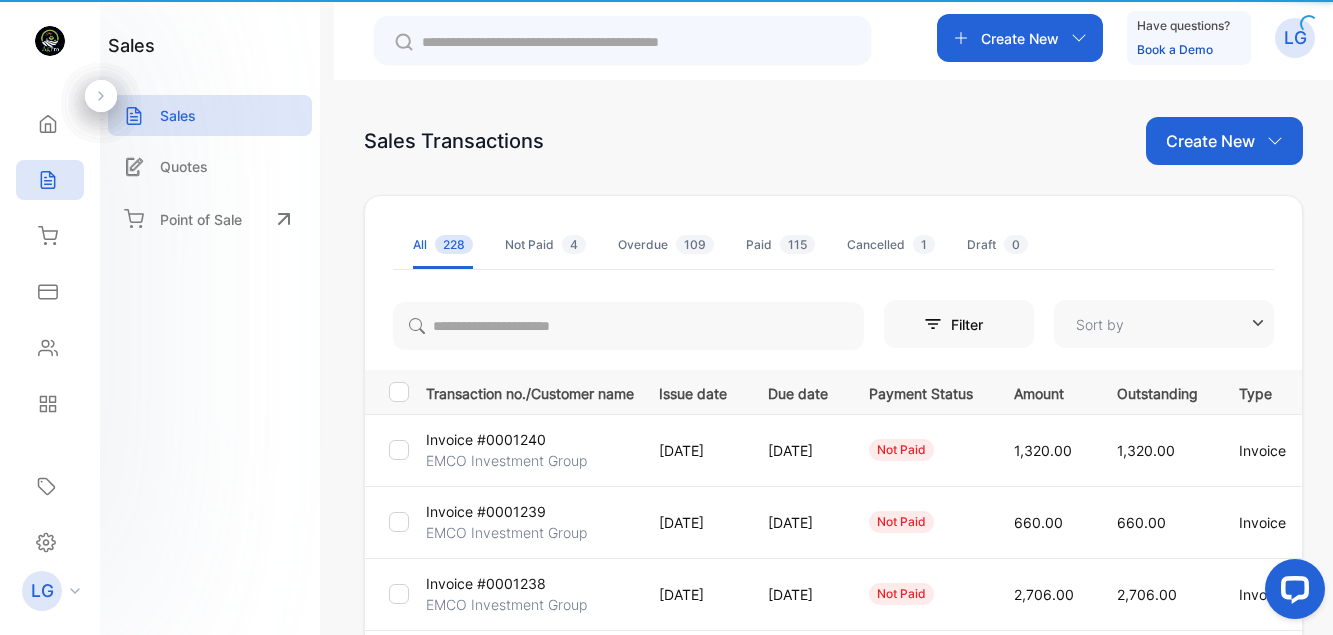 type on "**********" 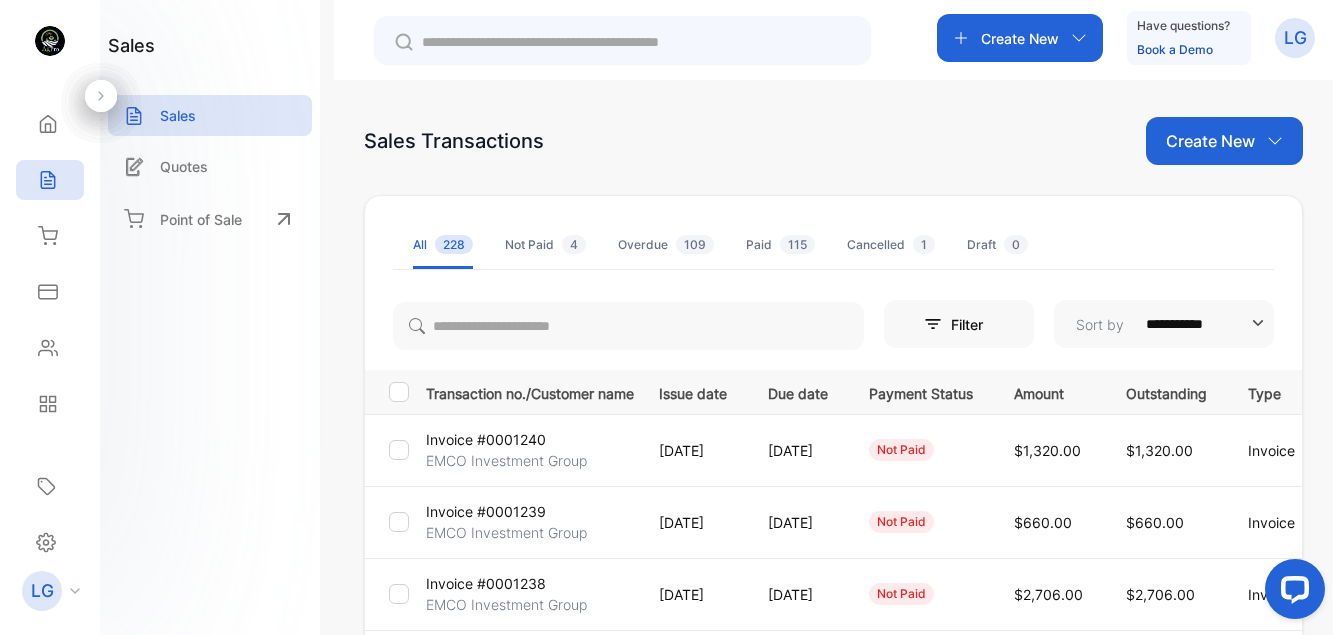 click on "Invoice #0001240" at bounding box center (486, 439) 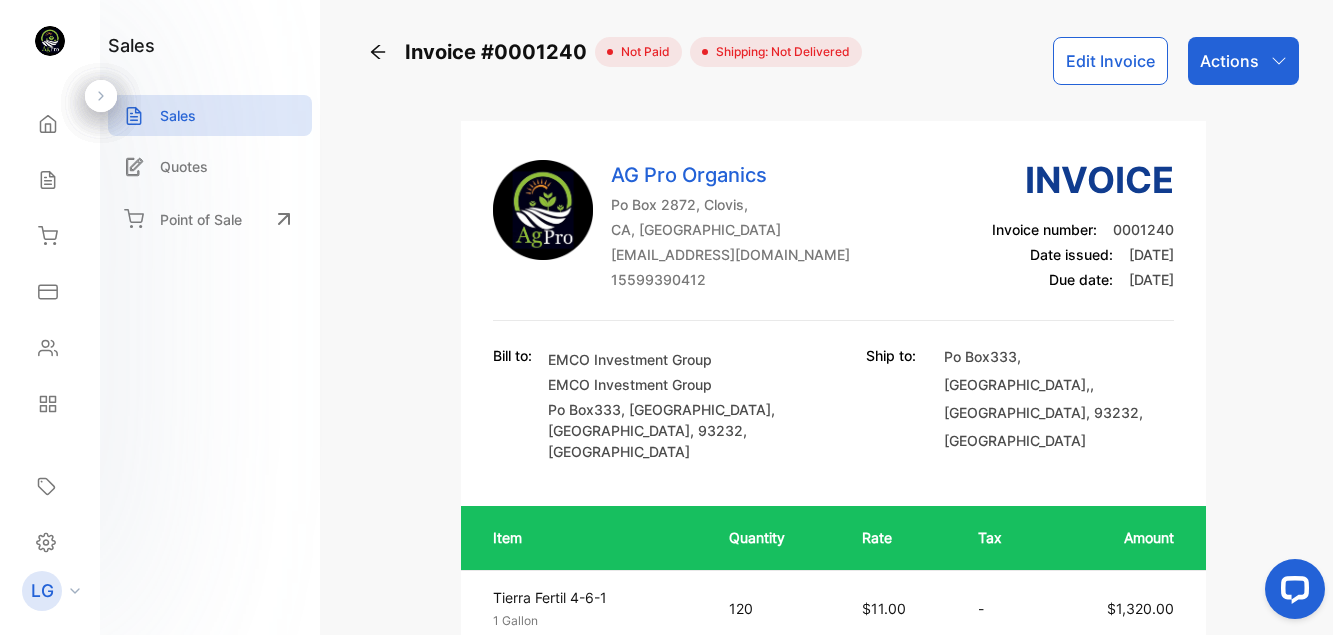 click on "Actions" at bounding box center [1243, 61] 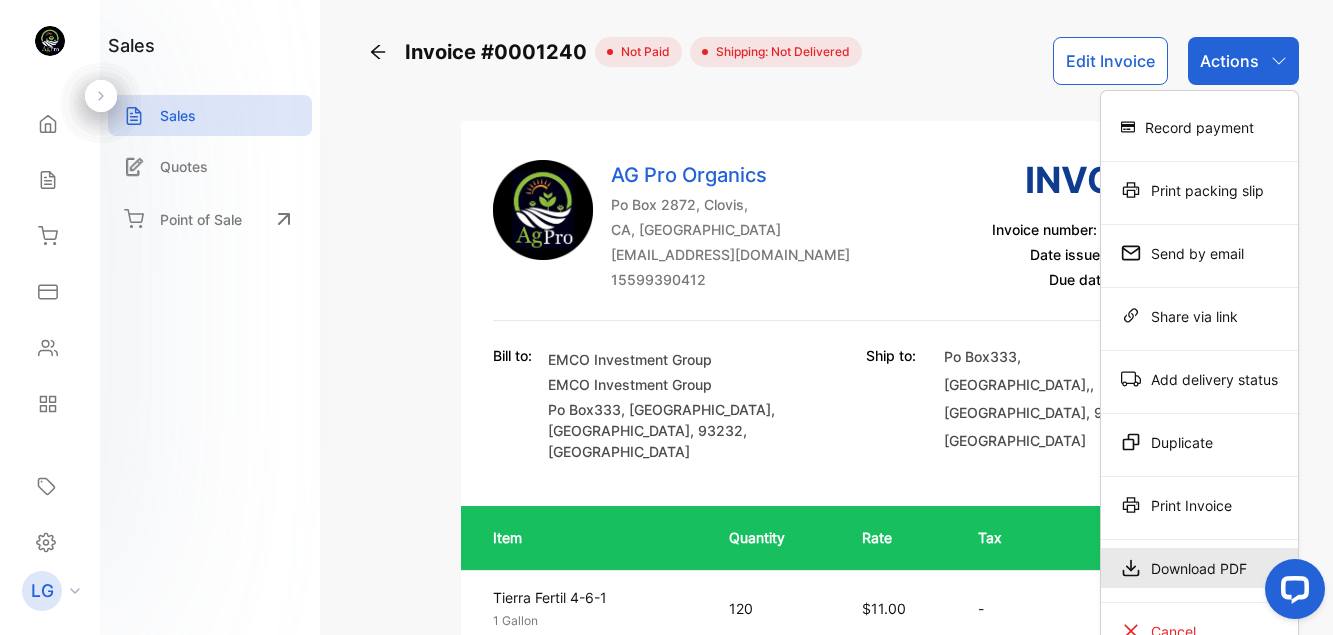 click on "Download PDF" at bounding box center (1199, 568) 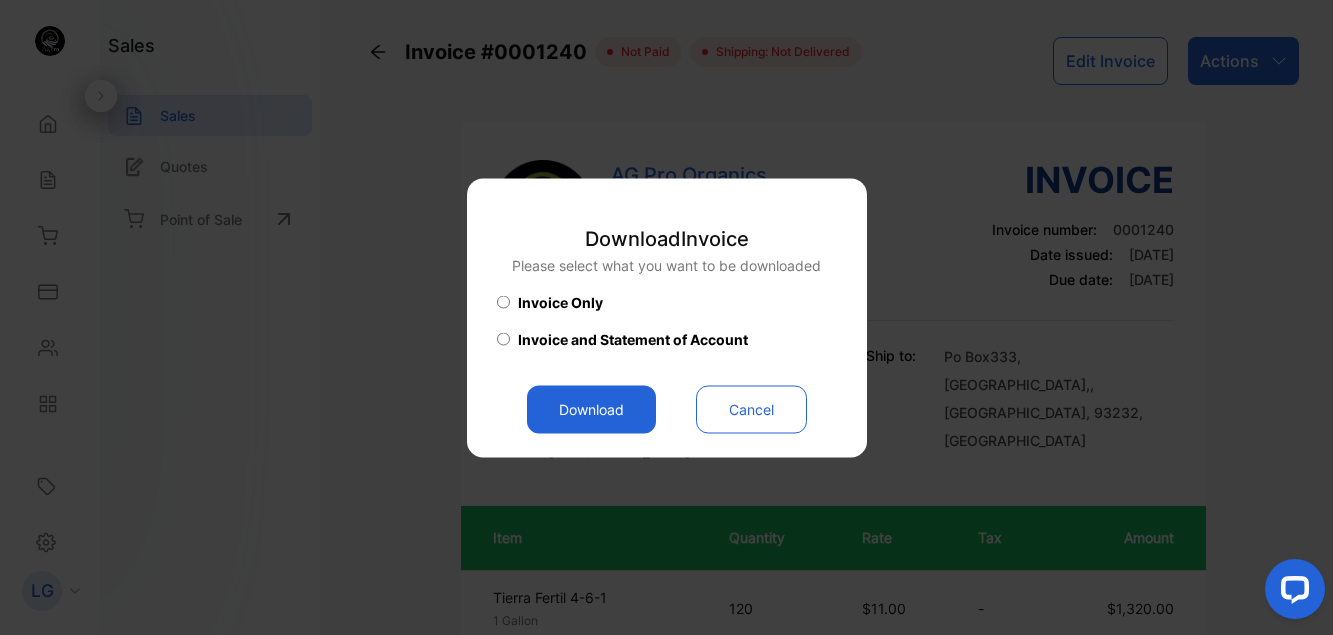 click on "Download" at bounding box center [591, 409] 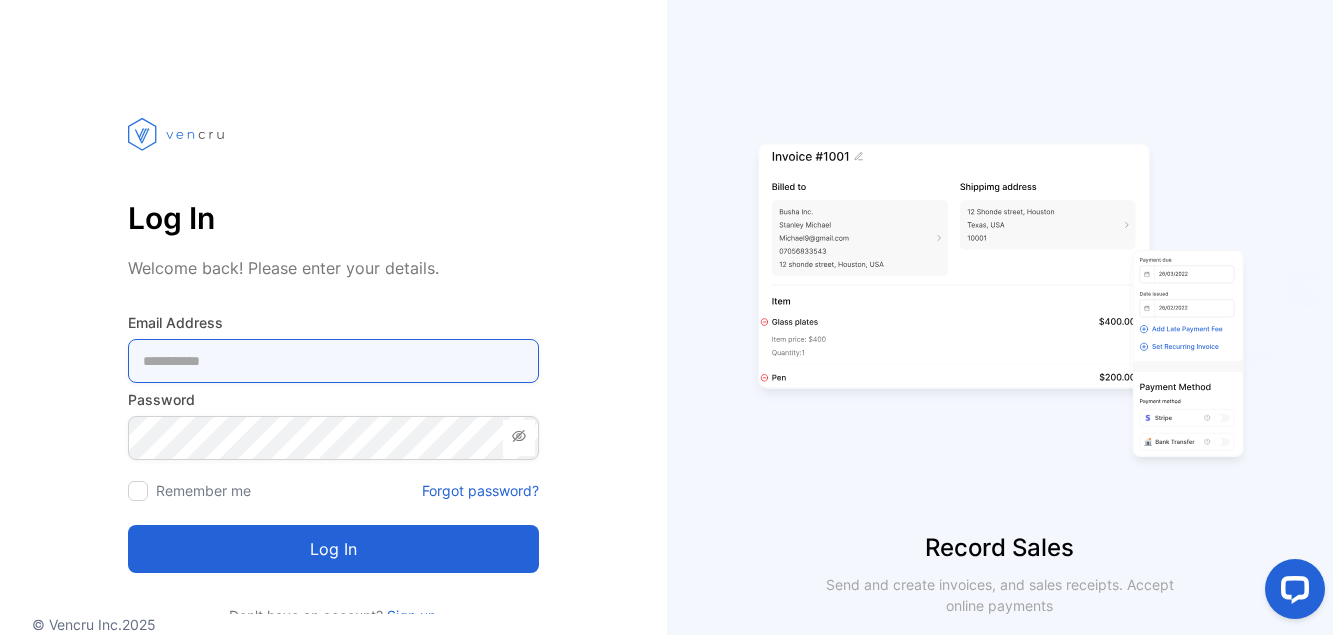 type on "**********" 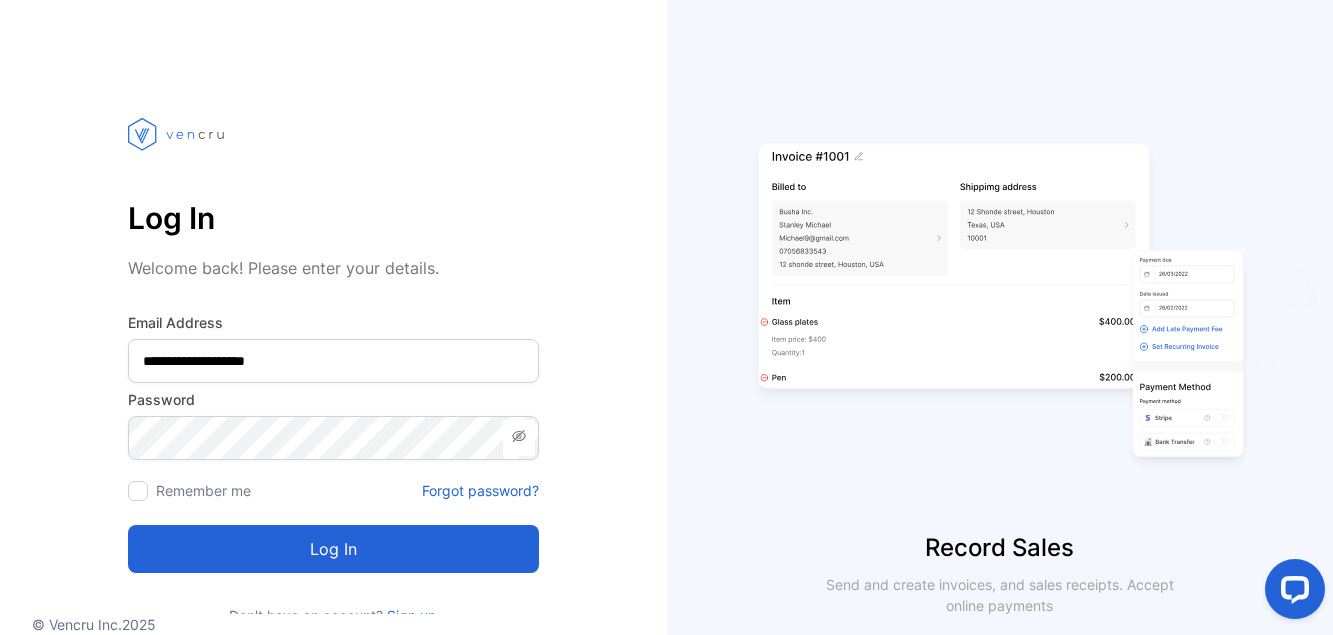 click on "Log in" at bounding box center [333, 549] 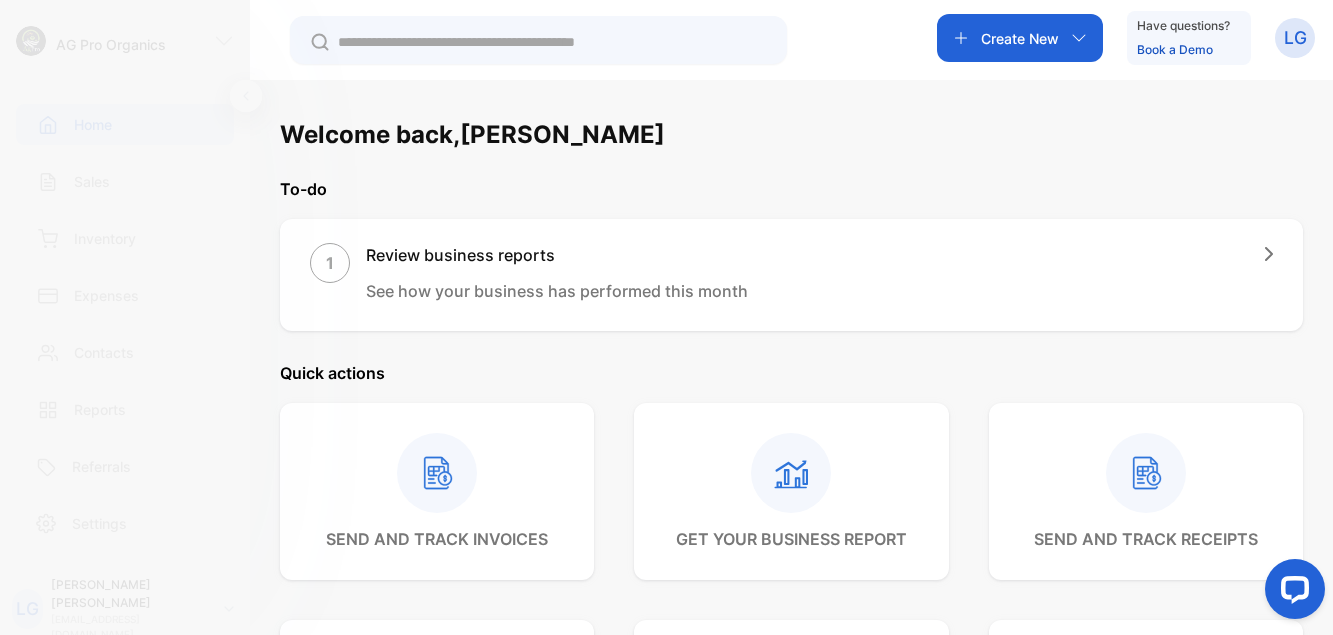 click 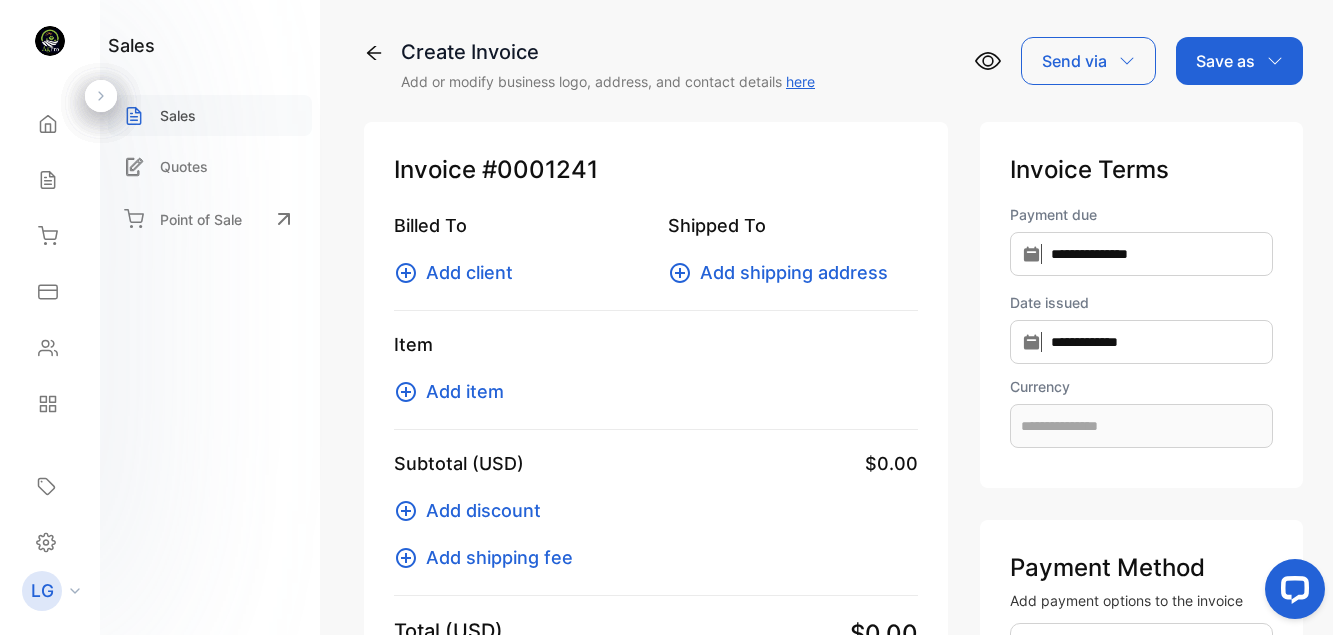 click on "Sales" at bounding box center [178, 115] 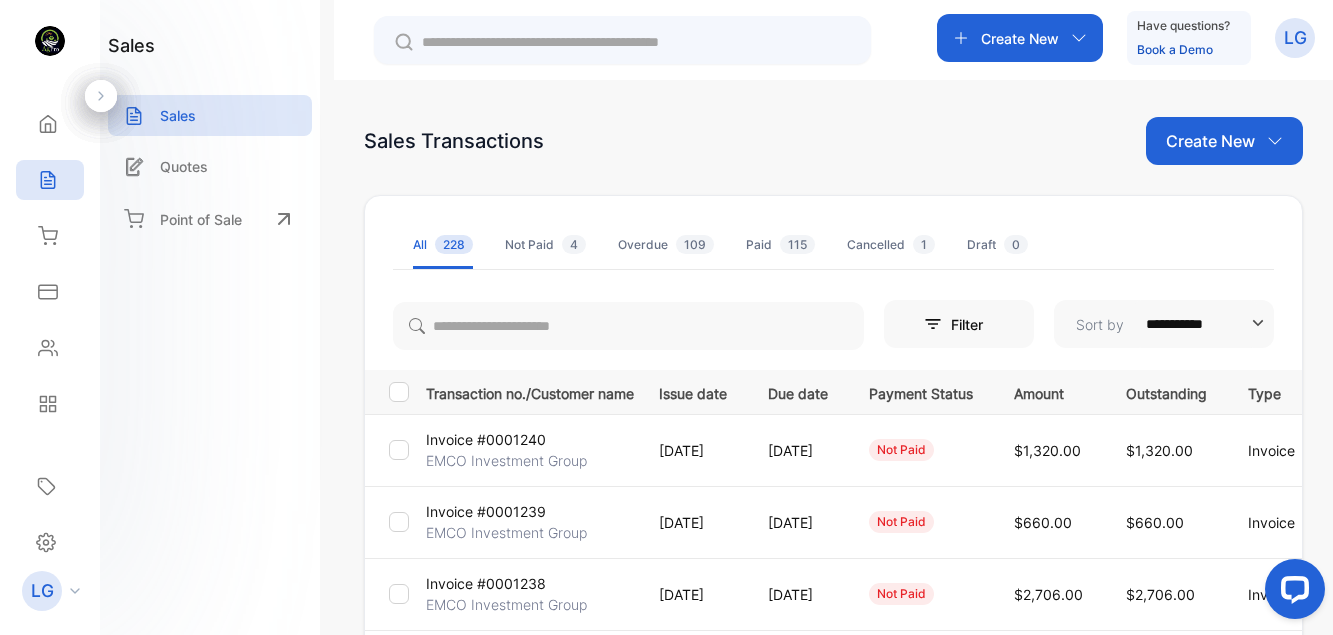 click on "**********" at bounding box center (833, 698) 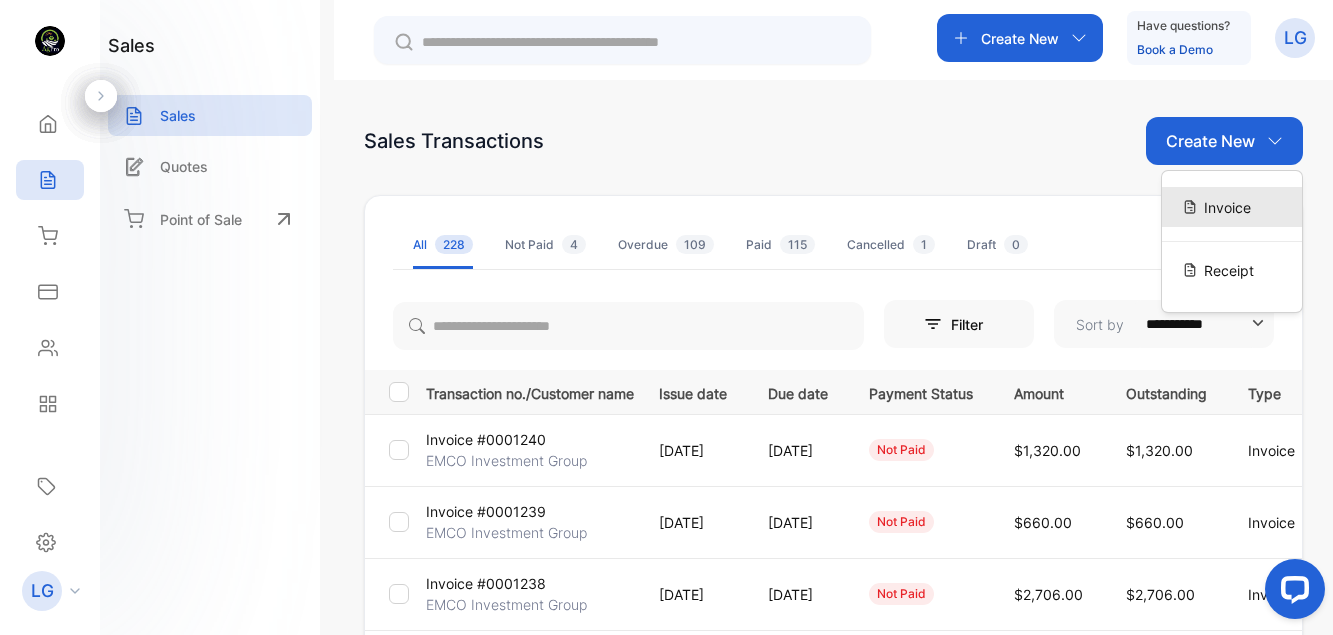 click on "Invoice" at bounding box center [1227, 207] 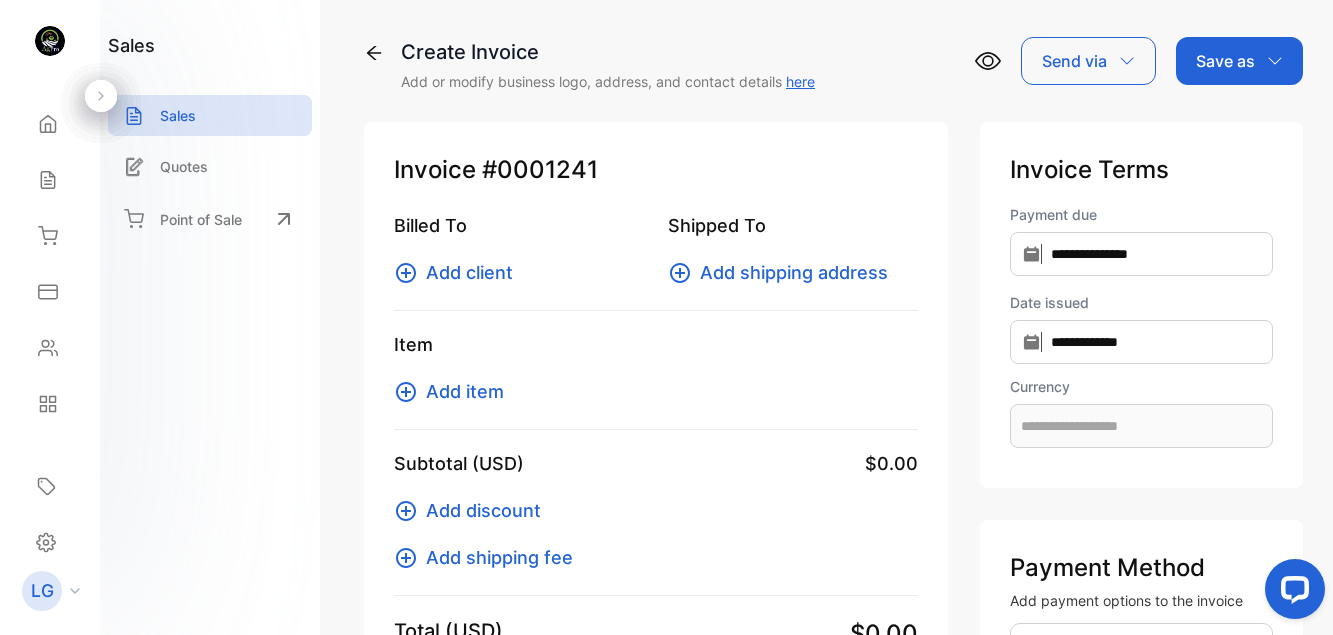 type on "**********" 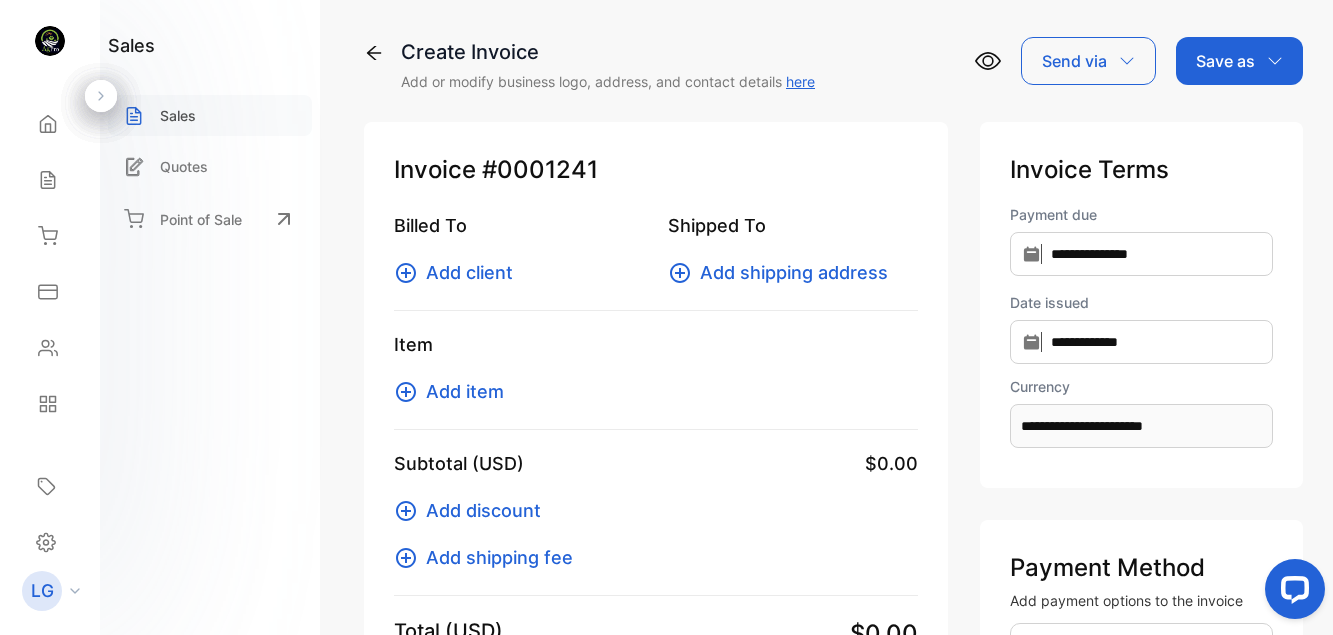 click on "Sales" at bounding box center [178, 115] 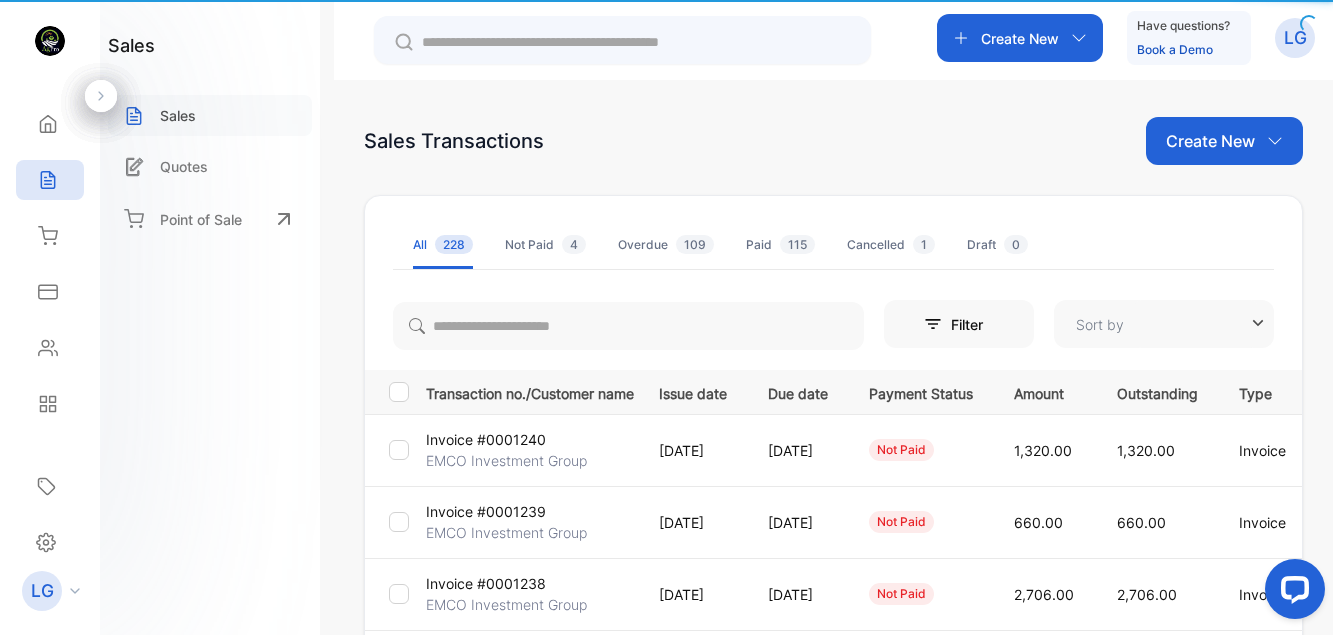type on "**********" 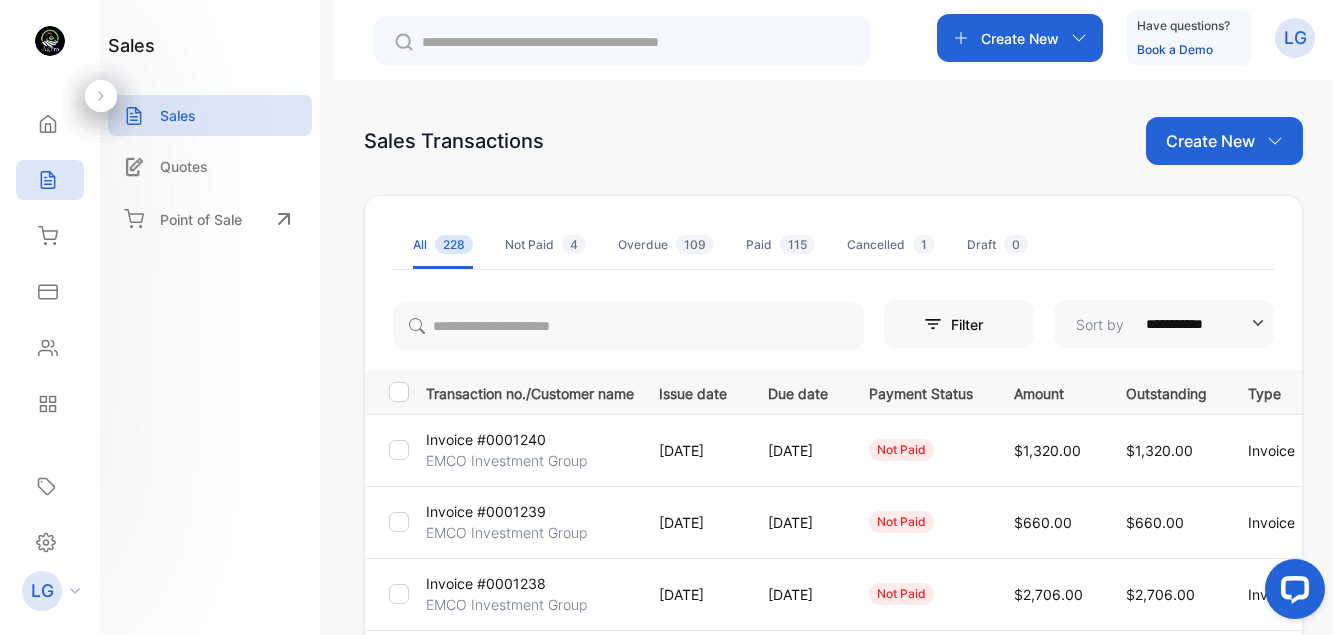 drag, startPoint x: 553, startPoint y: 457, endPoint x: 464, endPoint y: 440, distance: 90.60905 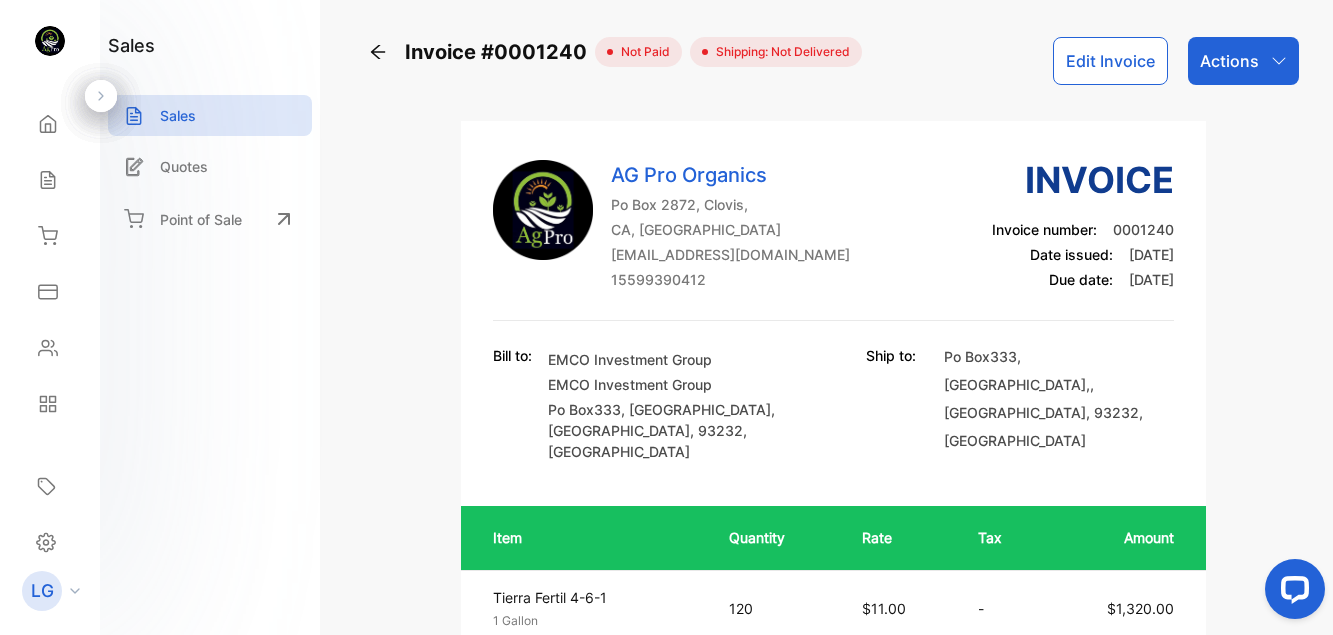 click on "Actions" at bounding box center (1229, 61) 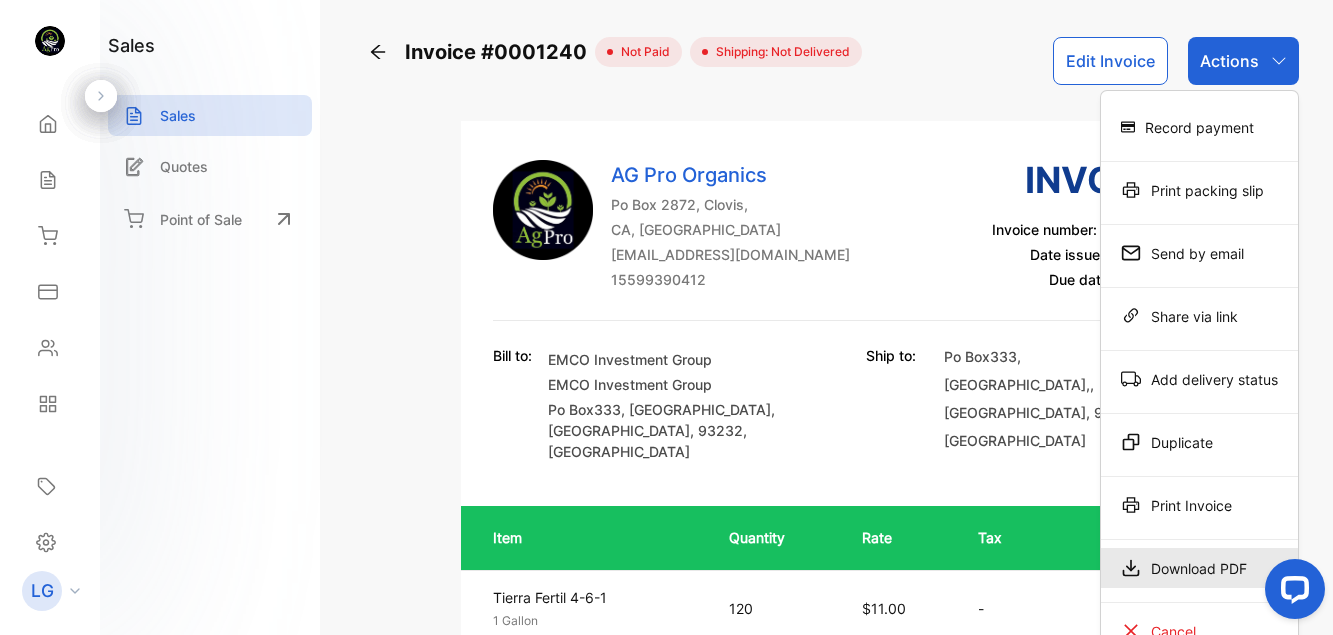 click on "Download PDF" at bounding box center [1199, 568] 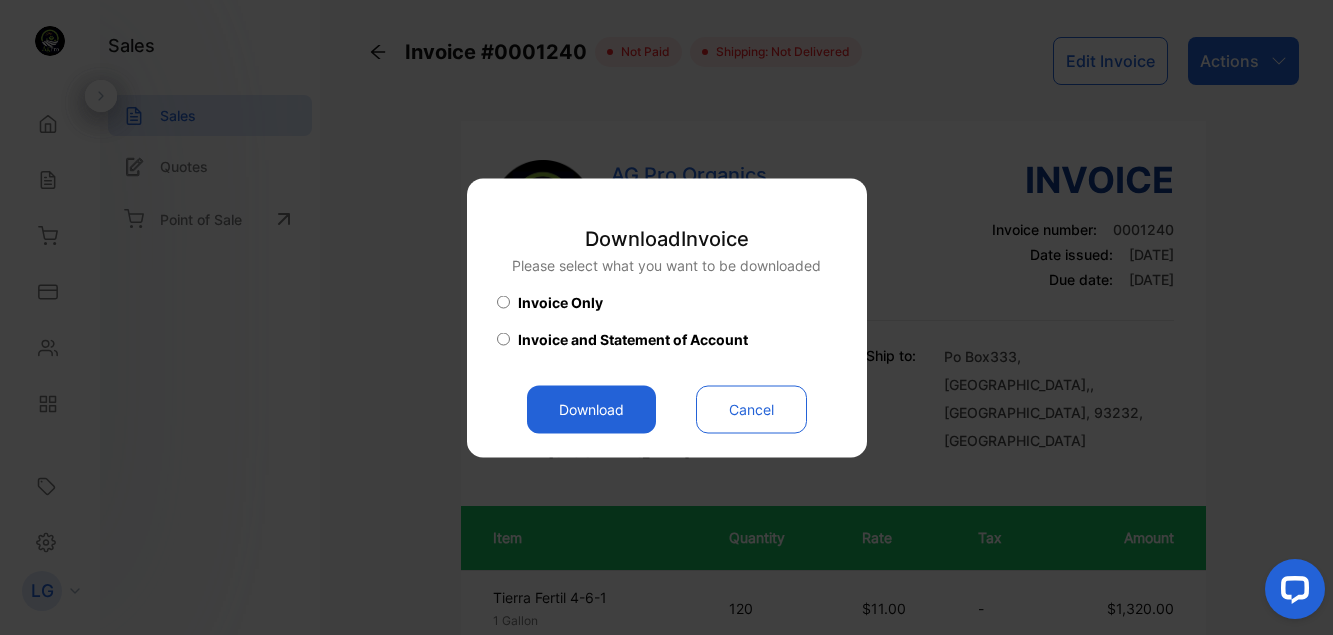 click on "Download" at bounding box center [591, 409] 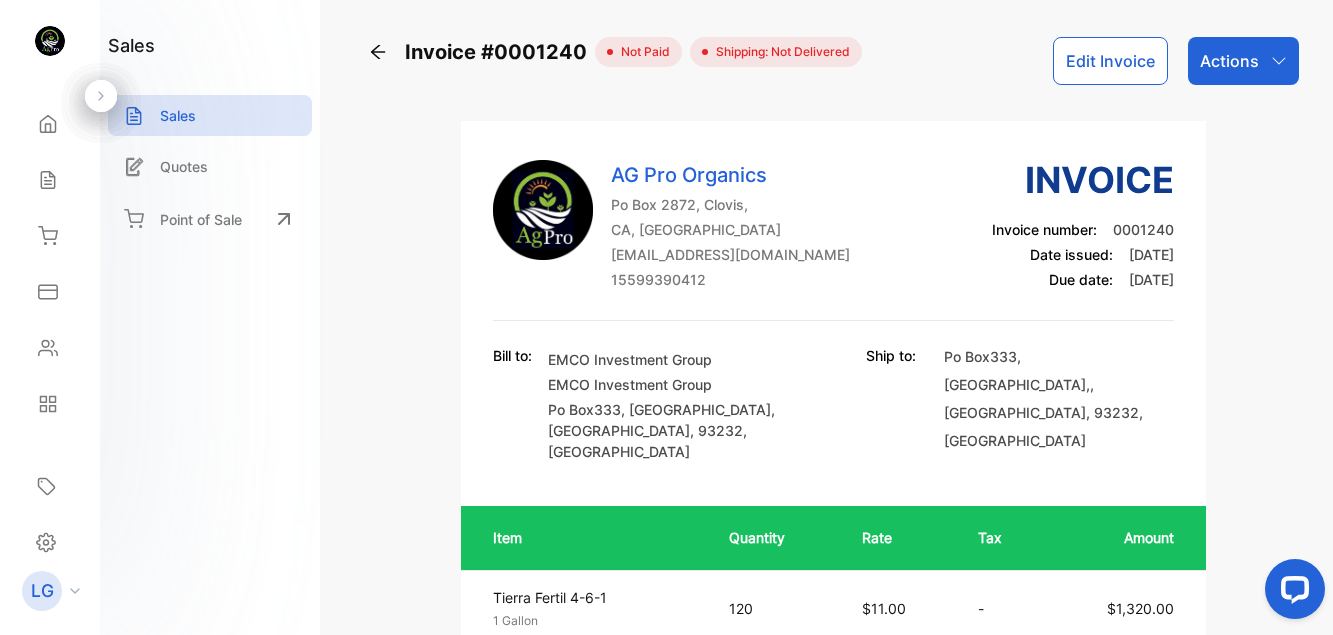 click on "Invoice #0001240   not paid Shipping:   Not Delivered Edit Invoice   Actions AG Pro Organics Po Box 2872, Clovis, [GEOGRAPHIC_DATA], [GEOGRAPHIC_DATA] [EMAIL_ADDRESS][DOMAIN_NAME] 15599390412 Invoice Invoice number:  0001240 Date issued:  [DATE] Due date:  [DATE] Bill to: EMCO Investment Group EMCO Investment Group [GEOGRAPHIC_DATA] , [GEOGRAPHIC_DATA] Ship to: Po Box333 [GEOGRAPHIC_DATA] , [GEOGRAPHIC_DATA] Item Quantity Rate Tax Amount Tierra Fertil 4-6-1 1 Gallon Unit price:    $11.00 120 $11.00 - $1,320.00 Subtotal (USD) $1,320.00 Total Due (USD) $1,320.00 Paid (USD) $0.00 Balance (USD) $1,320.00 Notes Ranch Seville 40 acres Statement of account Payment History Detailed statement of account for EMCO Investment Group Invoice / Receipt Due date Total amount Amount due #0001067 [DATE] $5,550.00 $0.00 #0001069 [DATE] $6,150.00 $0.00 #0001091 [DATE] $6,460.00 $0.00 #0001102 [DATE] $2,850.00 $0.00 #0001143 [DATE] $4,020.00 $0.00 #0001109 $7,140.00" at bounding box center (833, 317) 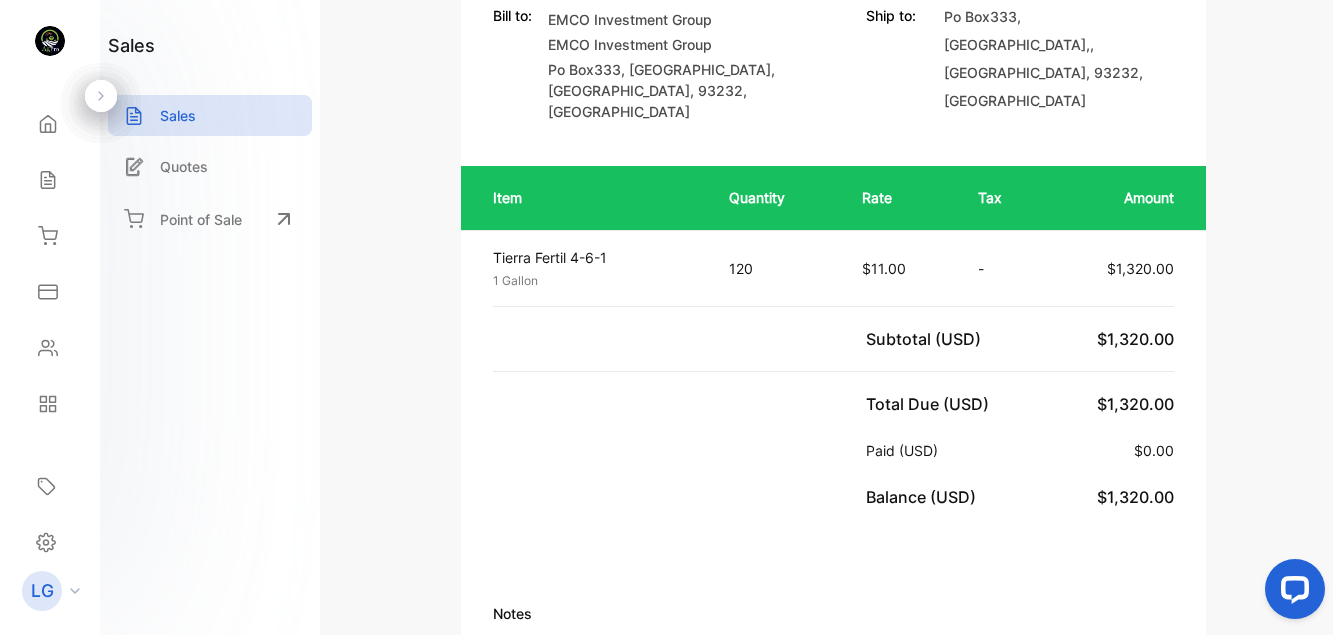 scroll, scrollTop: 350, scrollLeft: 0, axis: vertical 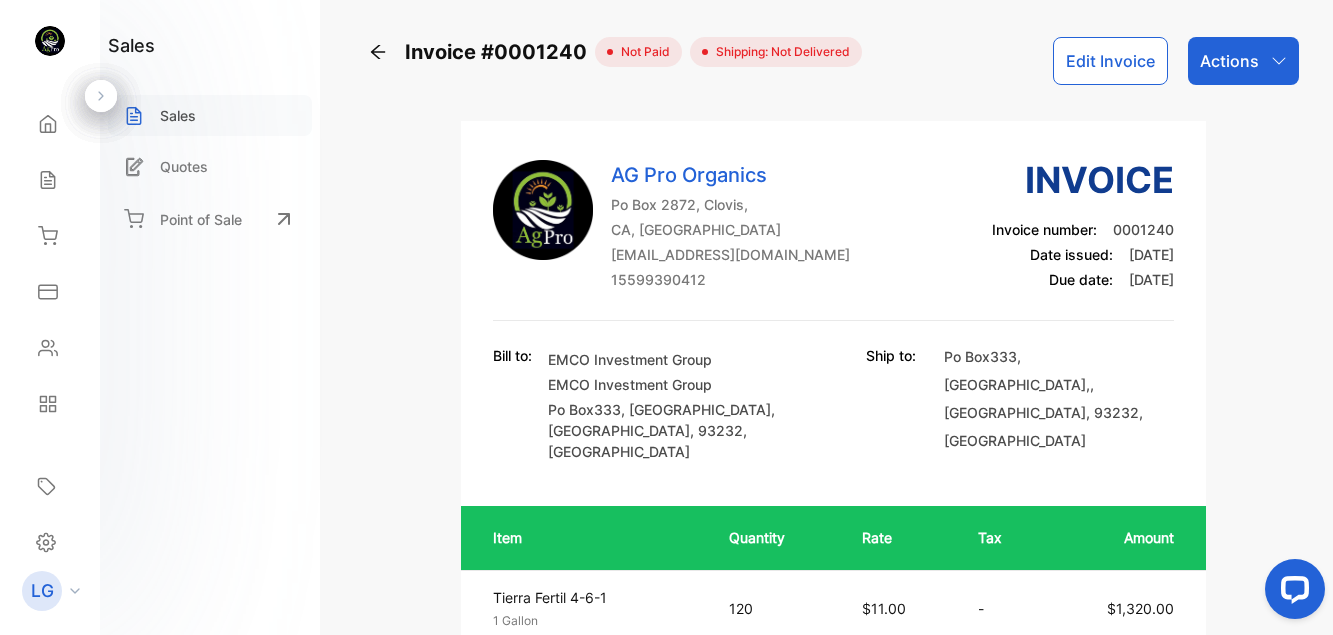 click 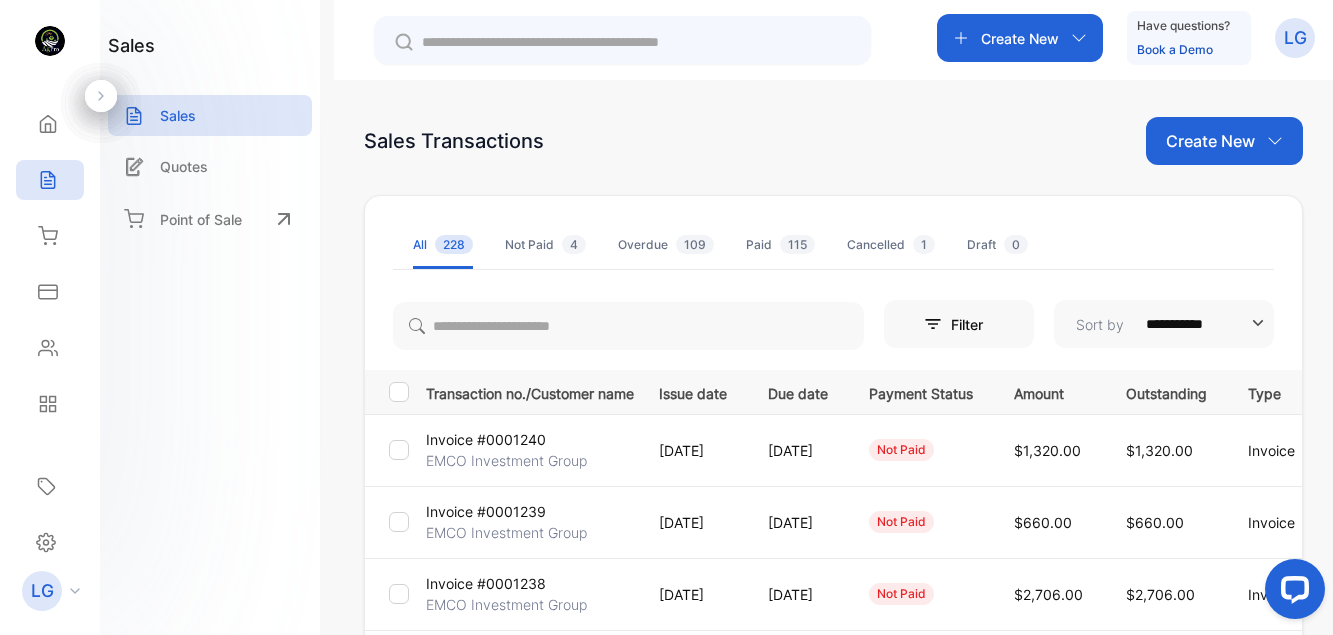 click on "Create New" at bounding box center [1020, 38] 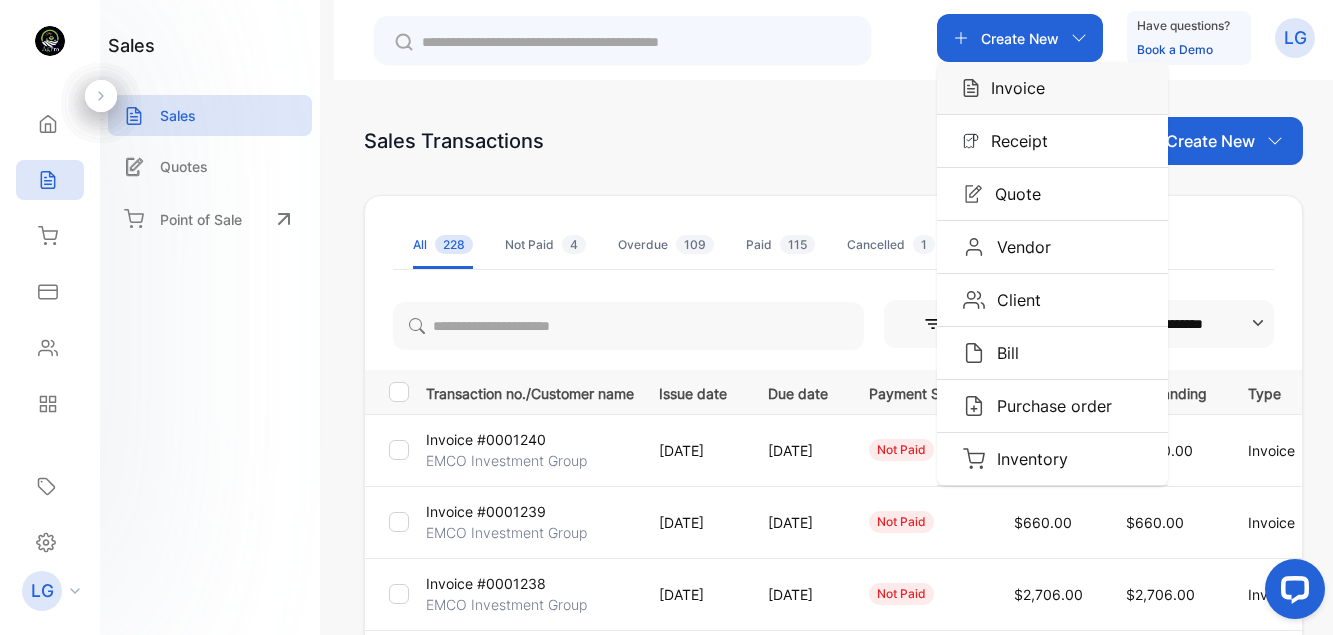click on "Invoice" at bounding box center [1012, 88] 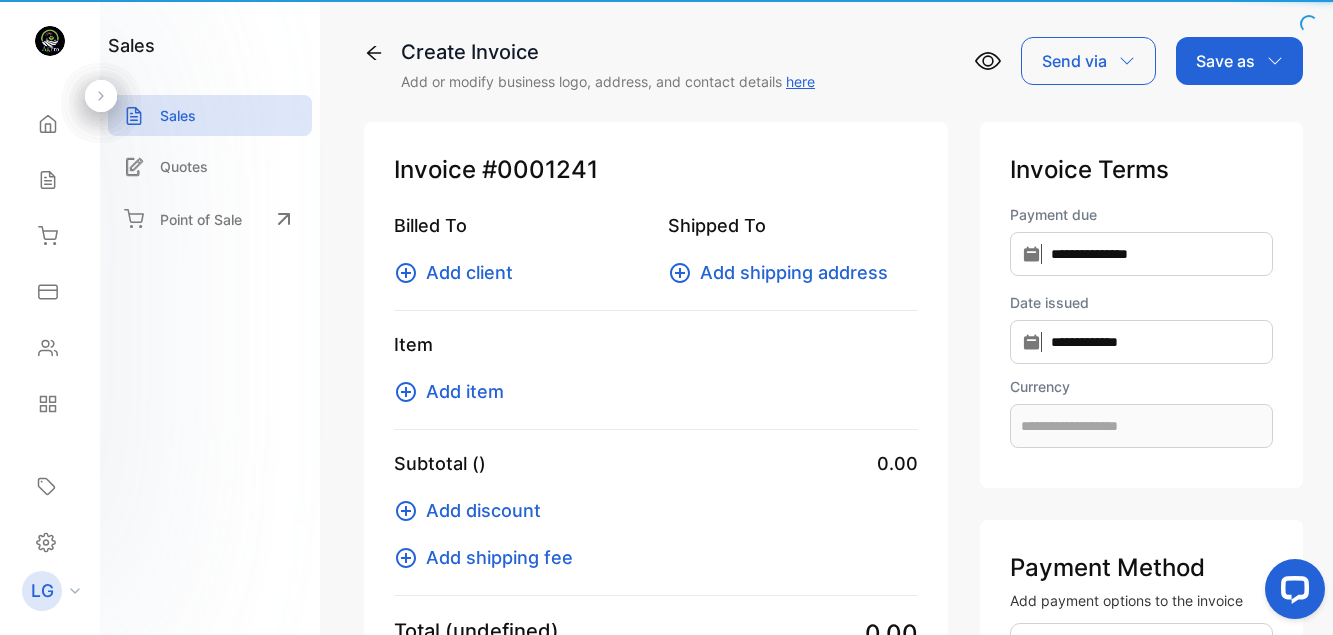 type on "**********" 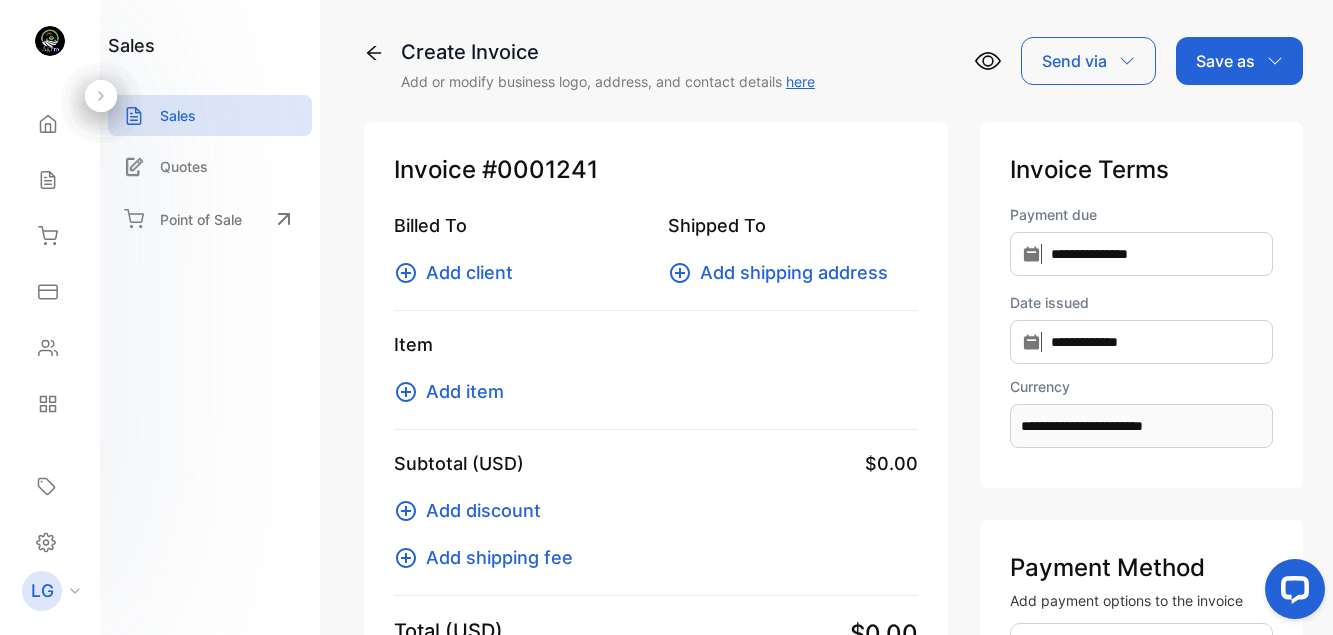 click on "Add client" at bounding box center [469, 272] 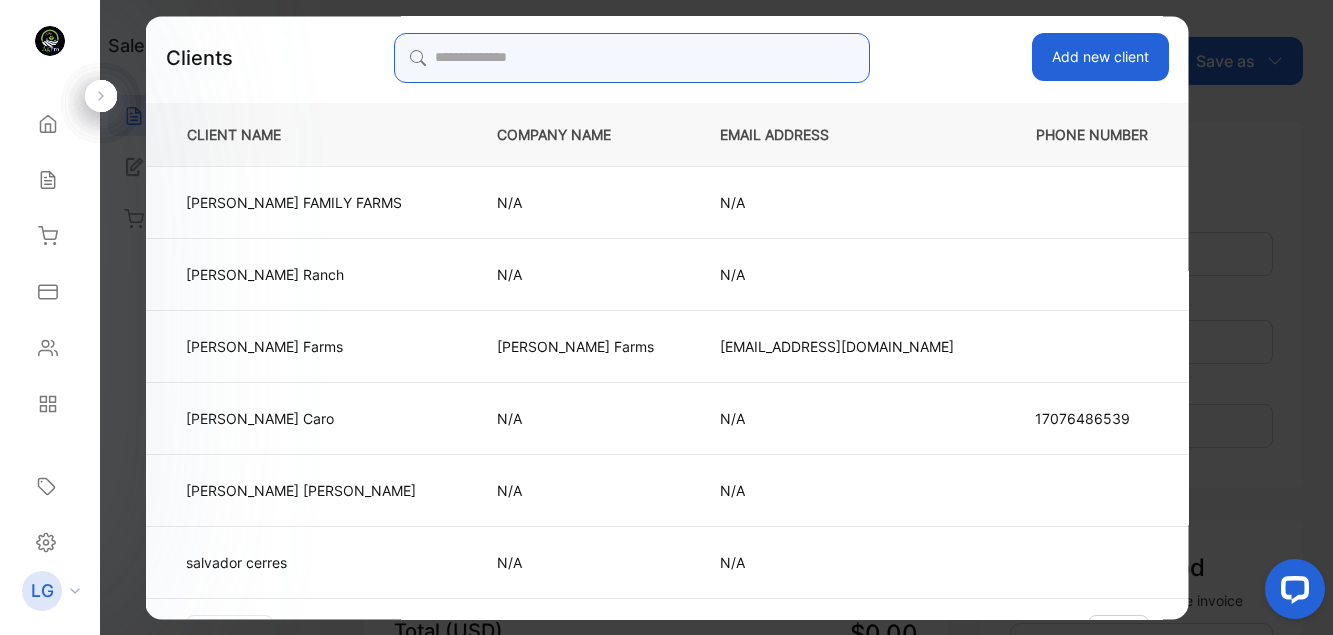 click at bounding box center [631, 58] 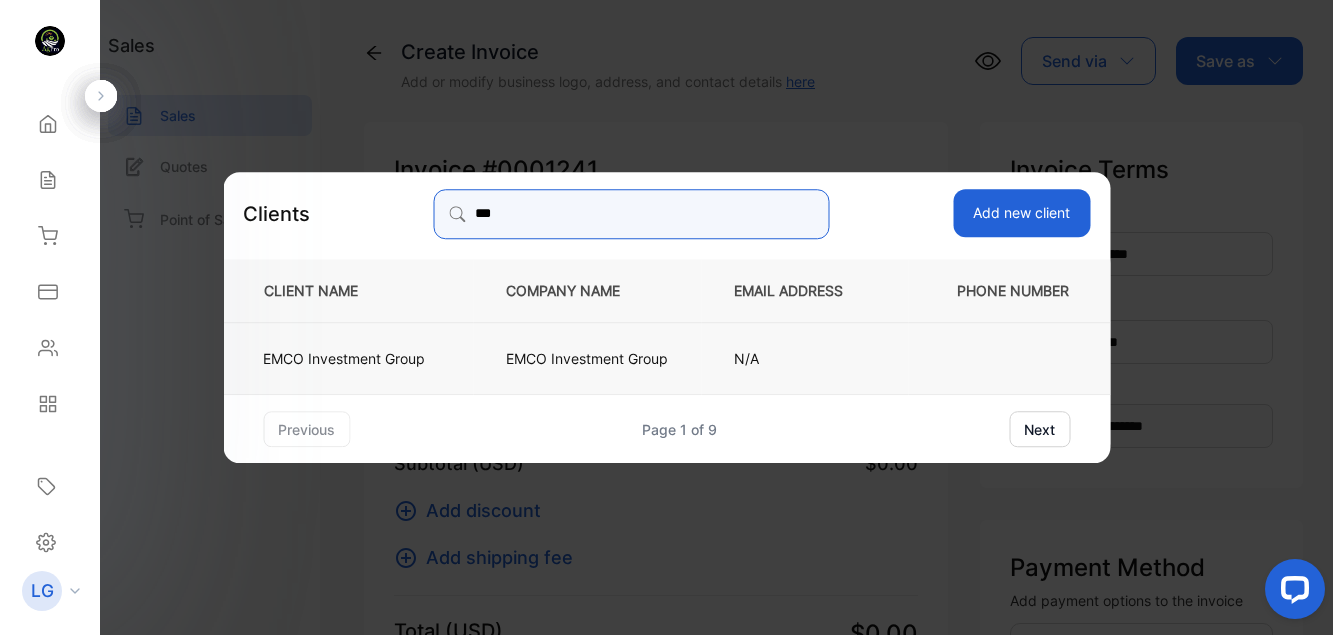 type on "***" 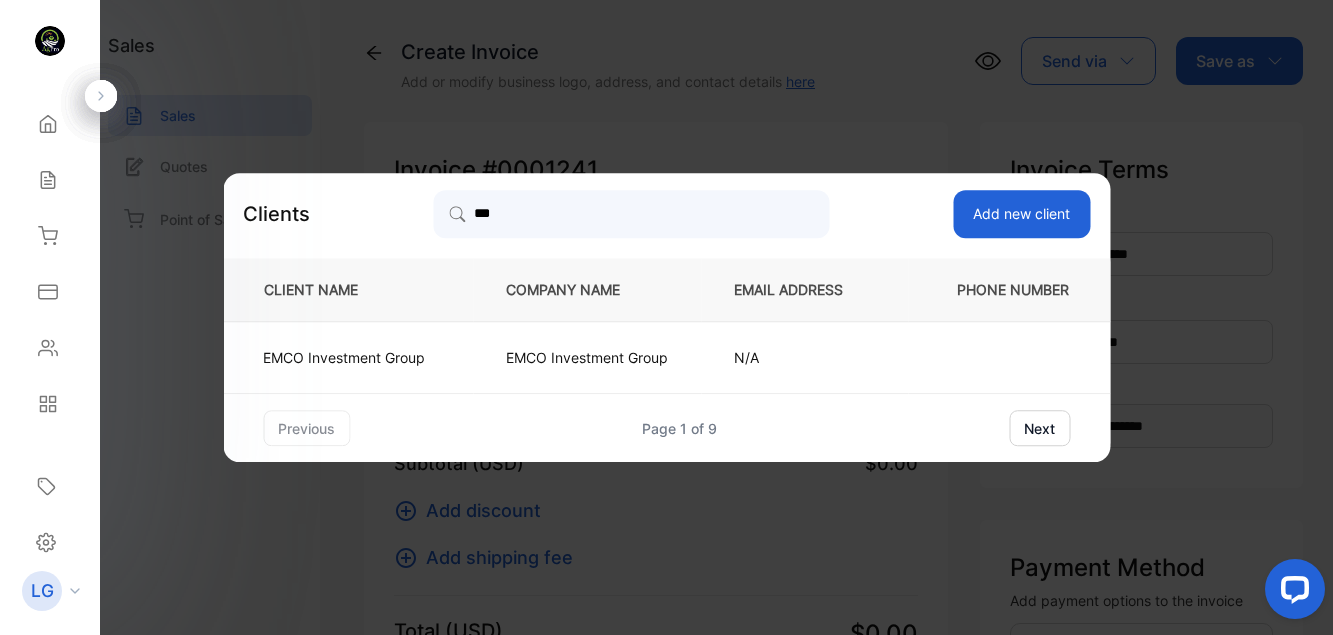 click on "EMCO   Investment Group" at bounding box center [348, 358] 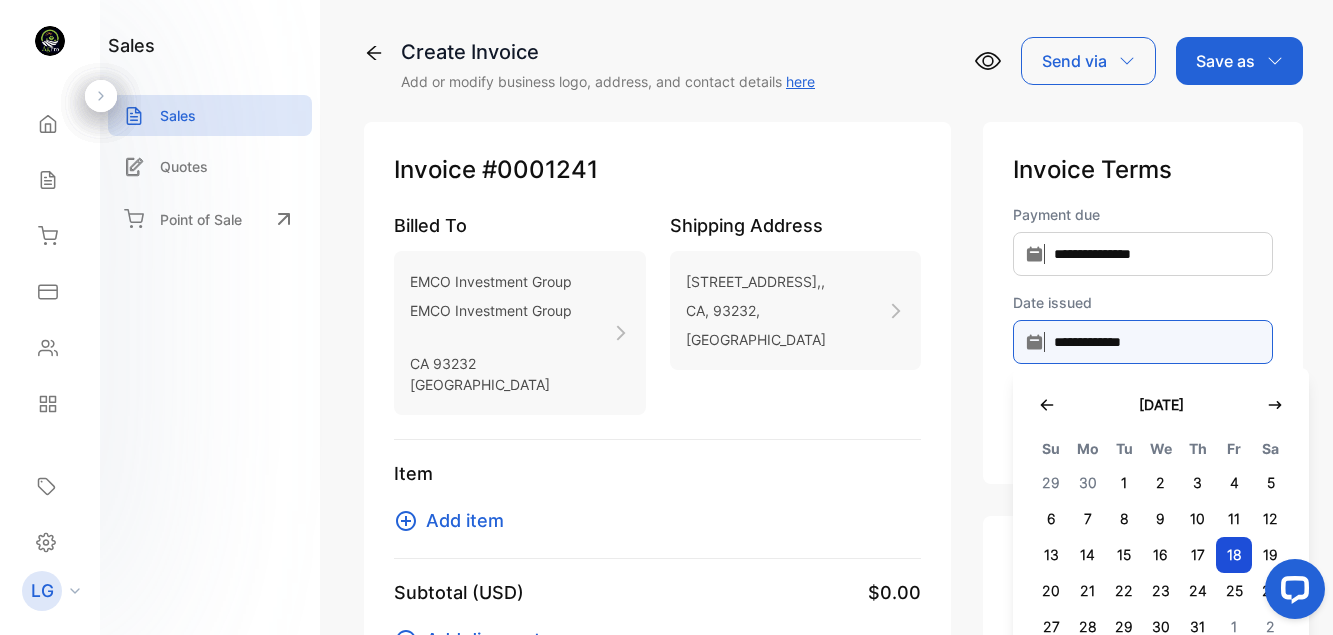click on "**********" at bounding box center (1143, 342) 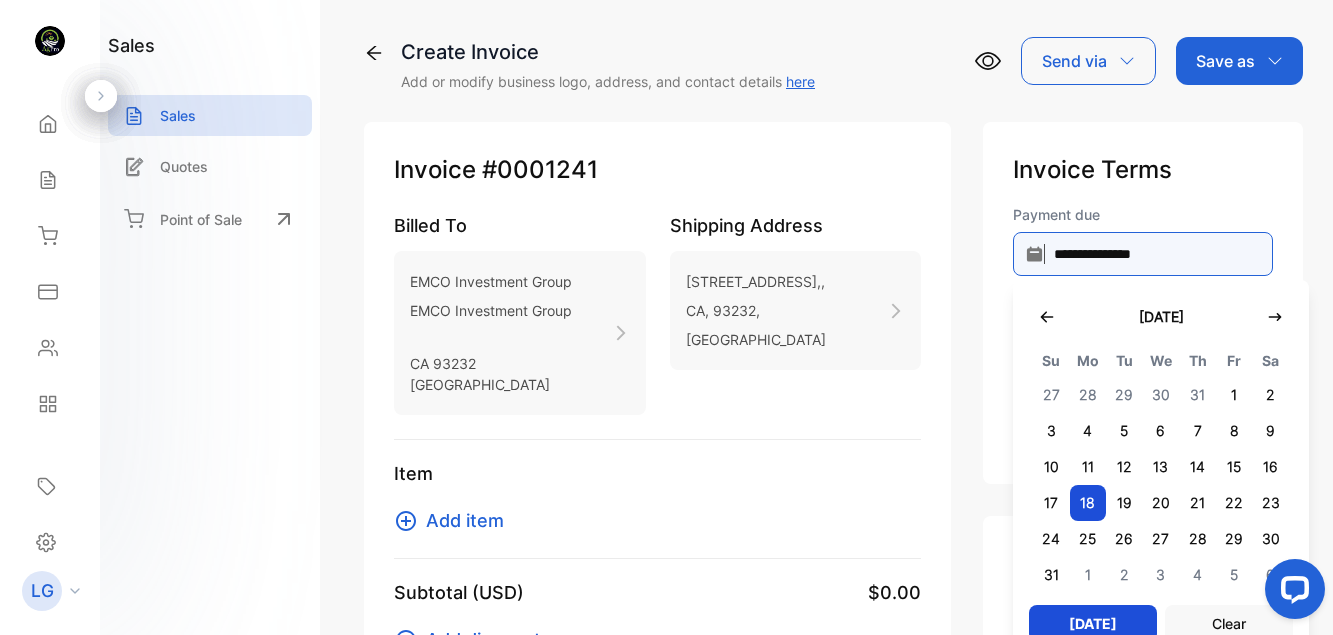 click on "**********" at bounding box center [1143, 254] 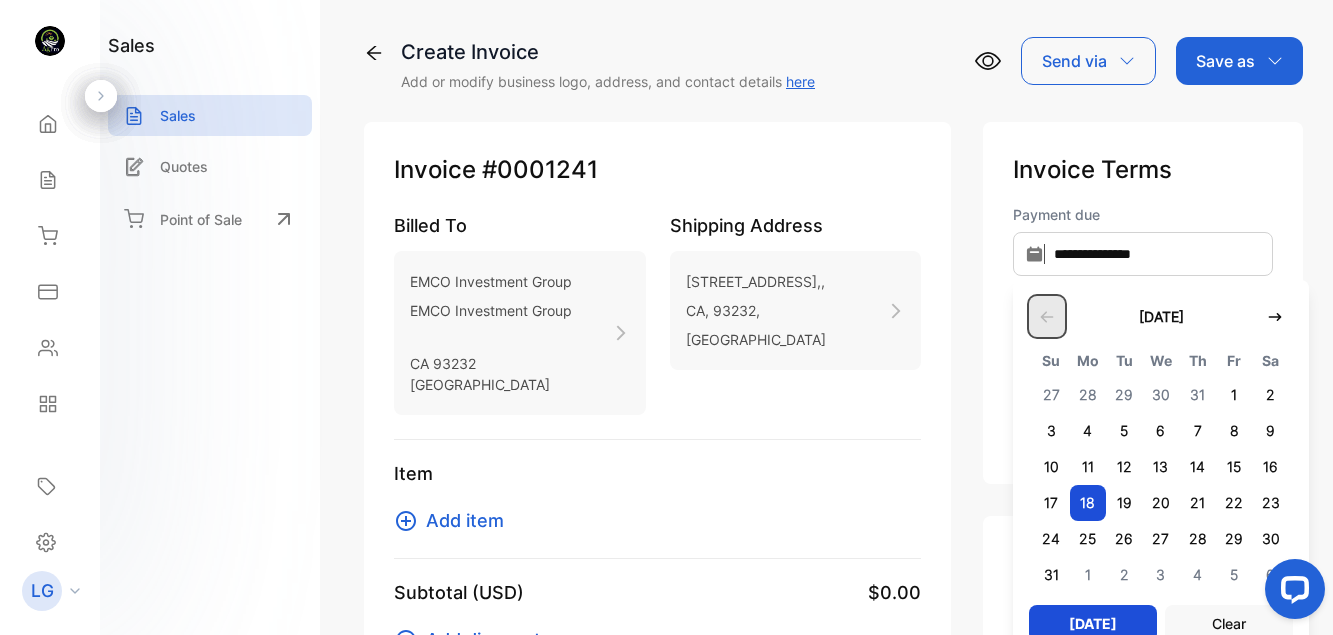 click at bounding box center [1047, 316] 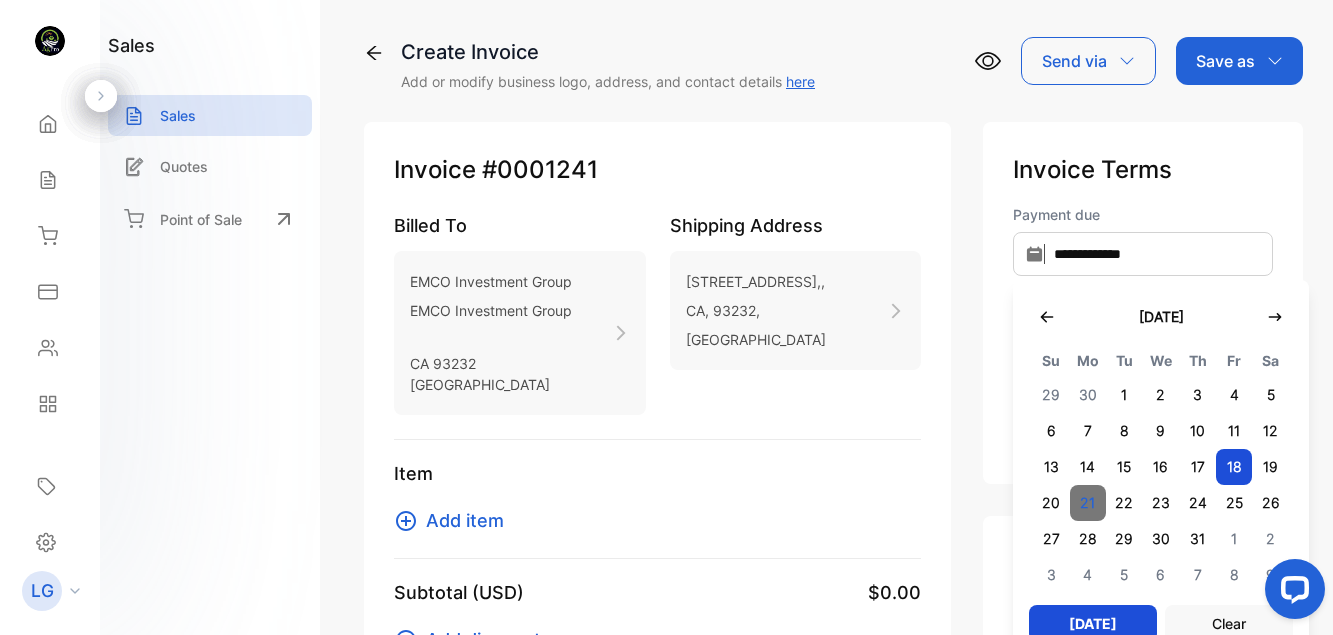 click on "21" at bounding box center [1088, 503] 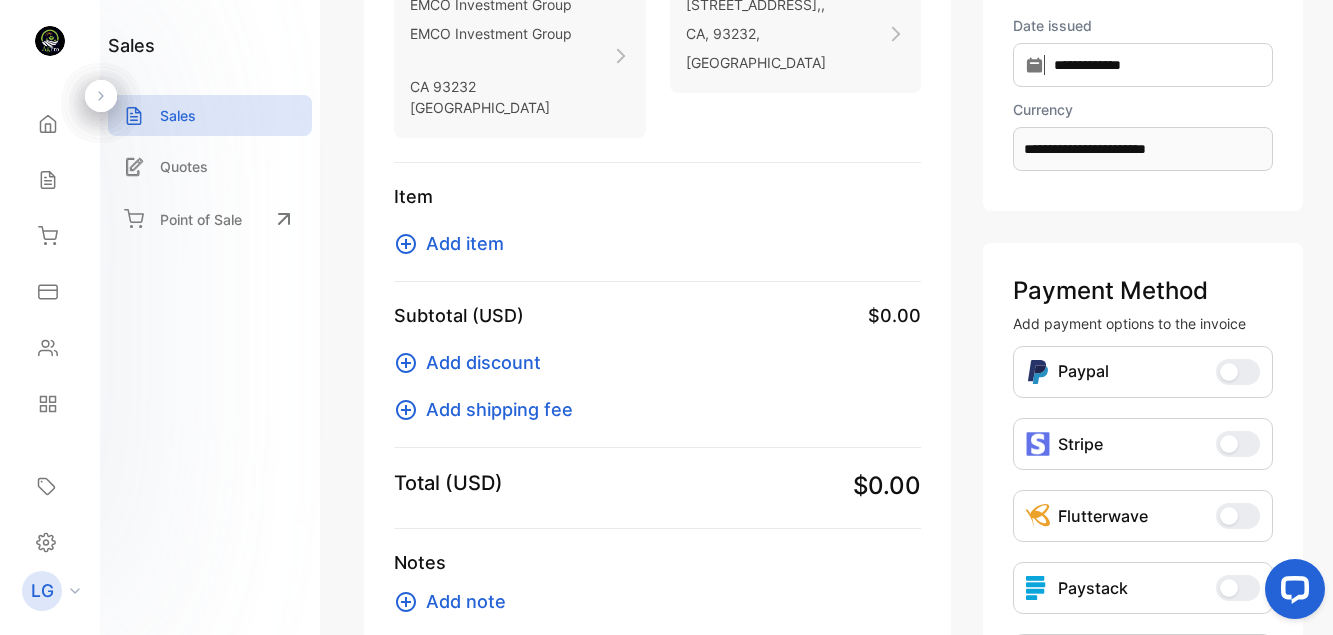 scroll, scrollTop: 273, scrollLeft: 0, axis: vertical 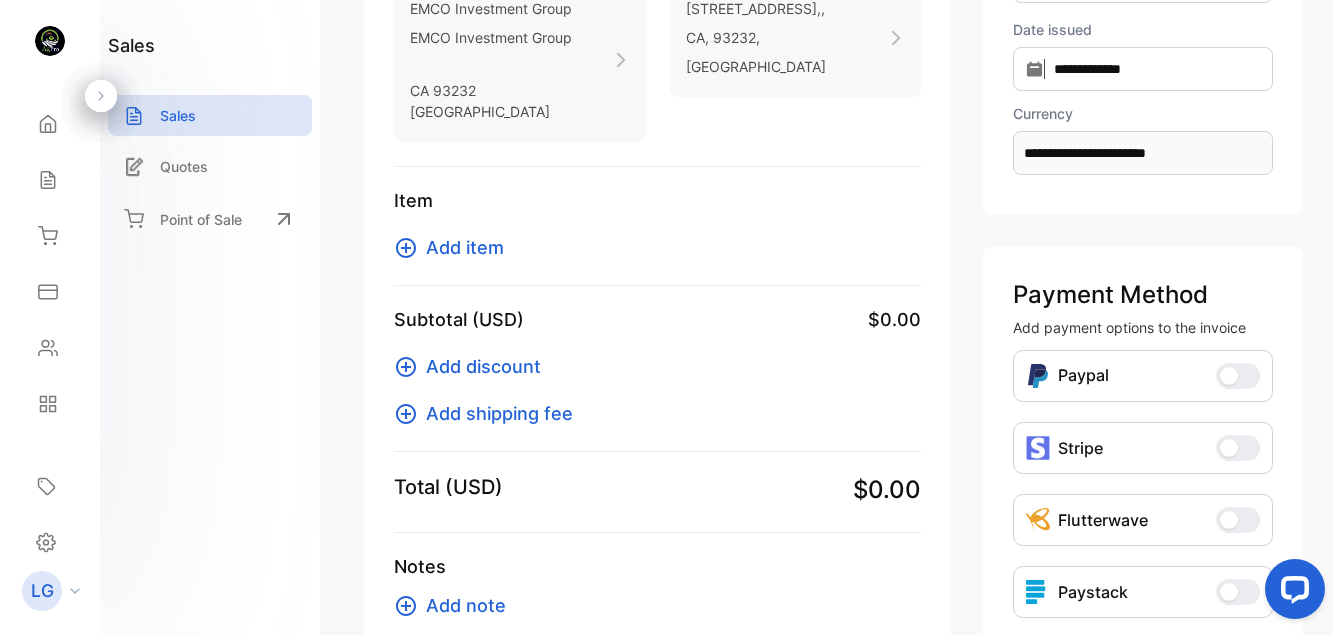 click on "Add item" at bounding box center (465, 247) 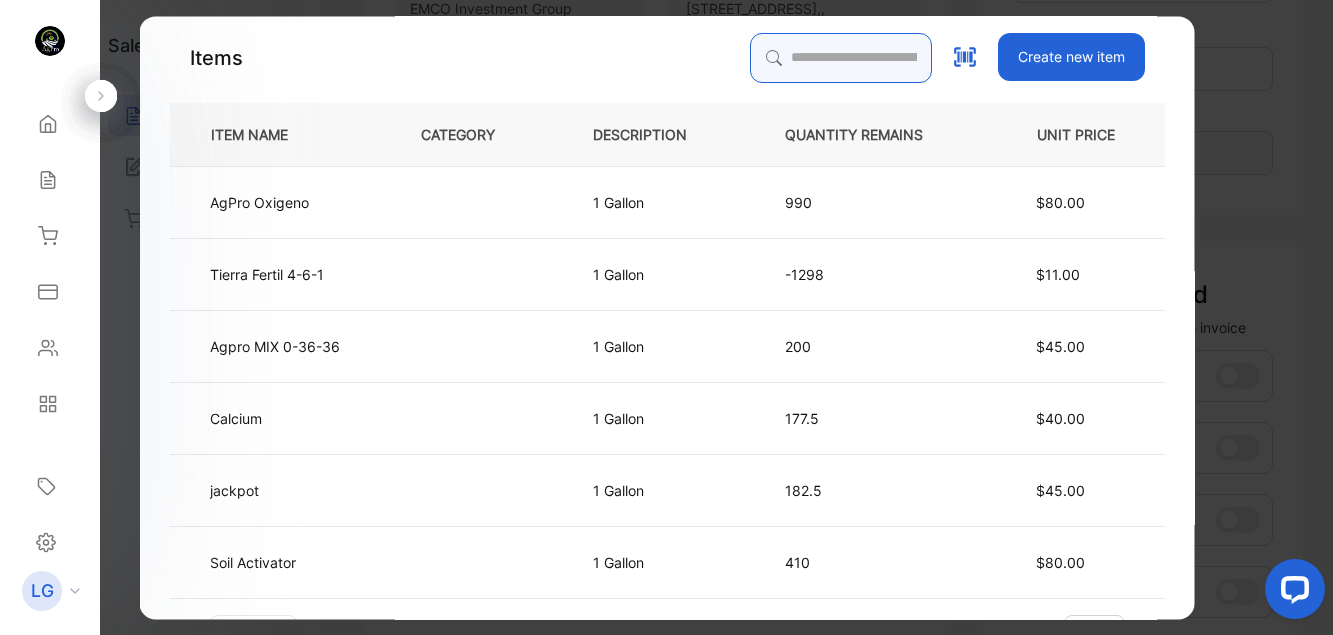 click at bounding box center (840, 58) 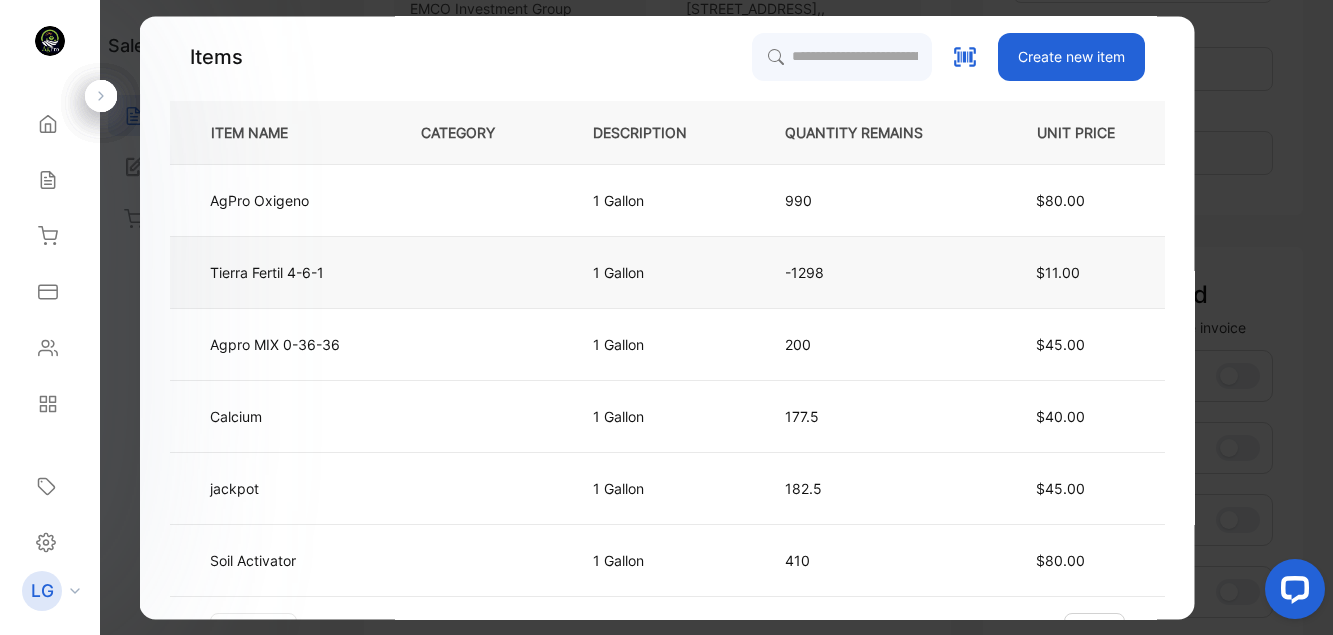 click on "Tierra Fertil 4-6-1" at bounding box center [266, 272] 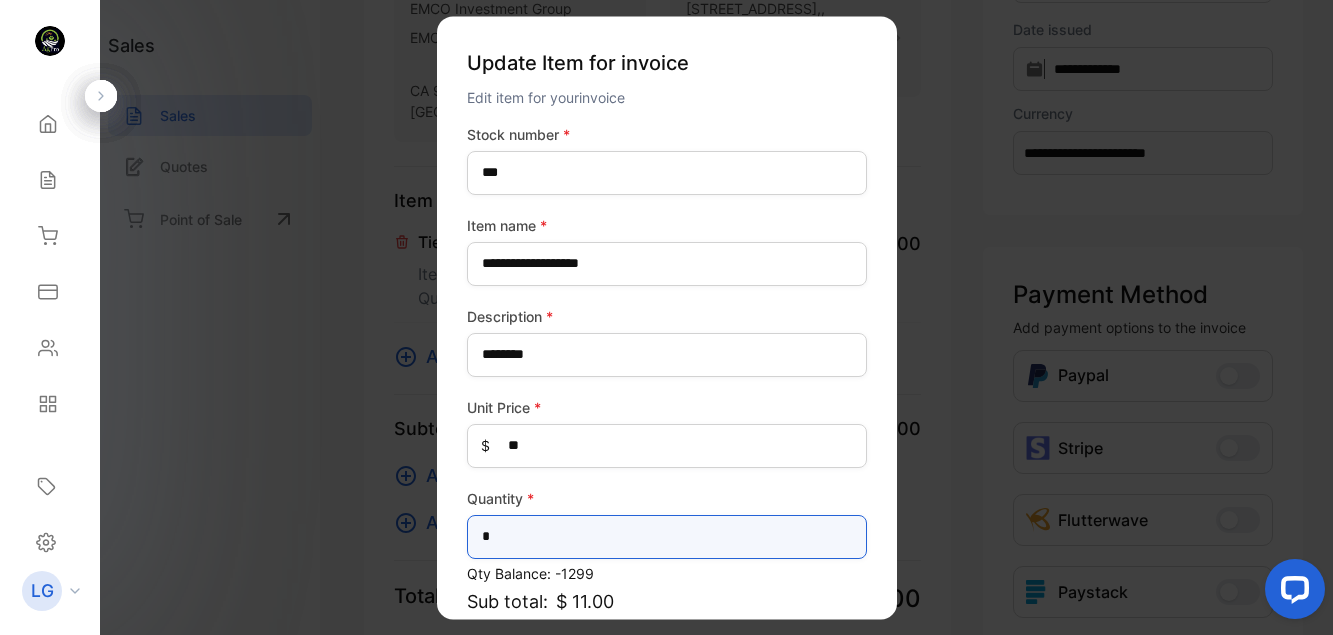 click on "*" at bounding box center (667, 537) 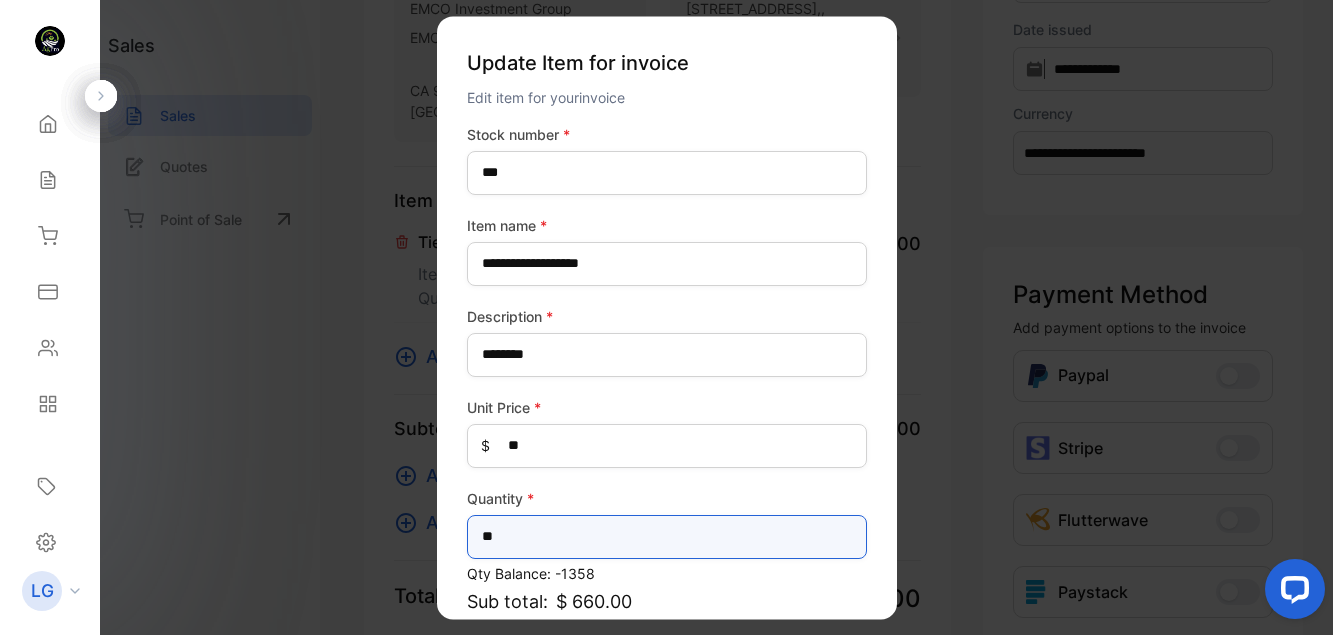 type on "**" 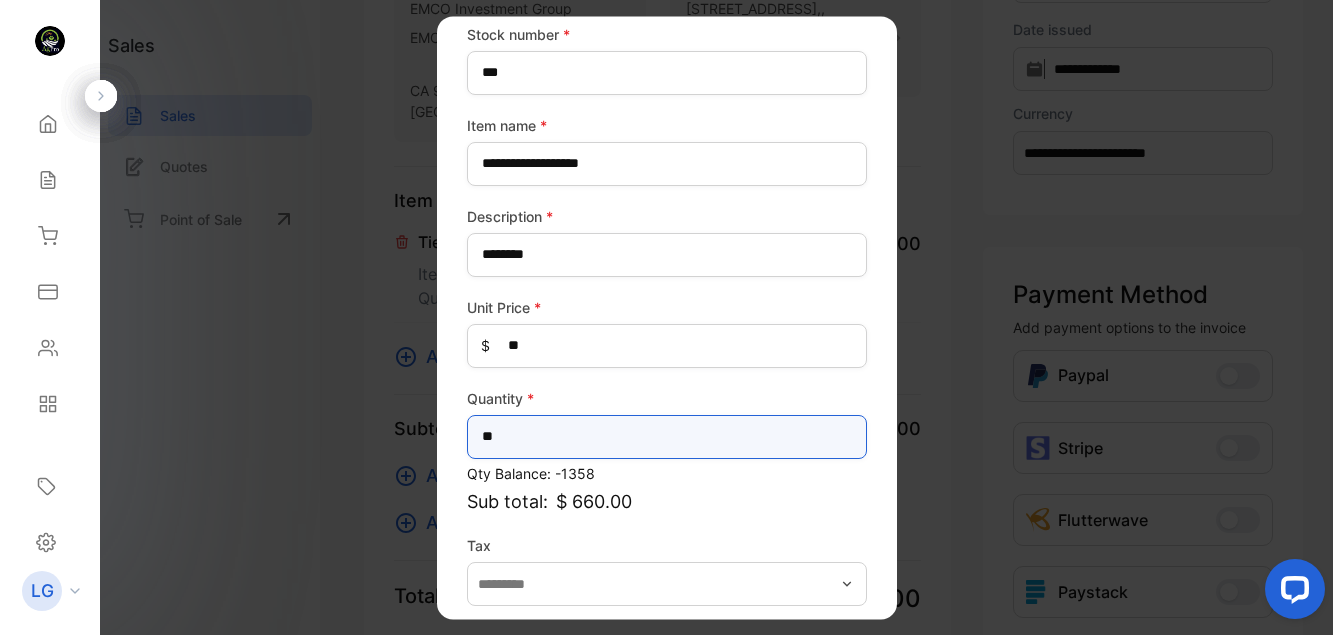 scroll, scrollTop: 187, scrollLeft: 0, axis: vertical 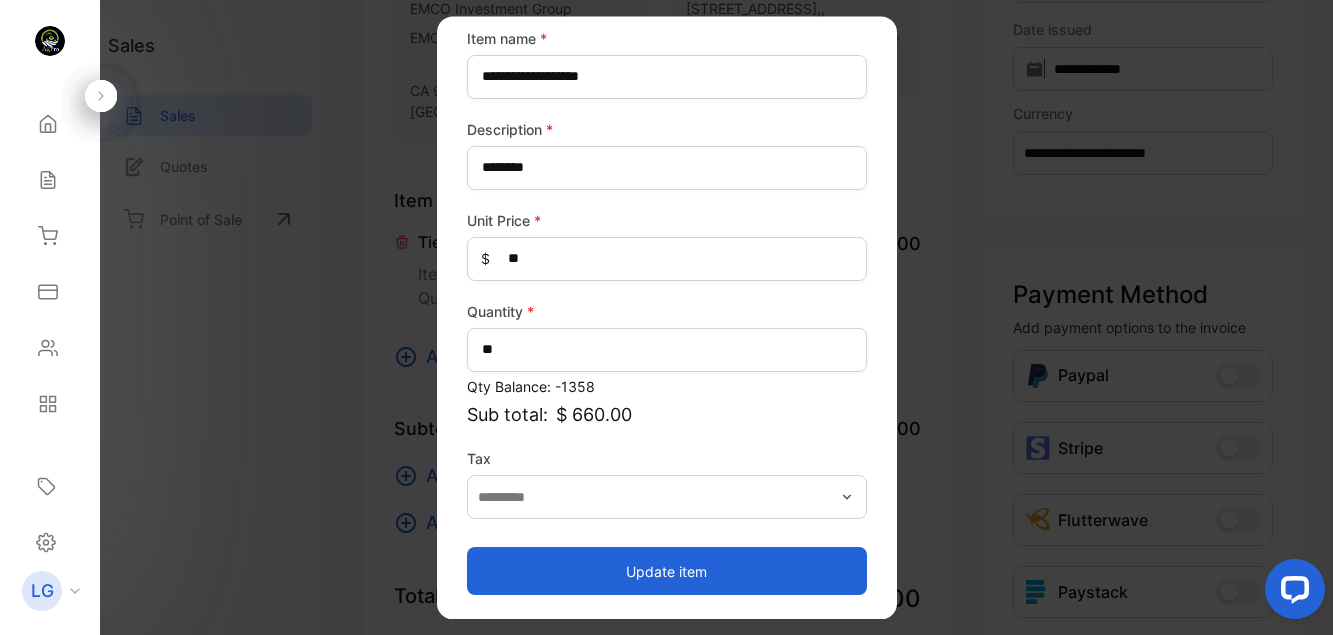 click on "Update item" at bounding box center [667, 571] 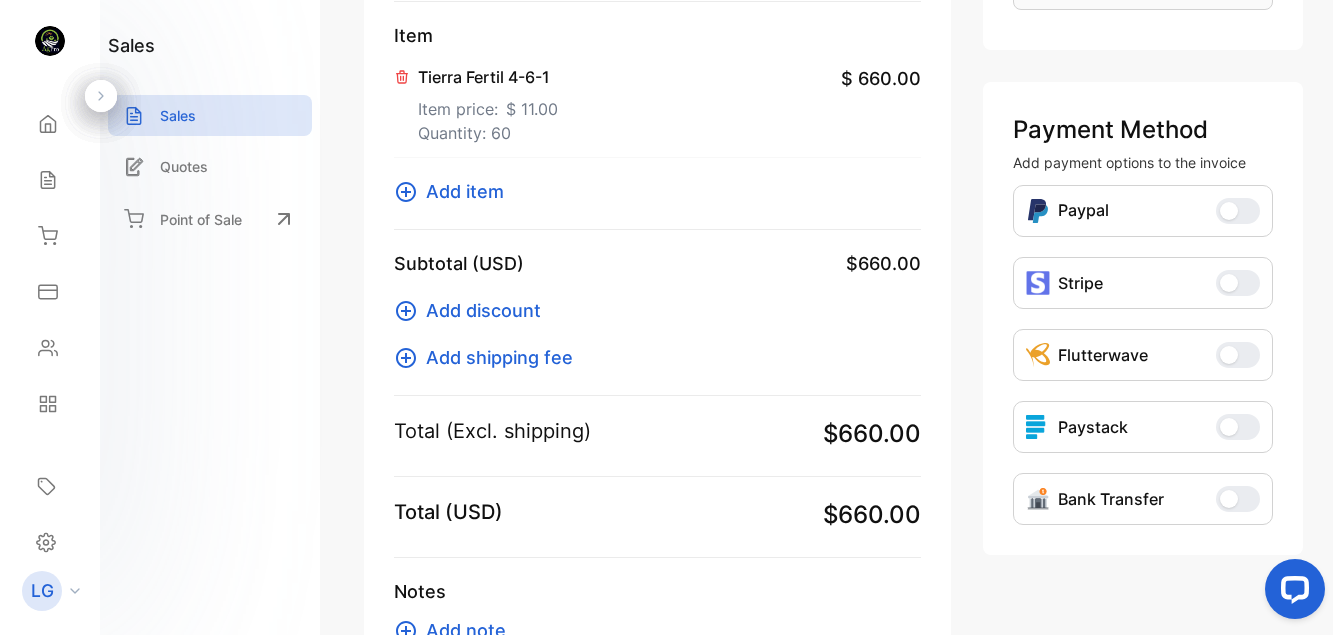 scroll, scrollTop: 474, scrollLeft: 0, axis: vertical 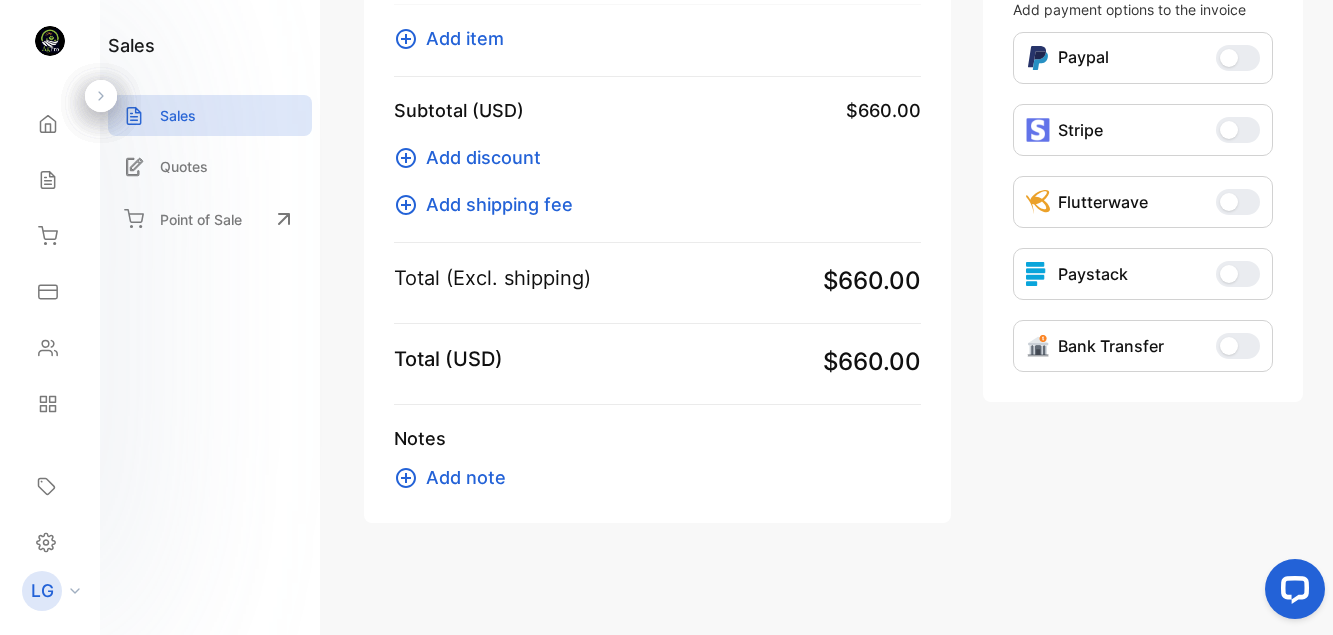 click on "Add note" at bounding box center (466, 477) 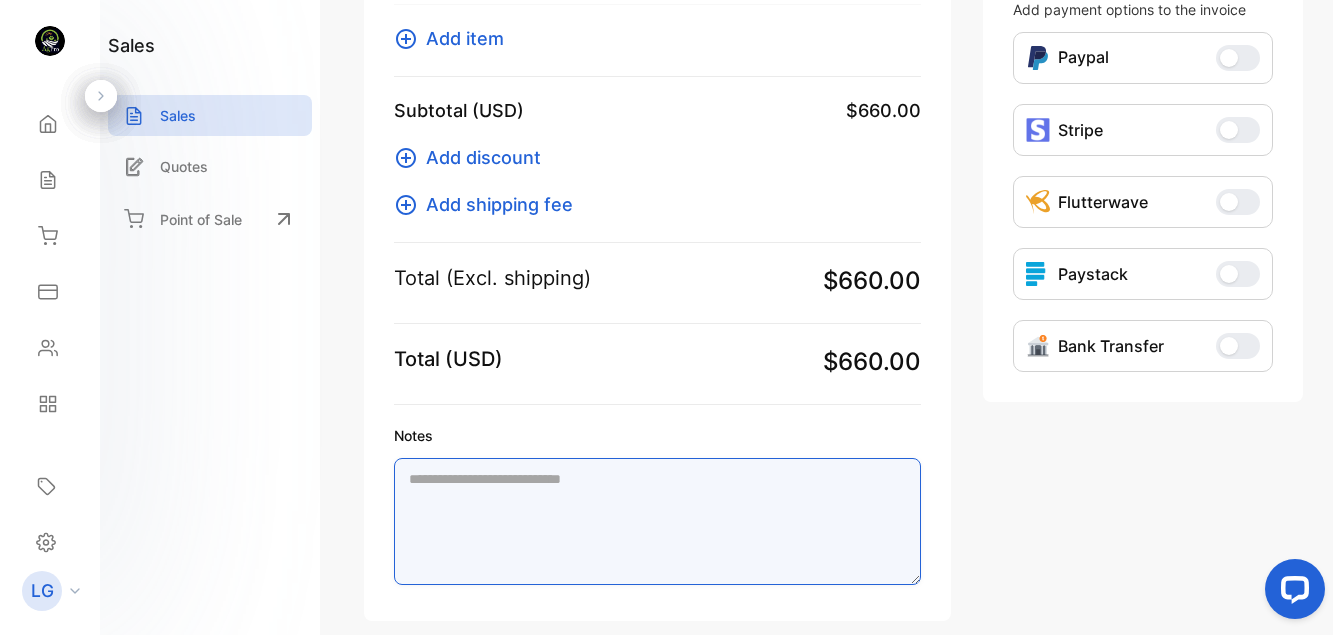 click on "Notes" at bounding box center [657, 521] 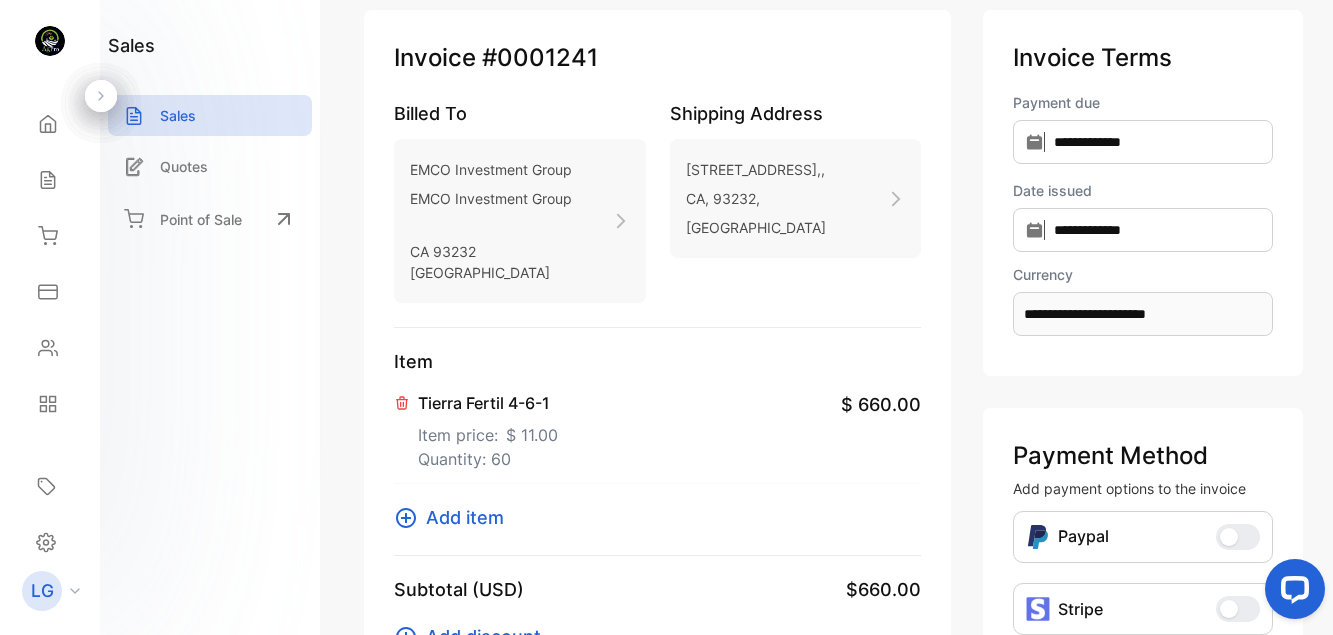 scroll, scrollTop: 0, scrollLeft: 0, axis: both 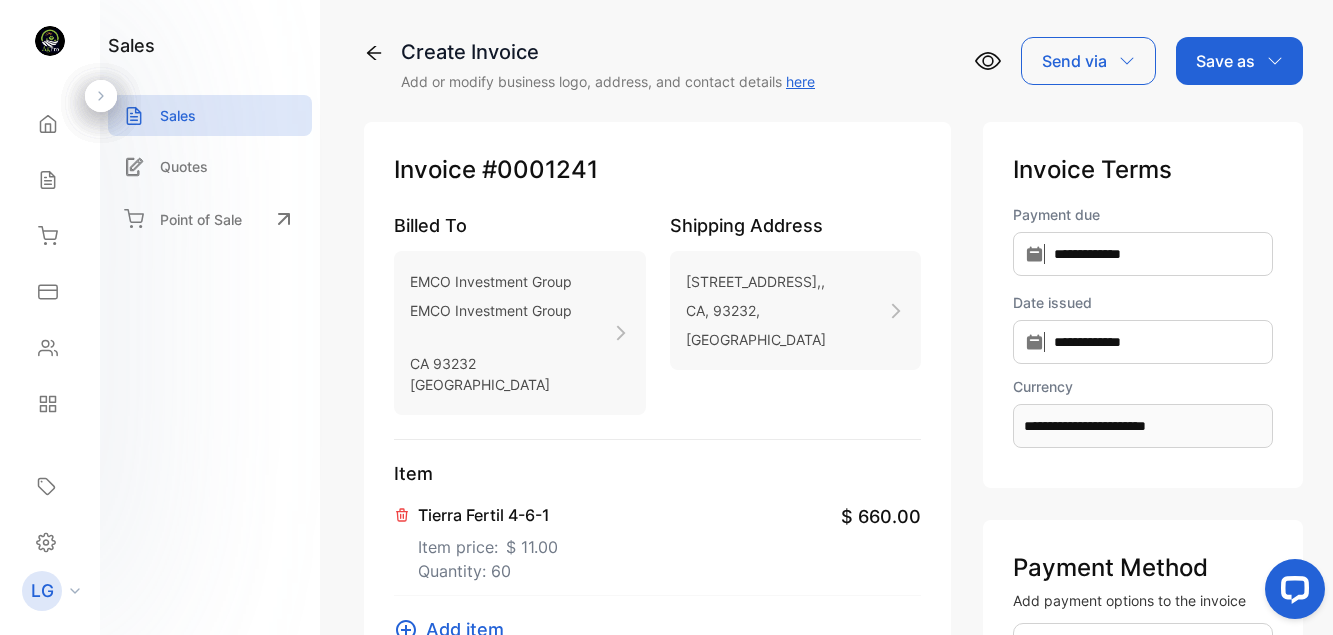 click on "Save as" at bounding box center [1225, 61] 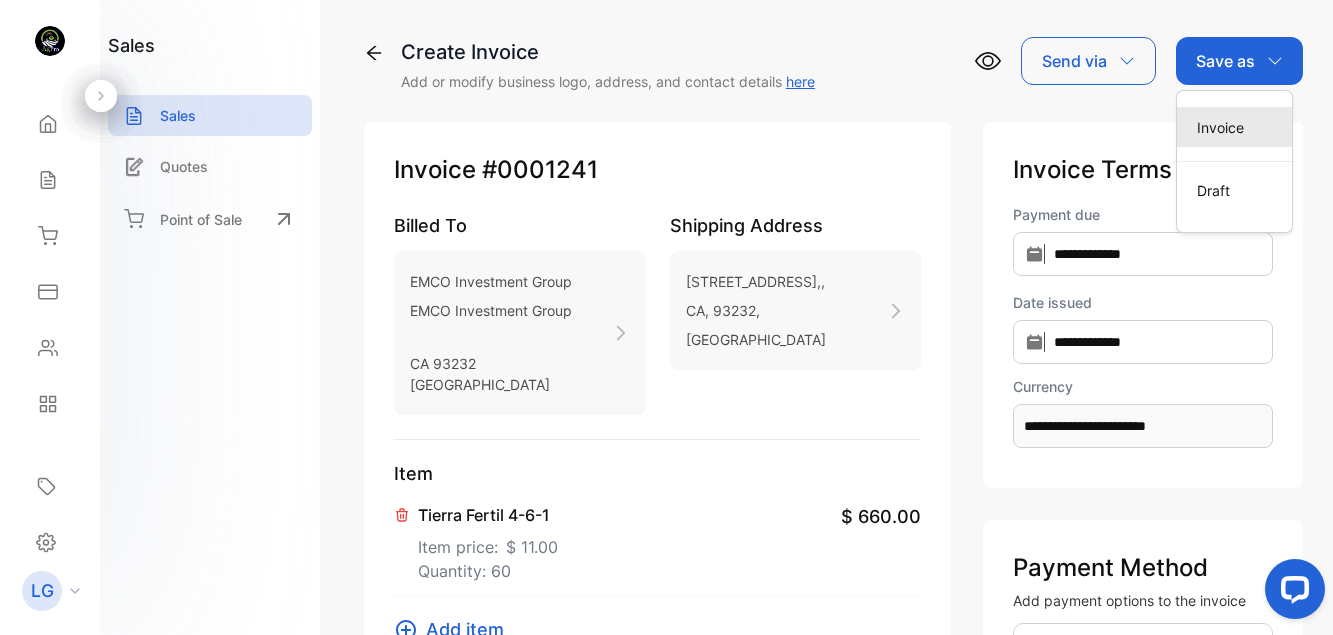 click on "Invoice" at bounding box center (1234, 127) 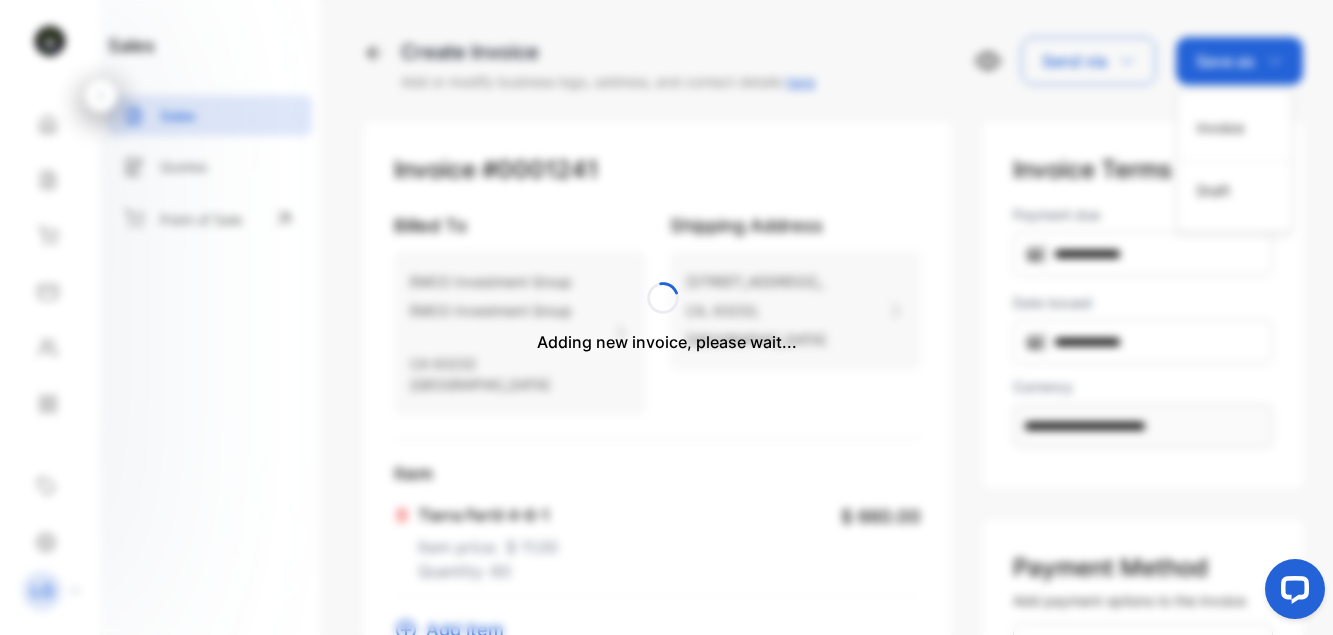 type 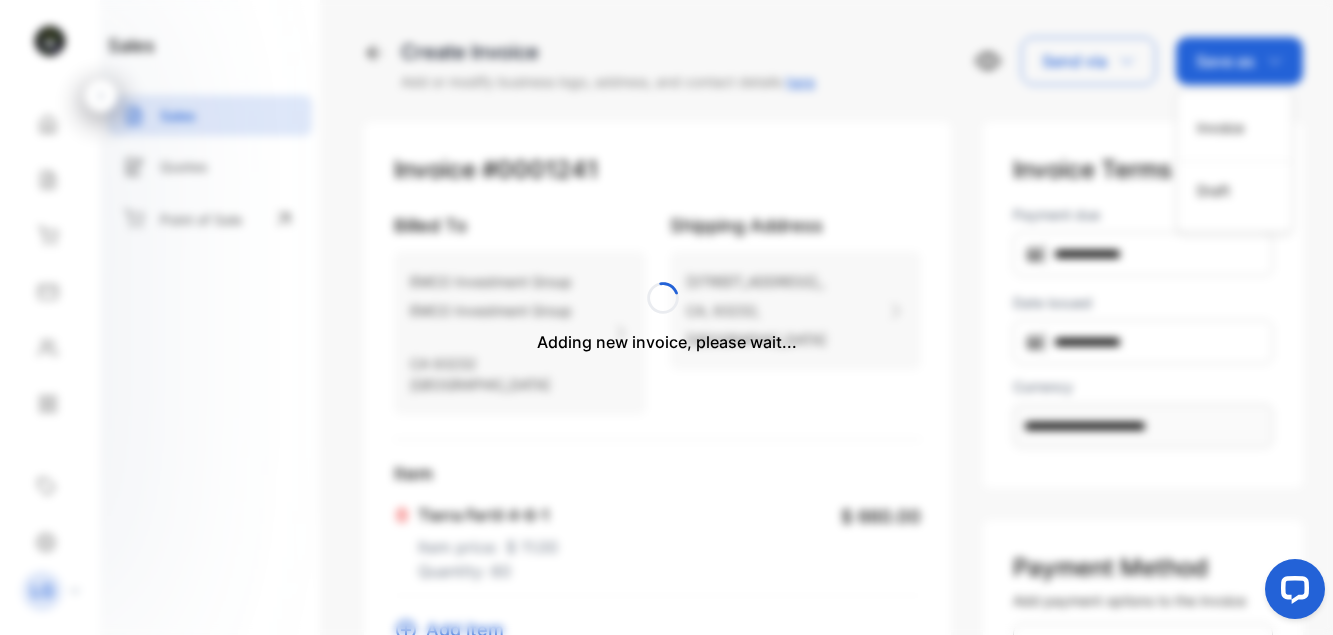 type 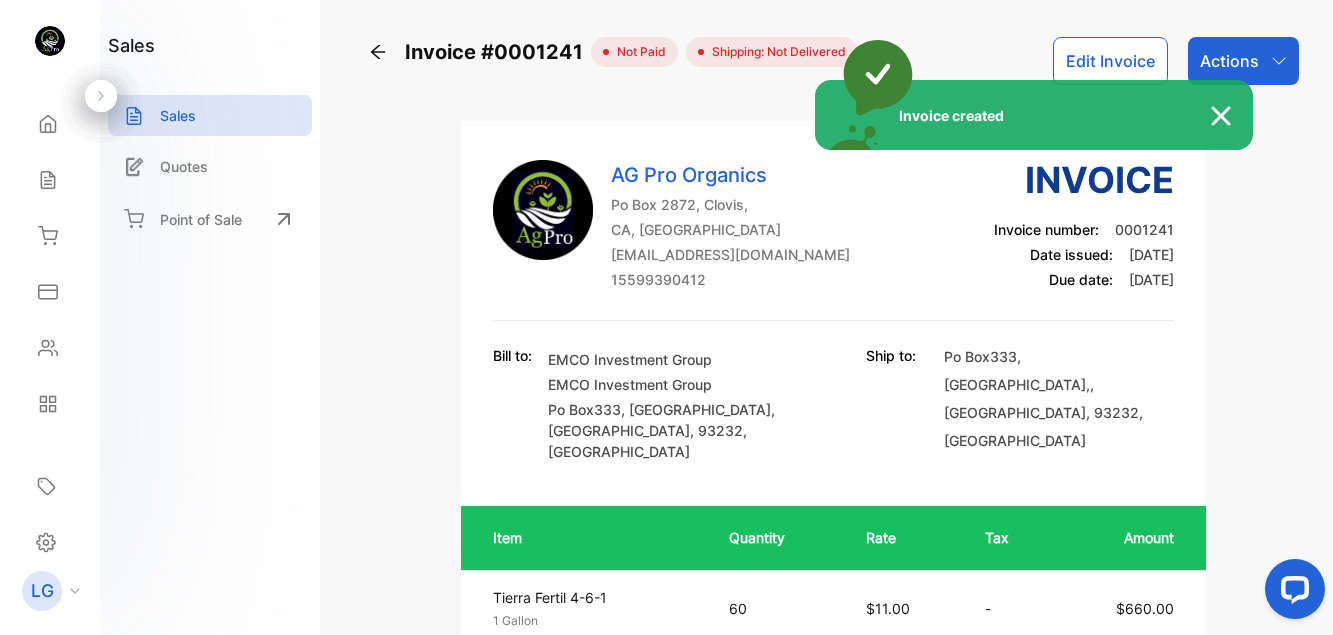 click on "Invoice created" at bounding box center (666, 317) 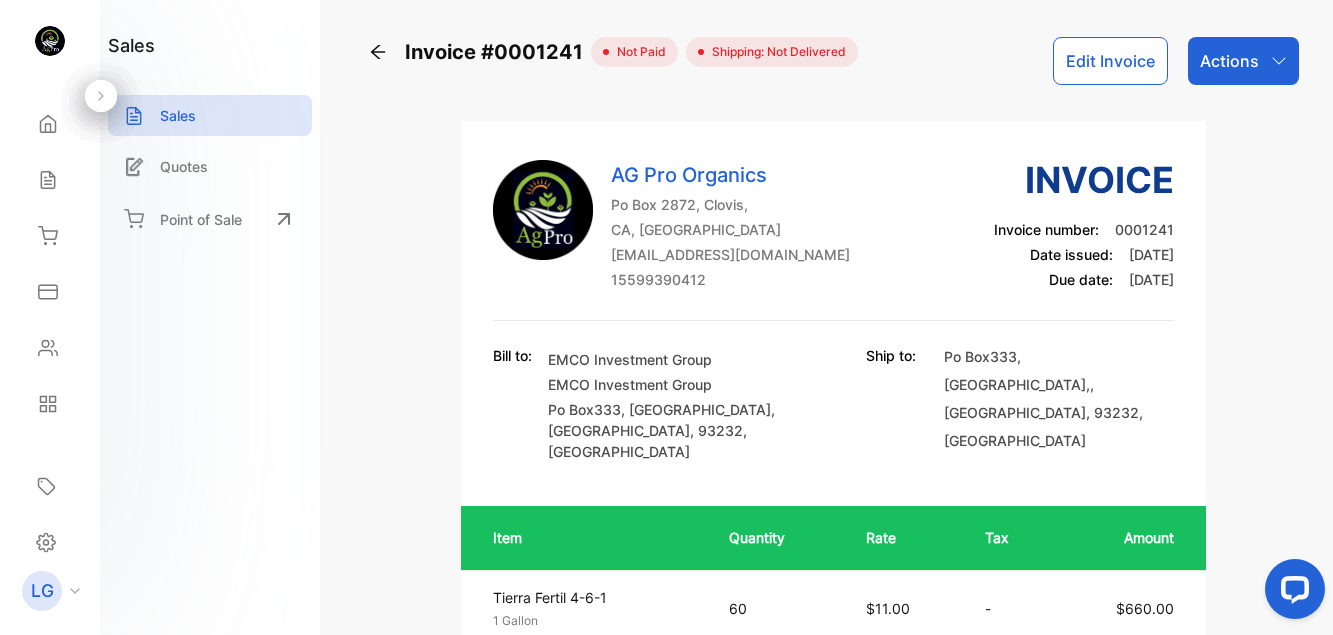 click on "Actions" at bounding box center [1243, 61] 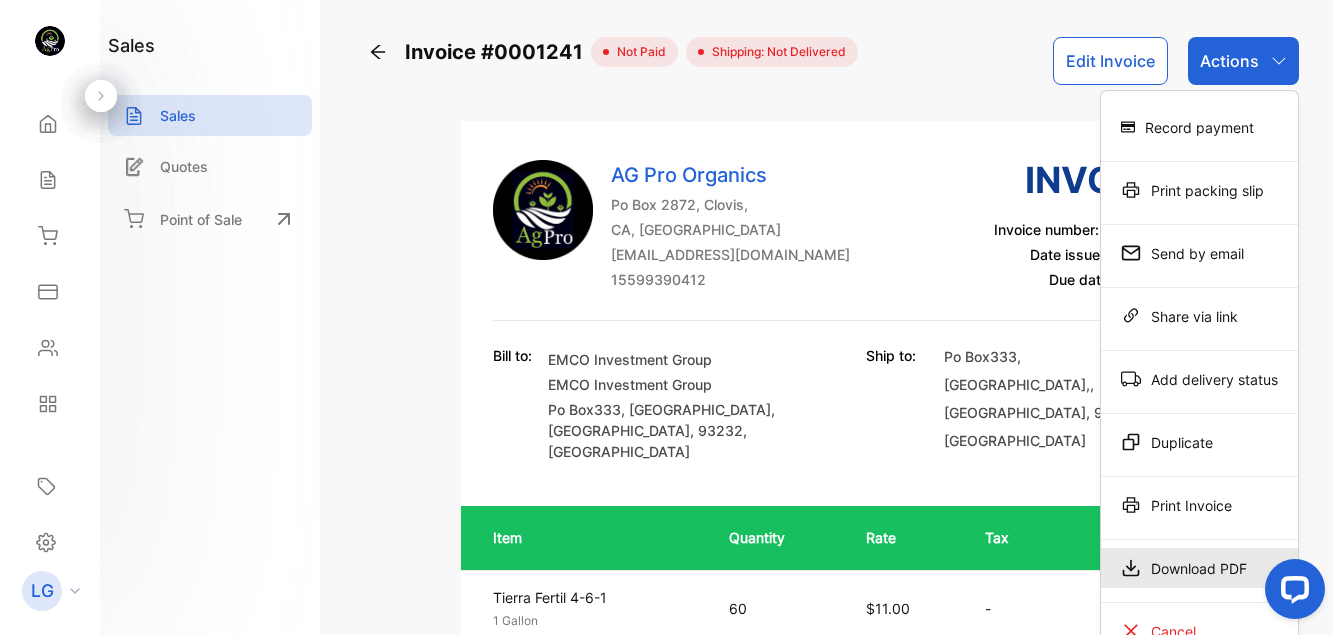 click on "Download PDF" at bounding box center (1199, 568) 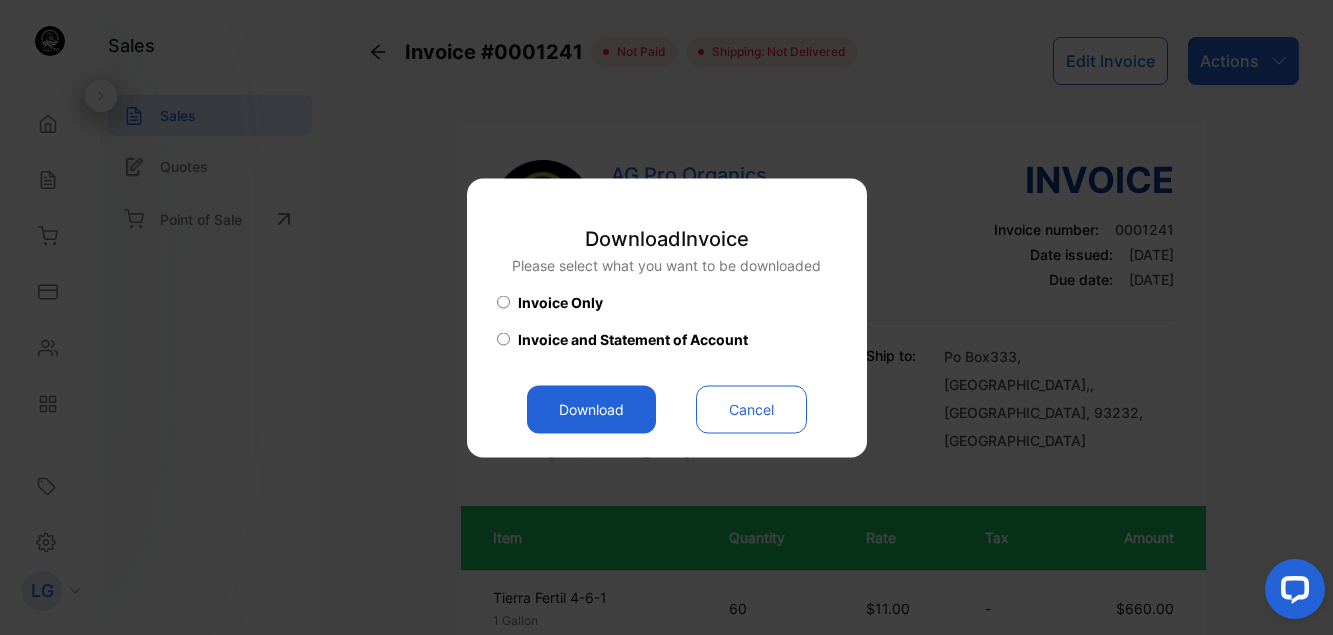 click on "Download" at bounding box center (591, 409) 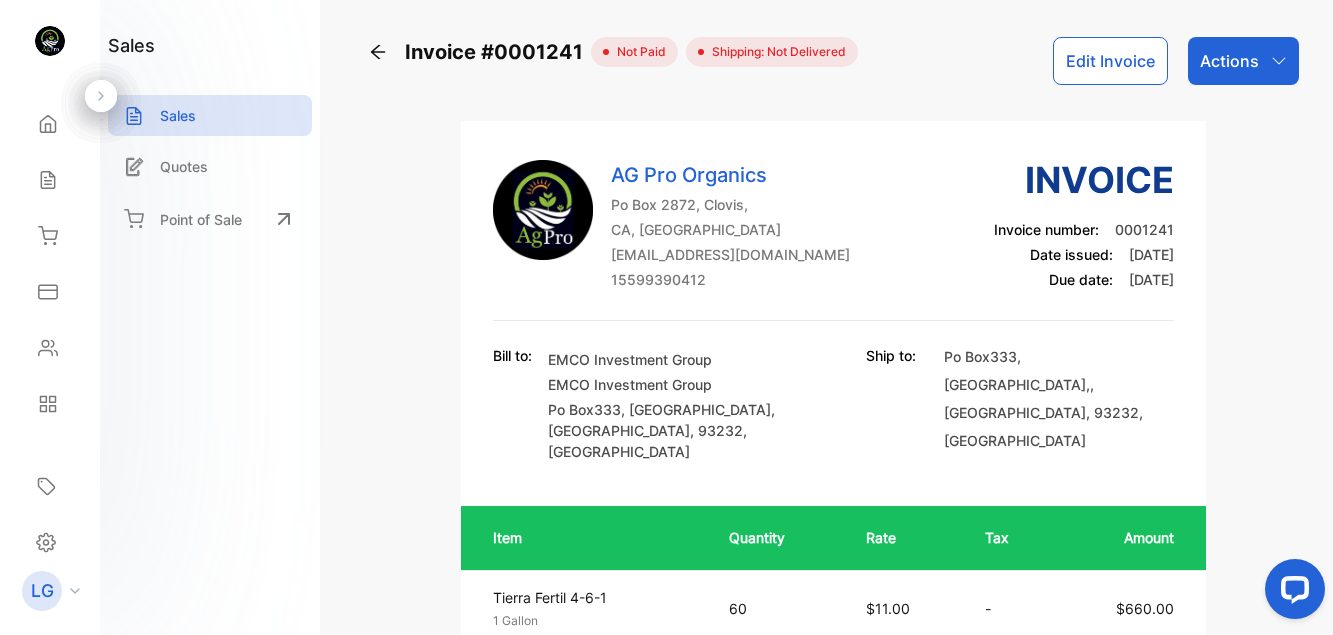 click on "Invoice #0001241" at bounding box center [479, 52] 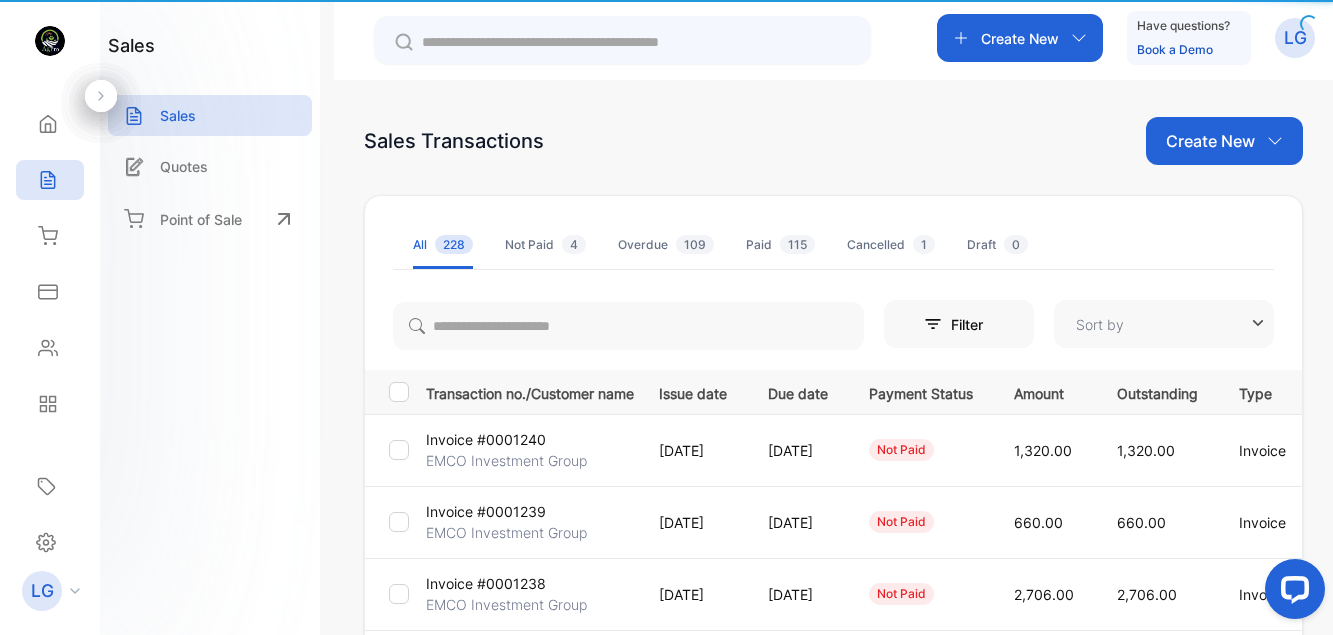 type on "**********" 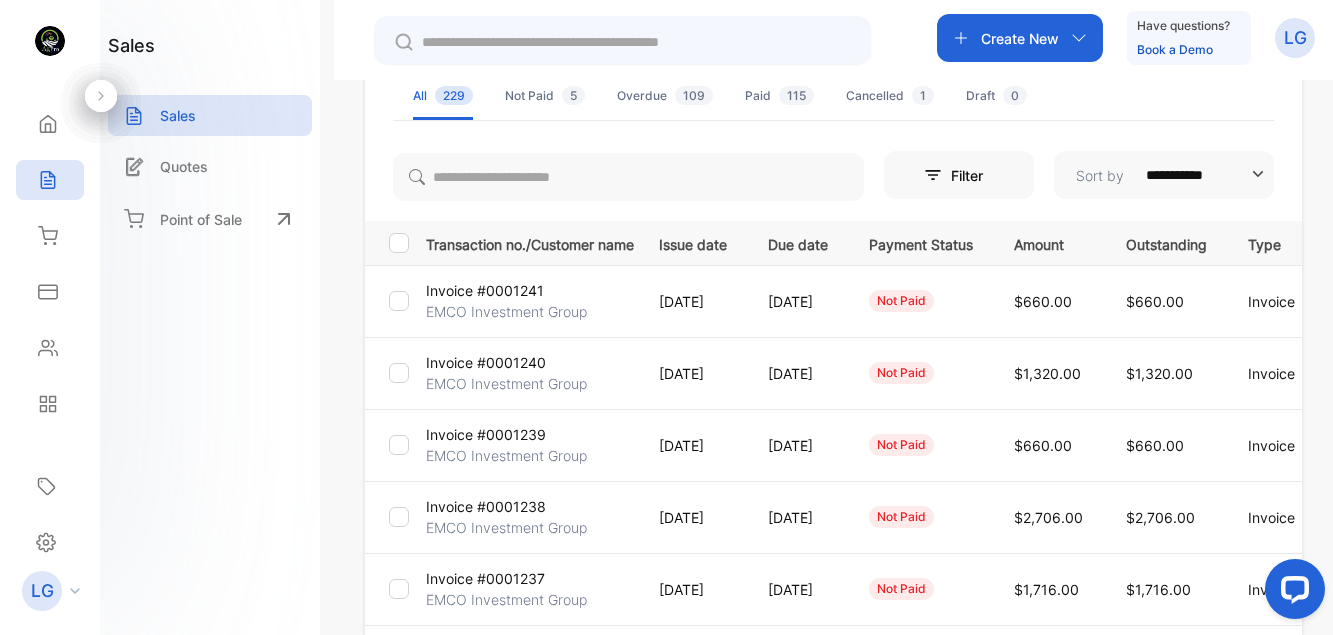 scroll, scrollTop: 147, scrollLeft: 0, axis: vertical 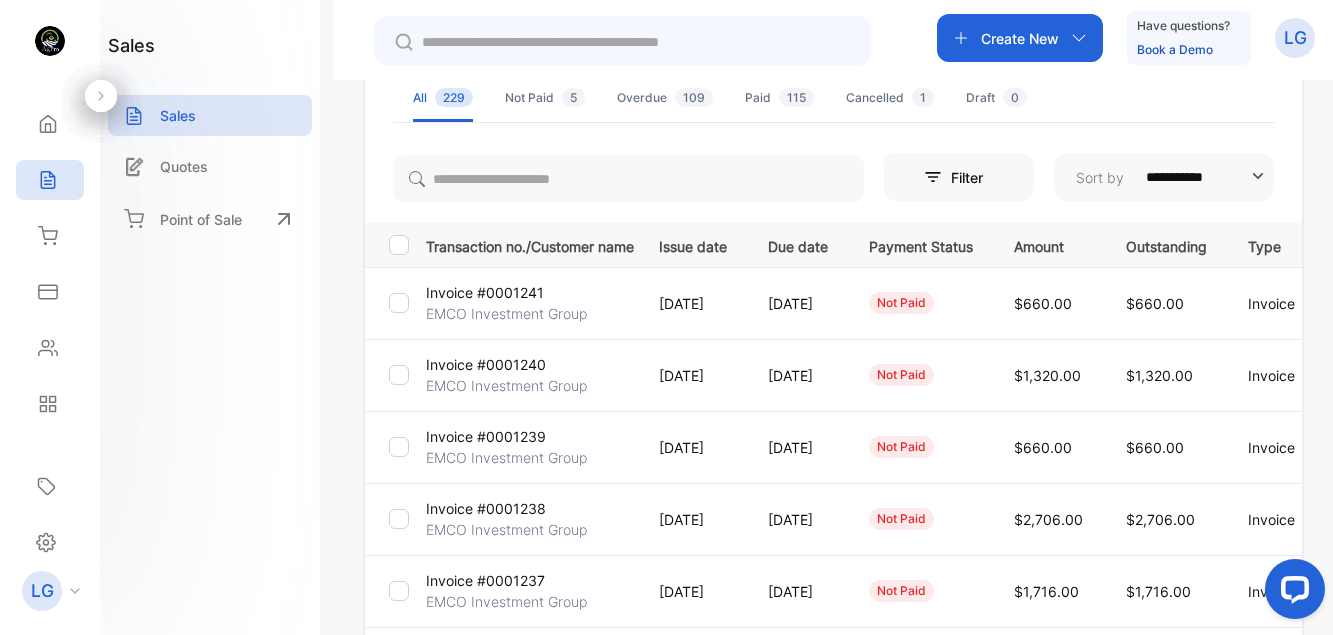 click on "Create New" at bounding box center [1020, 38] 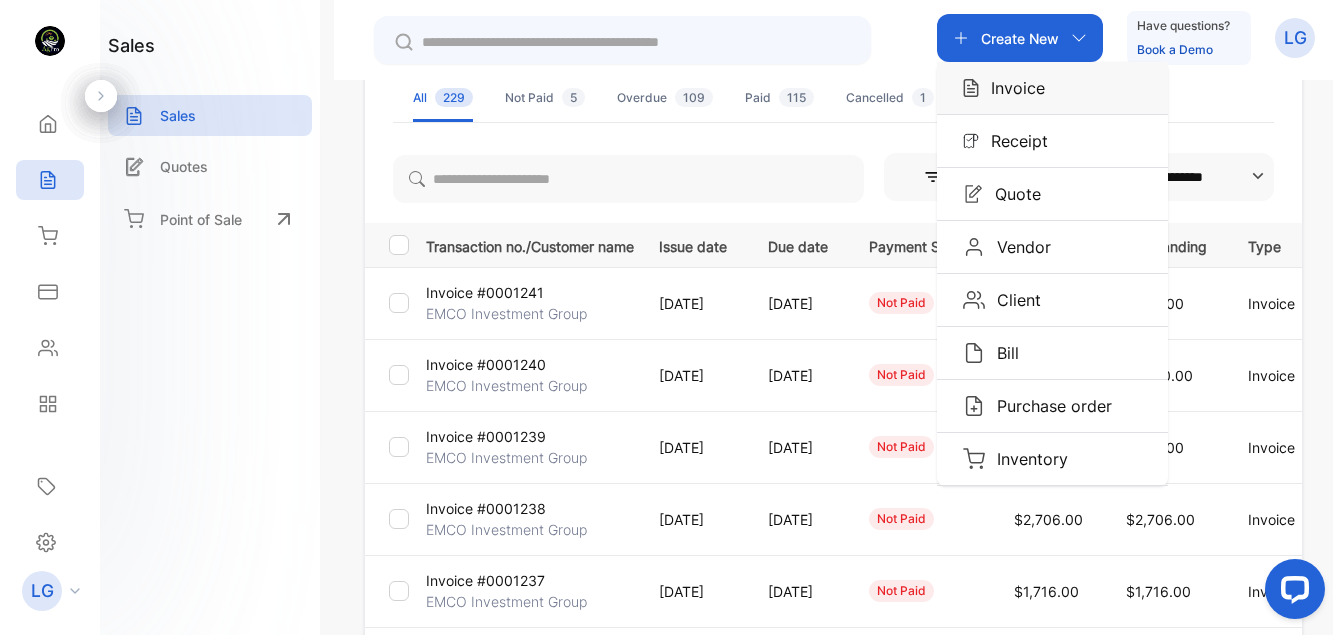 click on "Invoice" at bounding box center [1012, 88] 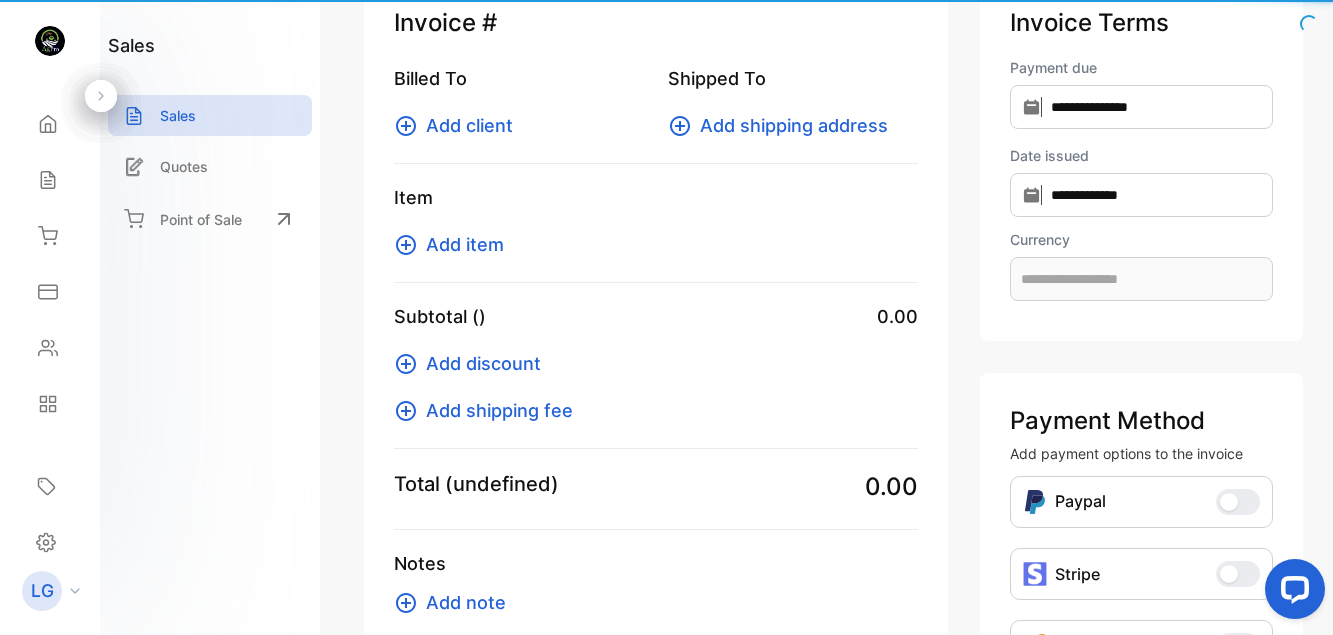 scroll, scrollTop: 53, scrollLeft: 0, axis: vertical 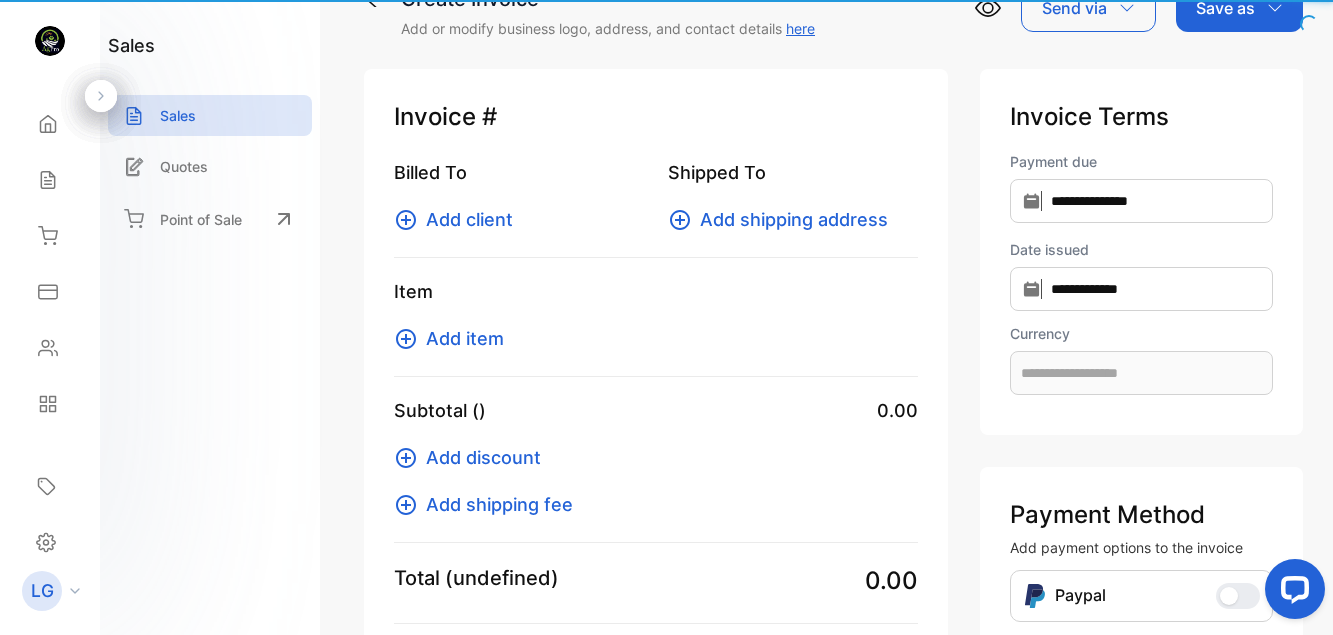 type on "**********" 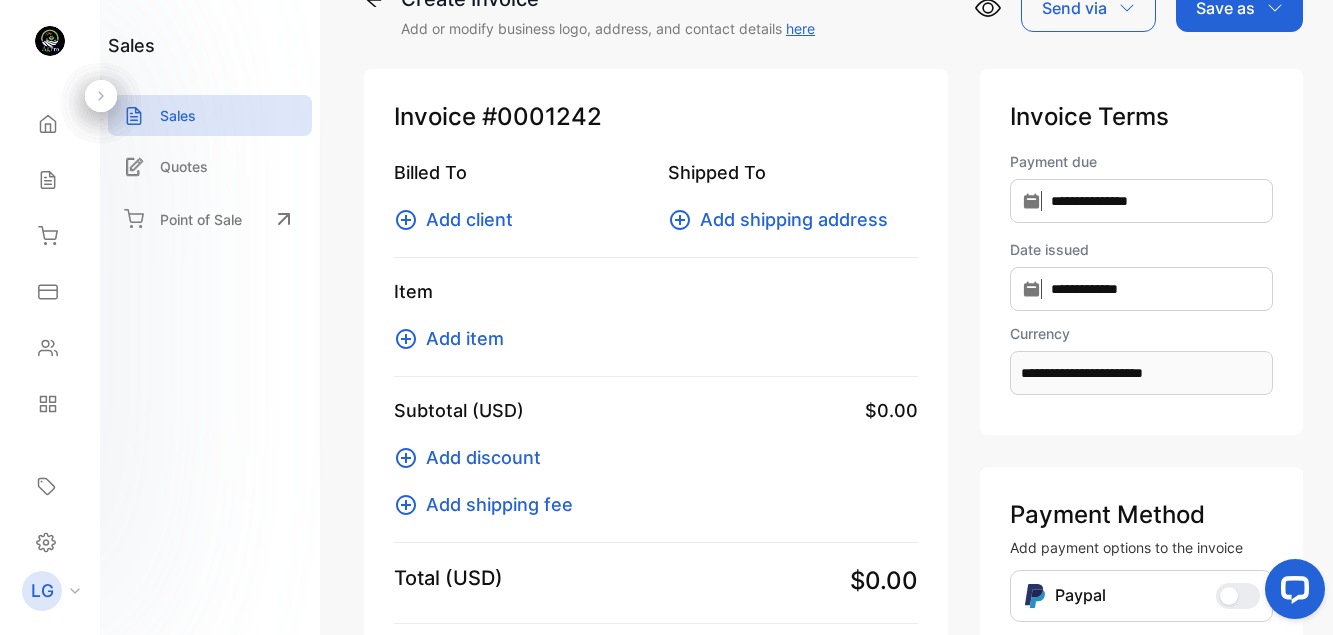 click on "Add client" at bounding box center [469, 219] 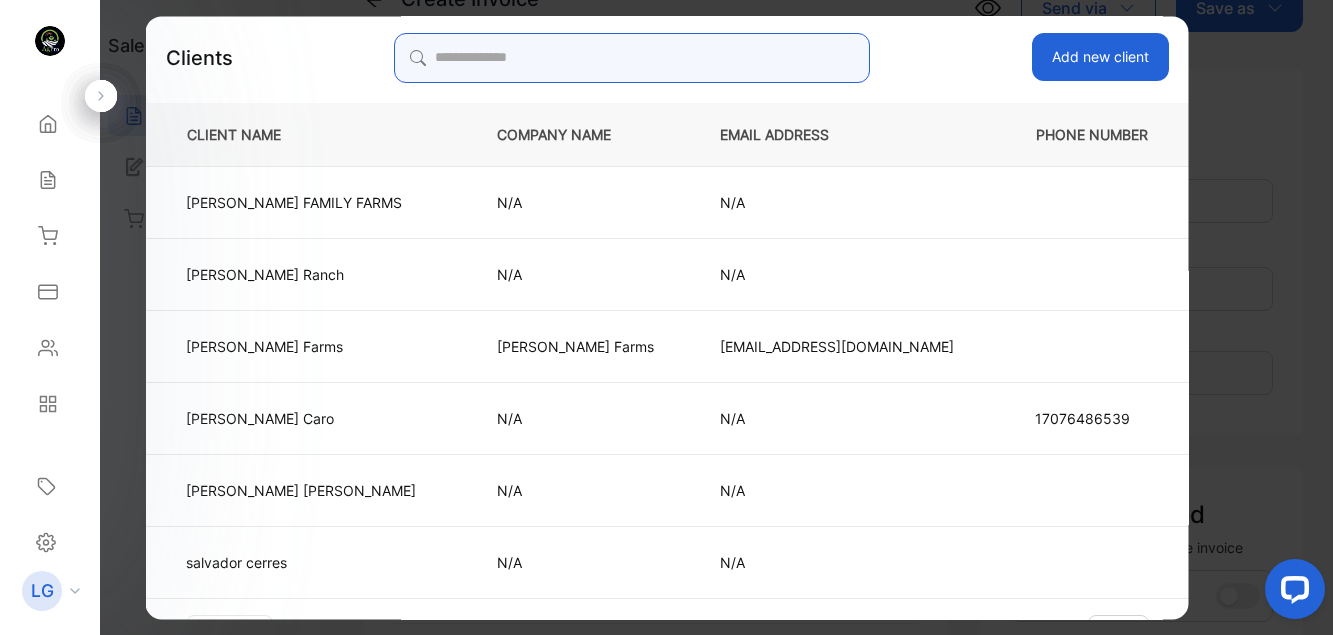 click at bounding box center (631, 58) 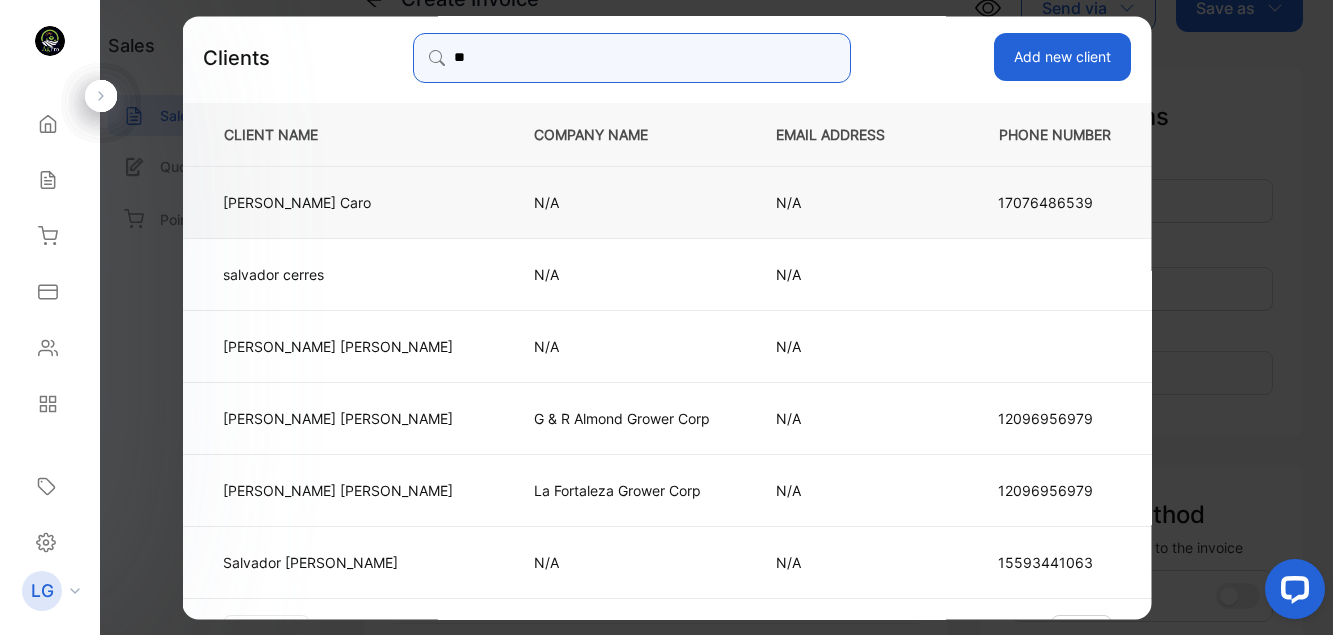 type on "**" 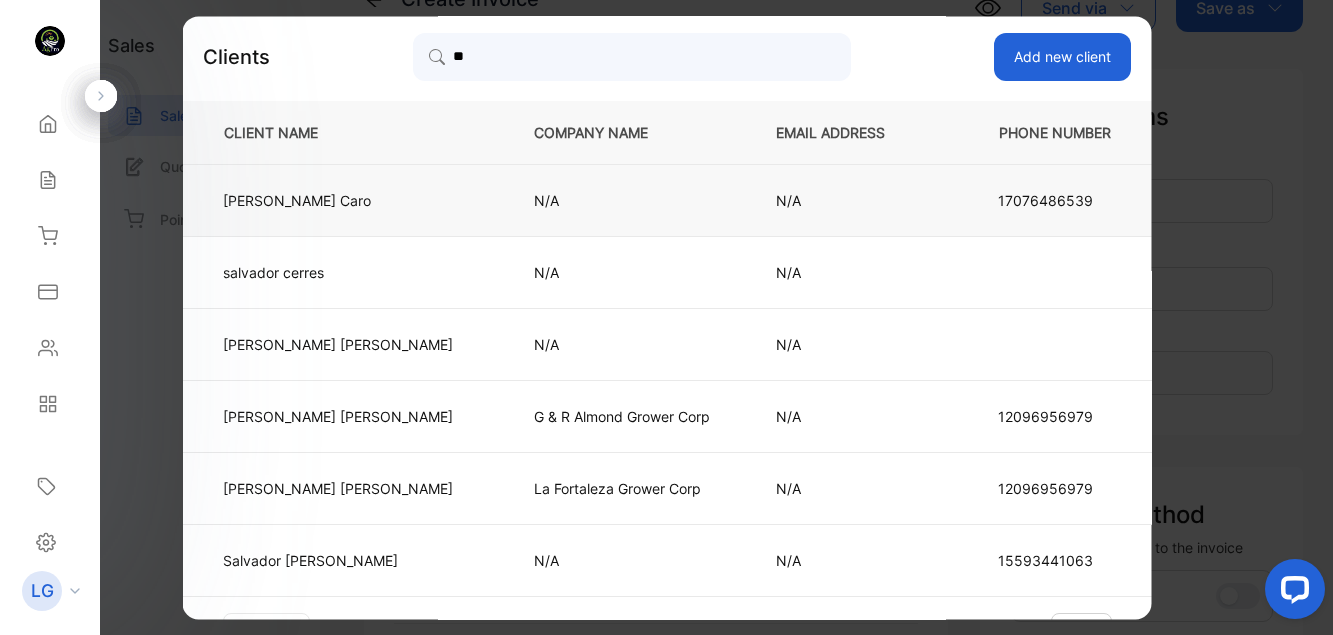 click on "[PERSON_NAME]" at bounding box center [337, 200] 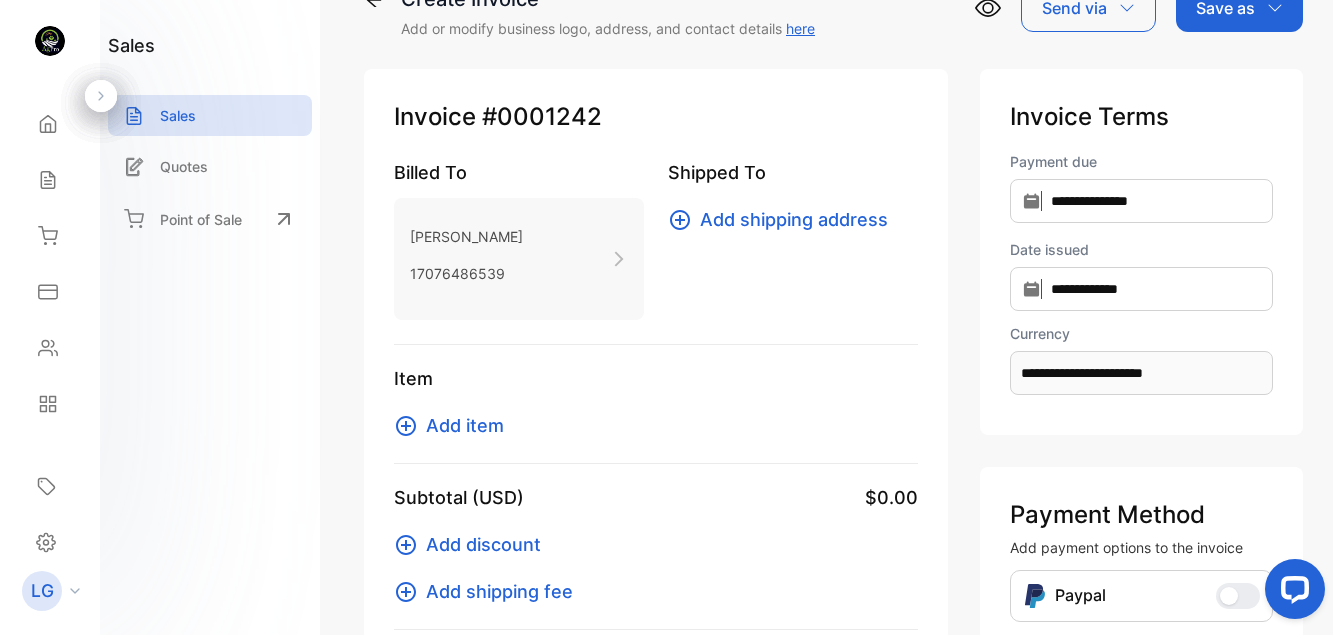 click on "Add item" at bounding box center [465, 425] 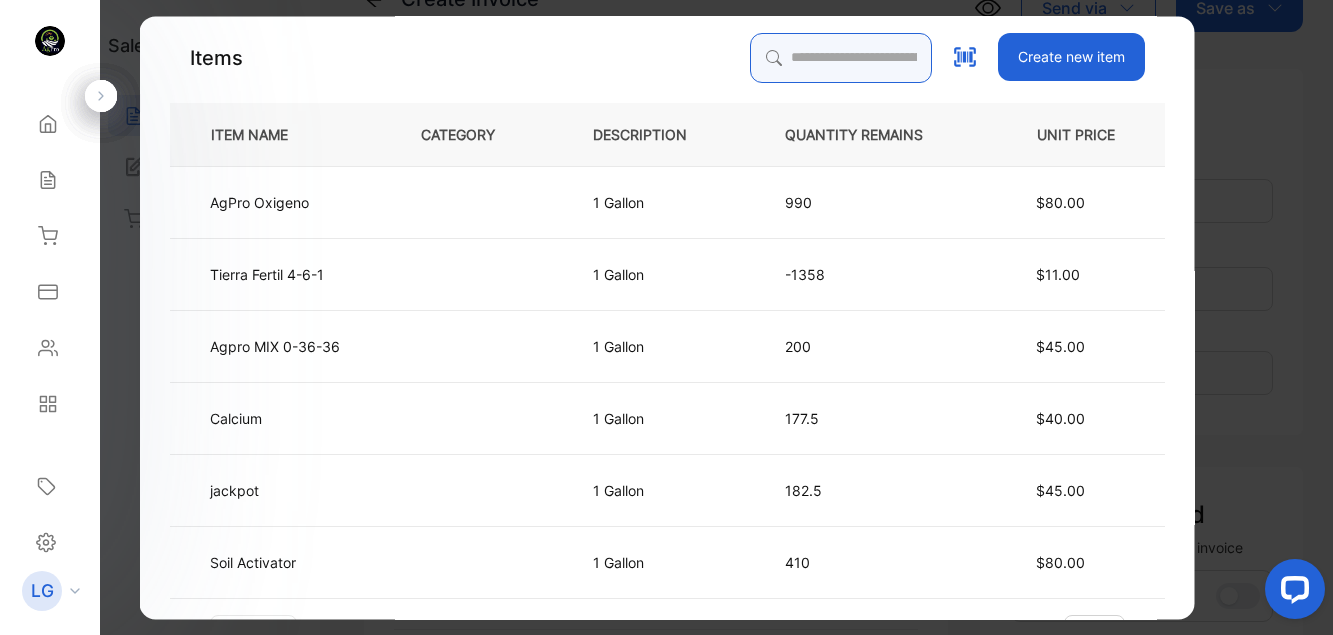click at bounding box center (840, 58) 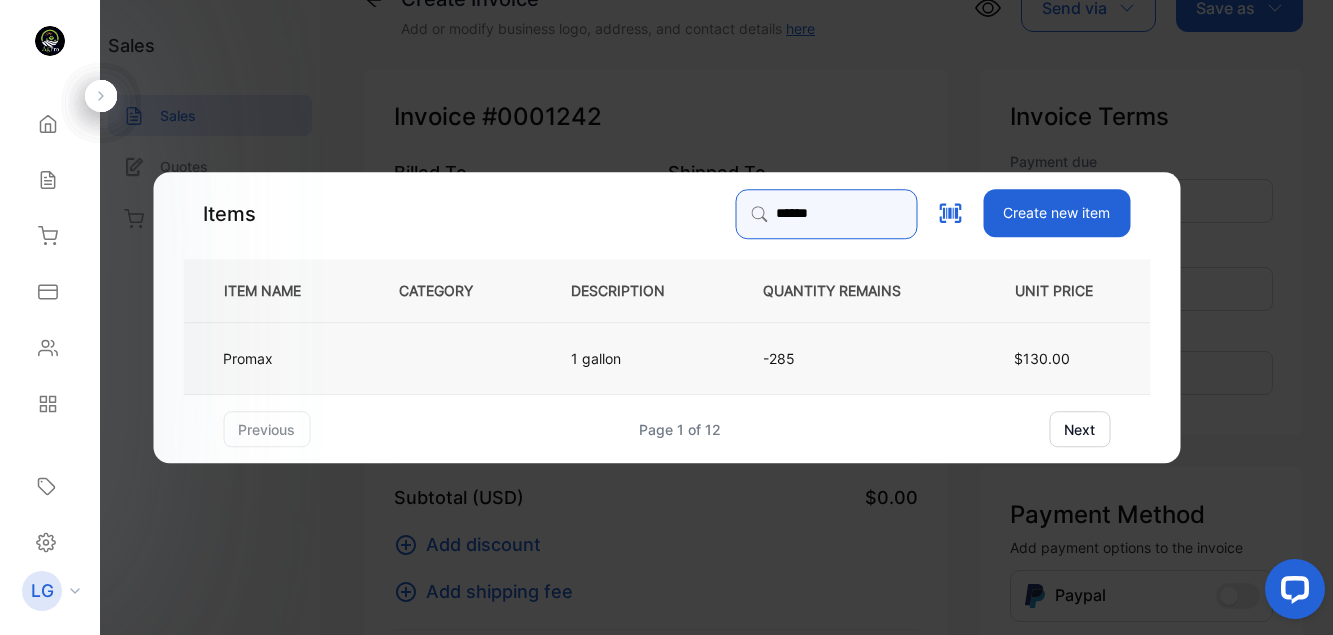 type on "******" 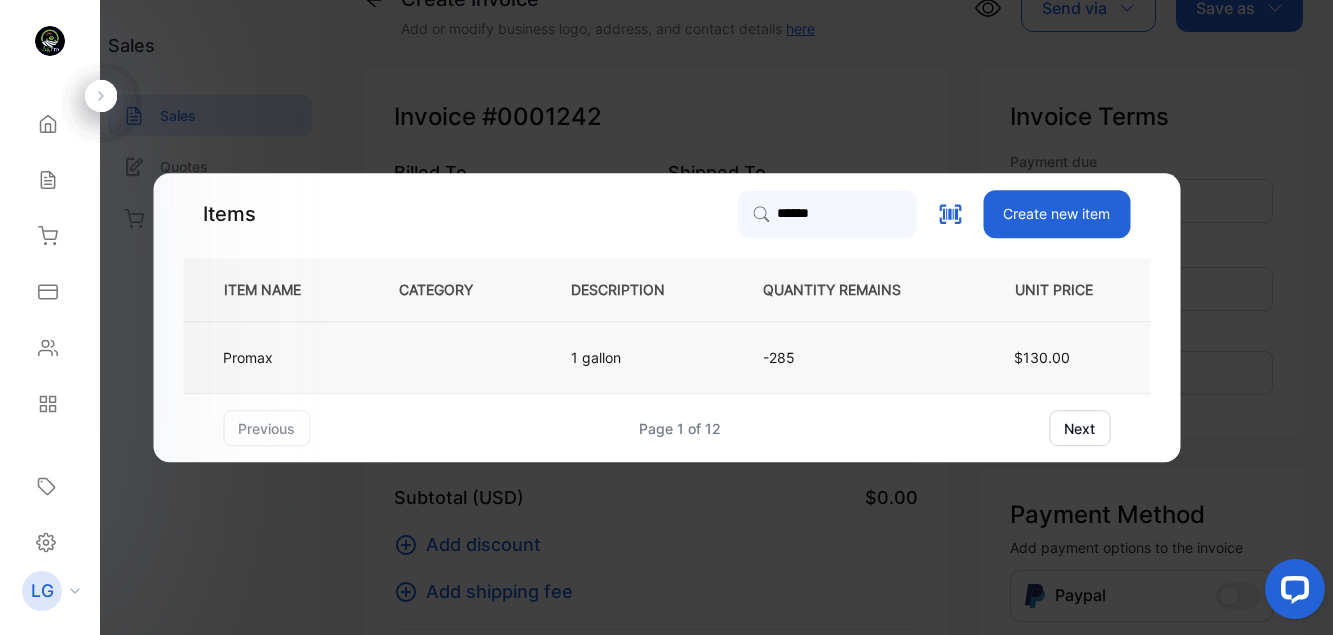 click on "1 gallon" at bounding box center (634, 358) 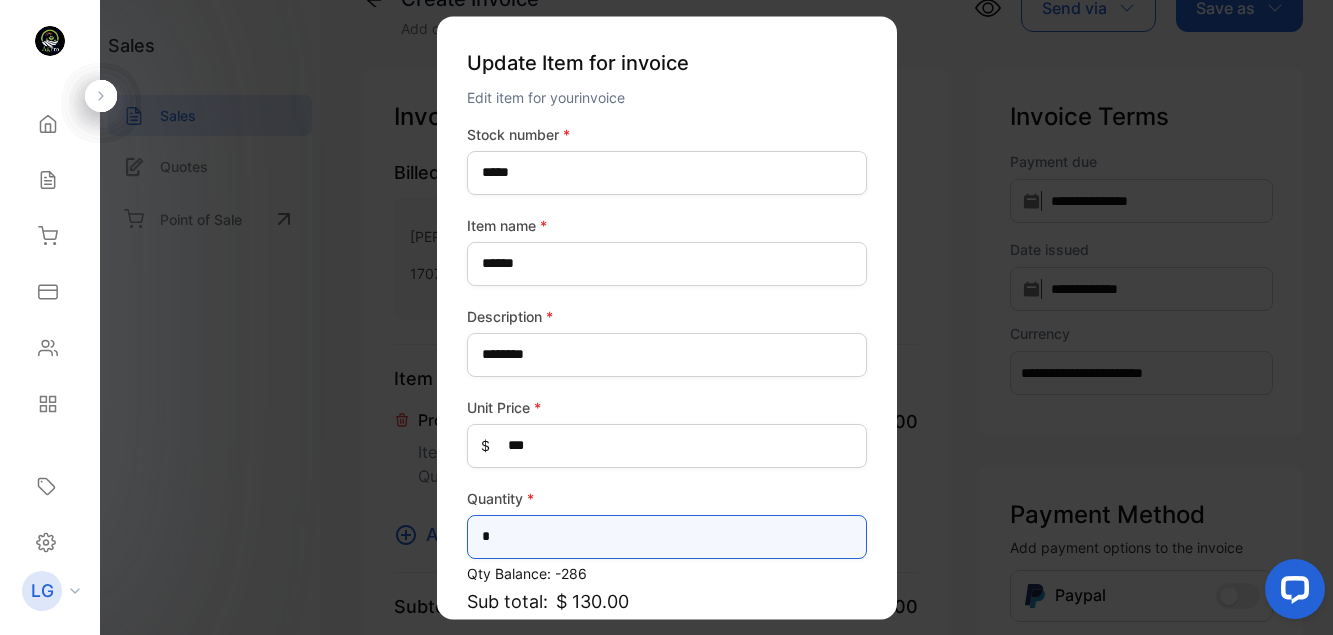 click on "*" at bounding box center (667, 537) 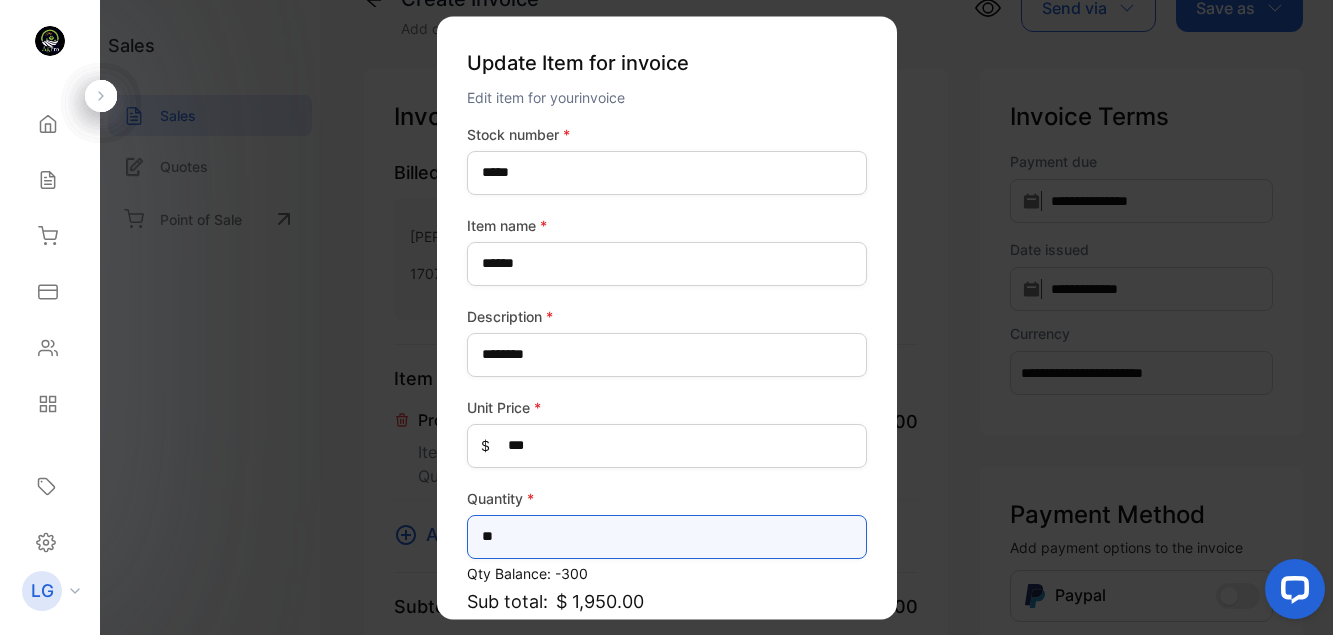 type on "**" 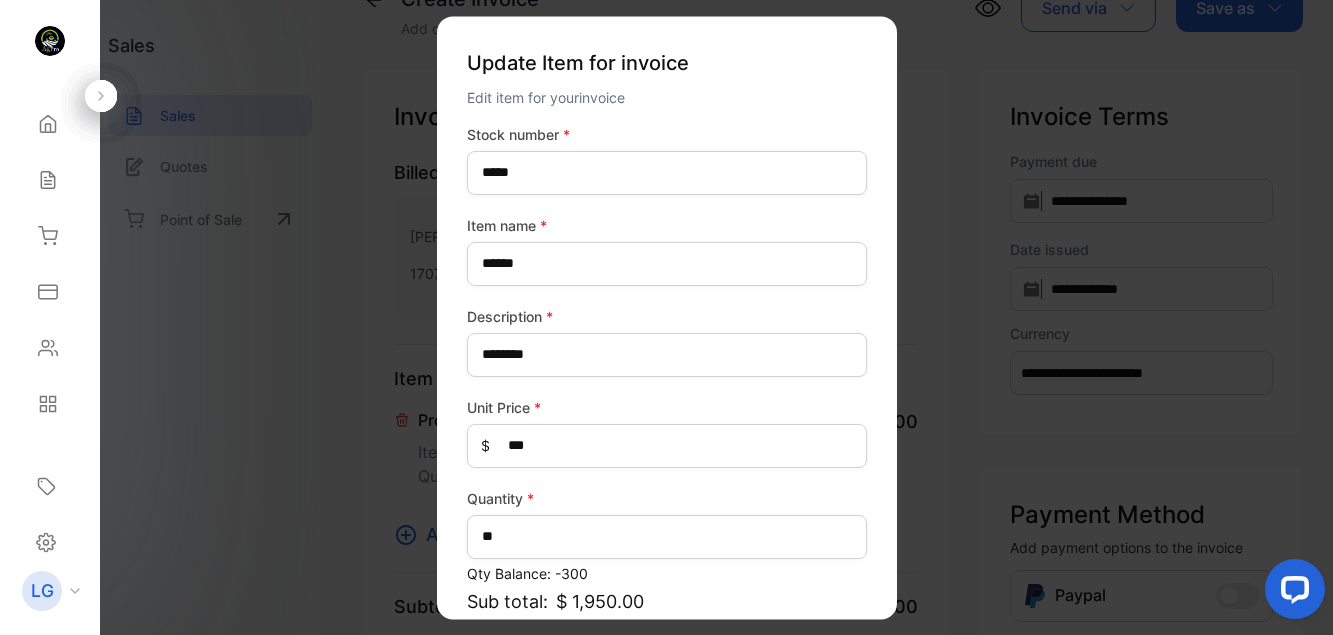 click on "Stock number   * ***** Item name   * ****** Description   * ******** Unit Price   * $ *** Quantity   * ** Qty Balance: -300 Sub total: $ 1,950.00 Tax     Update item" at bounding box center [667, 453] 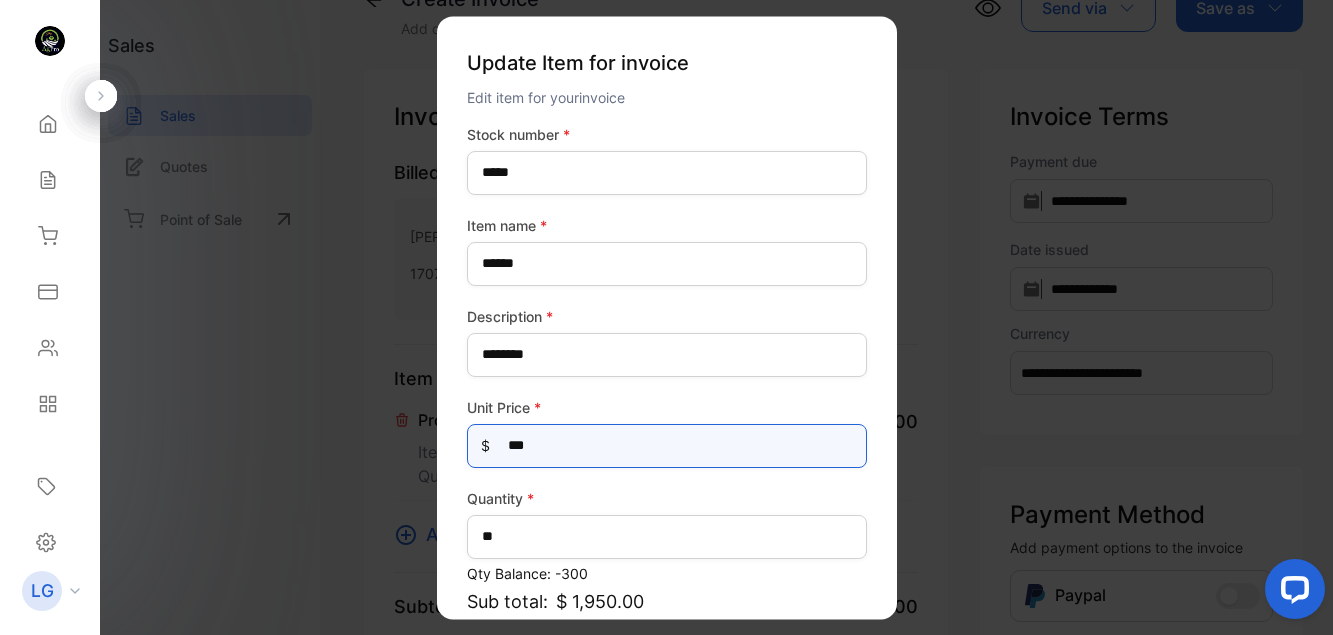 click on "***" at bounding box center [667, 446] 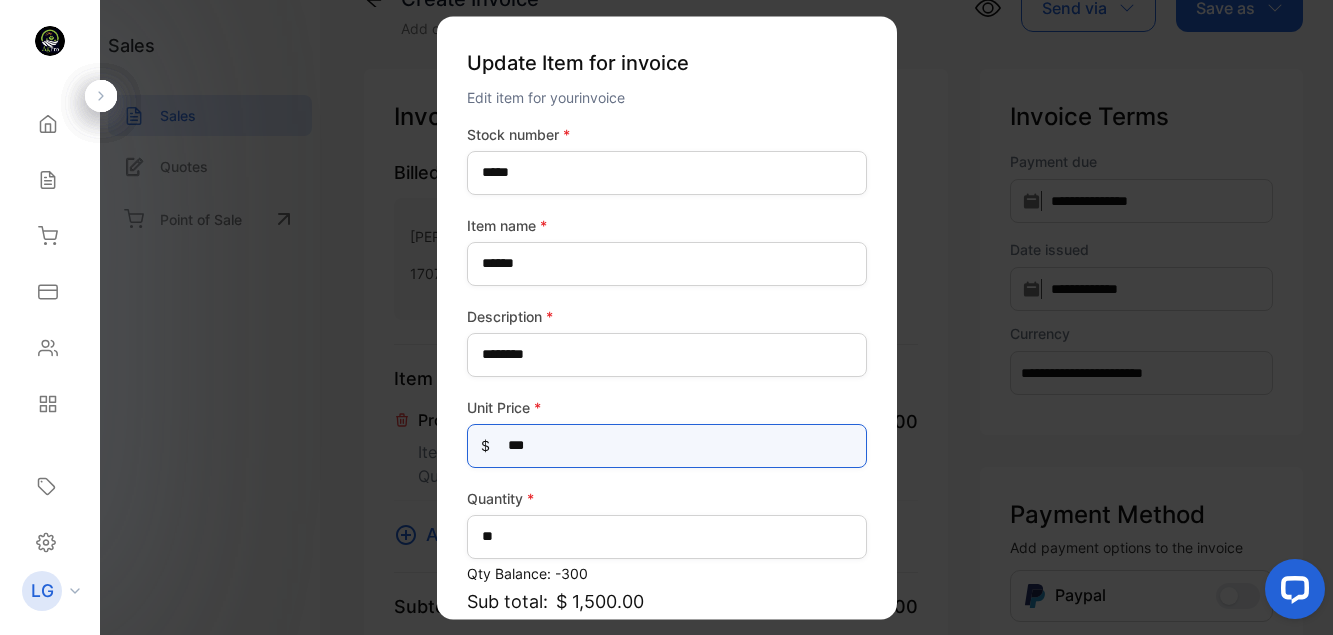 scroll, scrollTop: 187, scrollLeft: 0, axis: vertical 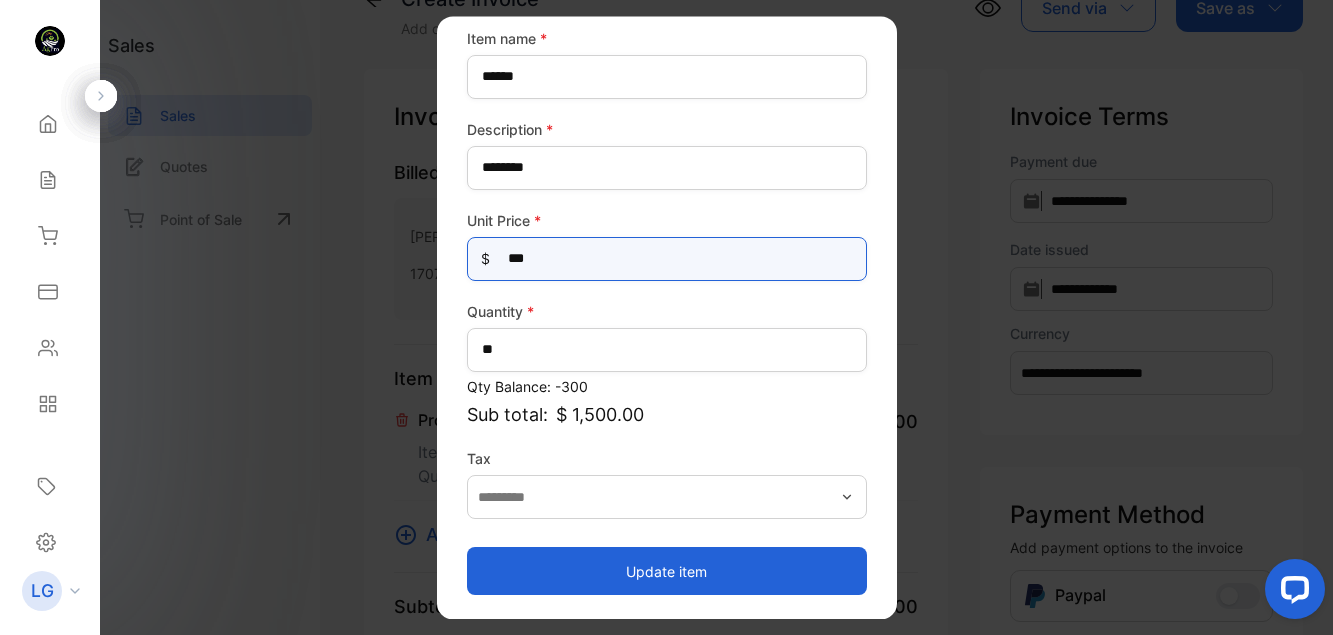 type on "***" 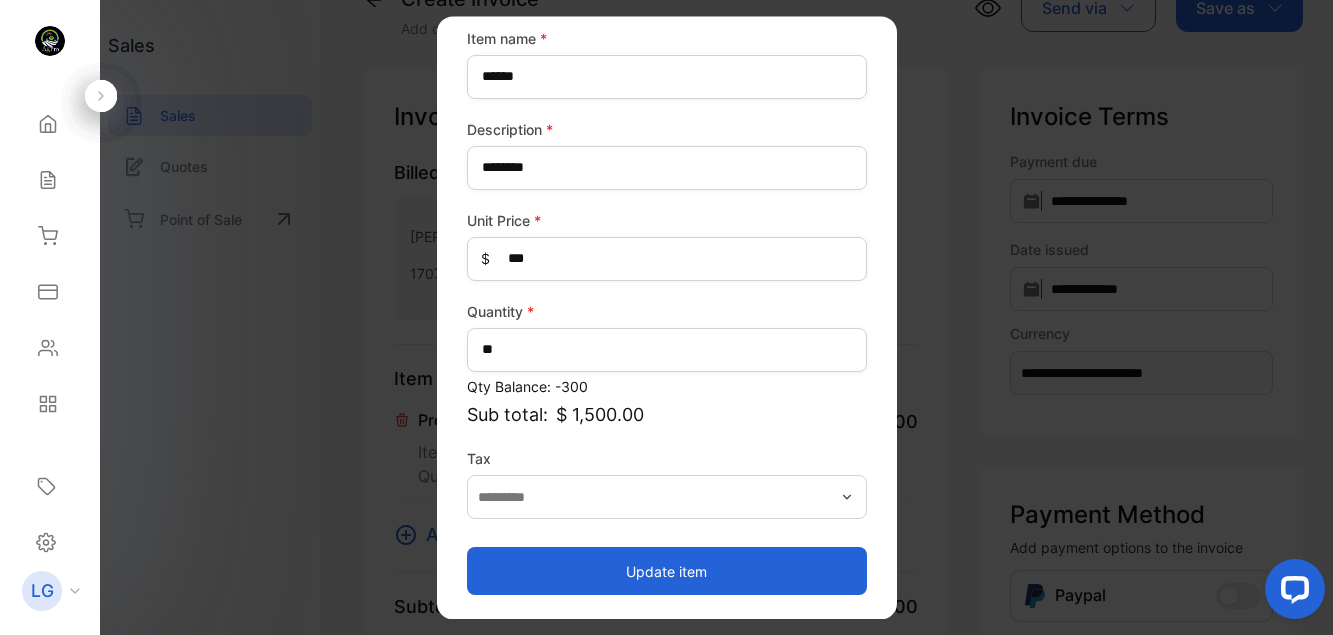 click on "Update item" at bounding box center (667, 571) 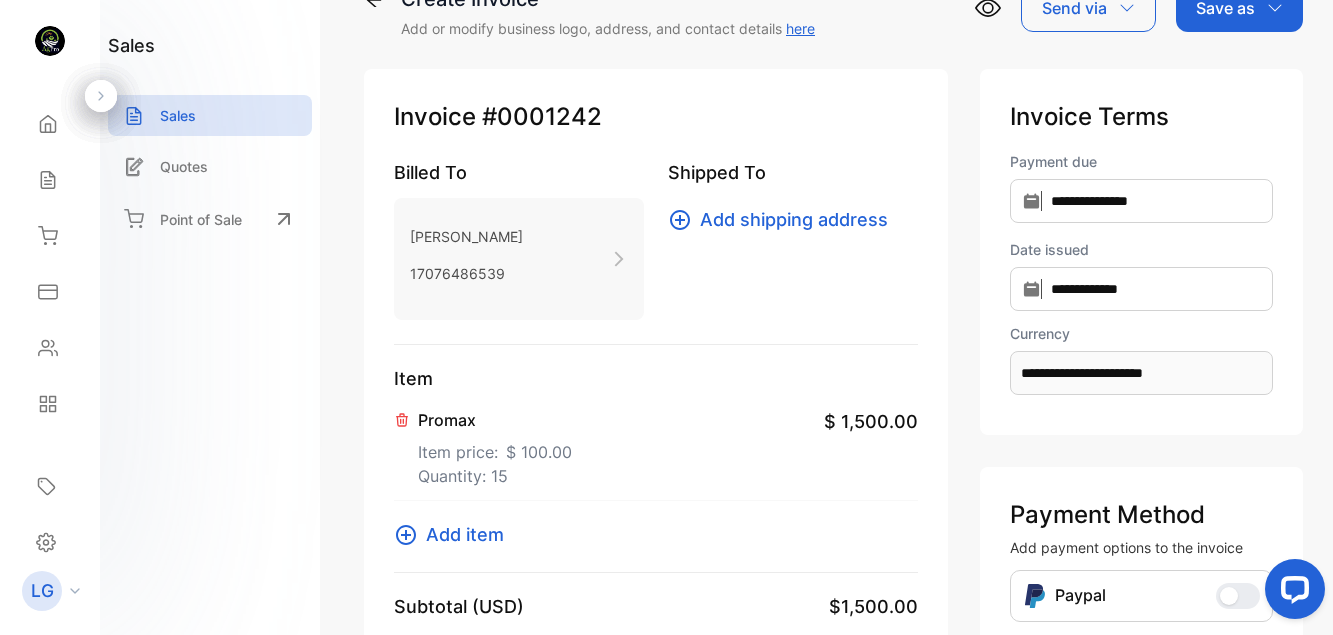 click on "Add item" at bounding box center [465, 534] 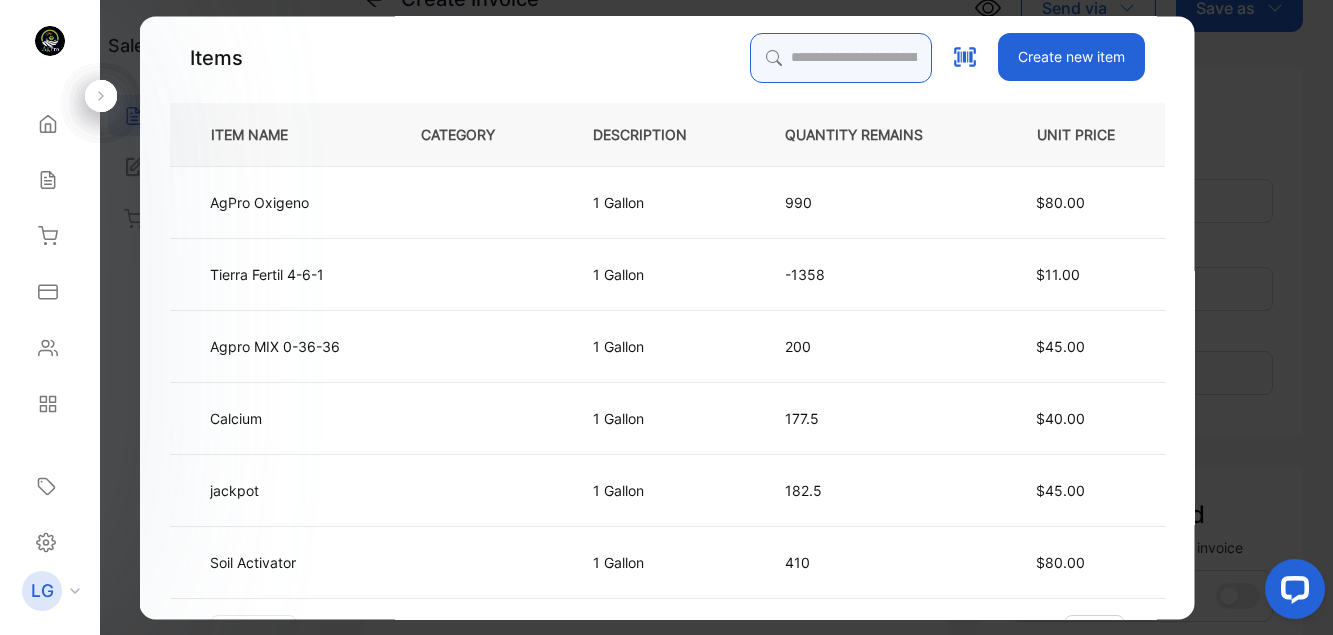click at bounding box center (840, 58) 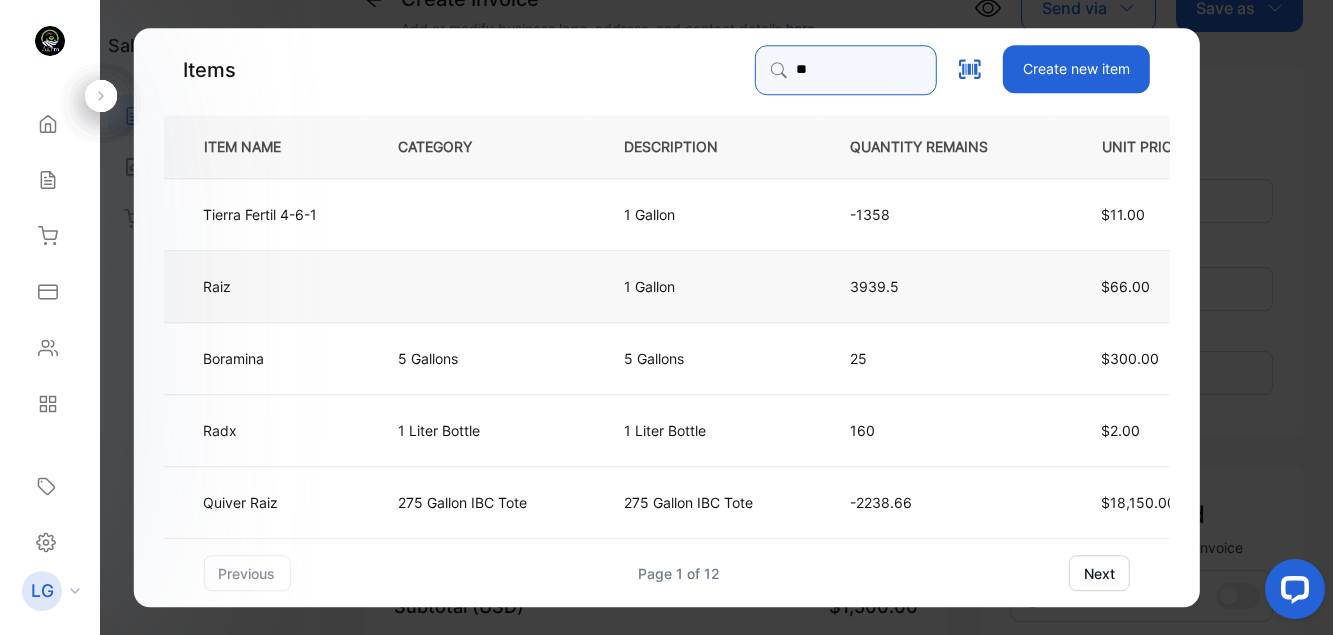 type on "**" 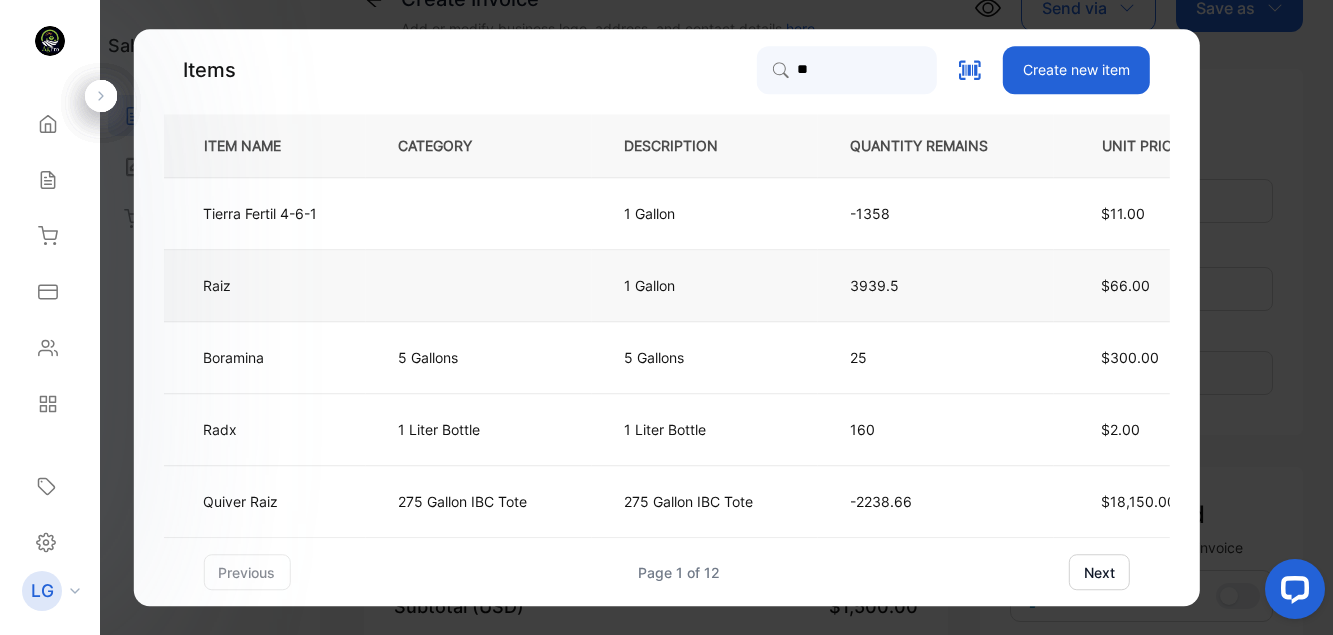 click on "Raiz" at bounding box center [264, 286] 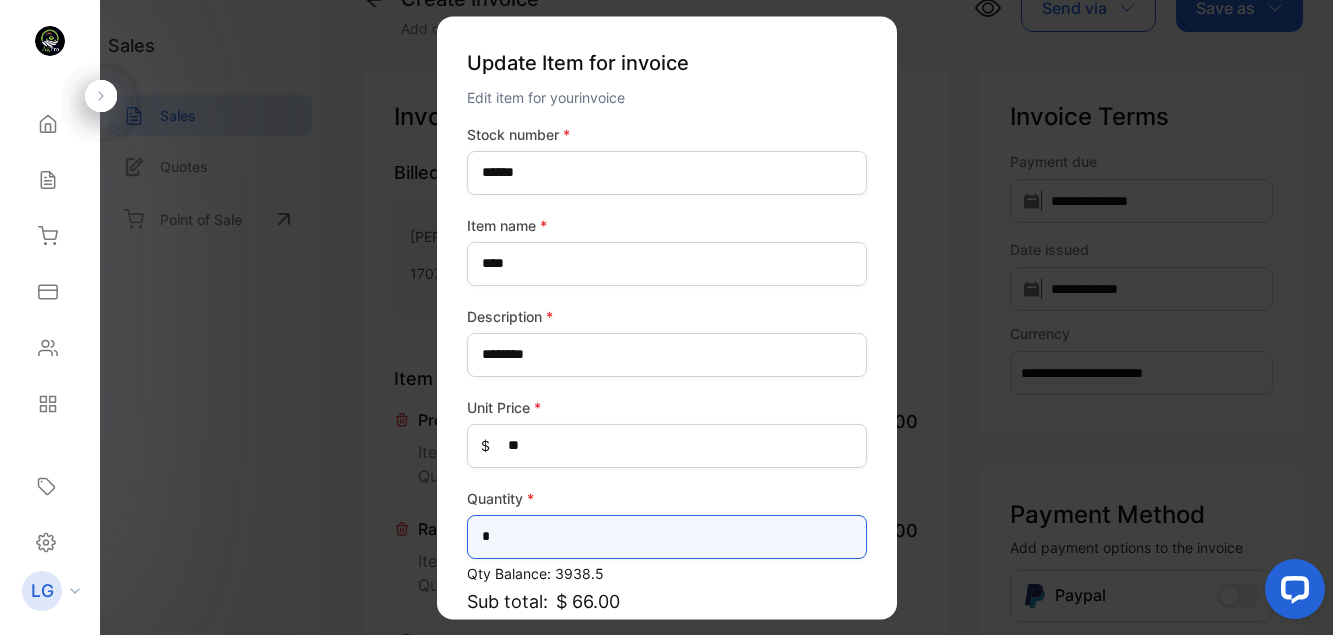 click on "*" at bounding box center (667, 537) 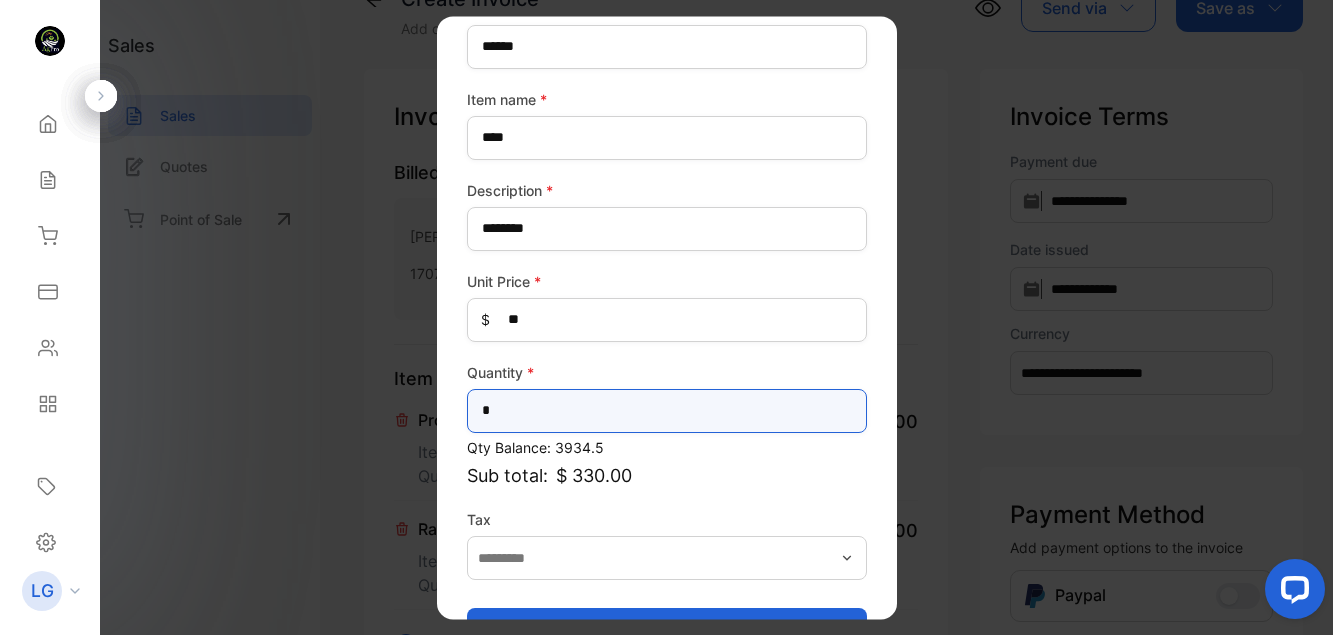 scroll, scrollTop: 187, scrollLeft: 0, axis: vertical 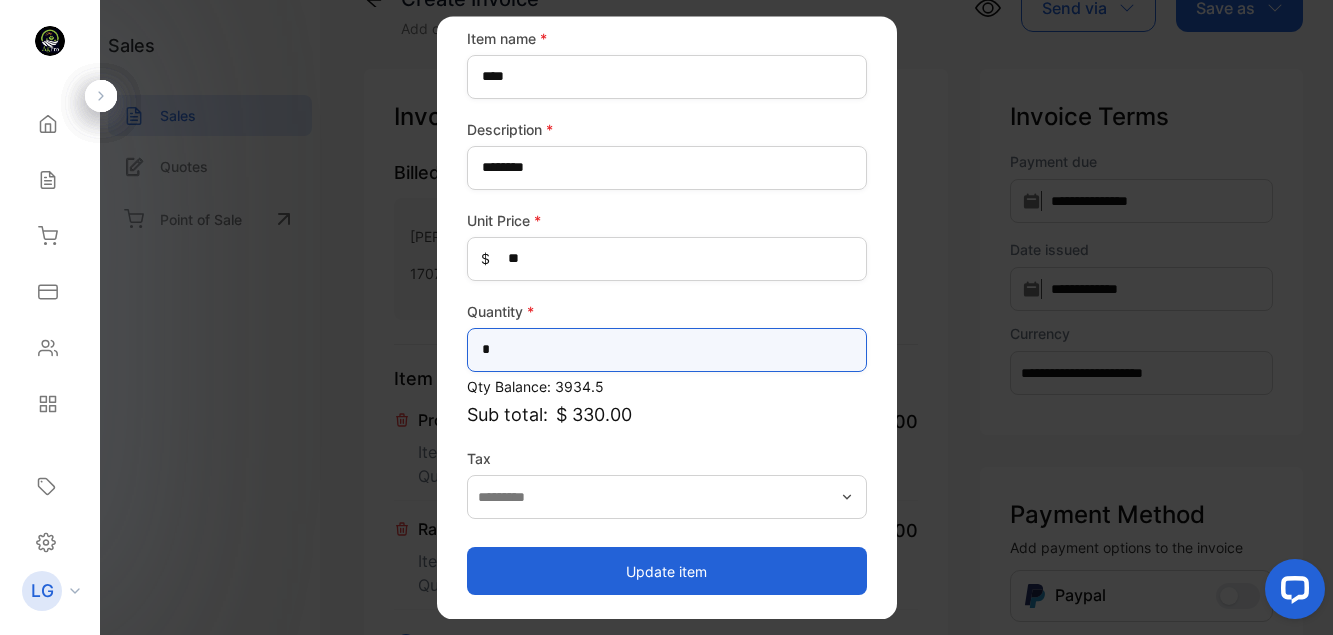 type on "*" 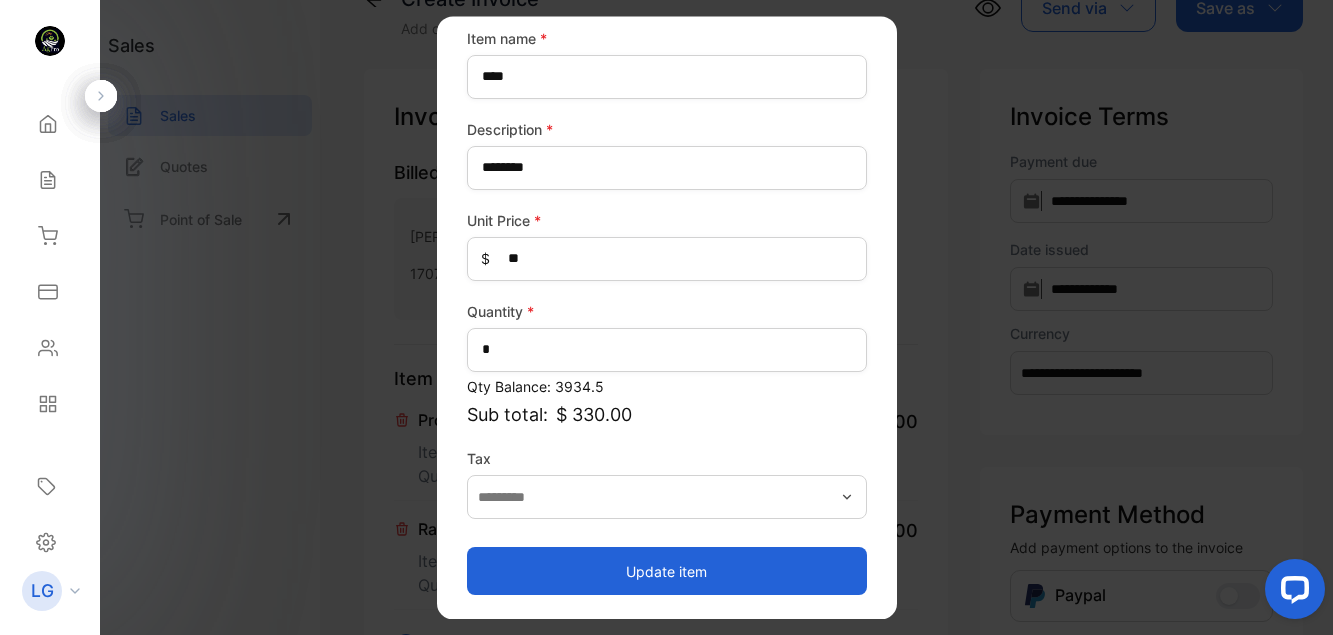 click on "Update item" at bounding box center (667, 571) 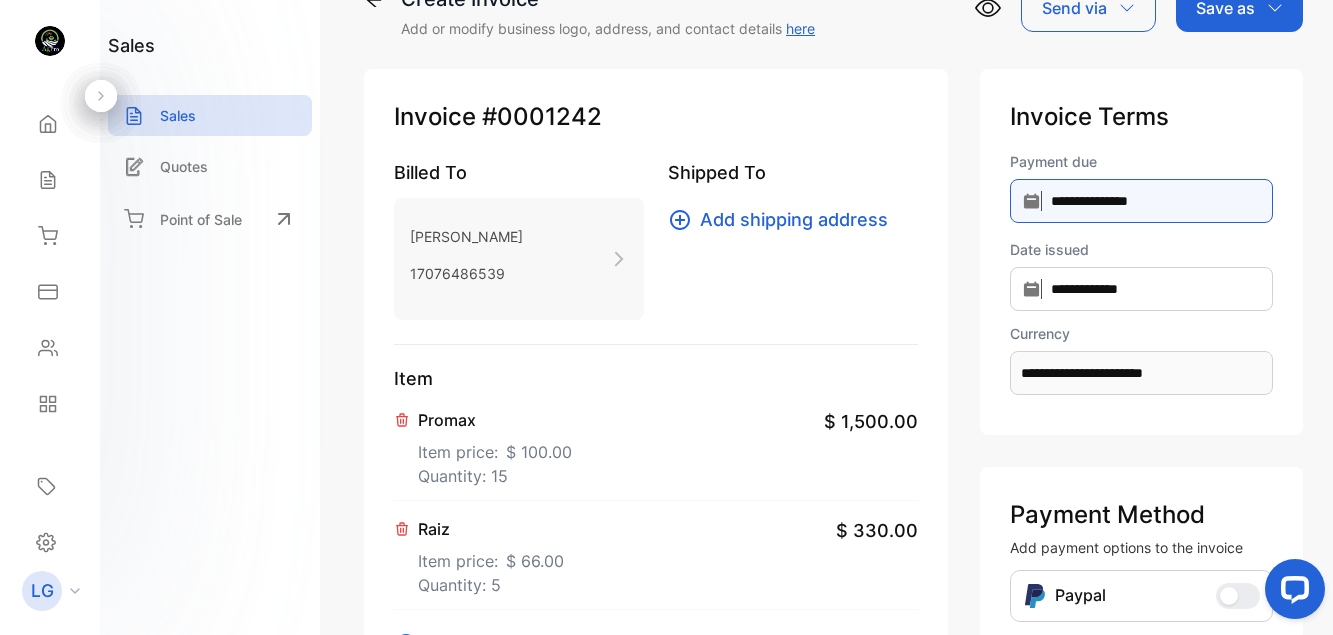 click on "**********" at bounding box center (1141, 201) 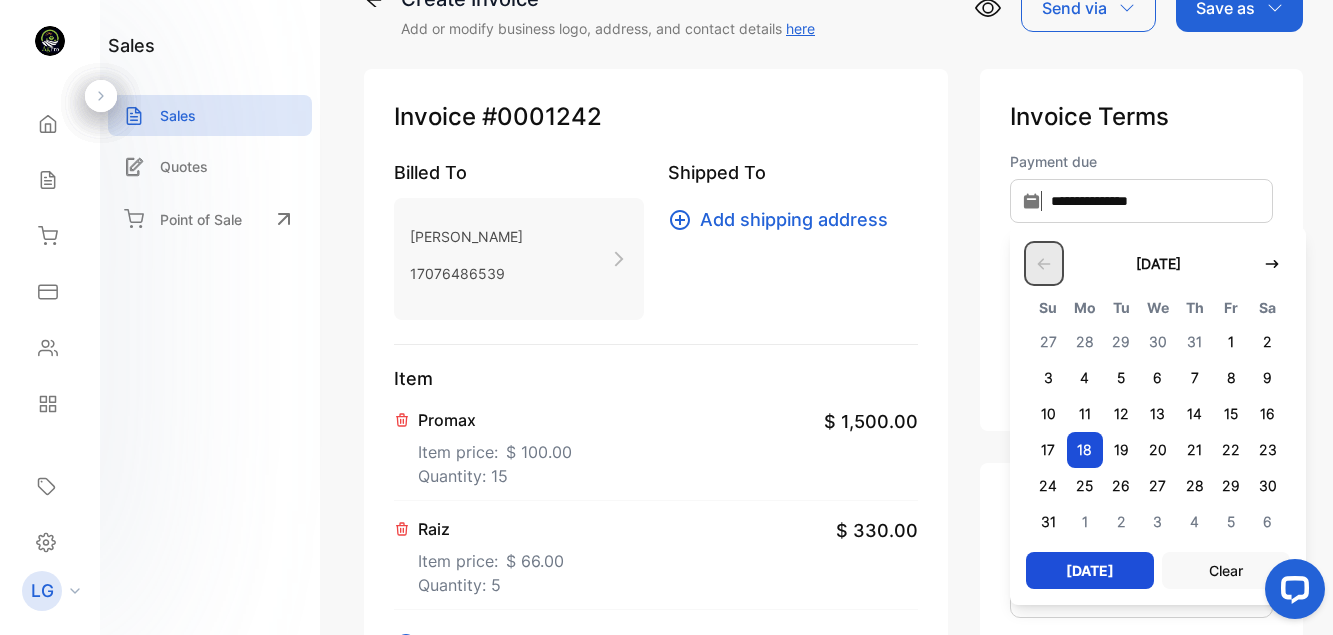 click at bounding box center (1044, 263) 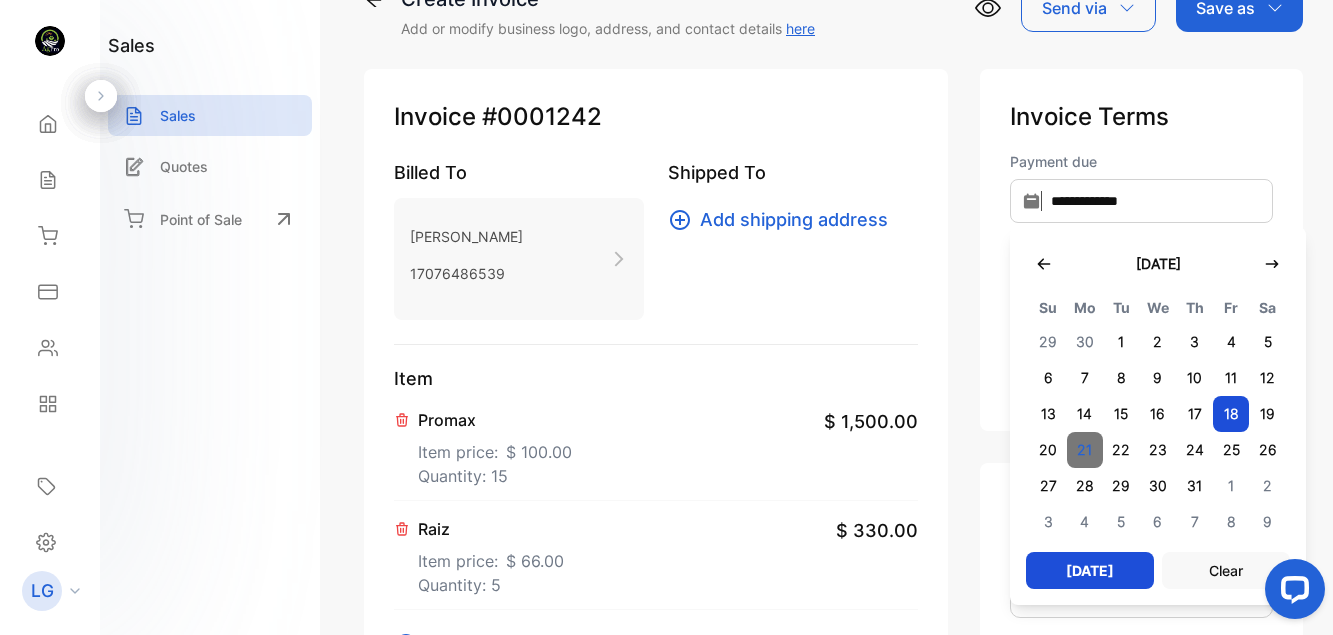 click on "21" at bounding box center [1085, 450] 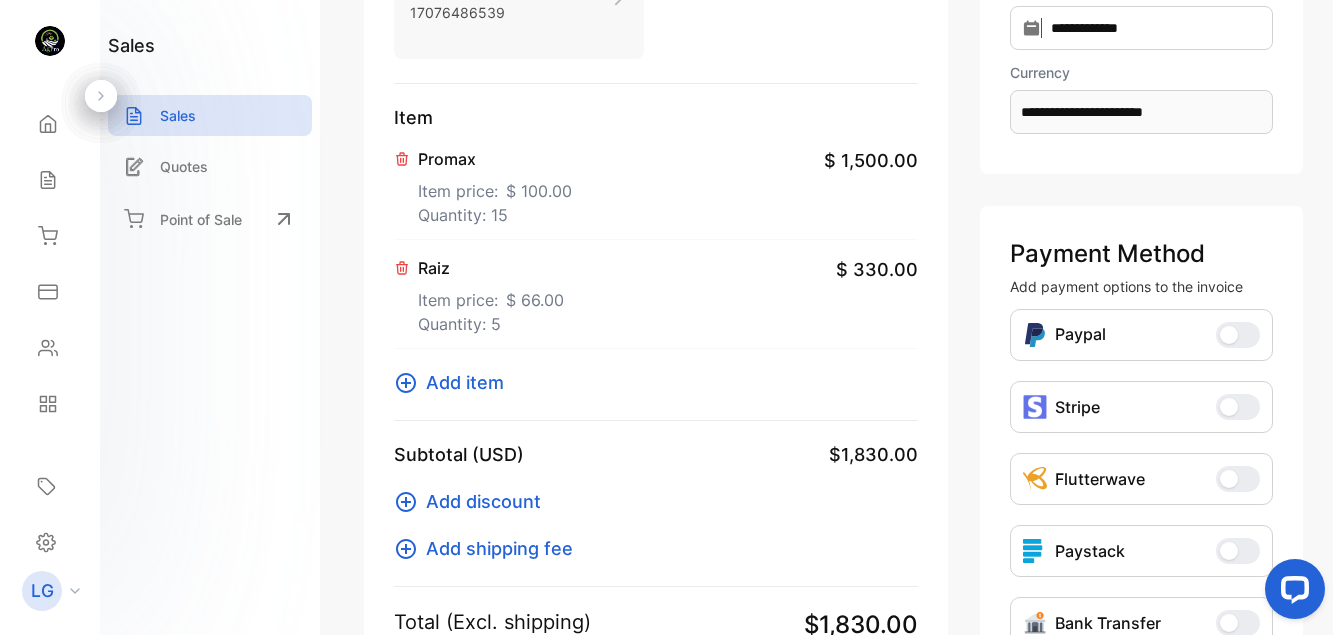 scroll, scrollTop: 311, scrollLeft: 0, axis: vertical 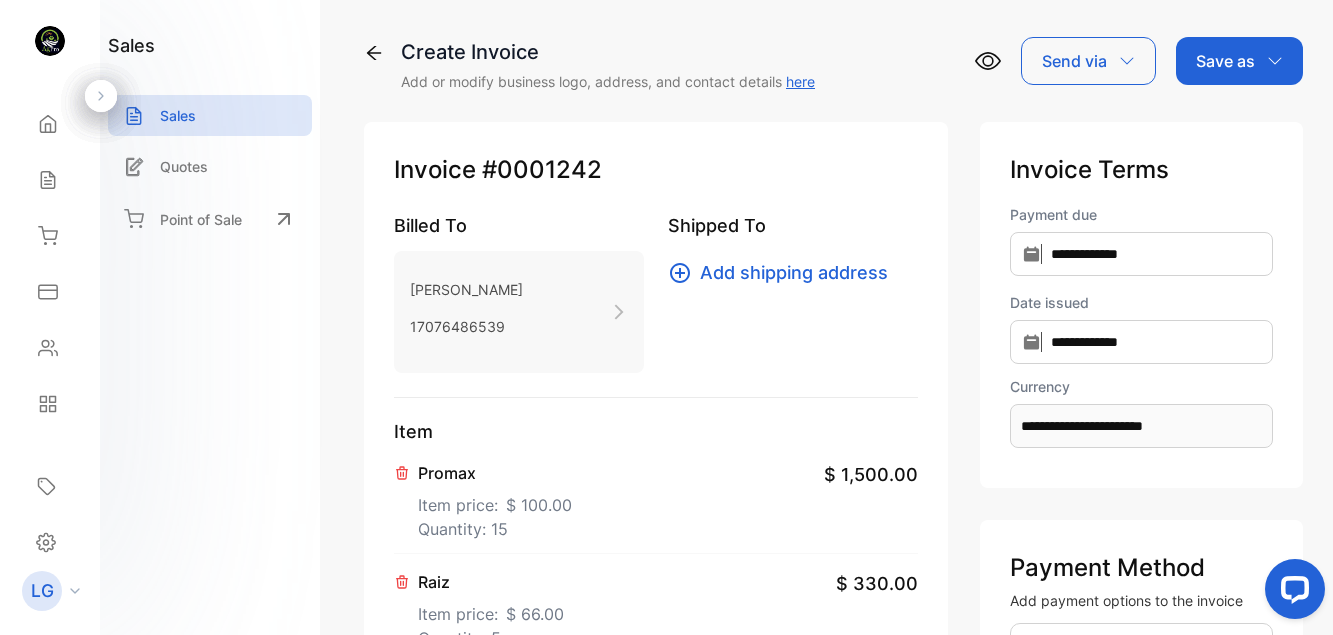 click on "Save as" at bounding box center (1239, 61) 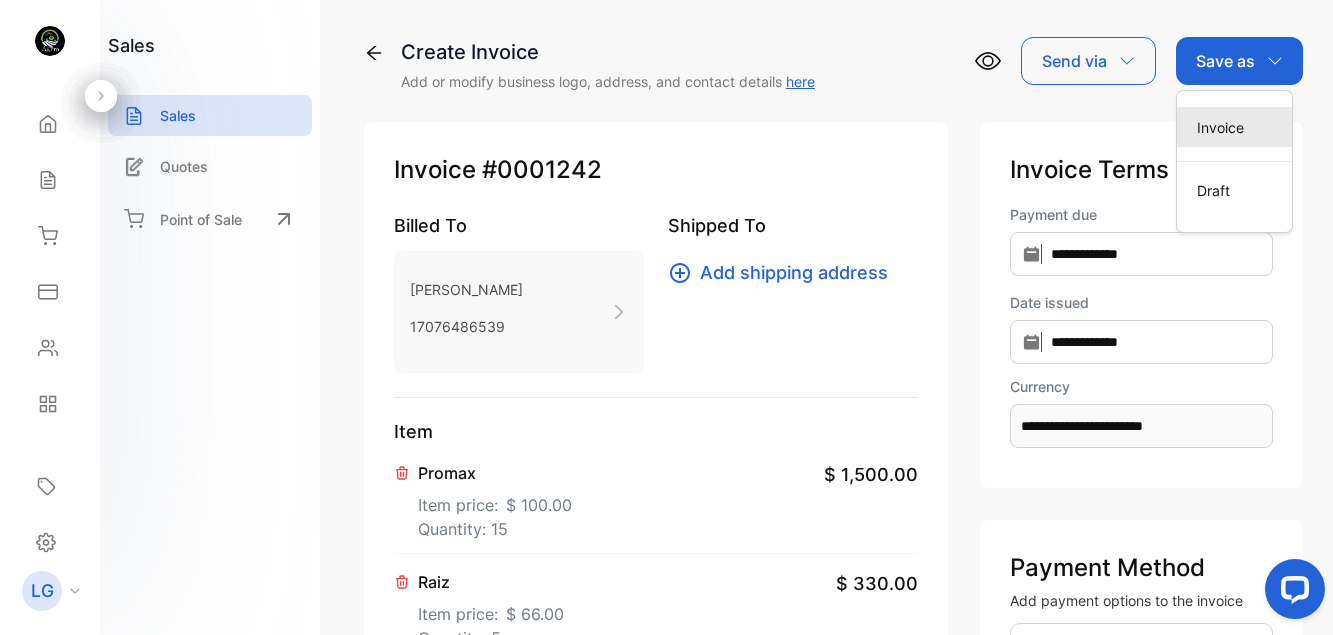click on "Invoice" at bounding box center (1234, 127) 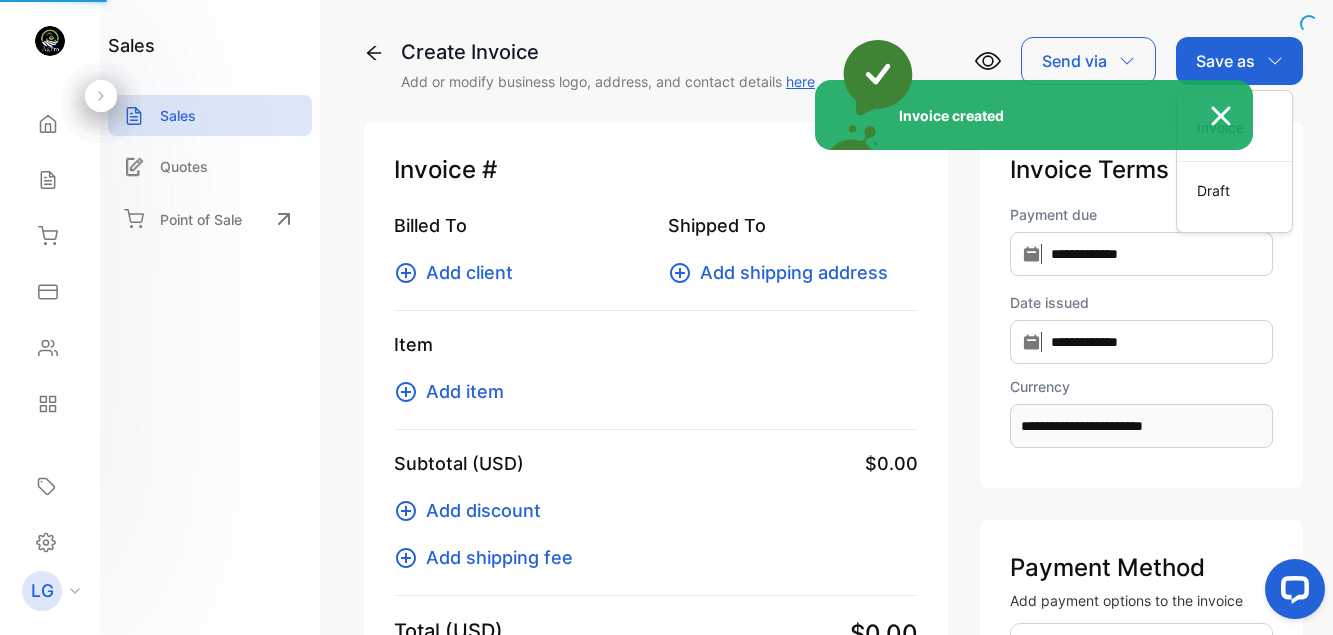 type 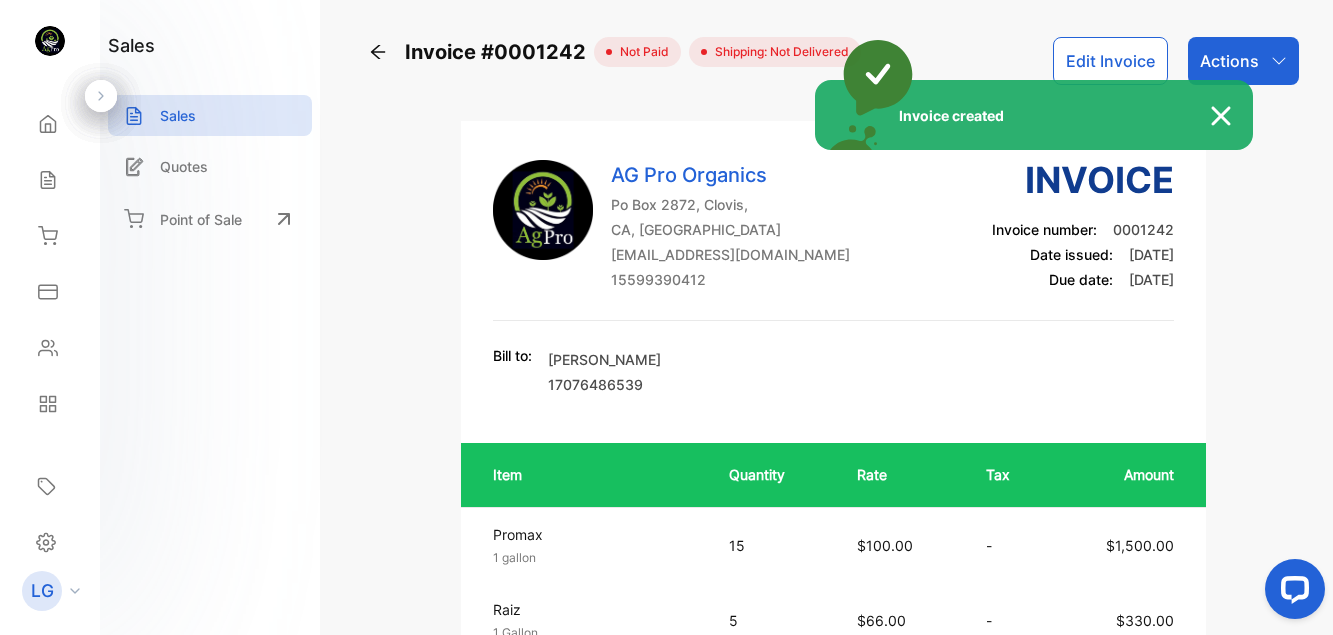 click on "Invoice created" at bounding box center (666, 317) 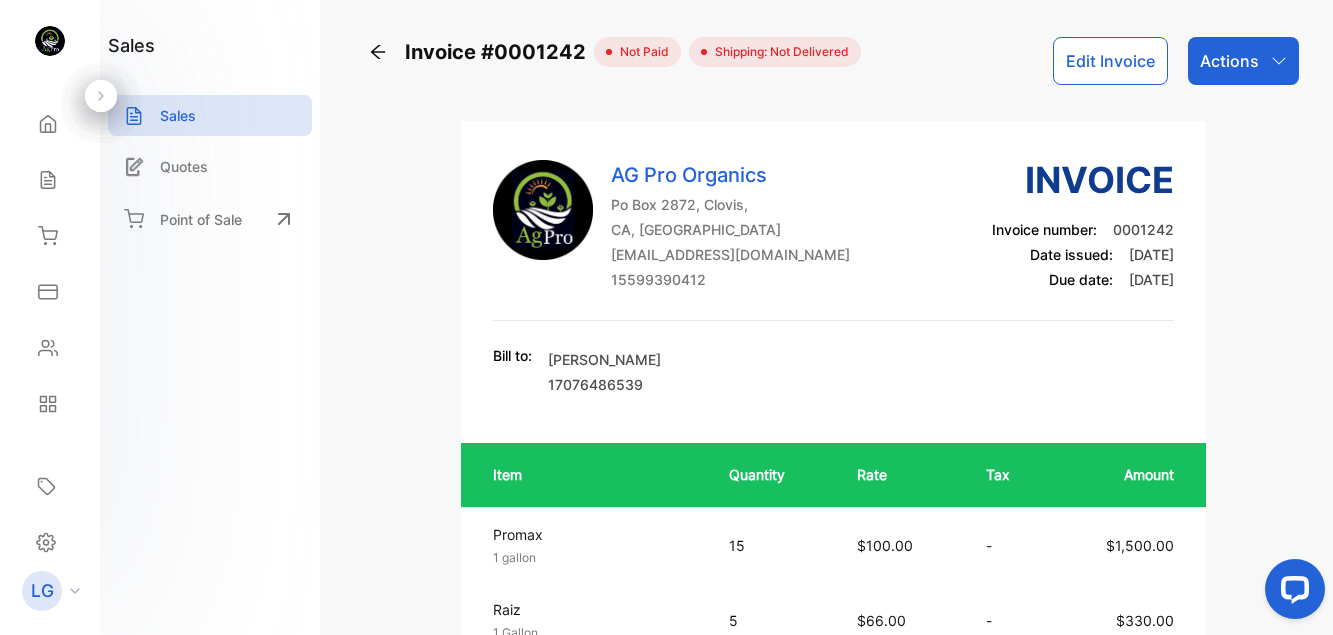 click on "Actions" at bounding box center (1243, 61) 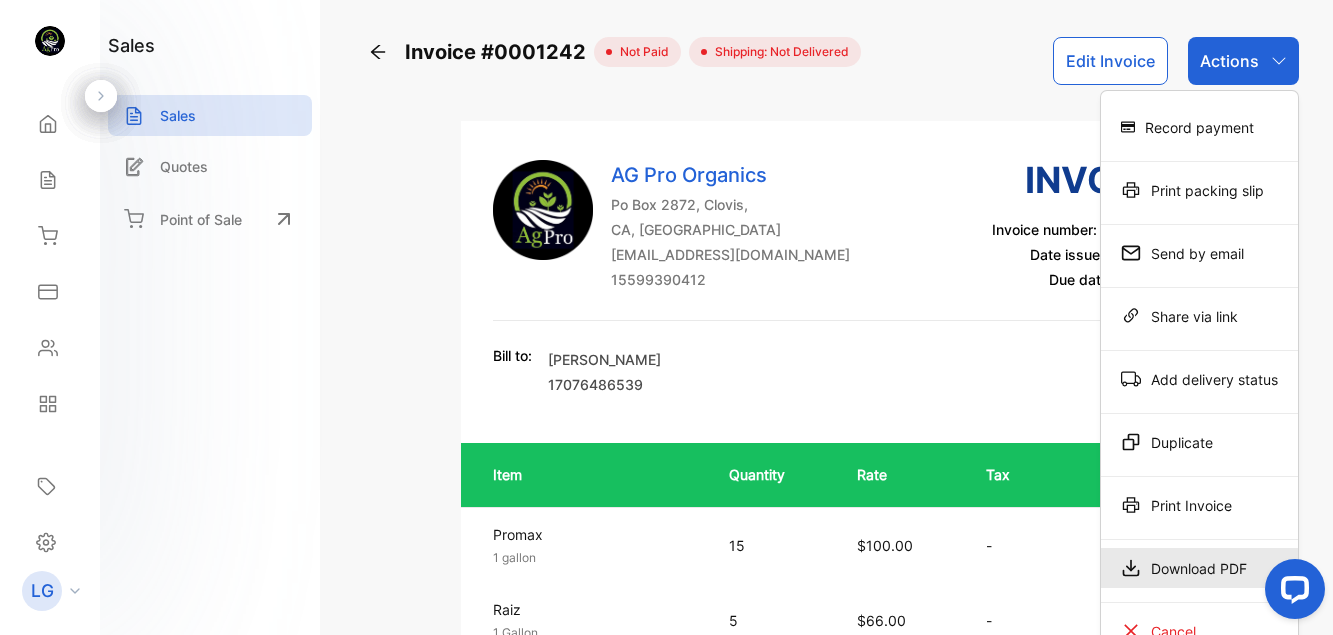 click on "Download PDF" at bounding box center [1199, 568] 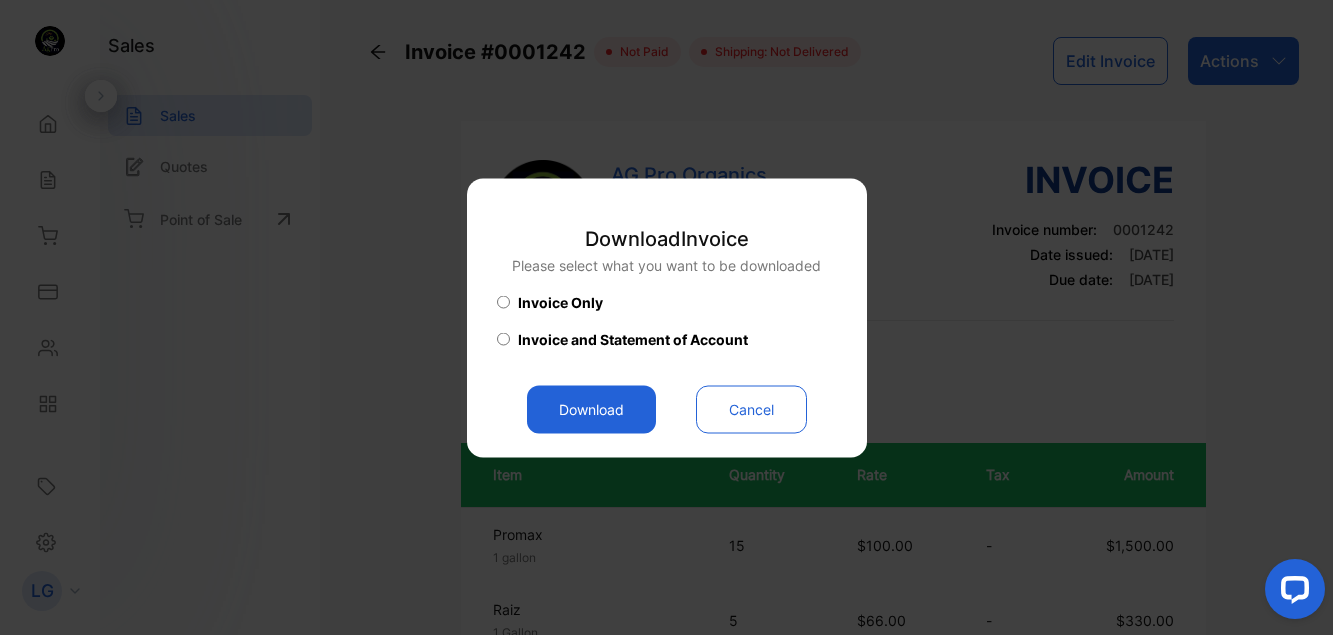 click on "Download" at bounding box center [591, 409] 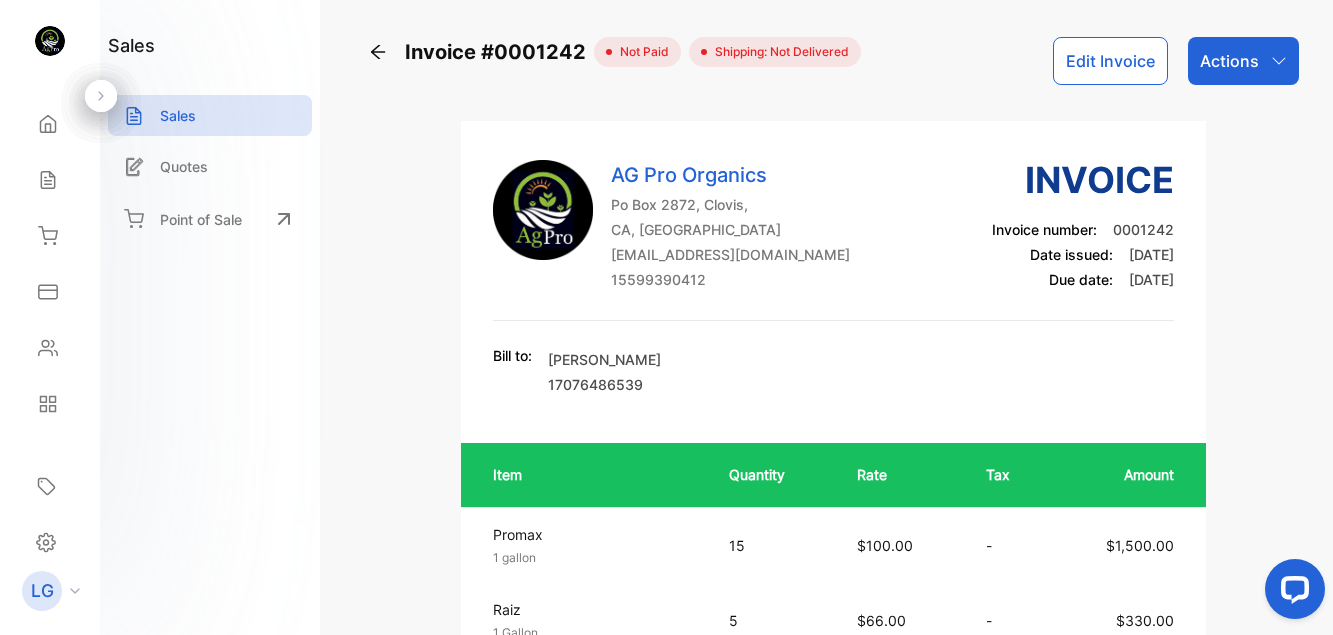 click on "AG Pro Organics Po Box 2872, Clovis, [GEOGRAPHIC_DATA], [GEOGRAPHIC_DATA] [EMAIL_ADDRESS][DOMAIN_NAME] 15599390412 Invoice Invoice number:  0001242 Date issued:  [DATE] Due date:  [DATE] Bill to: [PERSON_NAME] 17076486539" at bounding box center (833, 276) 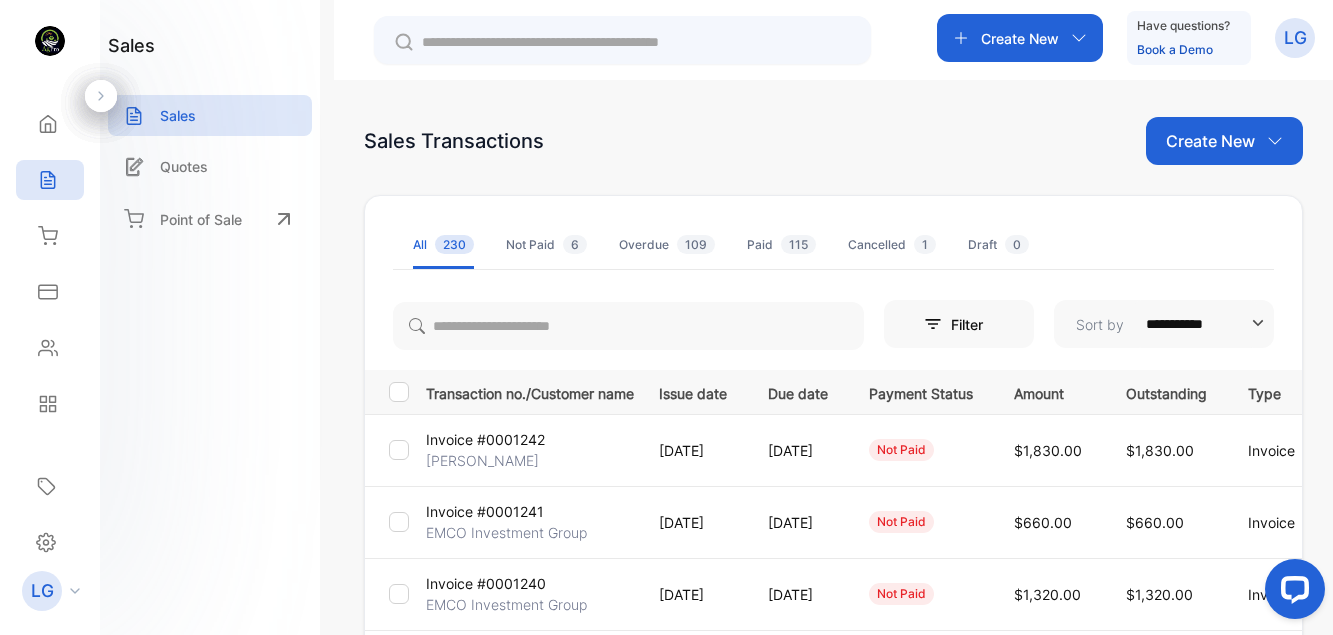 click on "Create New" at bounding box center (1020, 38) 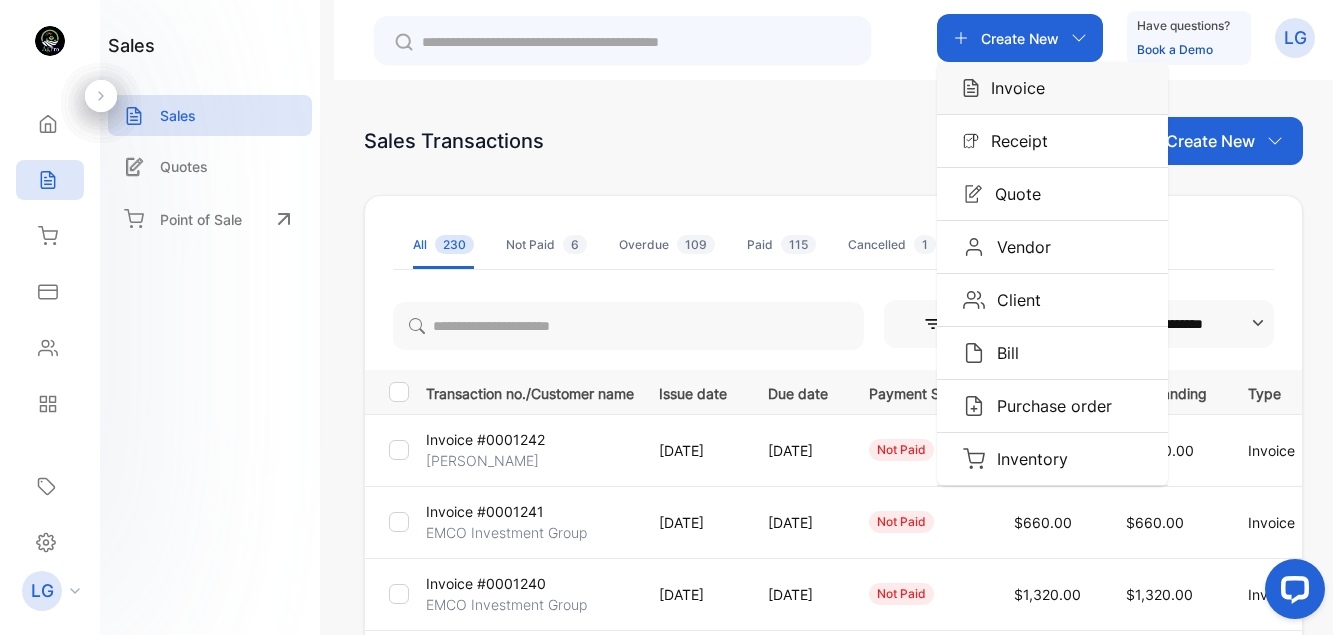 click on "Invoice" at bounding box center (1012, 88) 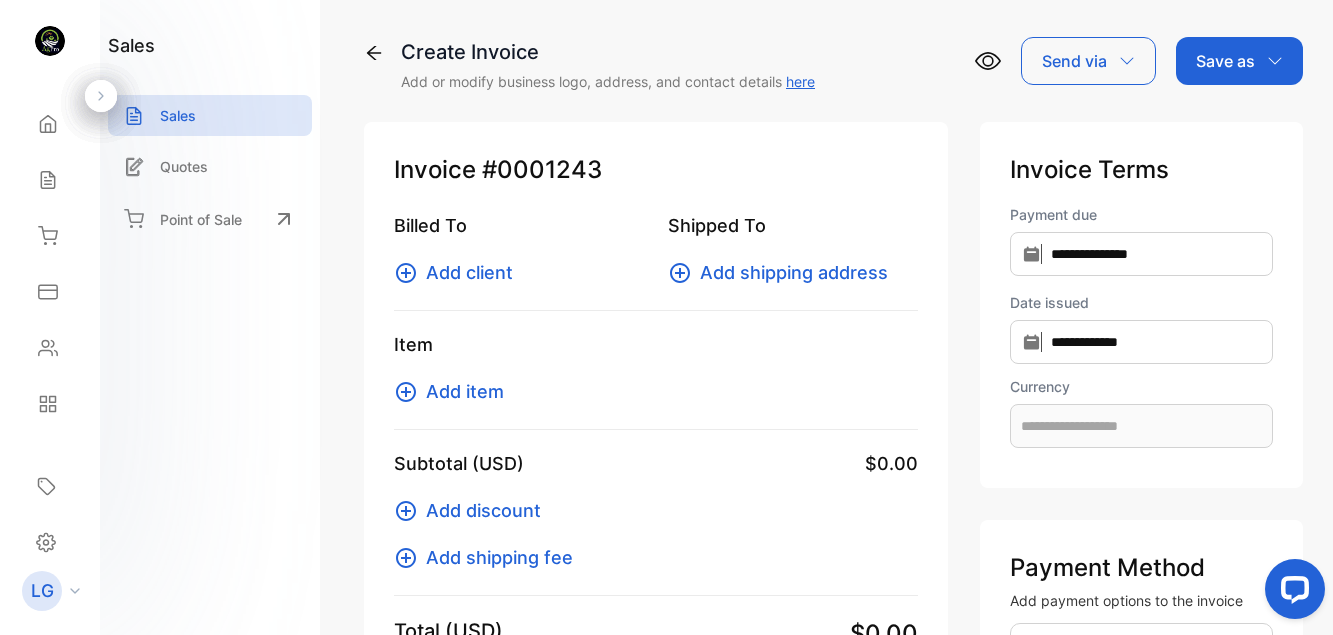 type on "**********" 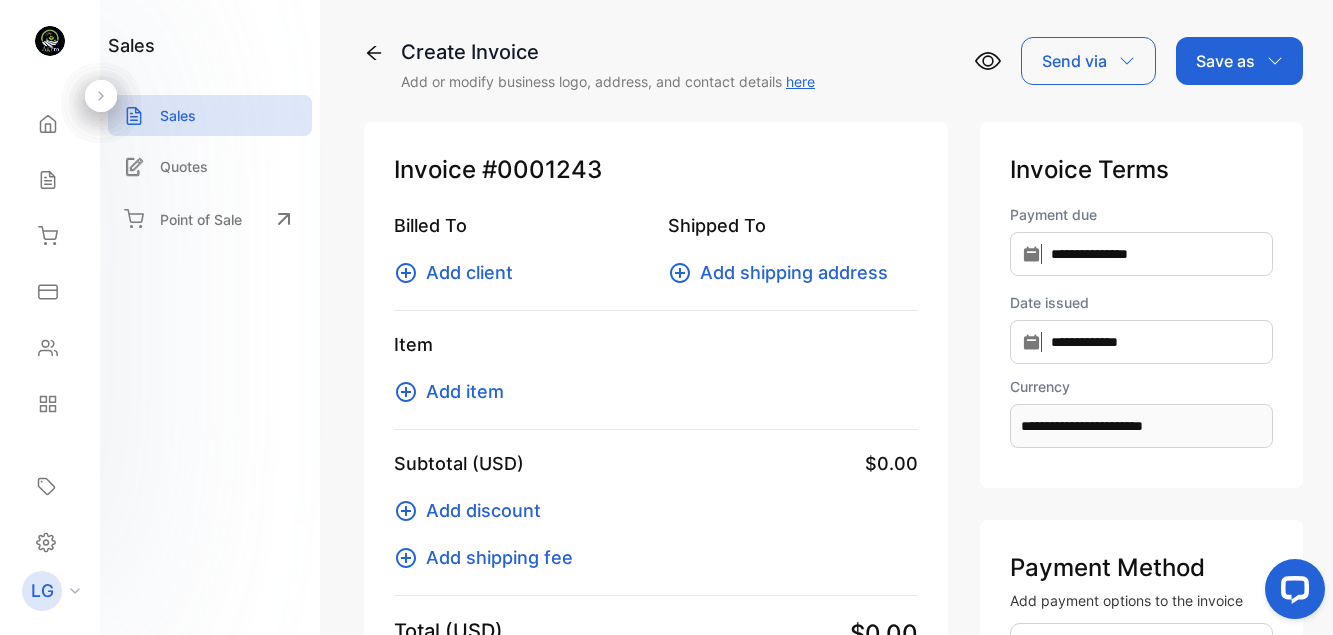 click on "Add client" at bounding box center (469, 272) 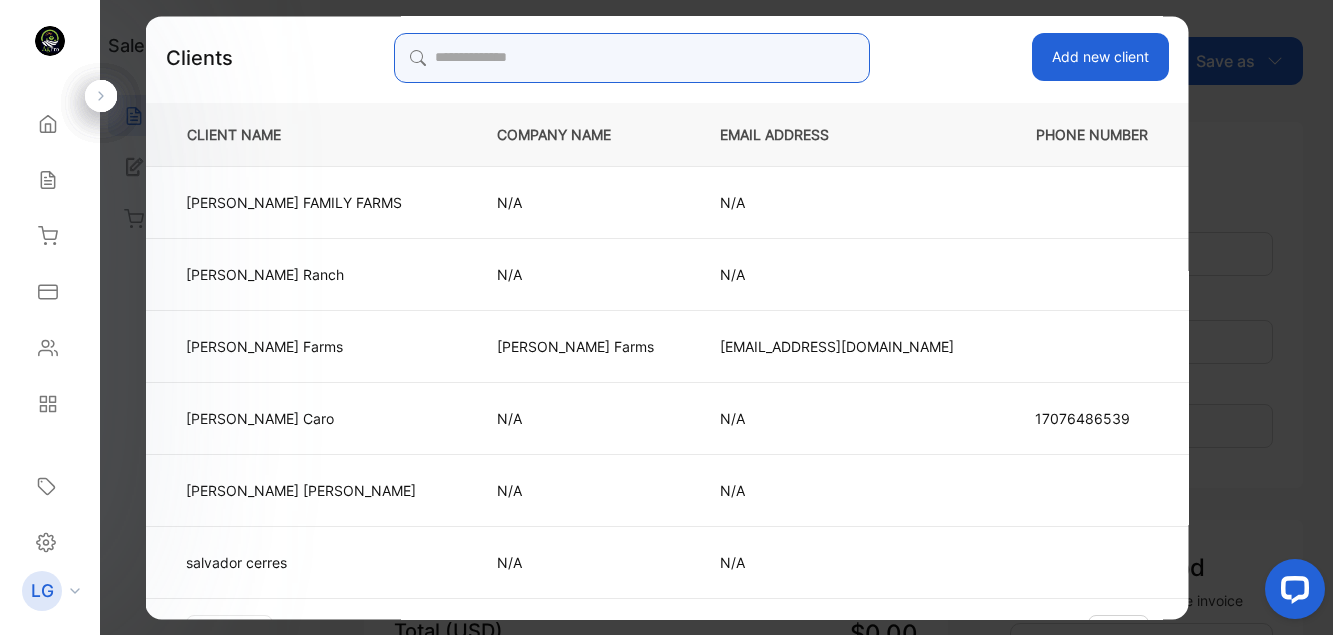 click at bounding box center [631, 58] 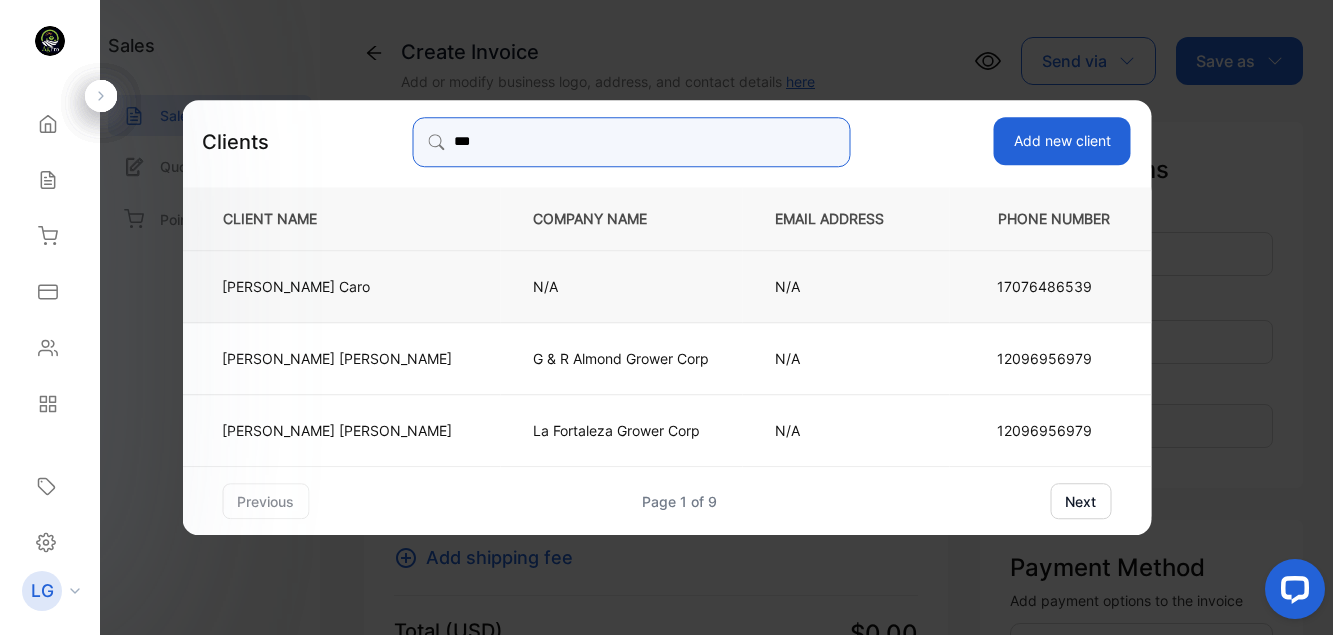 type on "***" 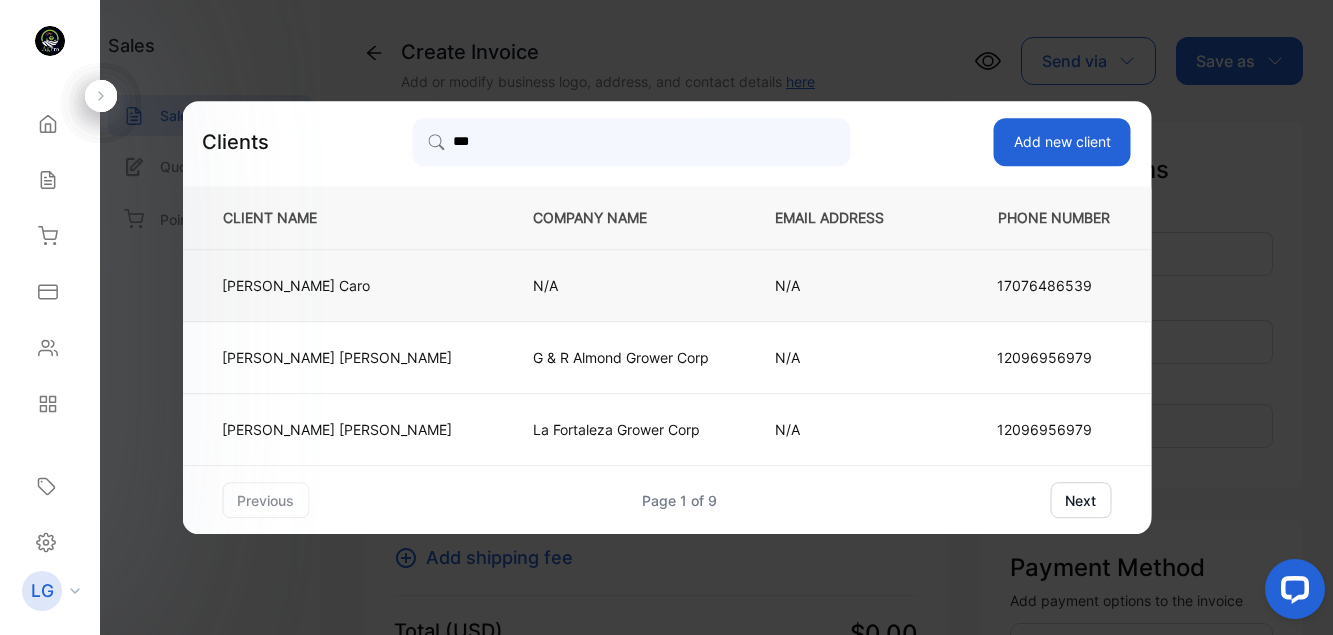 click on "N/A" at bounding box center [621, 286] 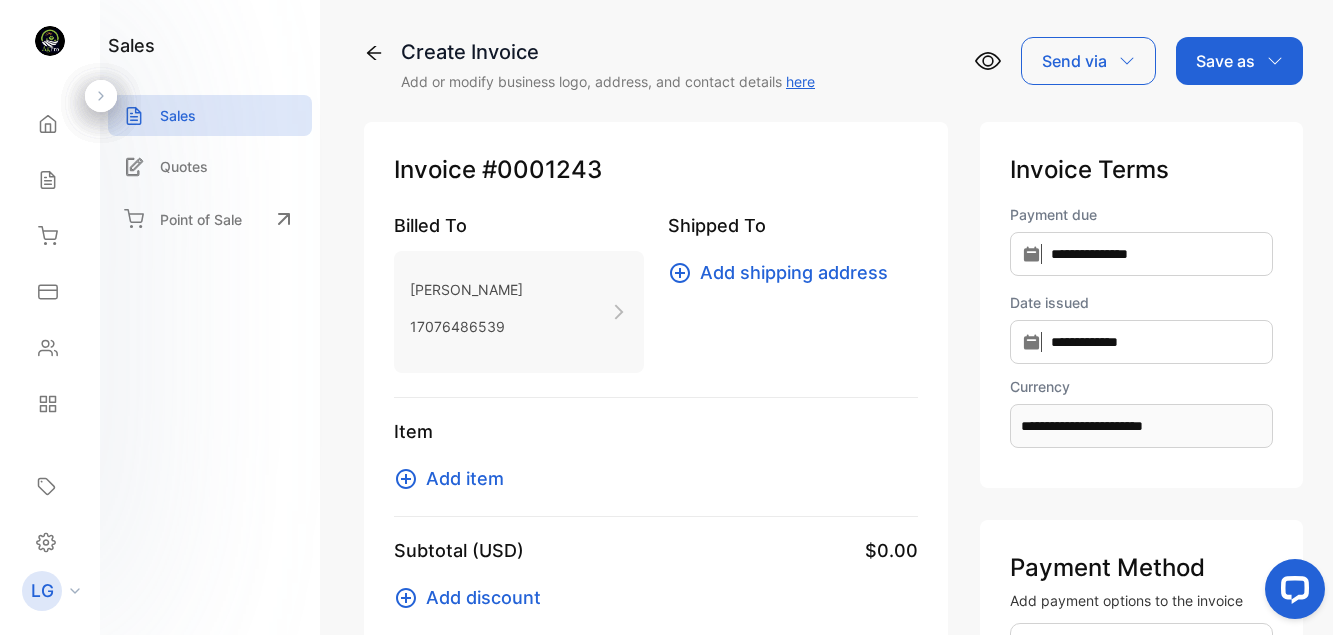 click on "Add item" at bounding box center (465, 478) 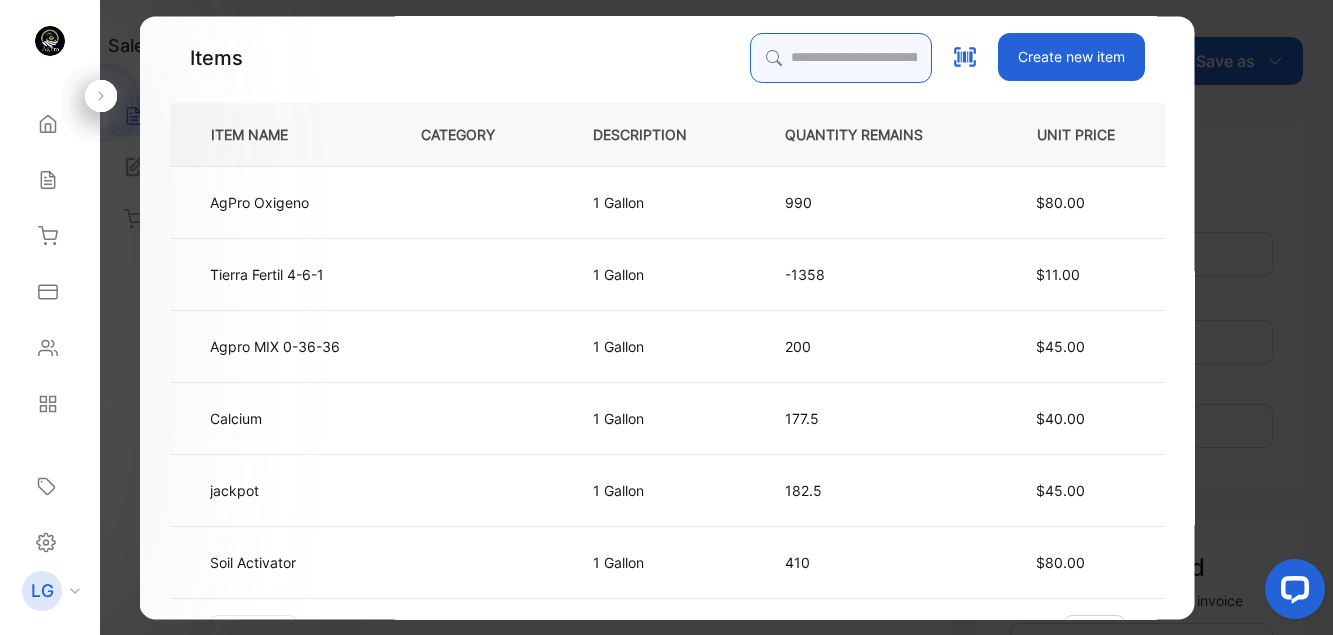 click at bounding box center [840, 58] 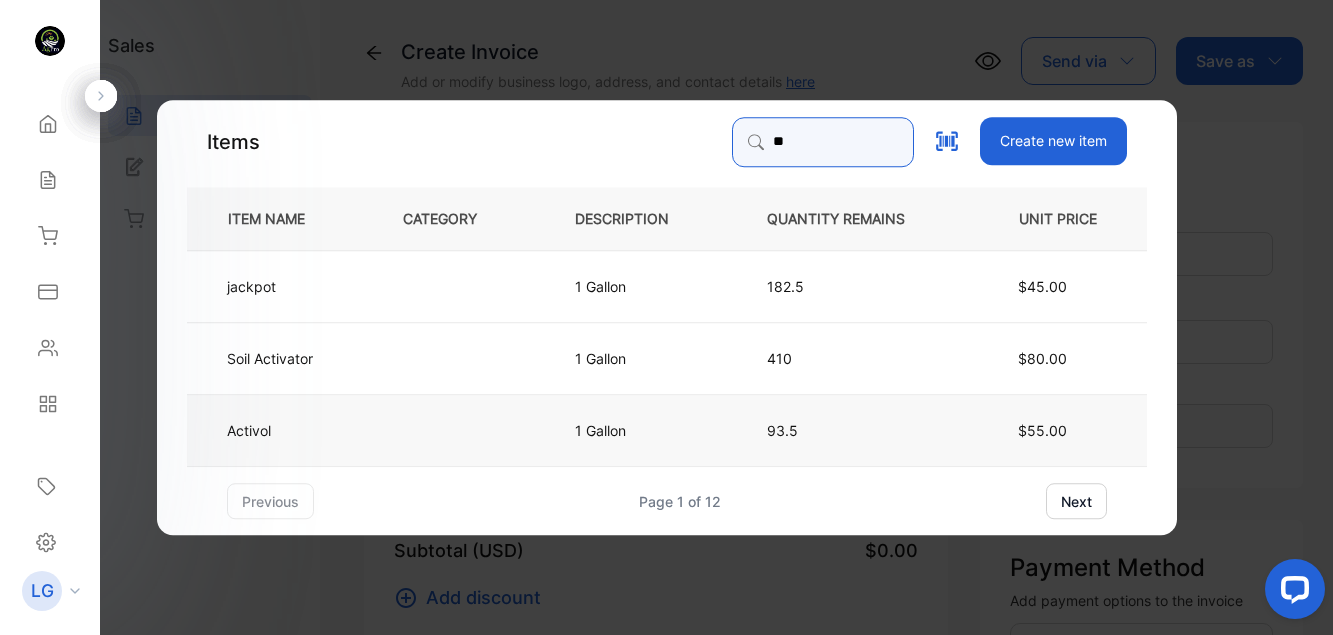 type on "**" 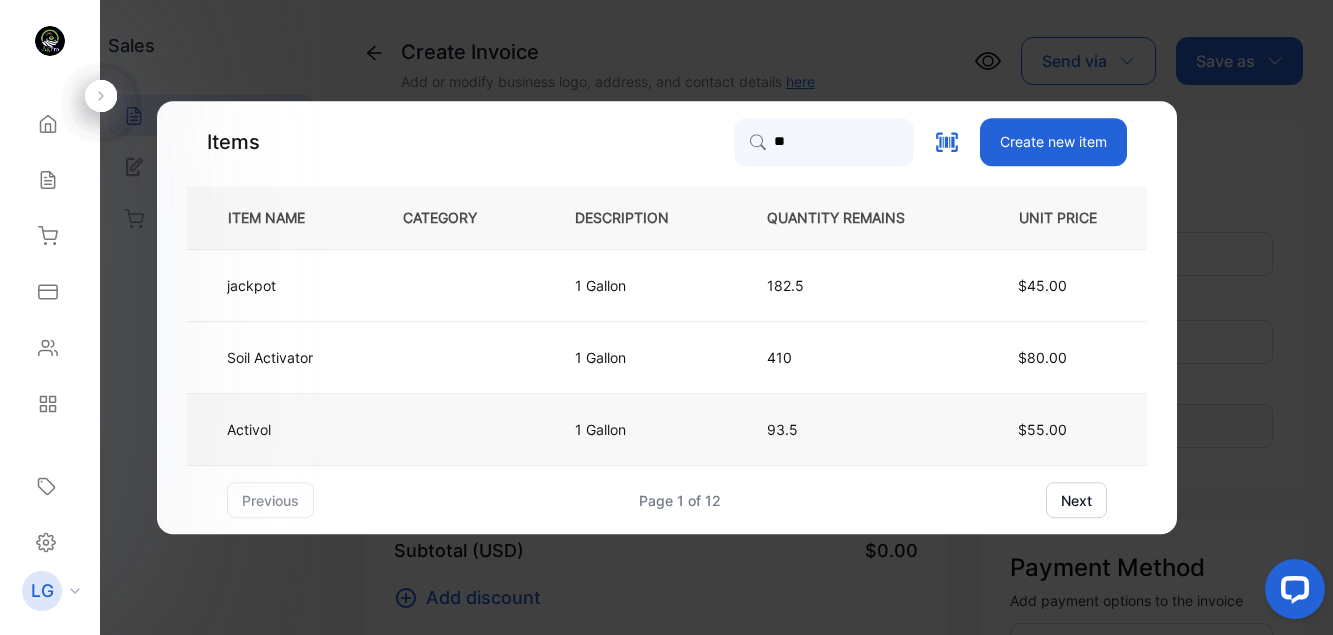 click on "Activol" at bounding box center (278, 430) 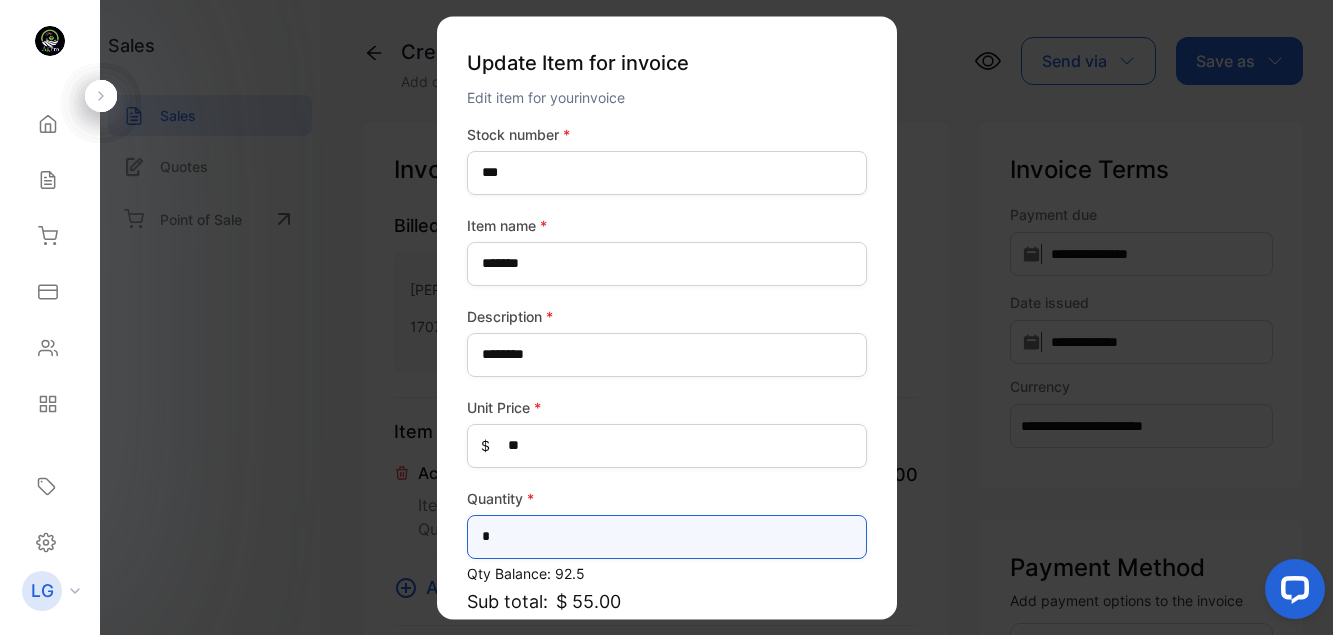 click on "*" at bounding box center [667, 537] 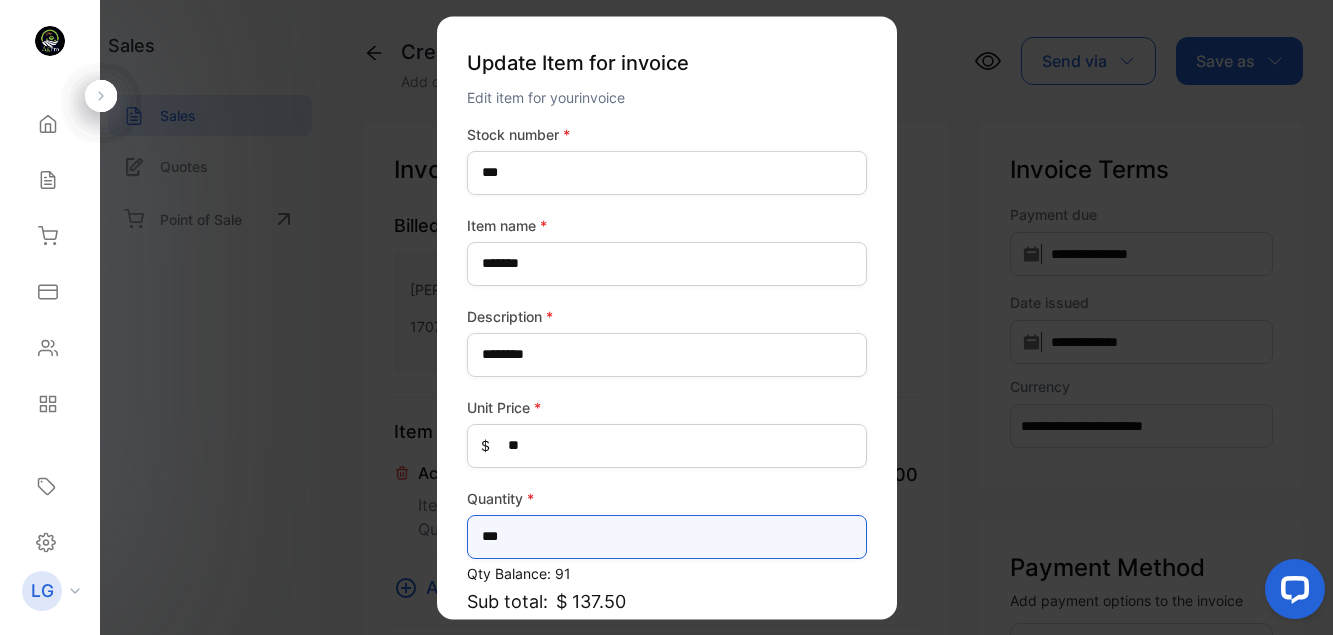 scroll, scrollTop: 187, scrollLeft: 0, axis: vertical 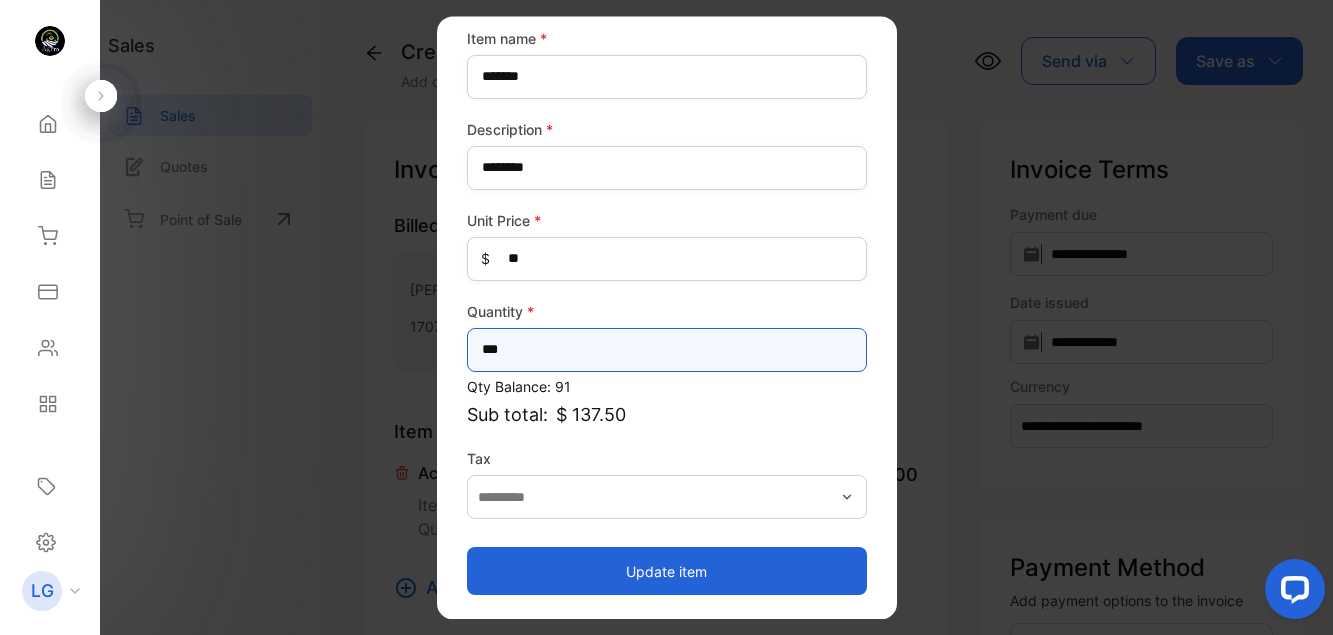 type on "***" 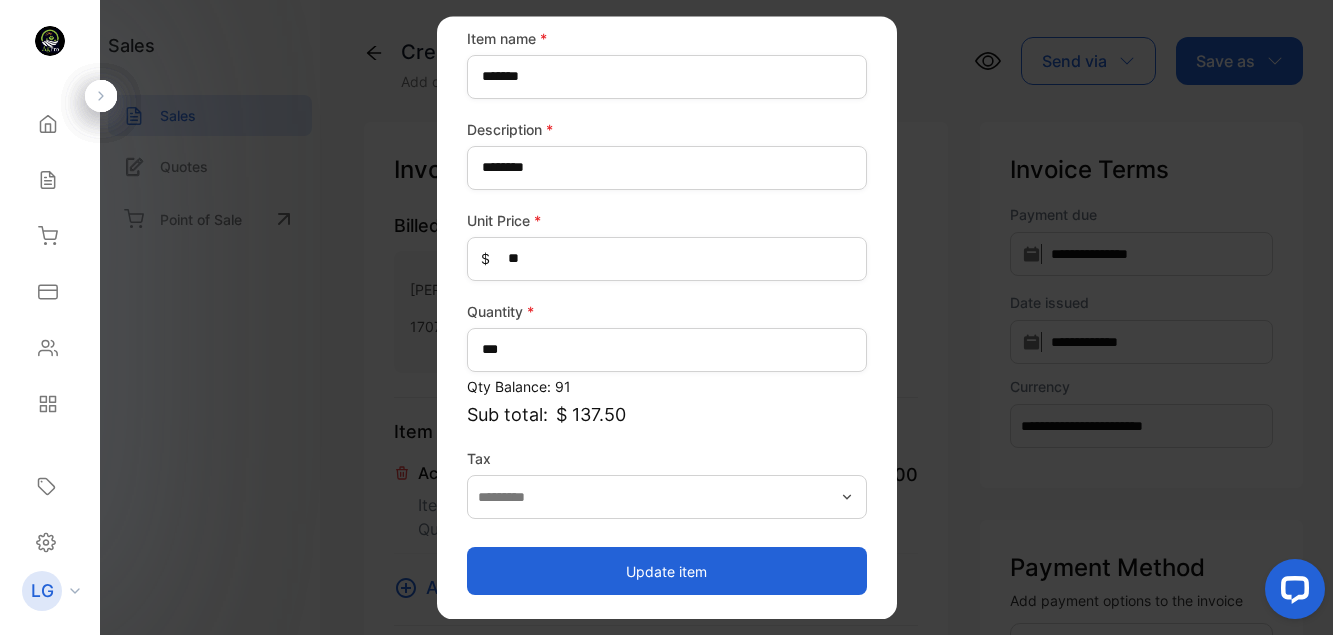 click on "Update item" at bounding box center (667, 571) 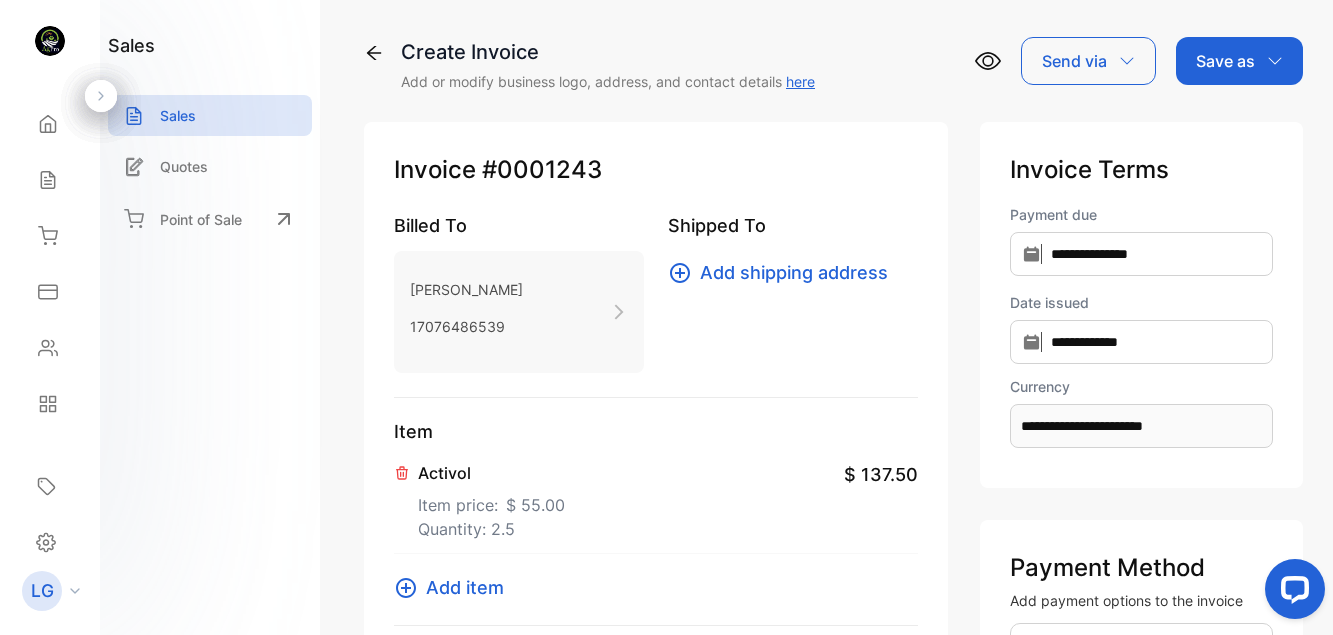 click on "Add item" at bounding box center [465, 587] 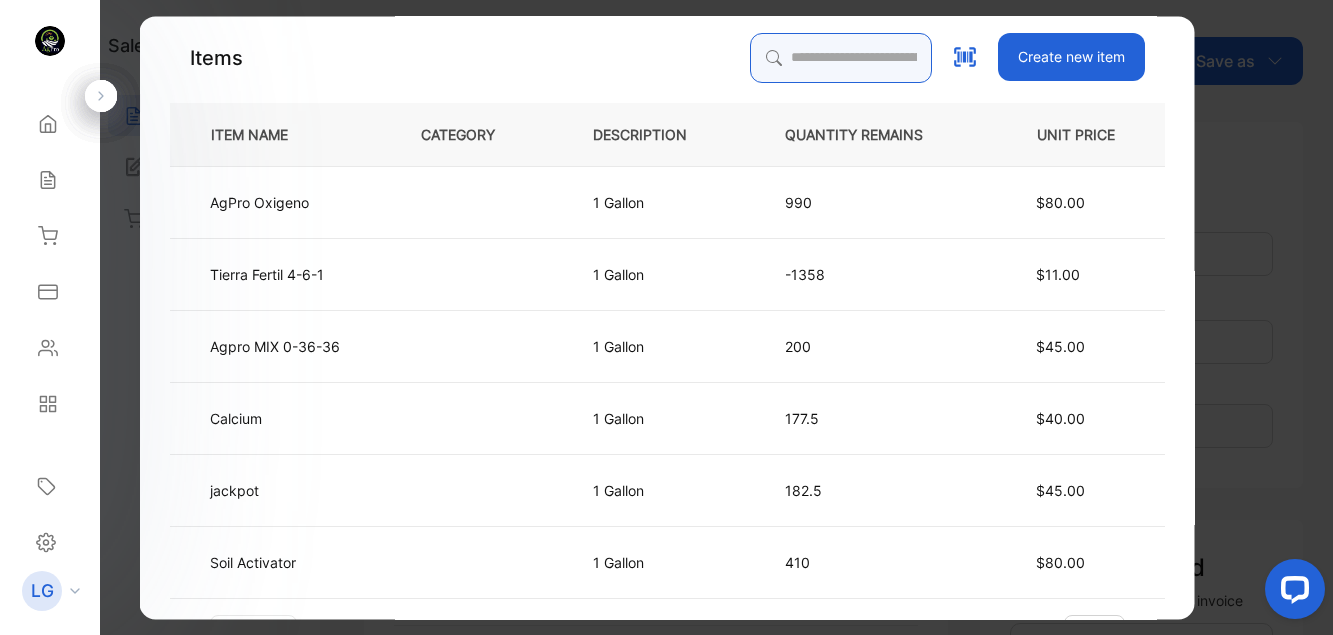 click at bounding box center (840, 58) 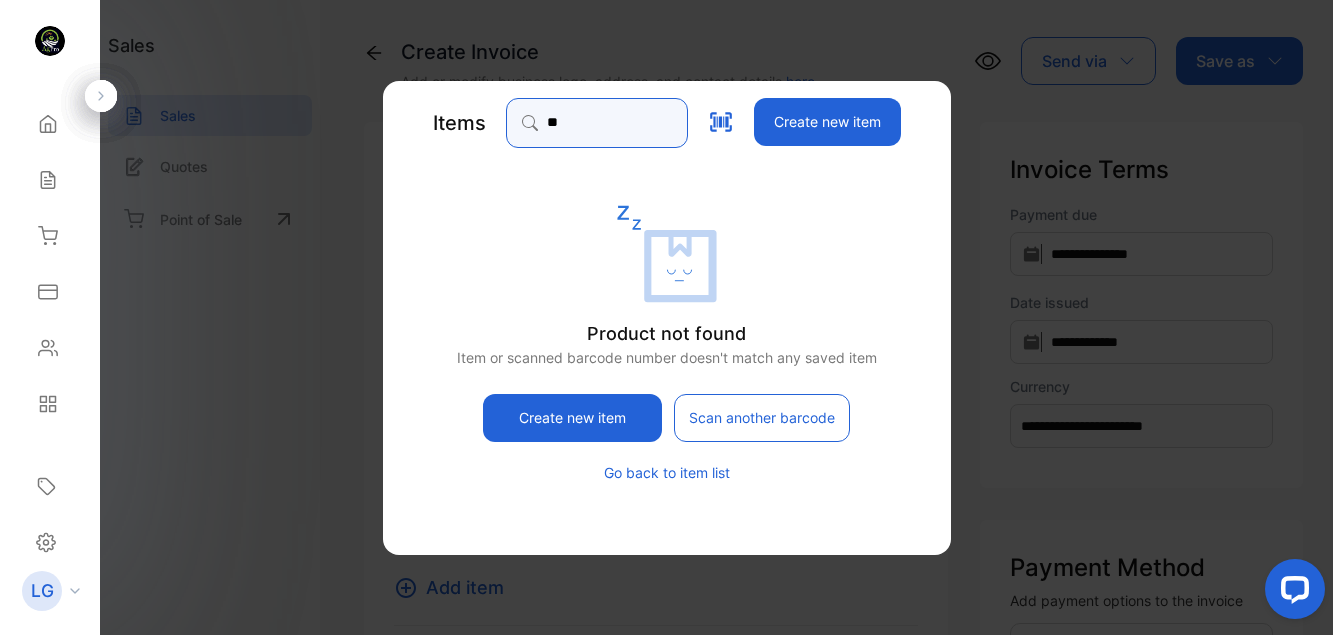type on "*" 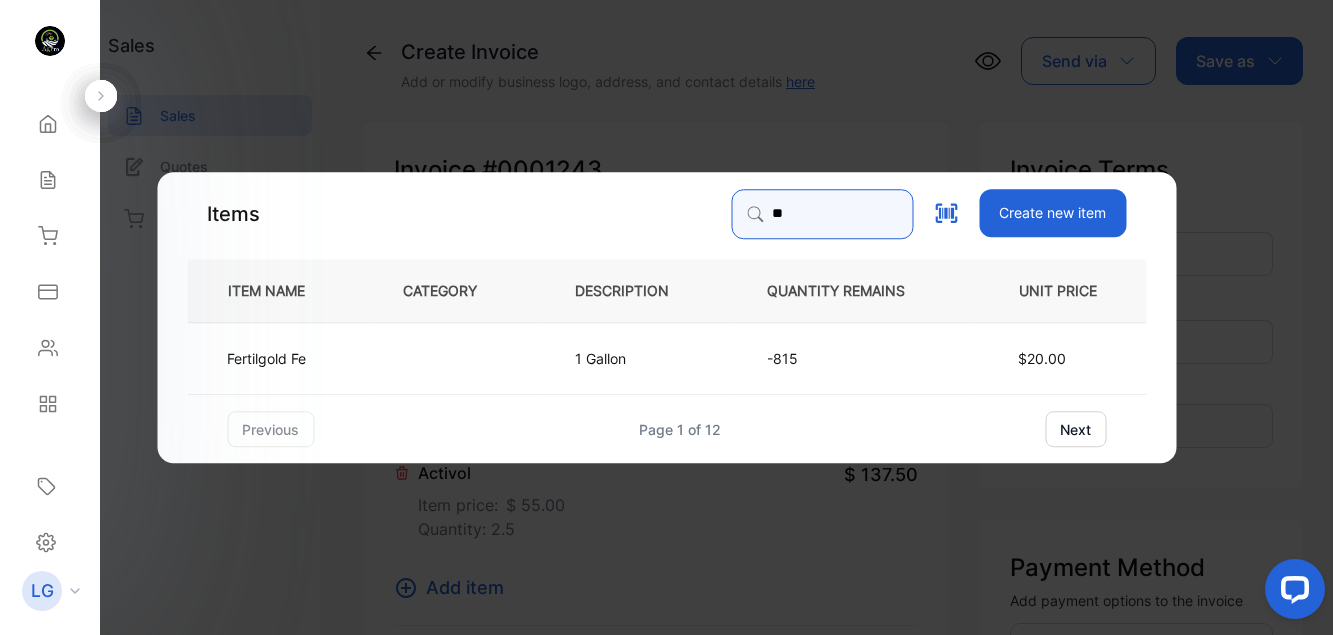 type on "*" 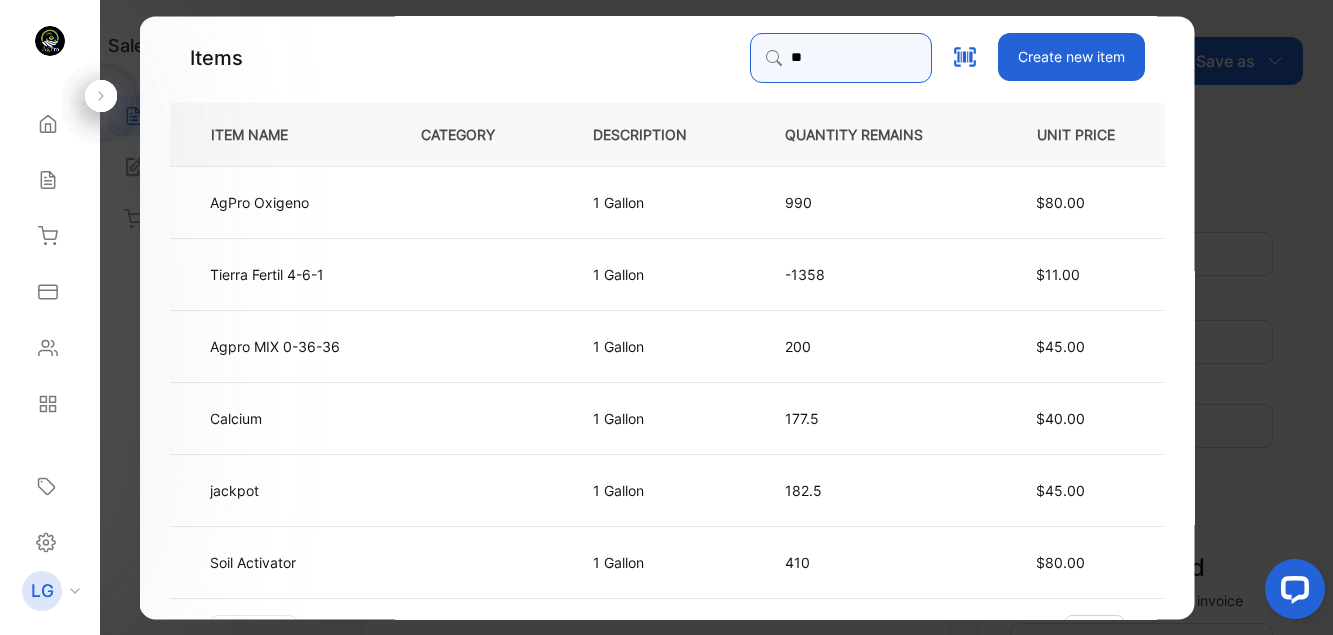 type on "***" 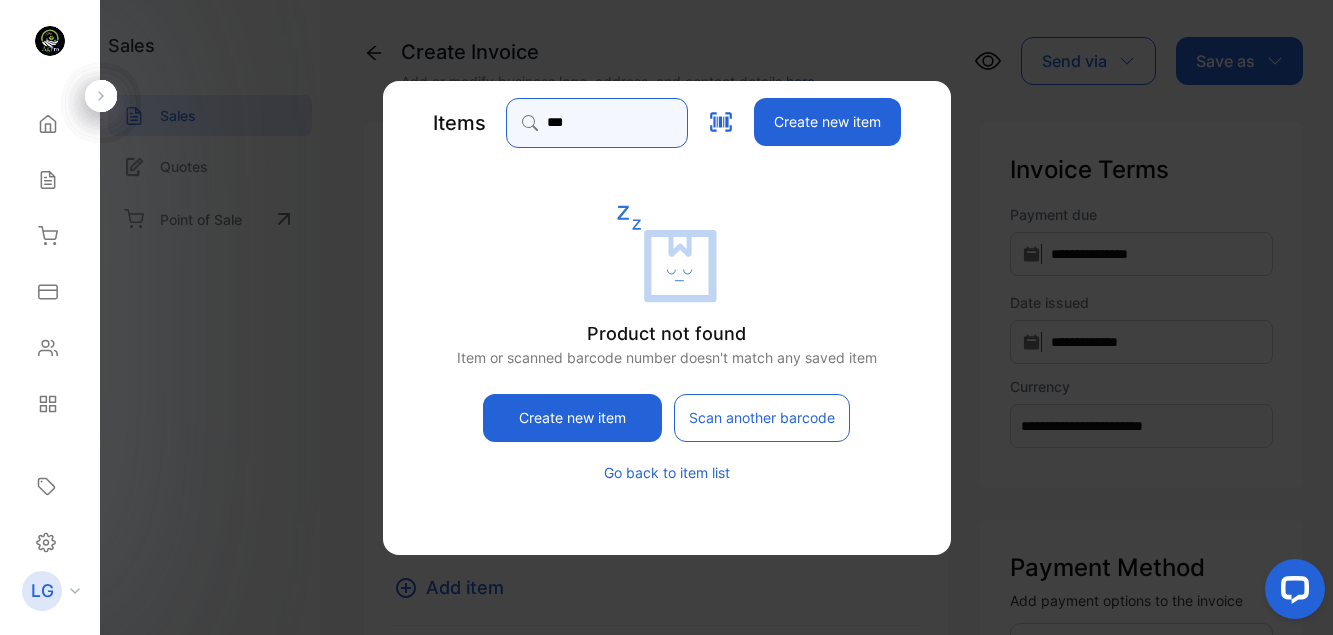 click on "***" at bounding box center [597, 123] 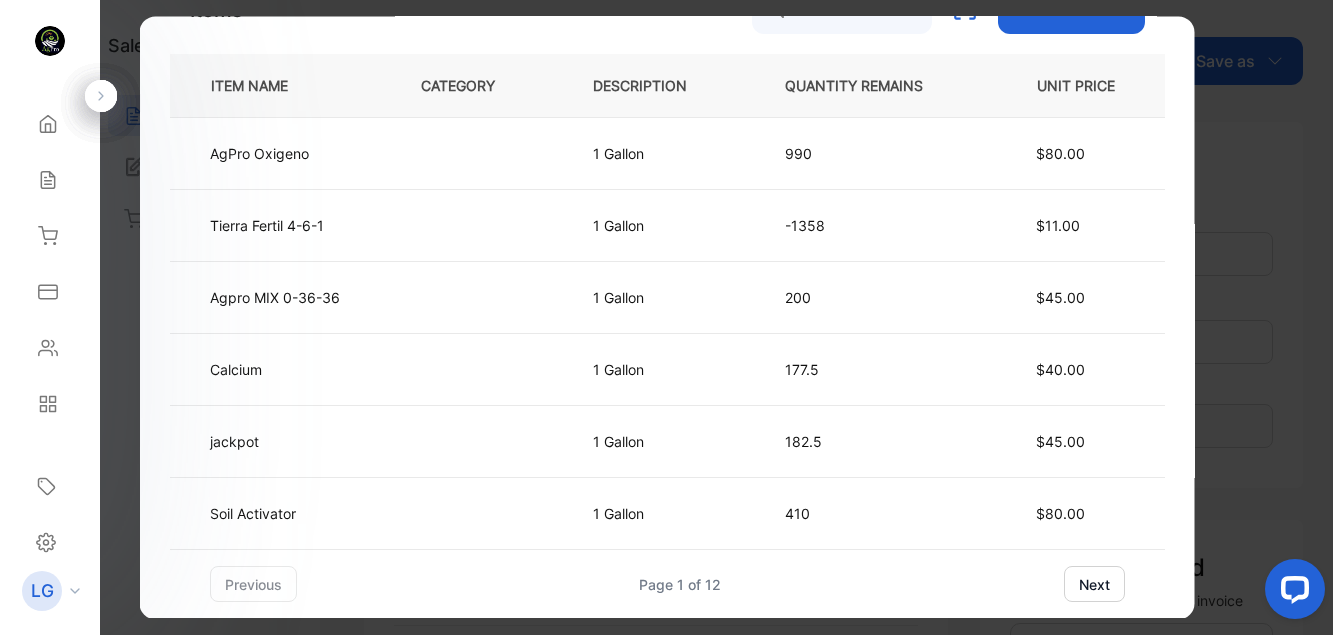 click on "next" at bounding box center (1093, 584) 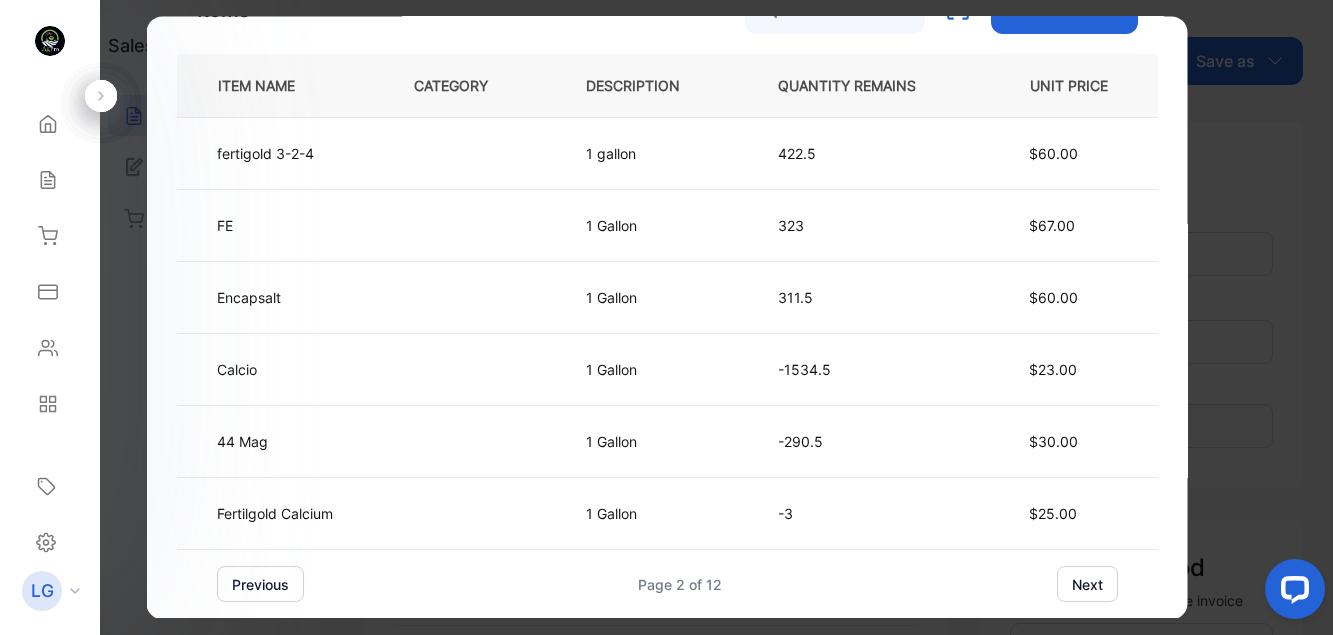 click on "next" at bounding box center [1086, 584] 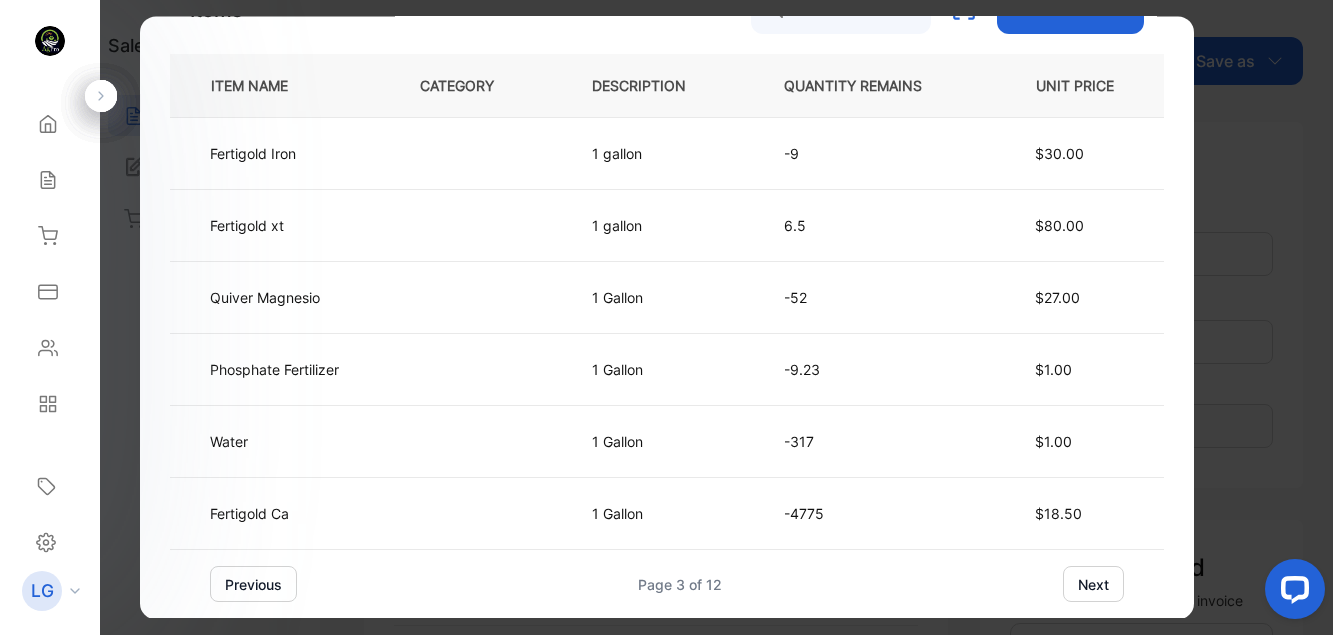 click on "next" at bounding box center [1093, 584] 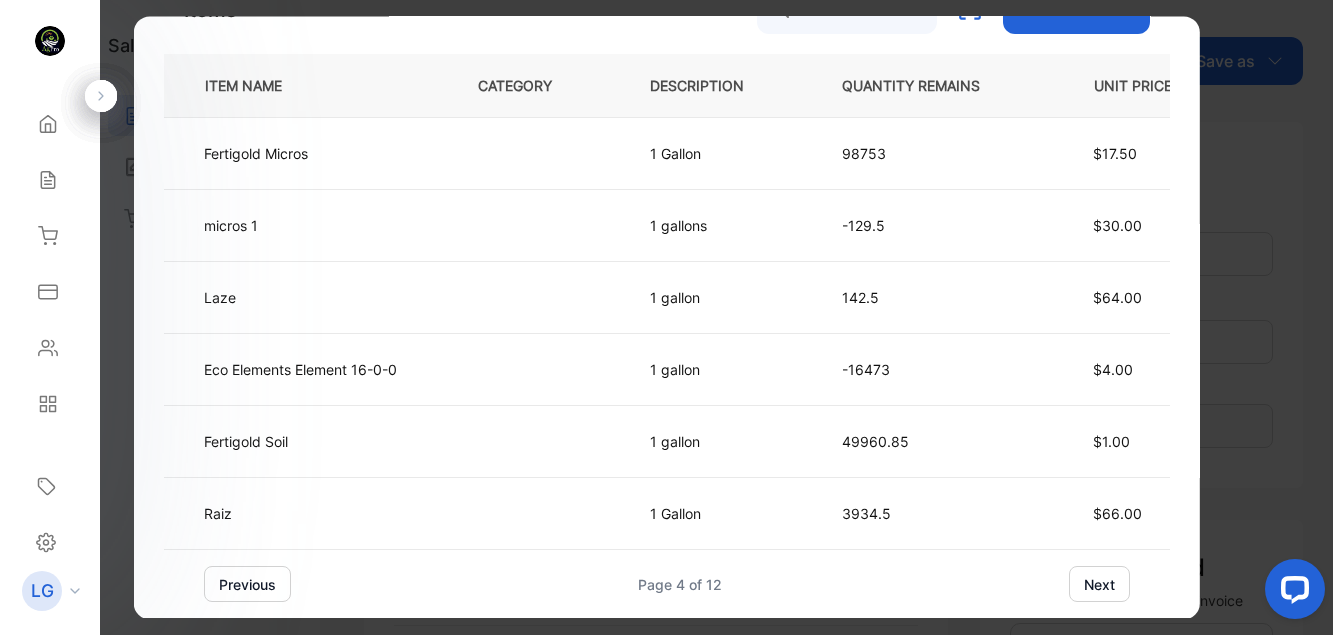 click on "next" at bounding box center [1099, 584] 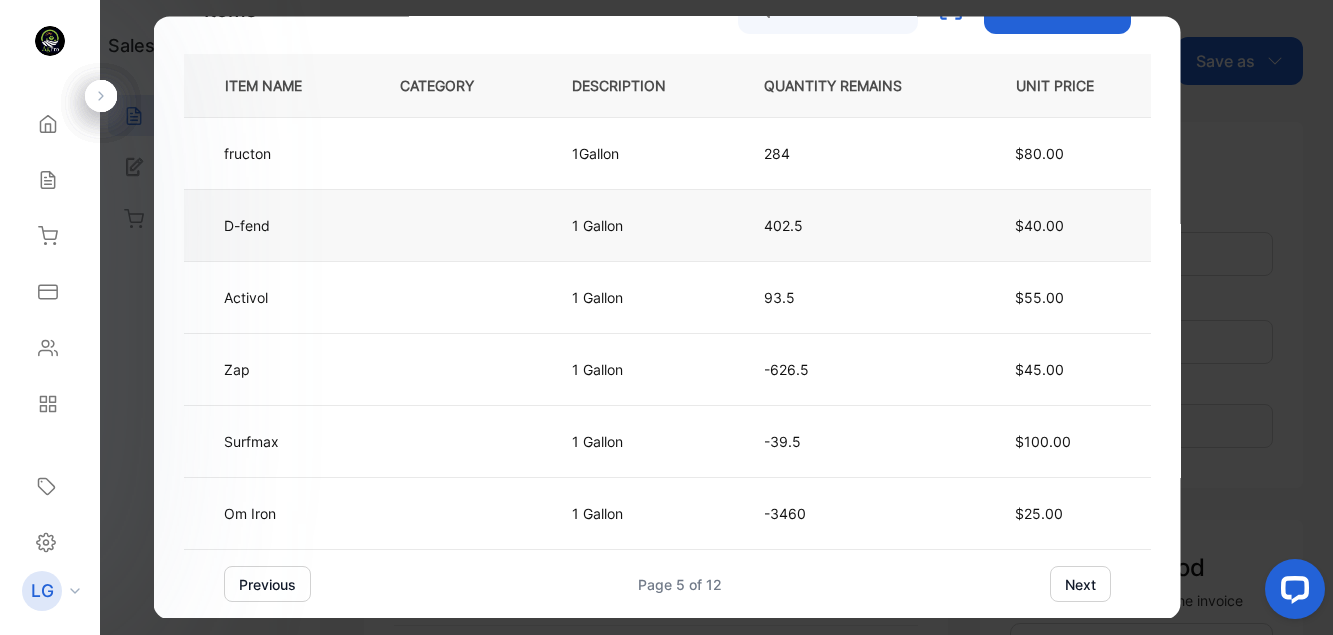 click on "D-fend" at bounding box center (274, 226) 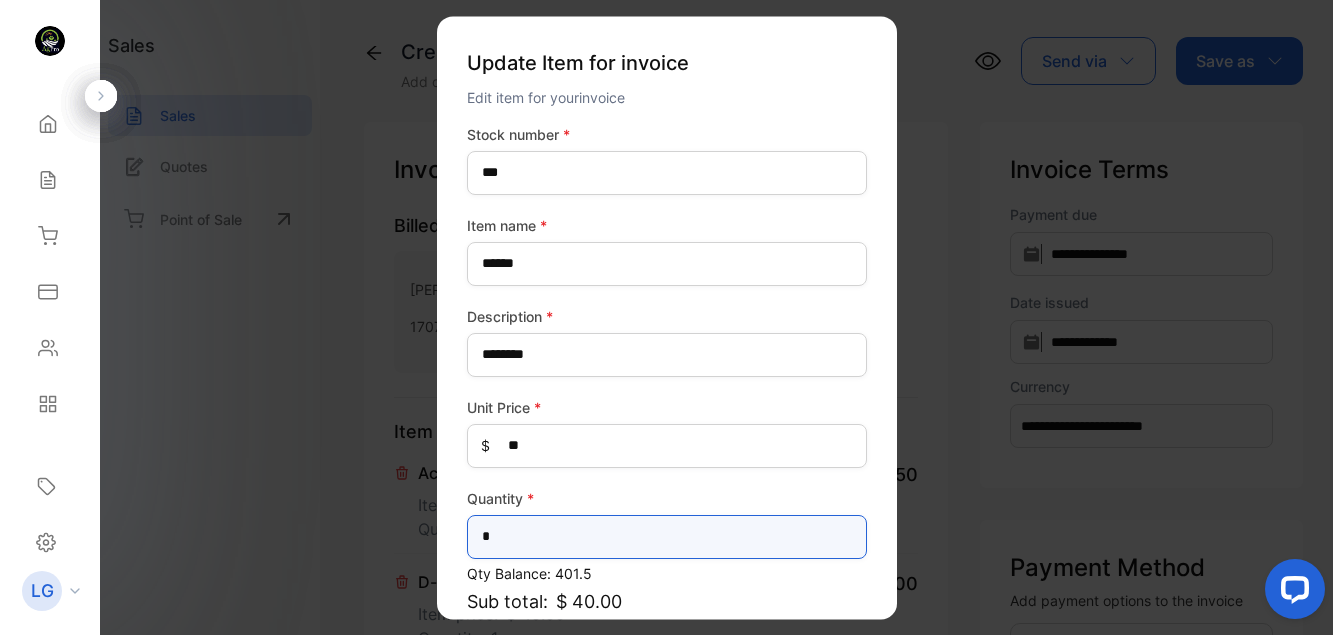 click on "*" at bounding box center (667, 537) 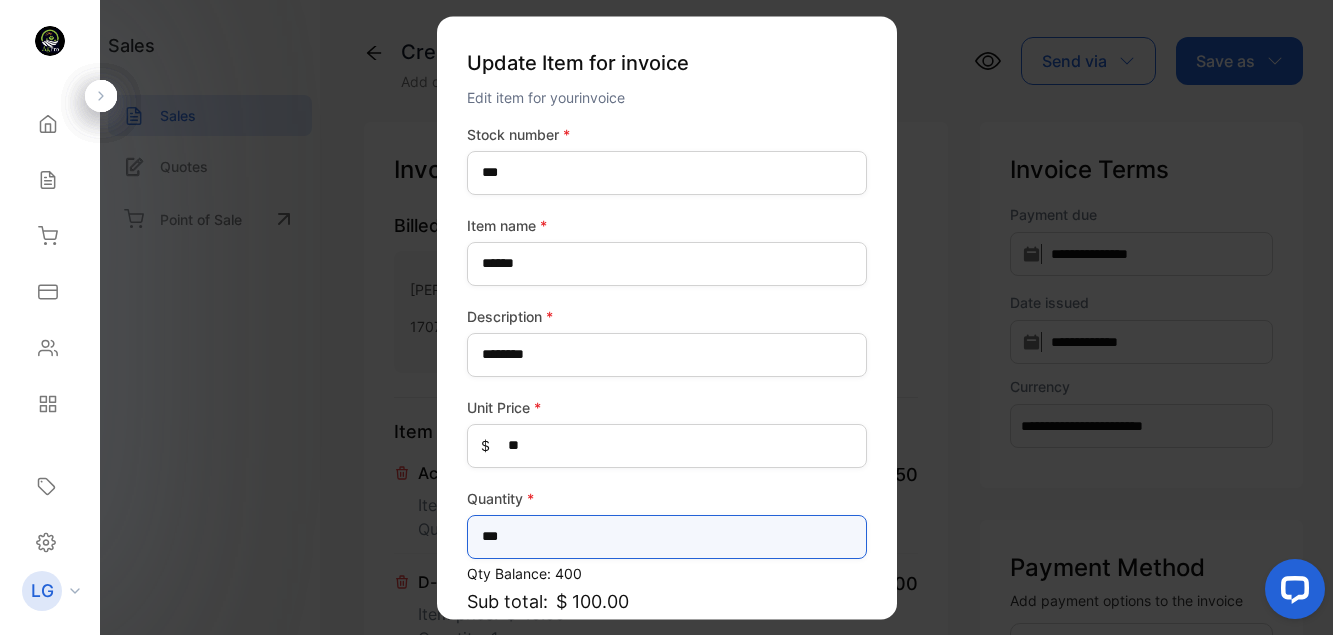 scroll, scrollTop: 187, scrollLeft: 0, axis: vertical 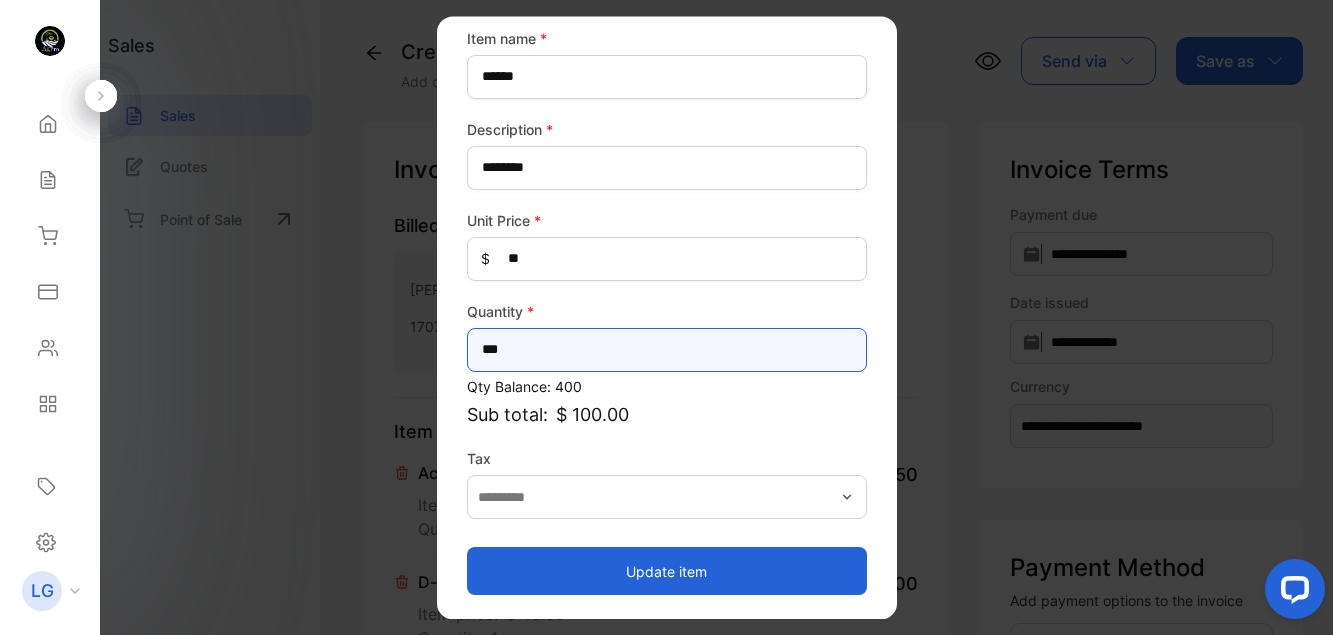 type on "***" 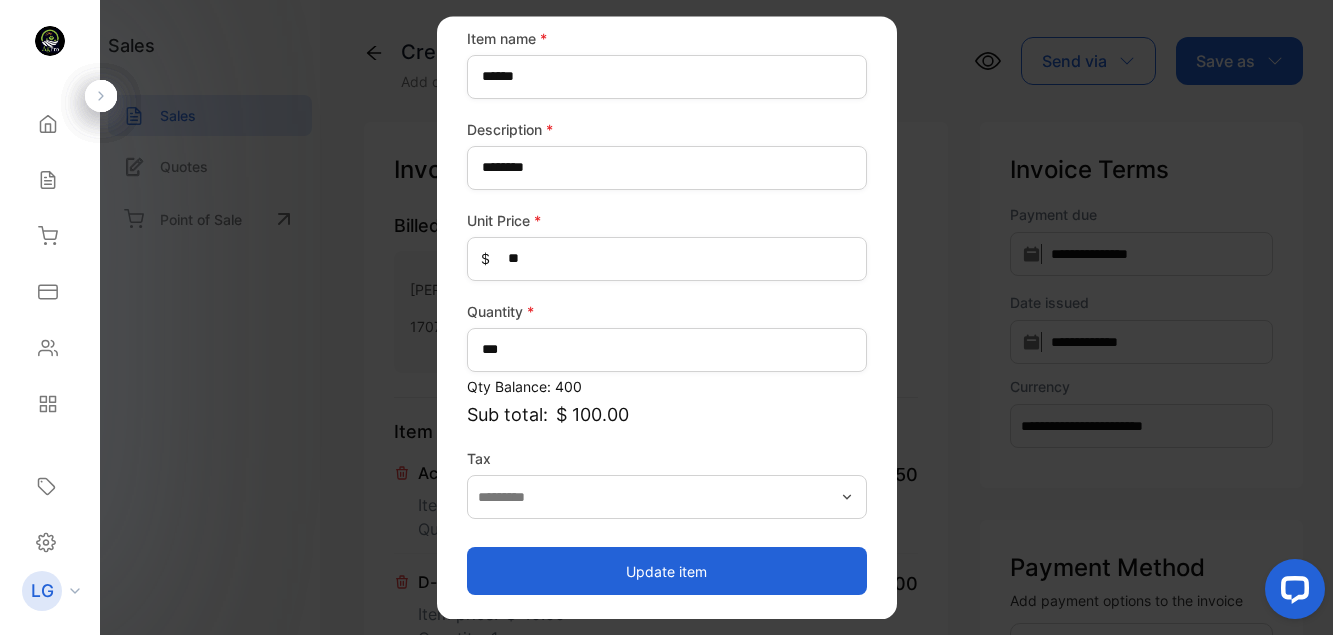 click on "Update item" at bounding box center [667, 571] 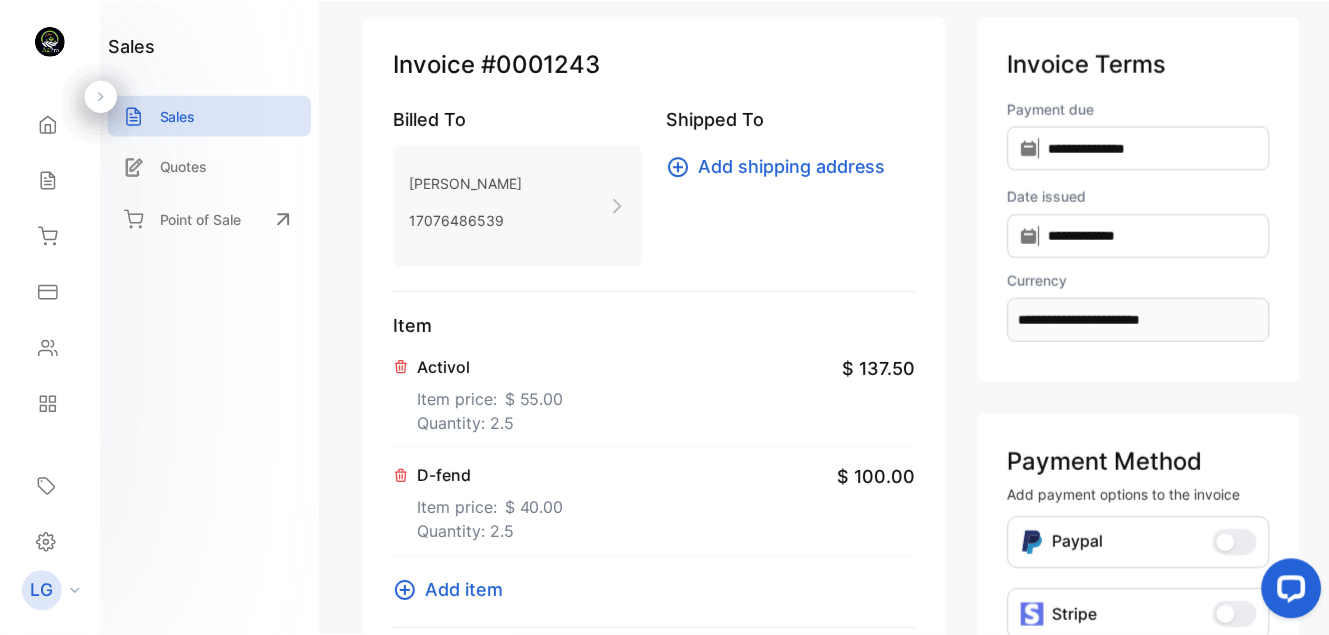 scroll, scrollTop: 142, scrollLeft: 0, axis: vertical 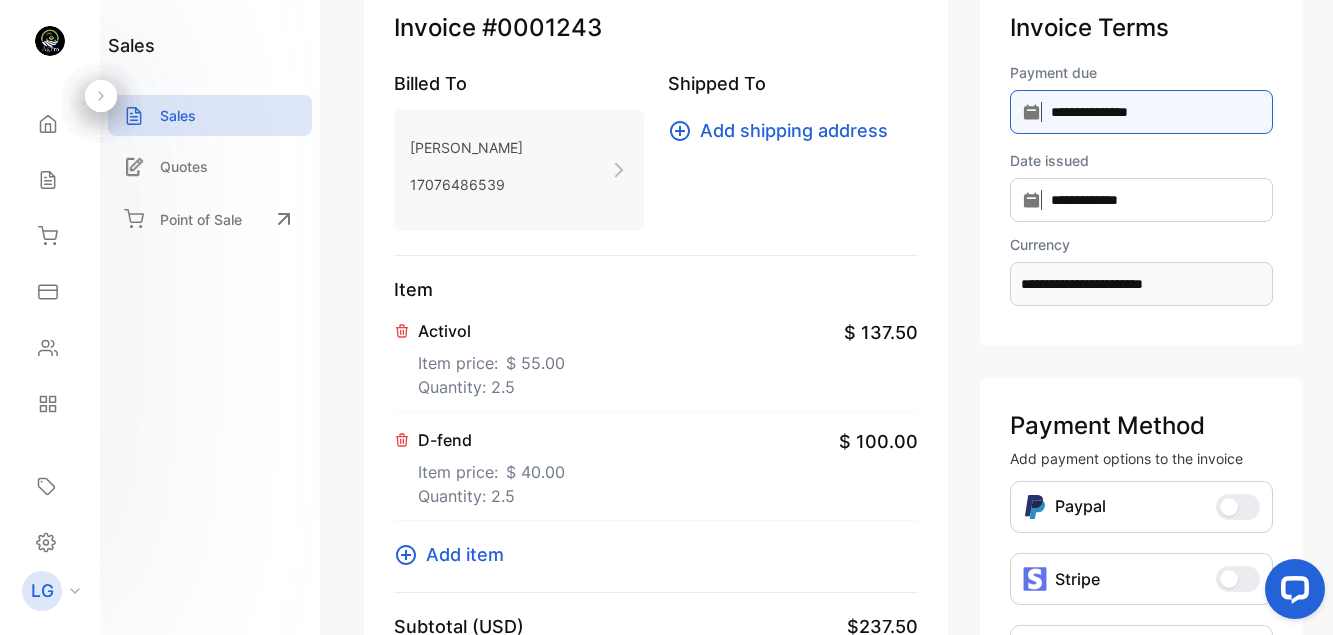 click on "**********" at bounding box center (1141, 112) 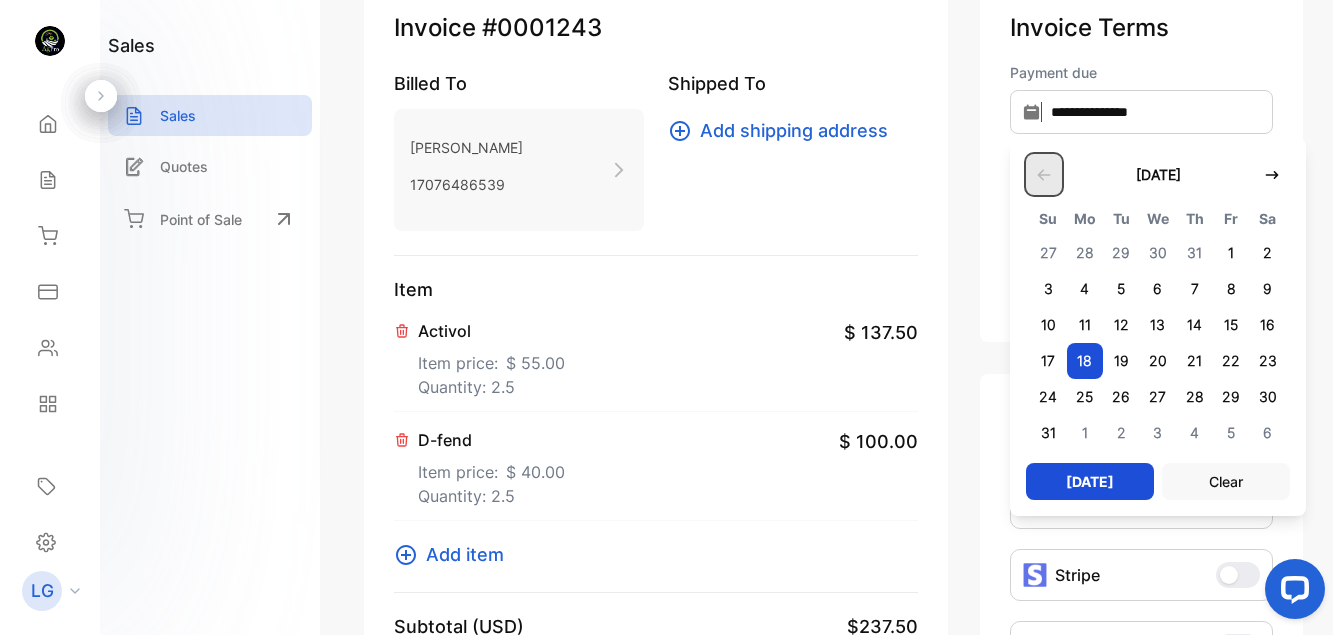 click at bounding box center [1044, 174] 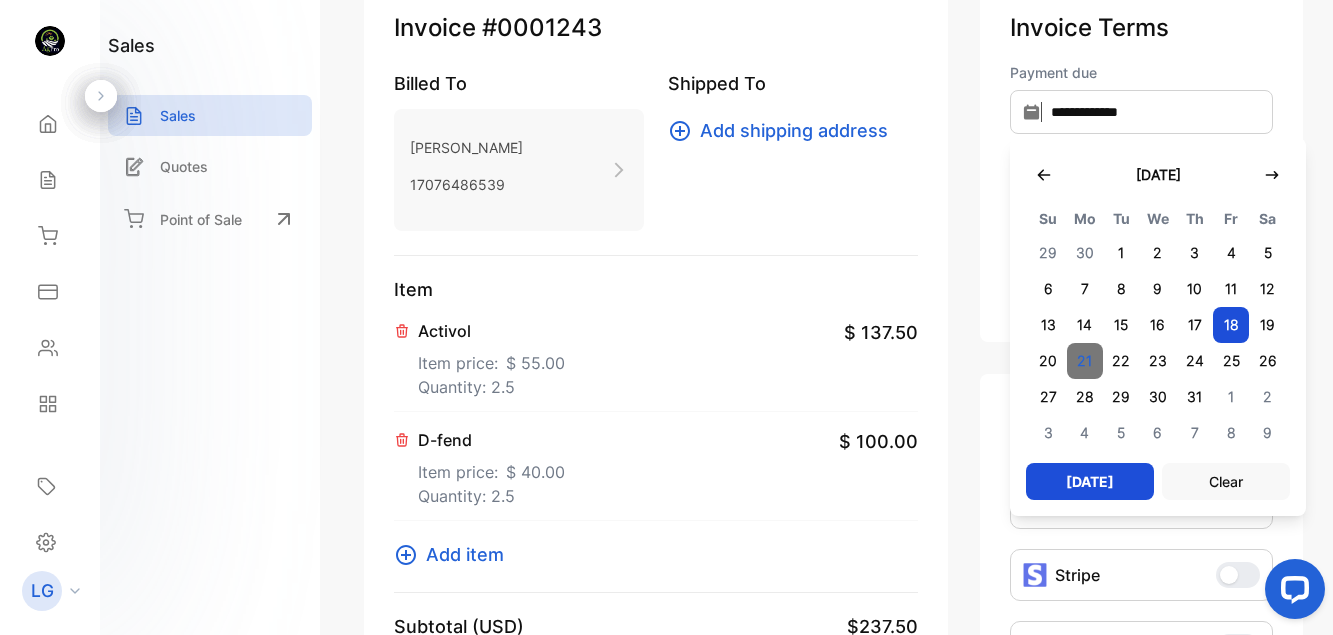 click on "21" at bounding box center (1085, 361) 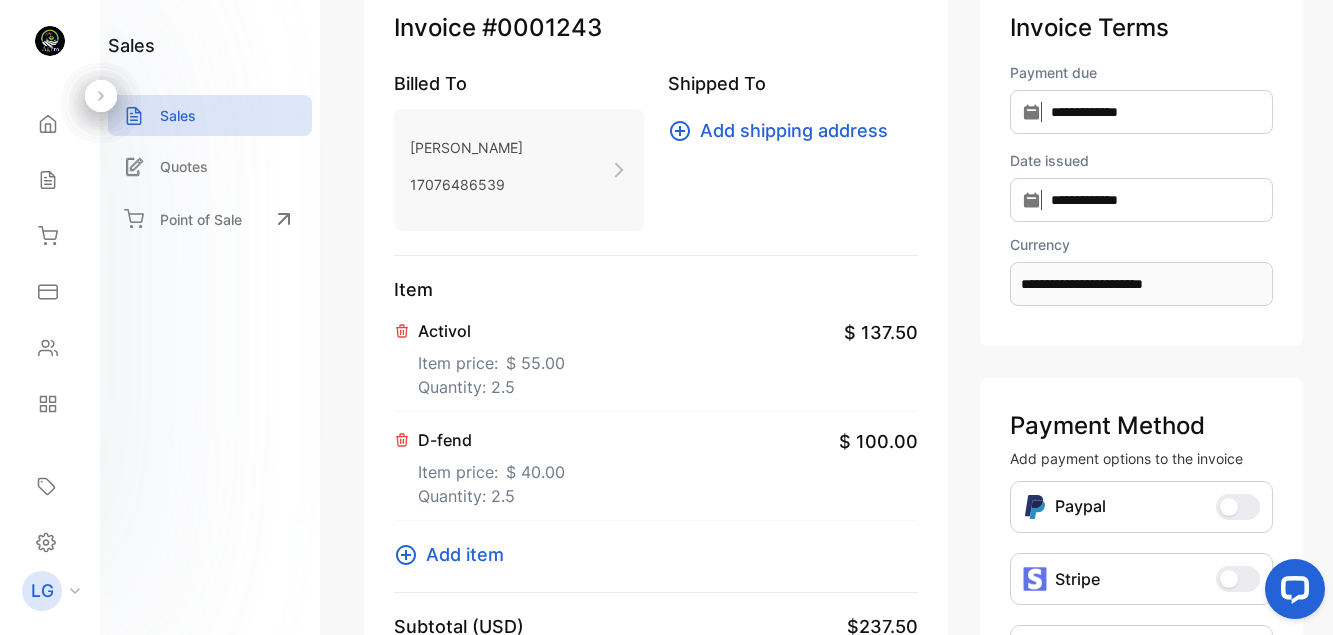 click on "Add item" at bounding box center (465, 554) 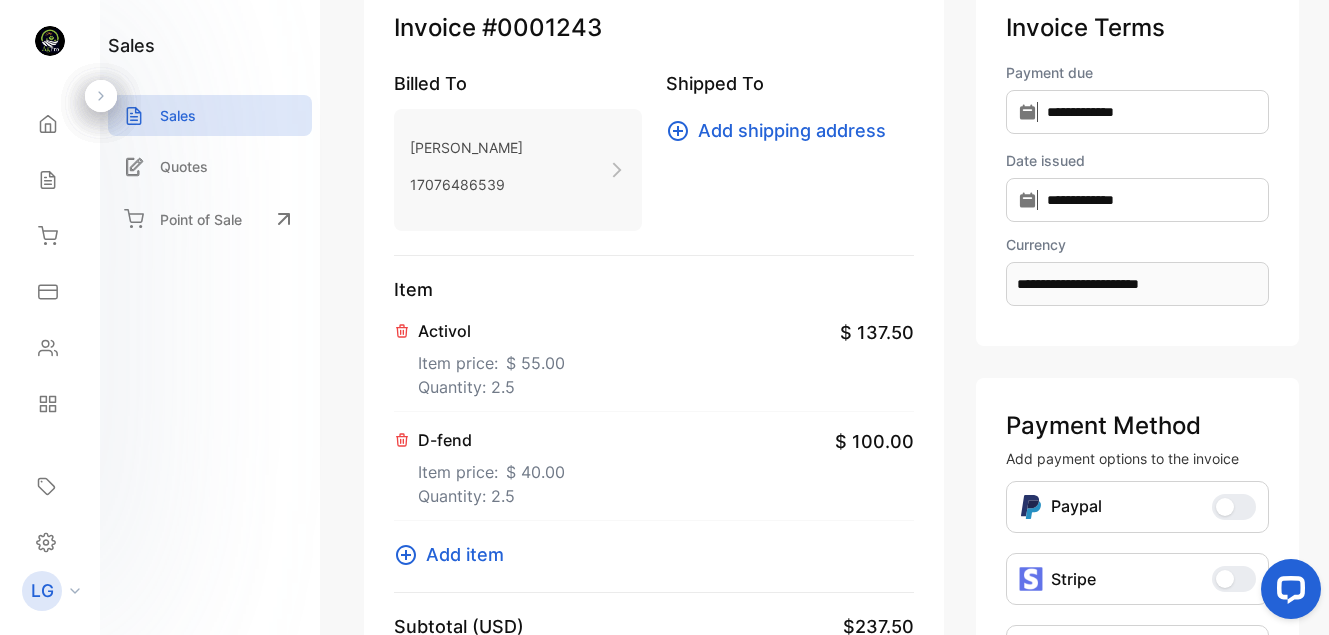 click on "Add item" at bounding box center [465, 554] 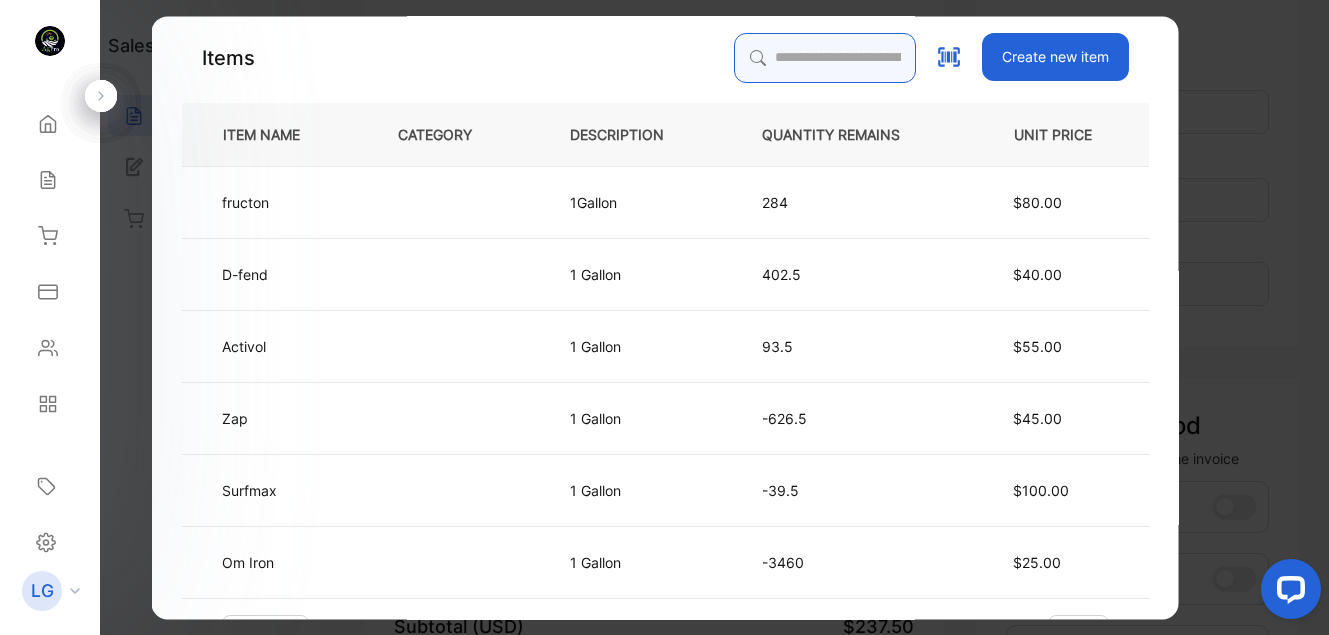 click at bounding box center [824, 58] 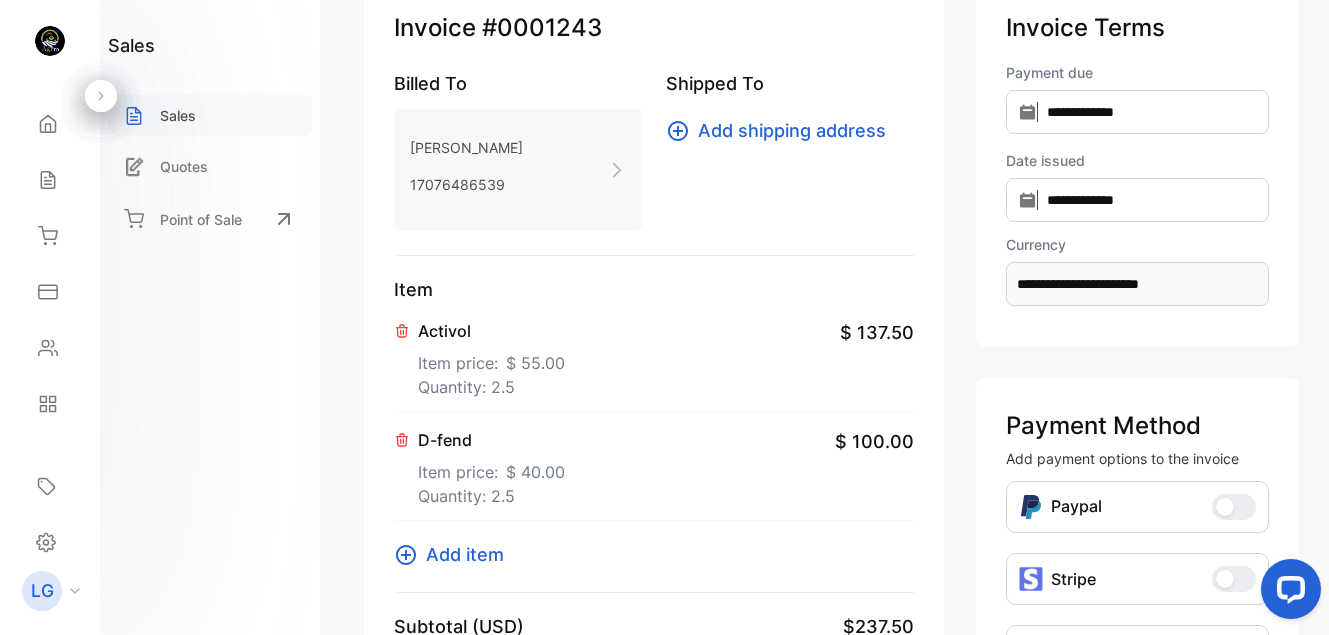 click on "Sales" at bounding box center (178, 115) 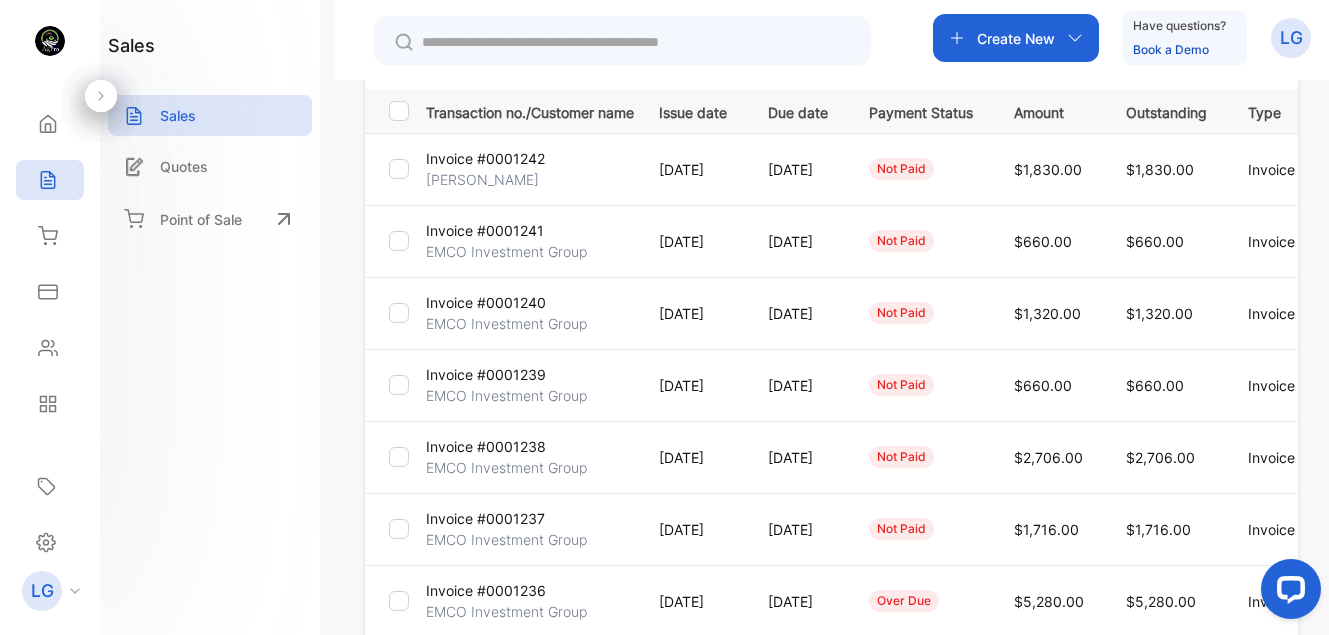 scroll, scrollTop: 262, scrollLeft: 0, axis: vertical 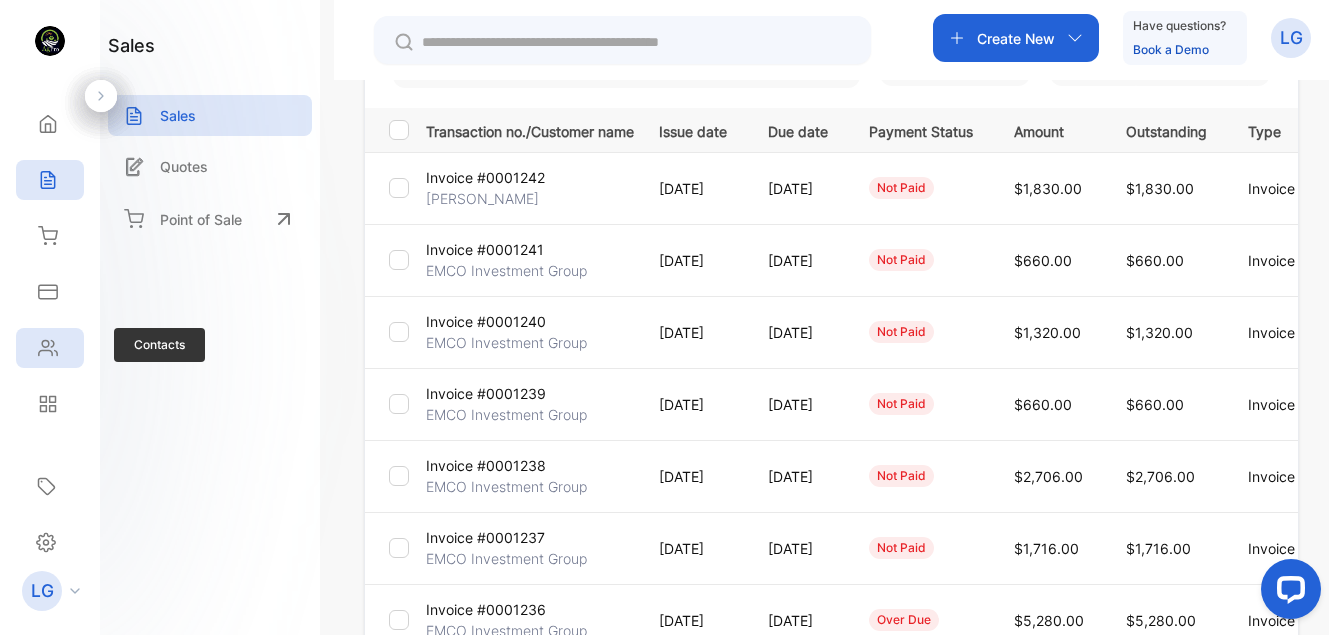 click 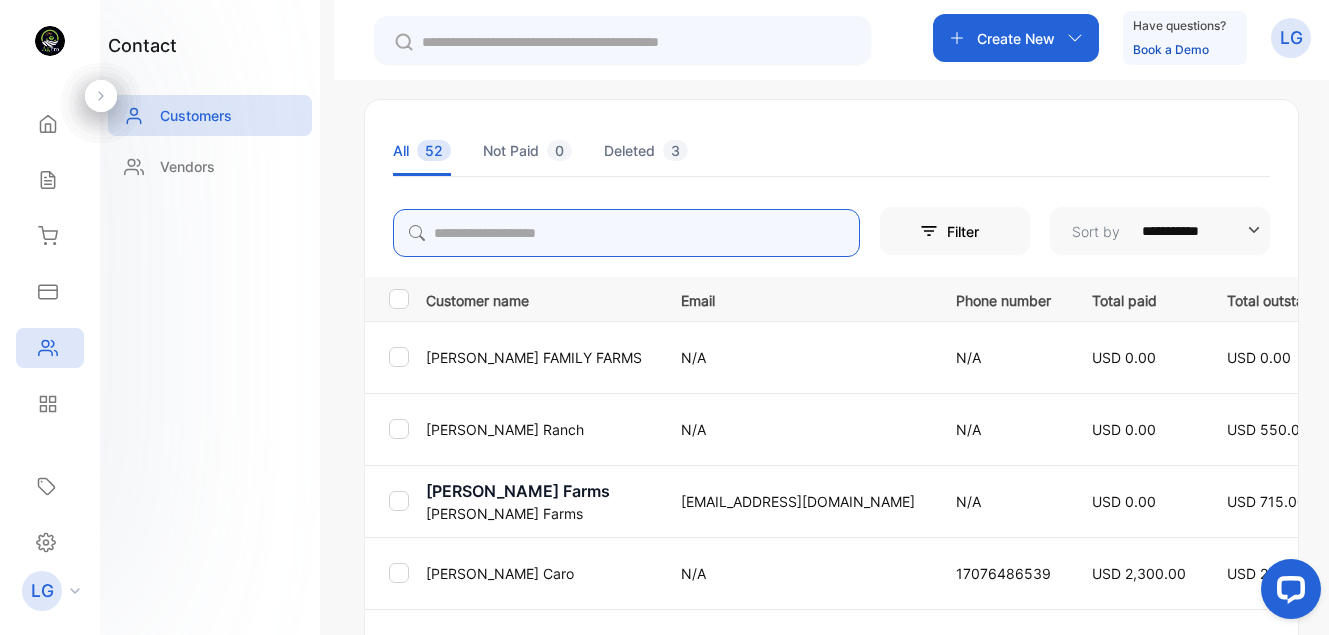 click at bounding box center [626, 233] 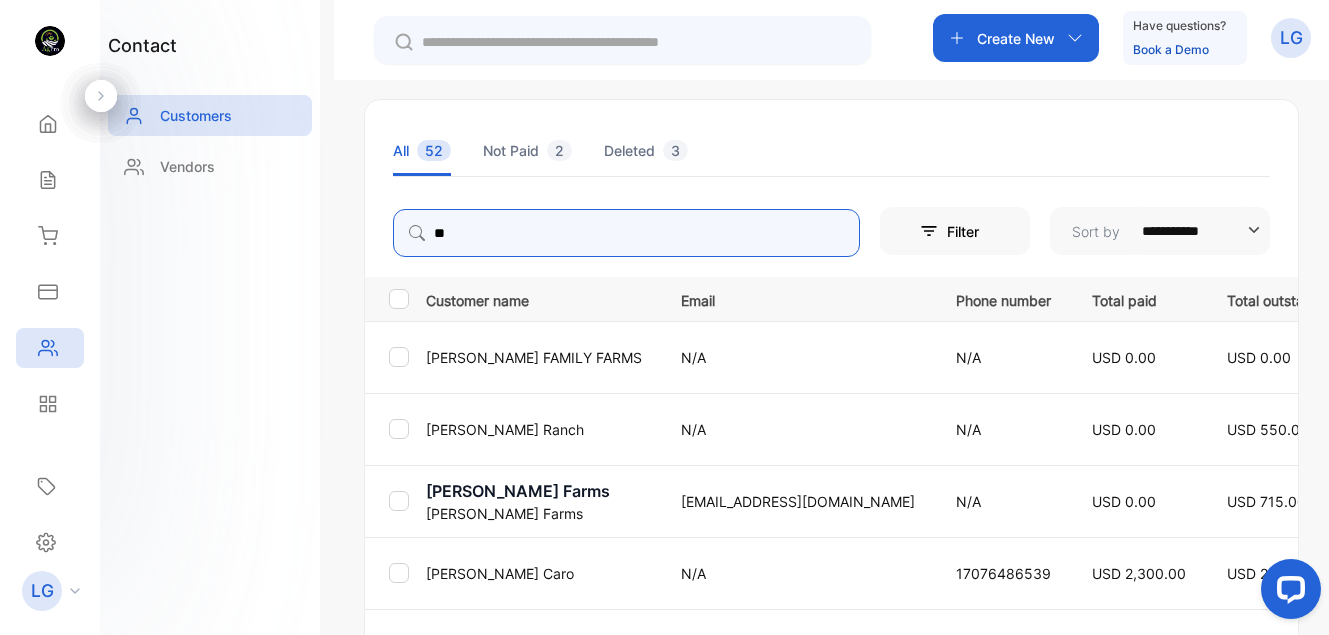 type on "********" 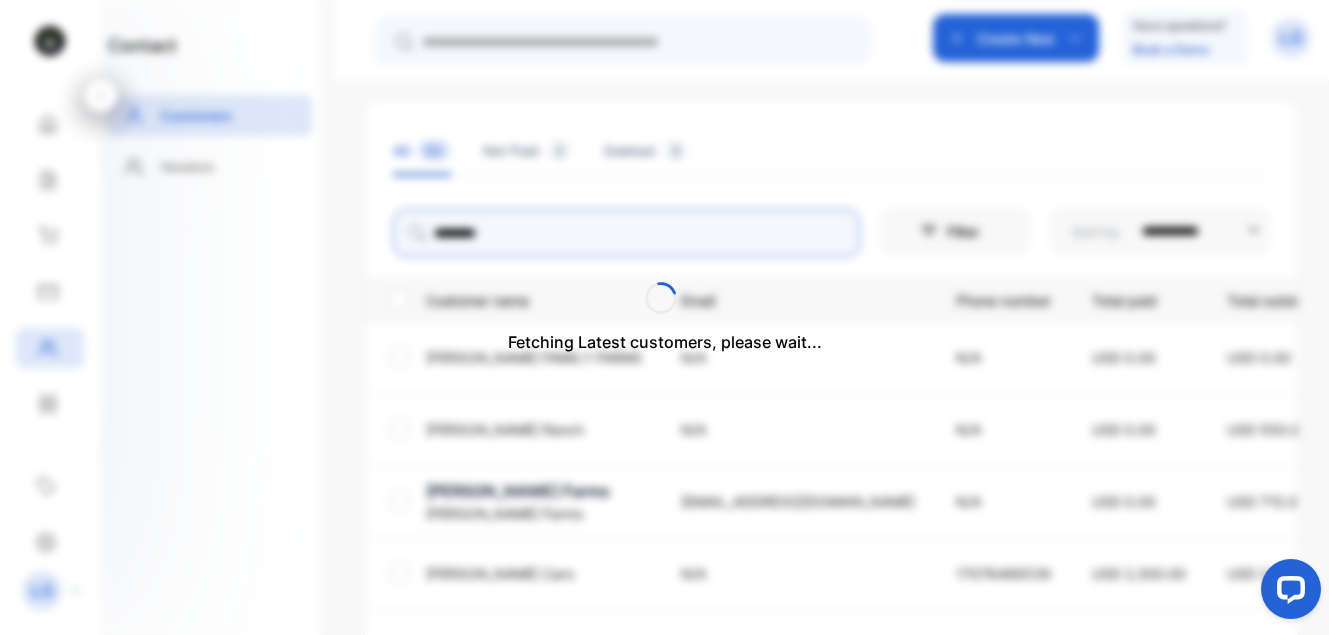 scroll, scrollTop: 197, scrollLeft: 0, axis: vertical 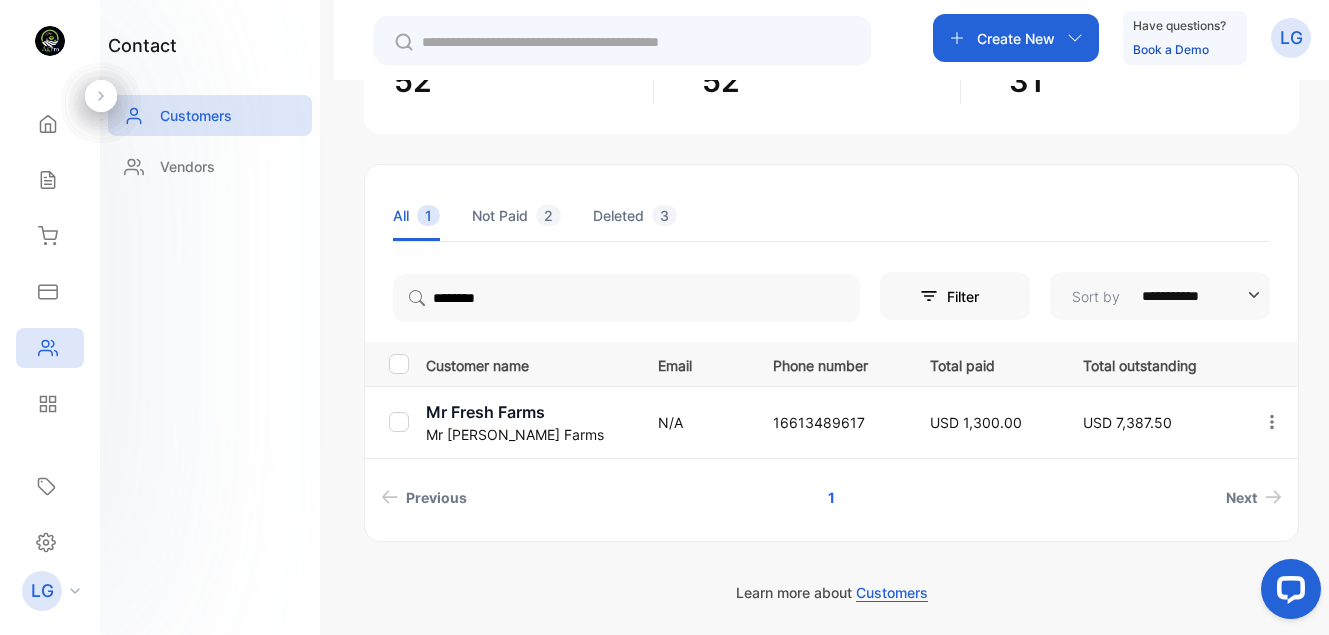 click on "Mr Fresh Farms" at bounding box center [529, 412] 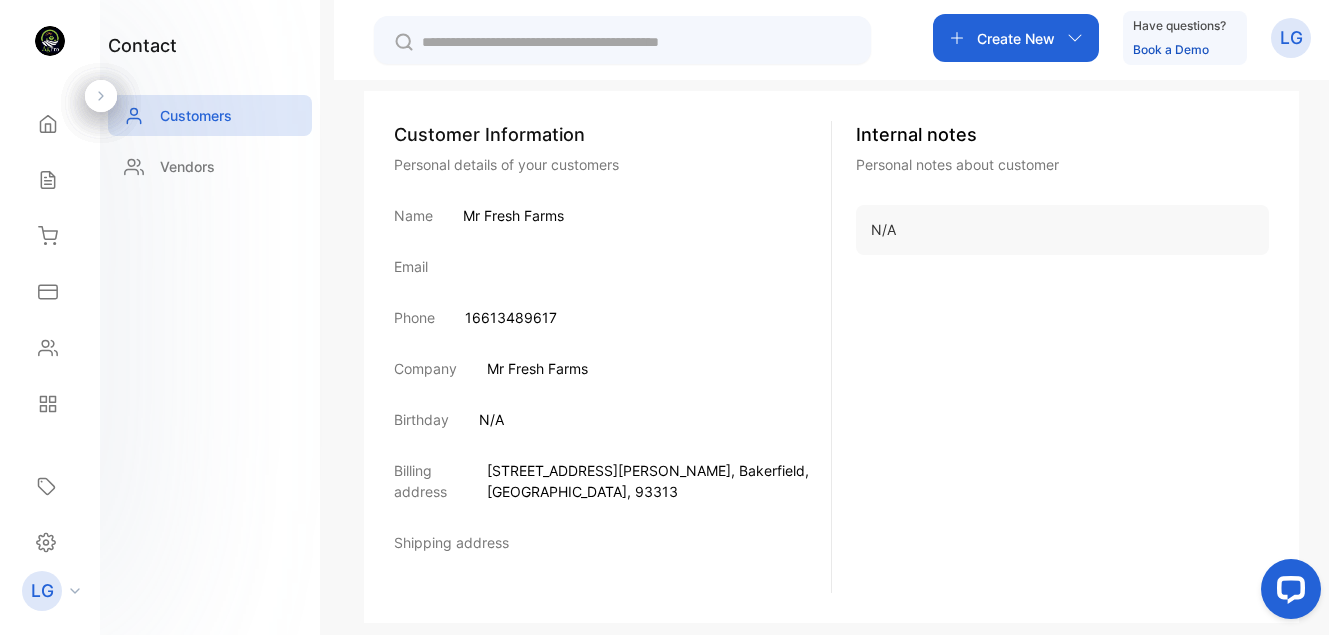 scroll, scrollTop: 354, scrollLeft: 0, axis: vertical 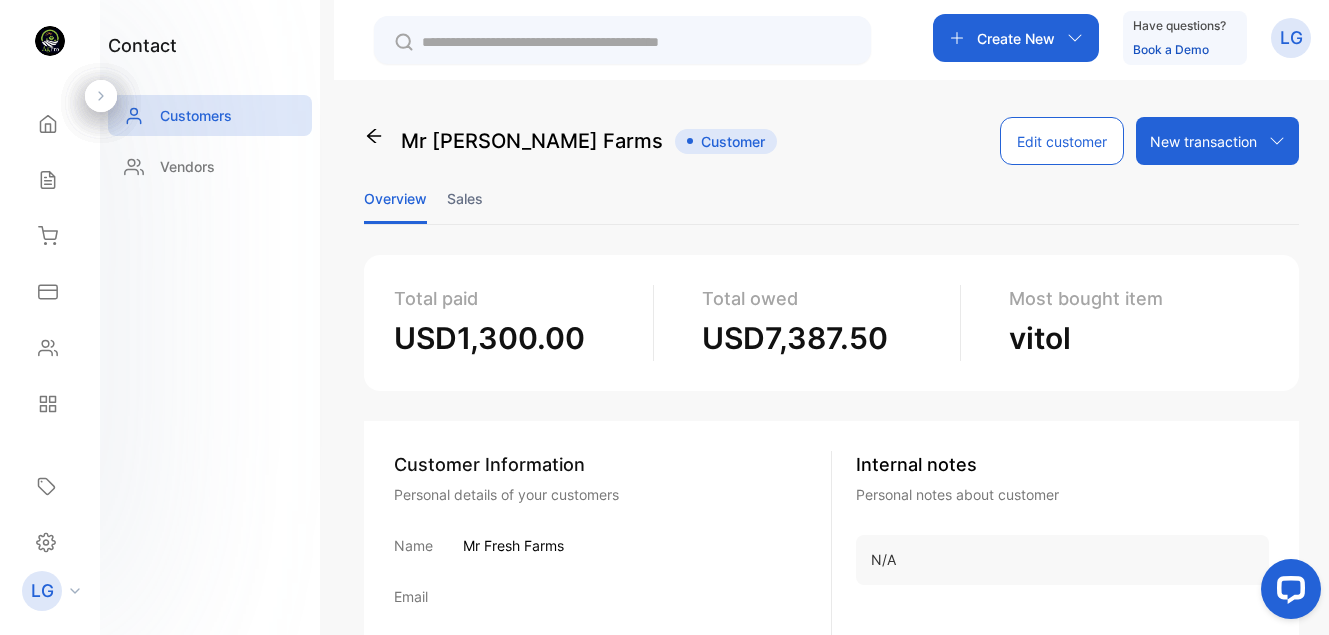 click on "Edit customer" at bounding box center (1062, 141) 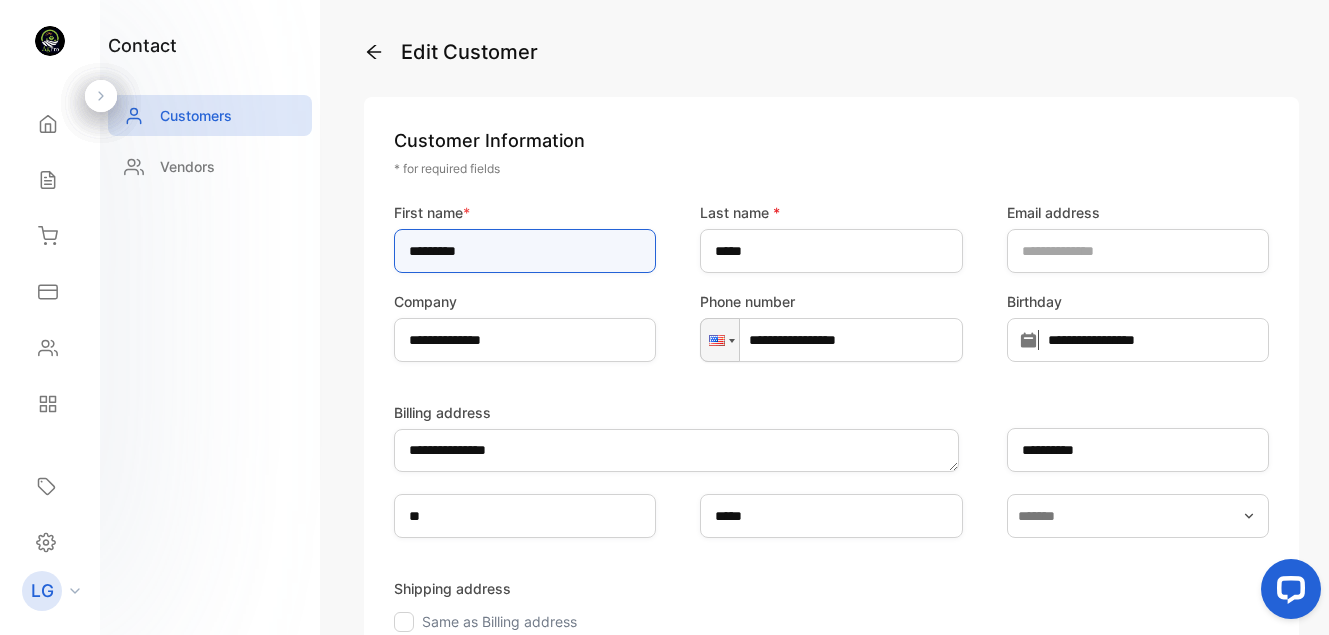 click on "********" at bounding box center [525, 251] 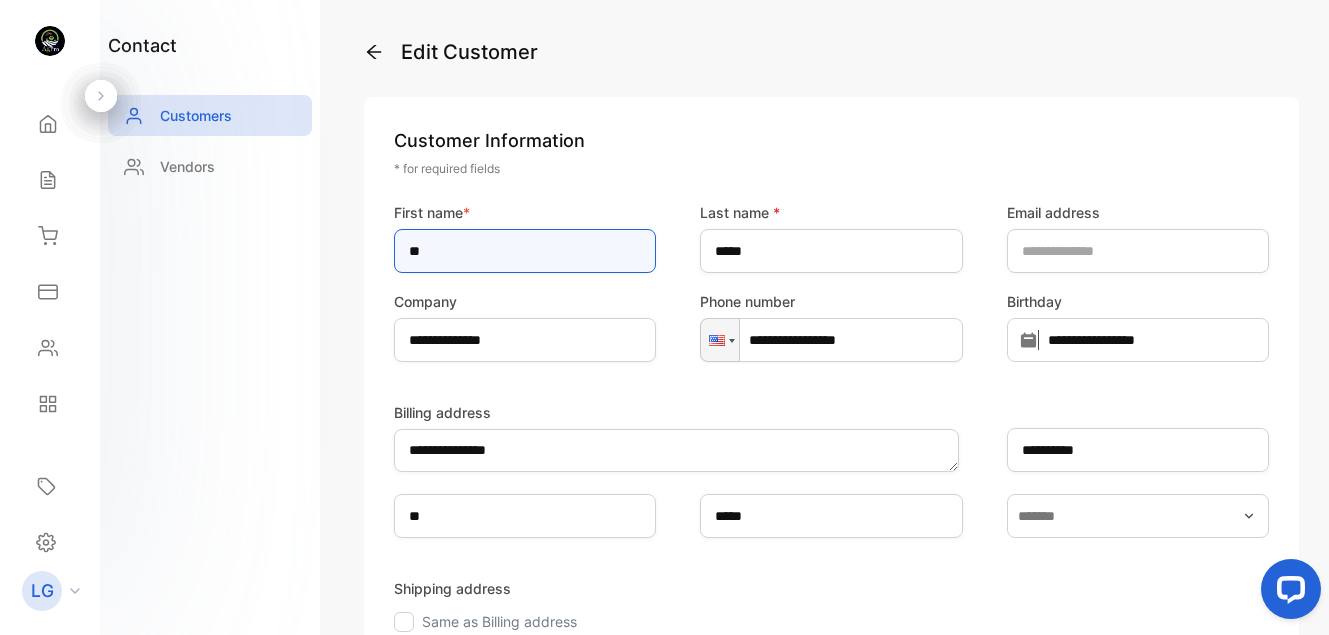 type on "*" 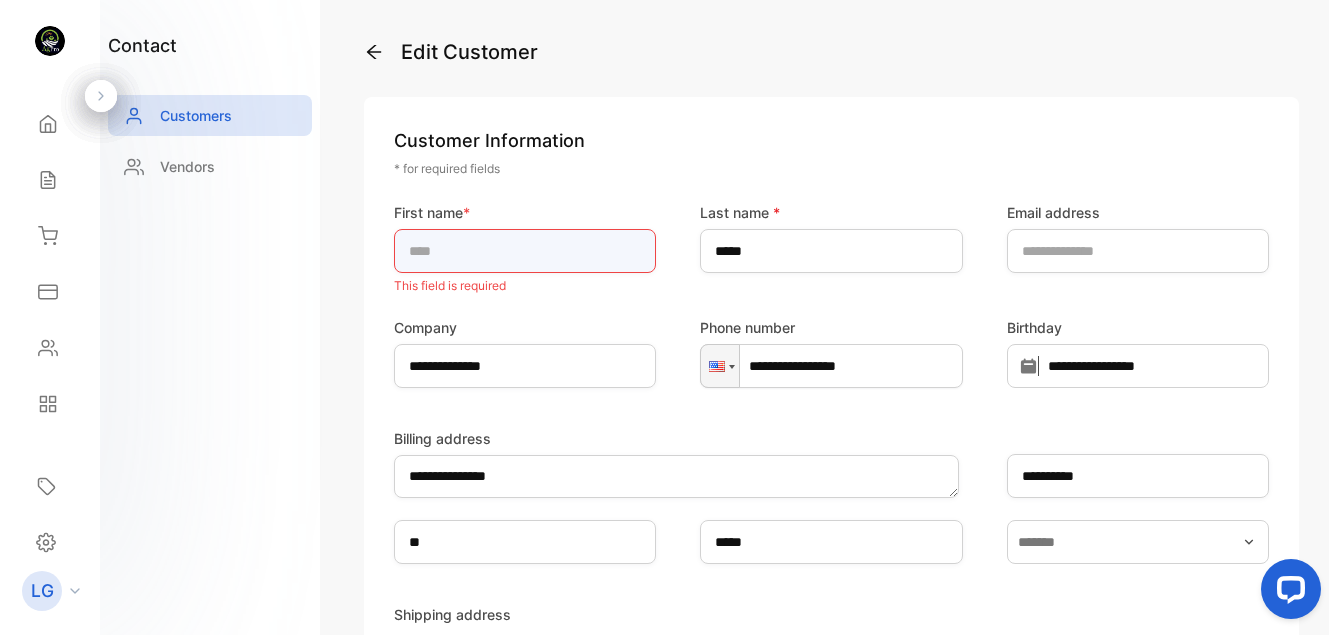 type on "*" 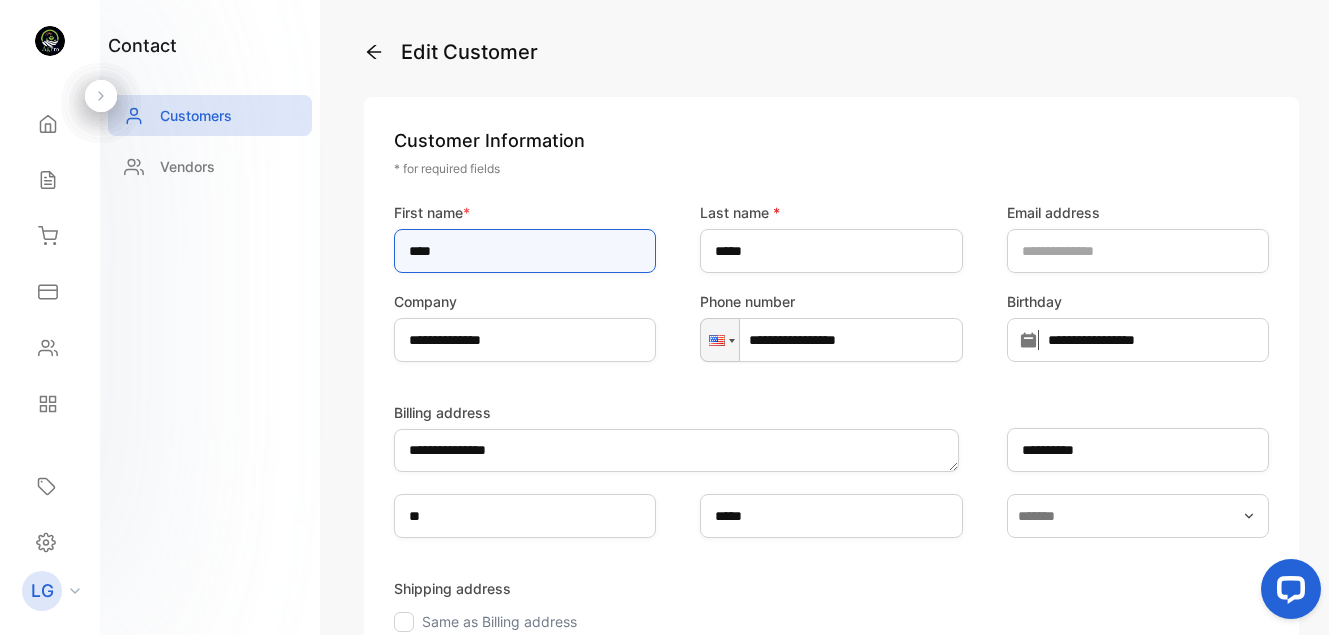 type on "****" 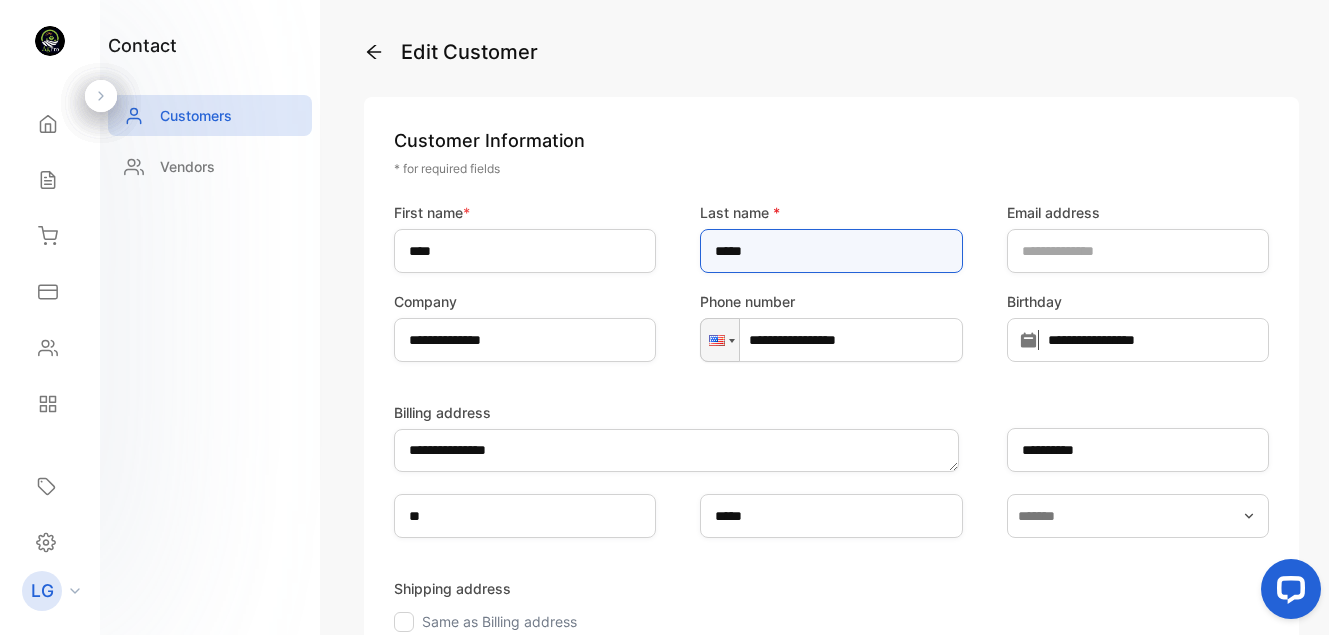 click on "*****" at bounding box center (831, 251) 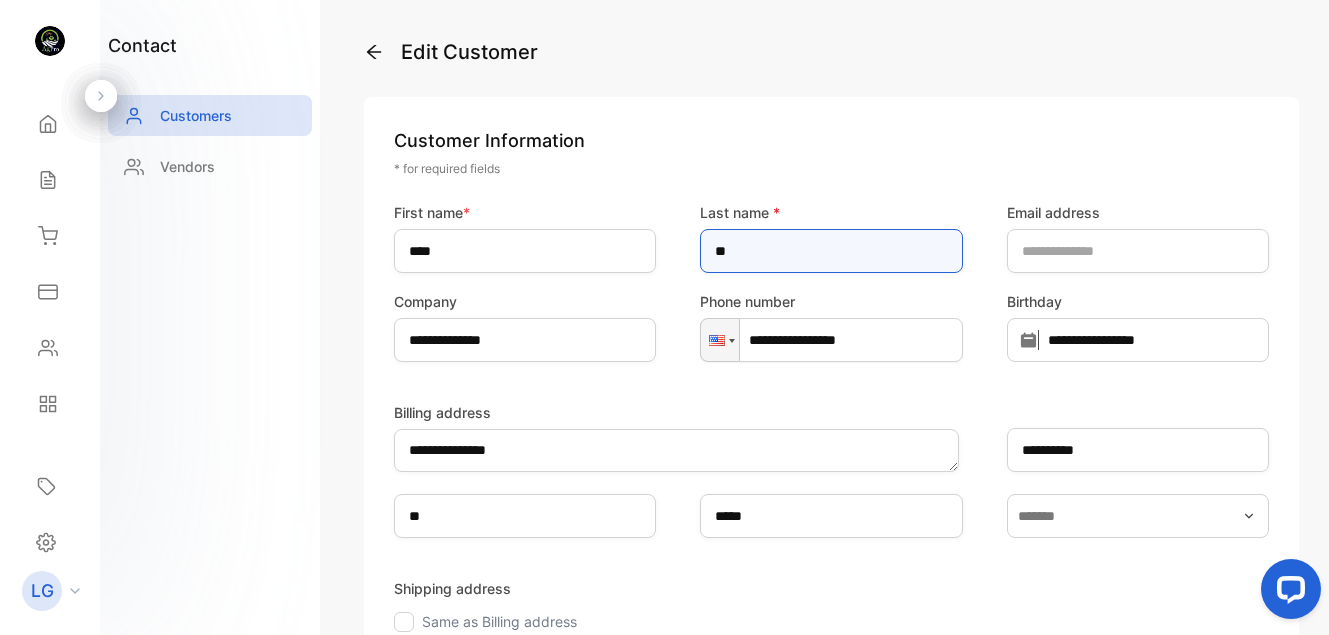 type on "*" 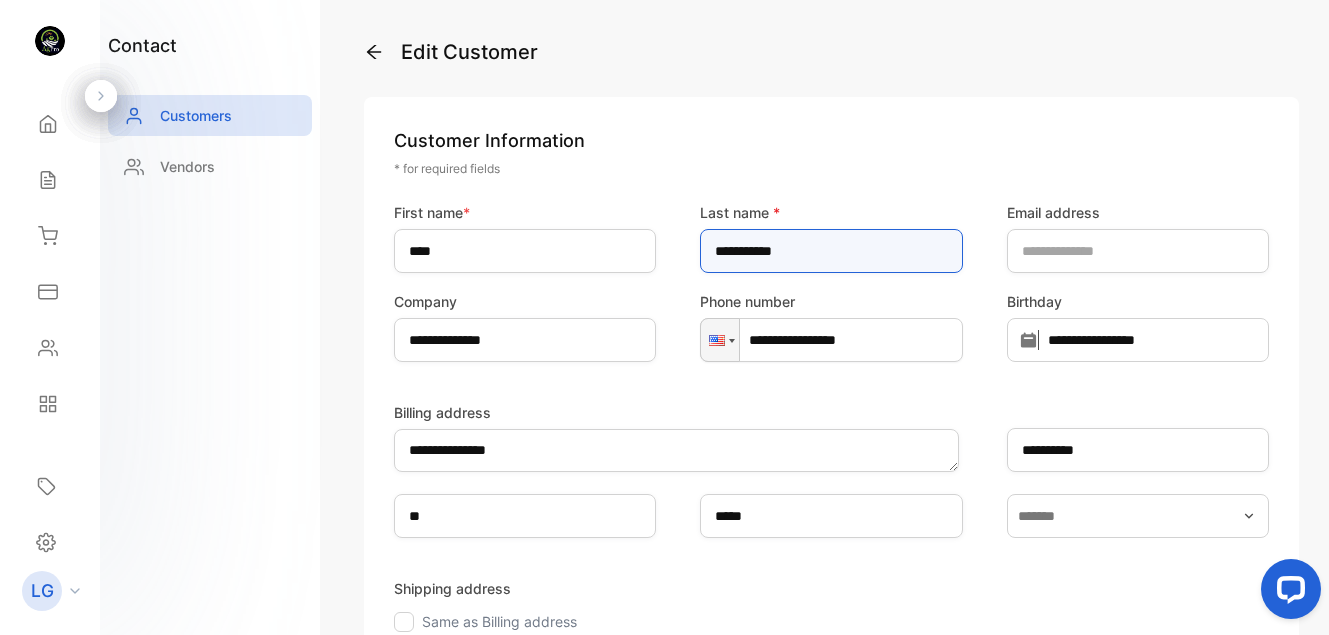 type on "**********" 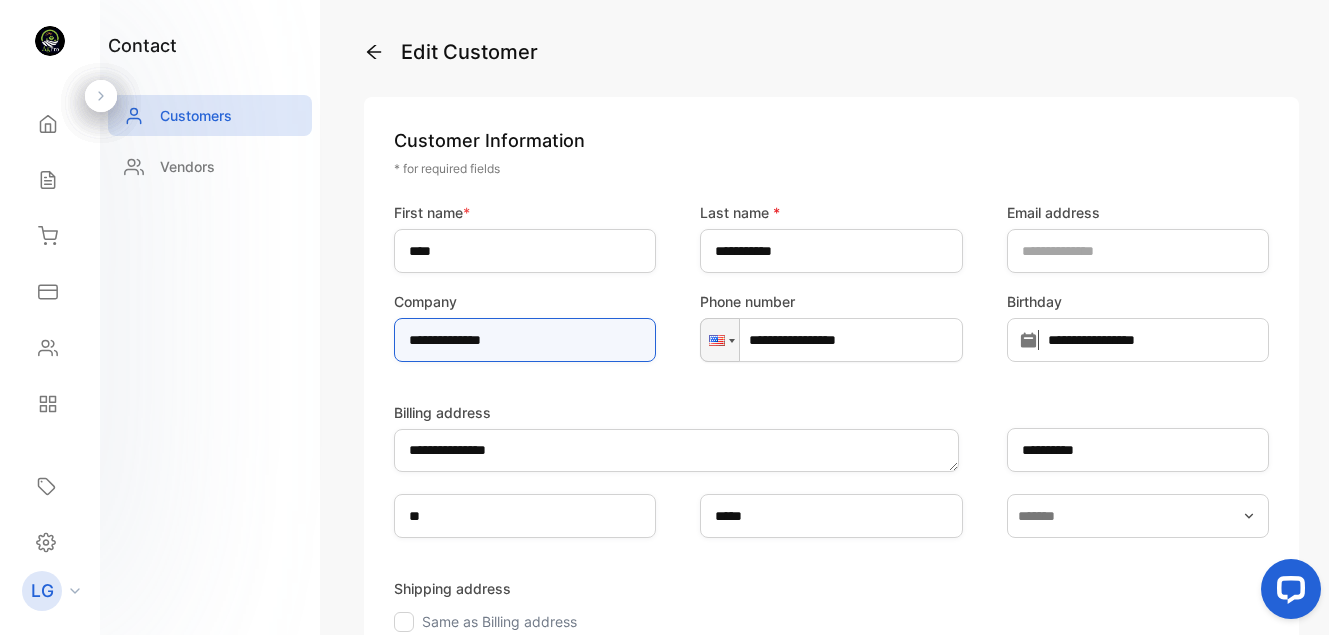 click on "**********" at bounding box center [525, 340] 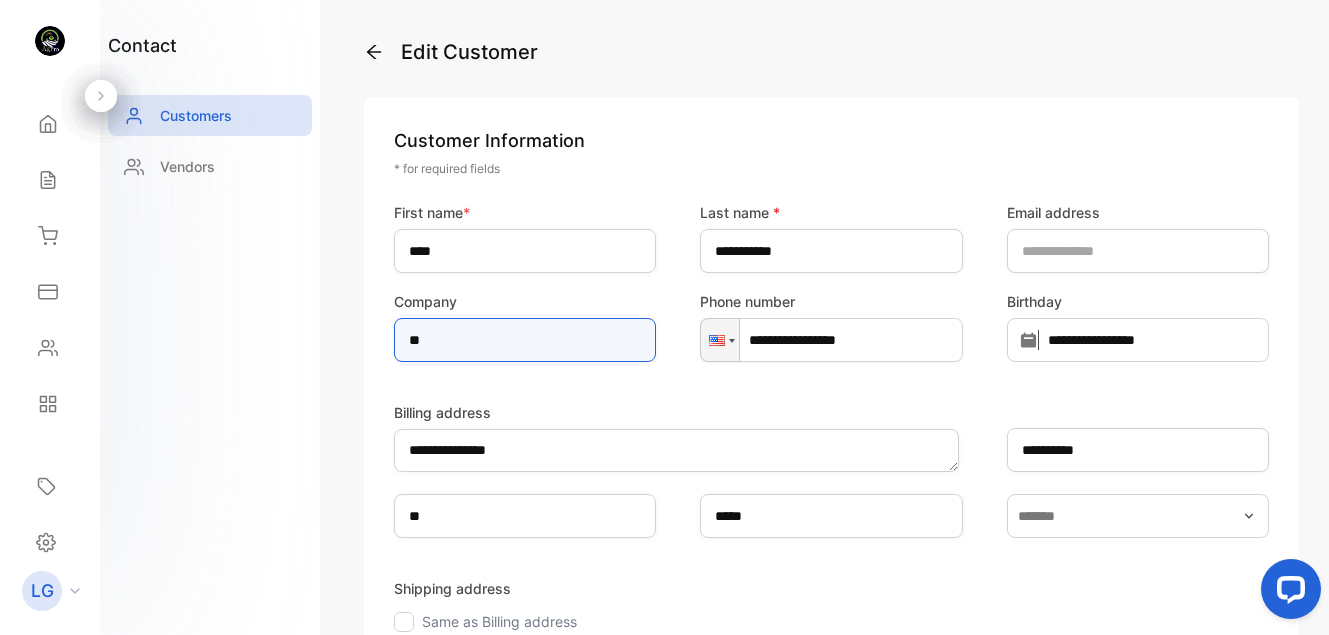 type on "*" 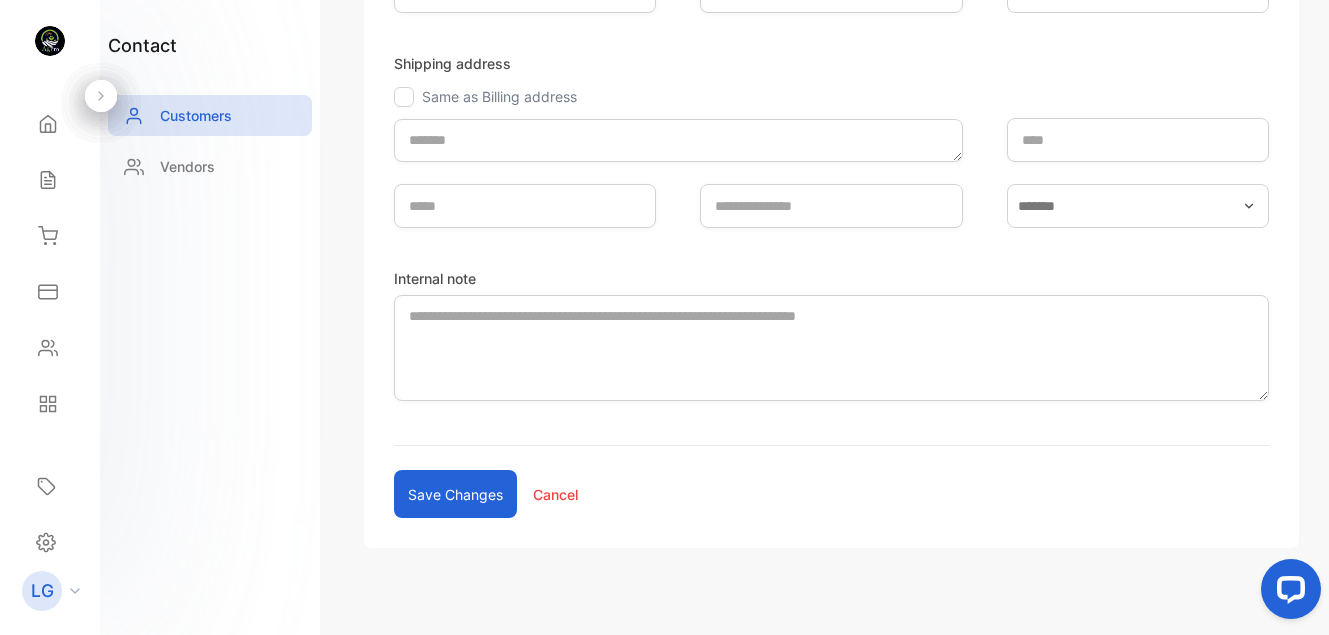 scroll, scrollTop: 550, scrollLeft: 0, axis: vertical 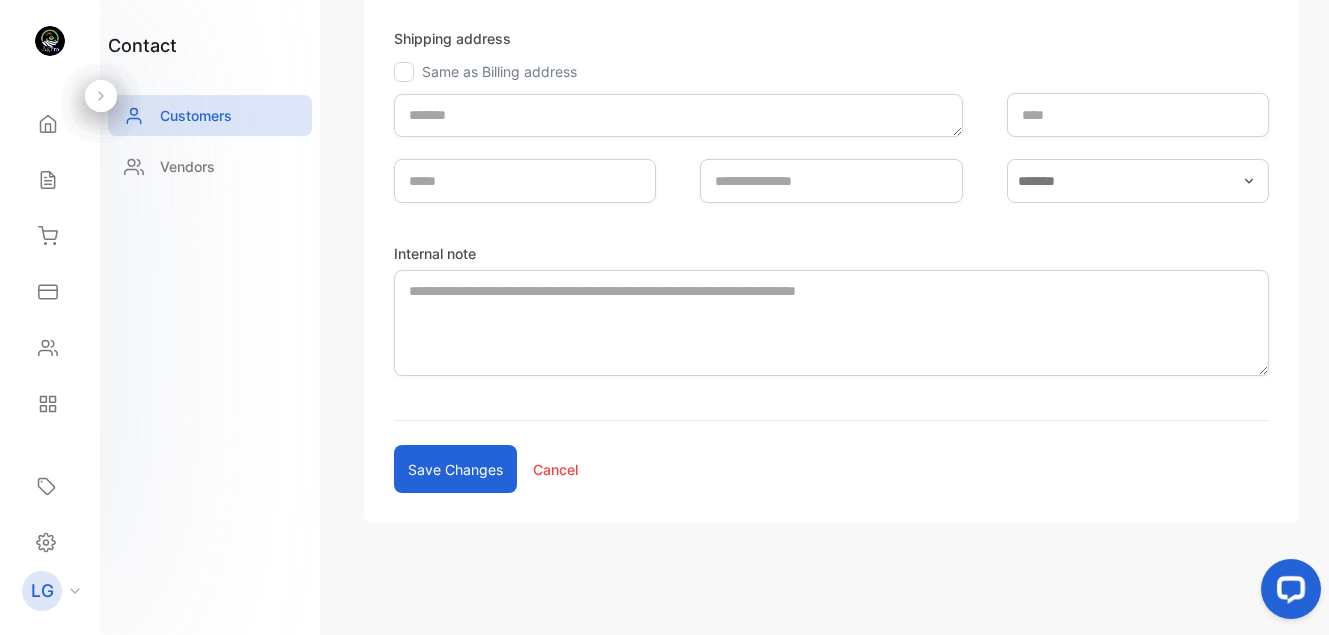type on "**********" 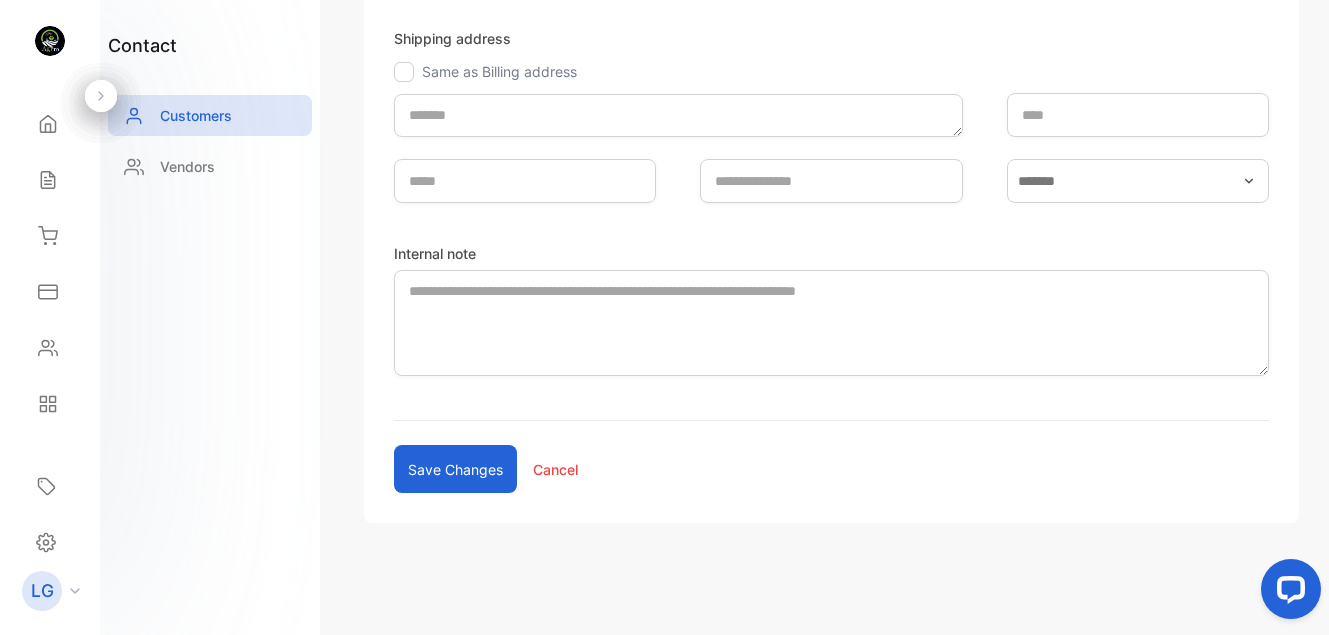 click on "Save changes" at bounding box center [455, 469] 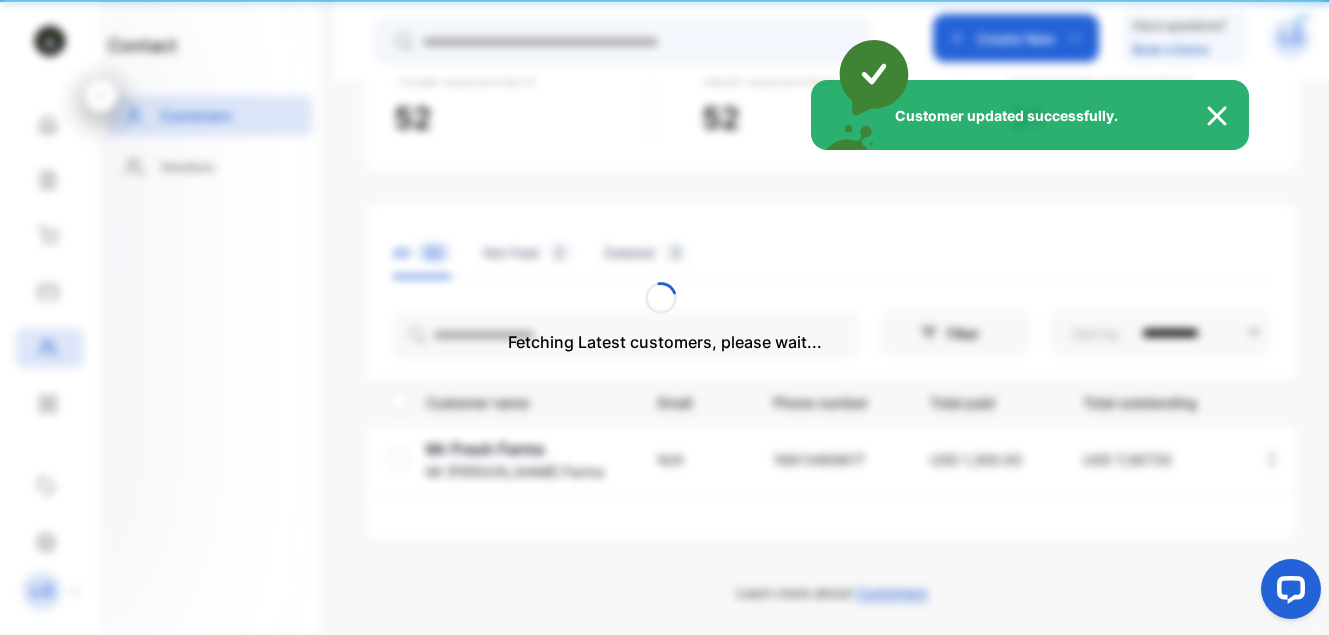 scroll, scrollTop: 160, scrollLeft: 0, axis: vertical 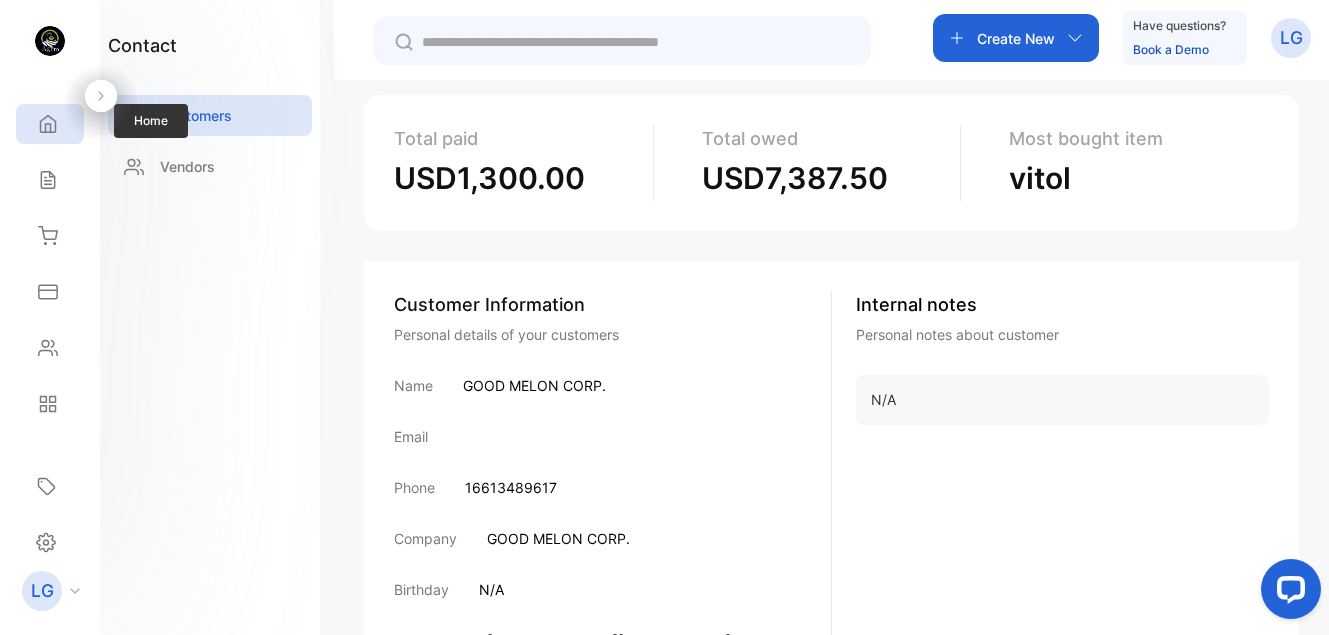 click 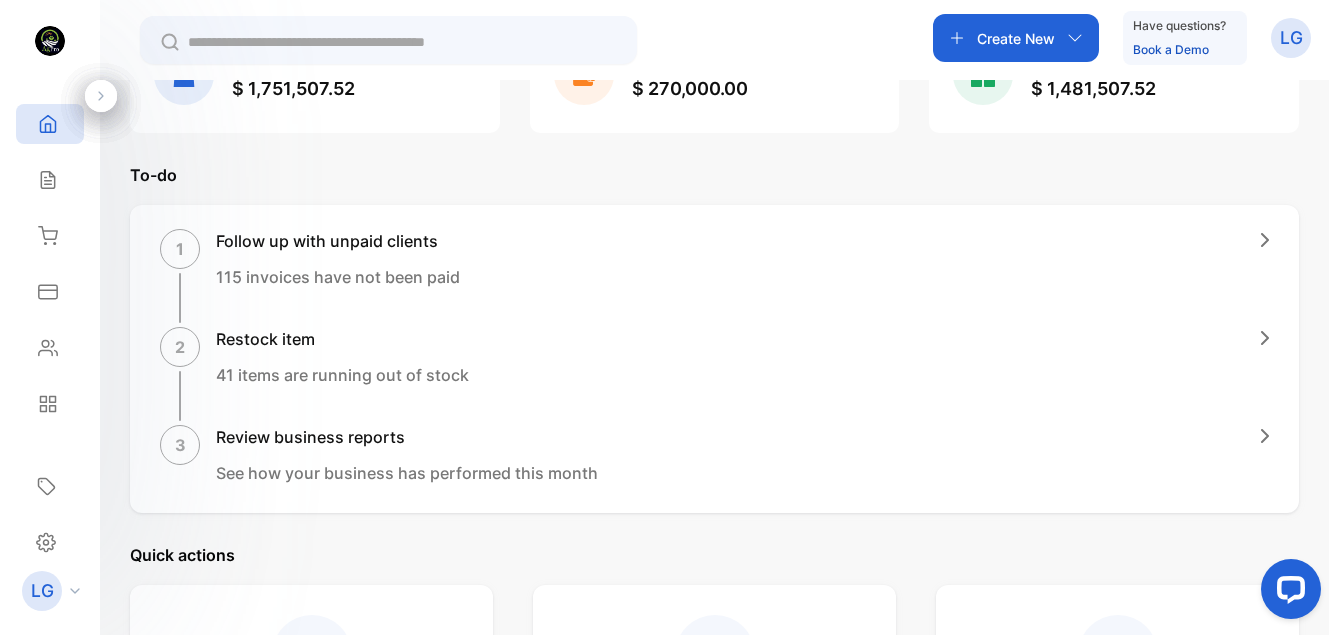 click on "Quick actions" at bounding box center (714, 555) 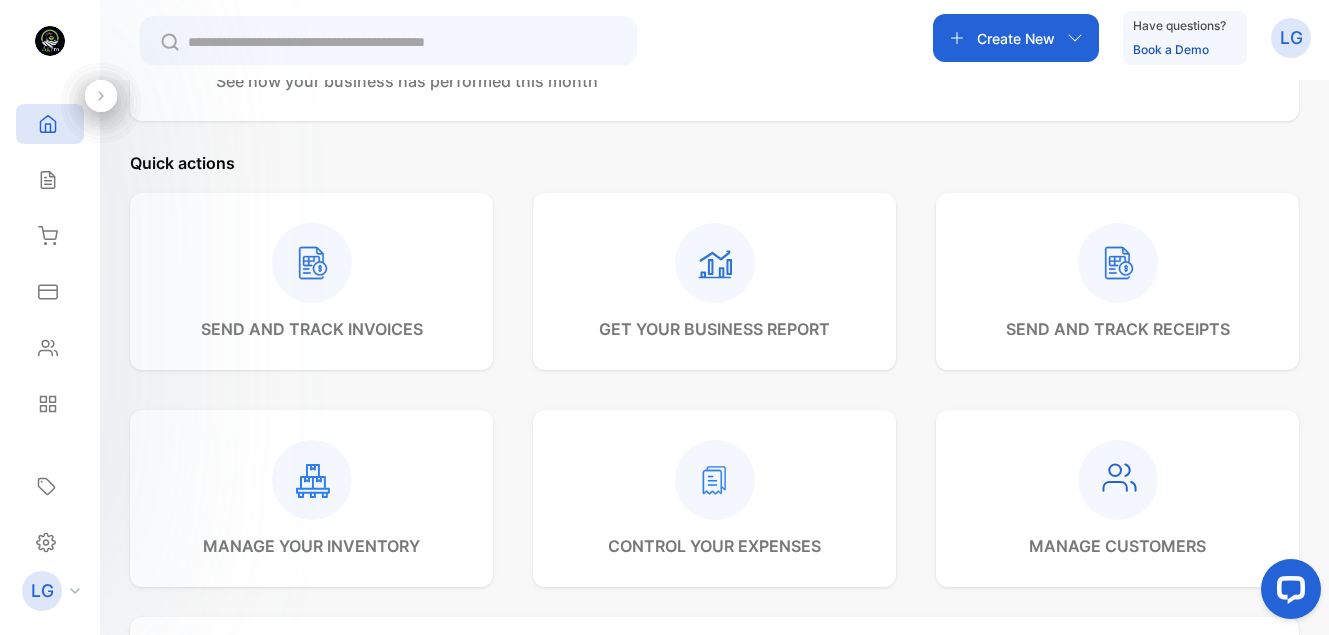 click at bounding box center (312, 263) 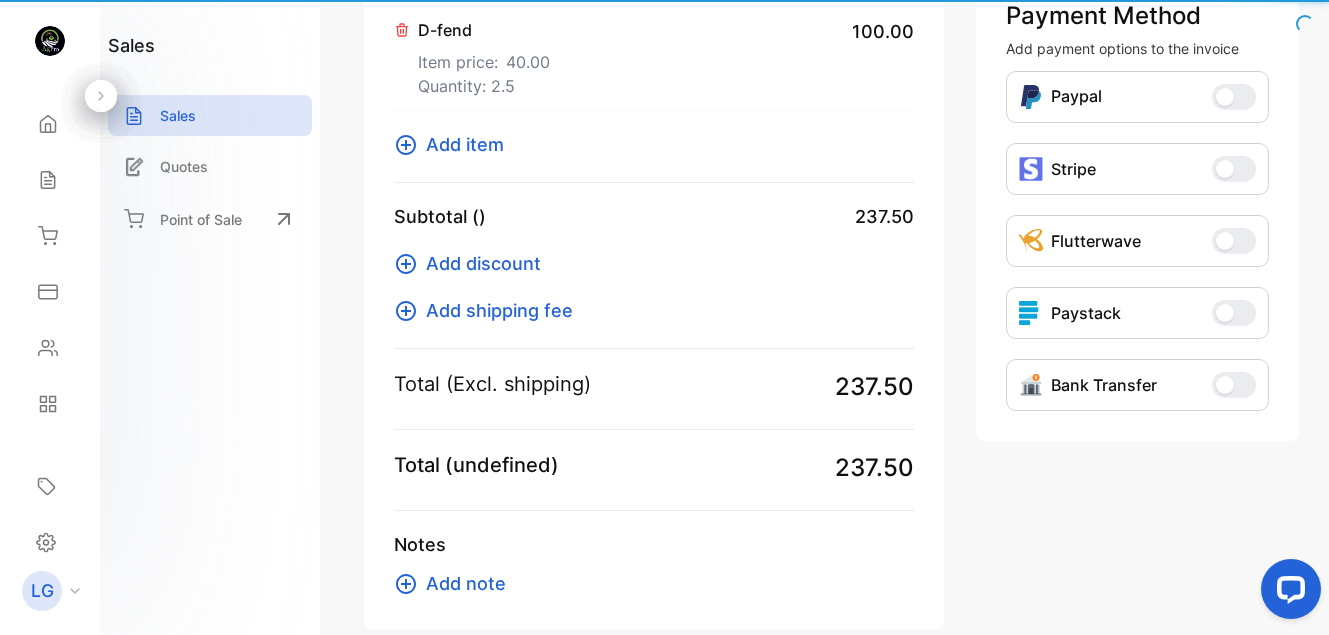 scroll, scrollTop: 458, scrollLeft: 0, axis: vertical 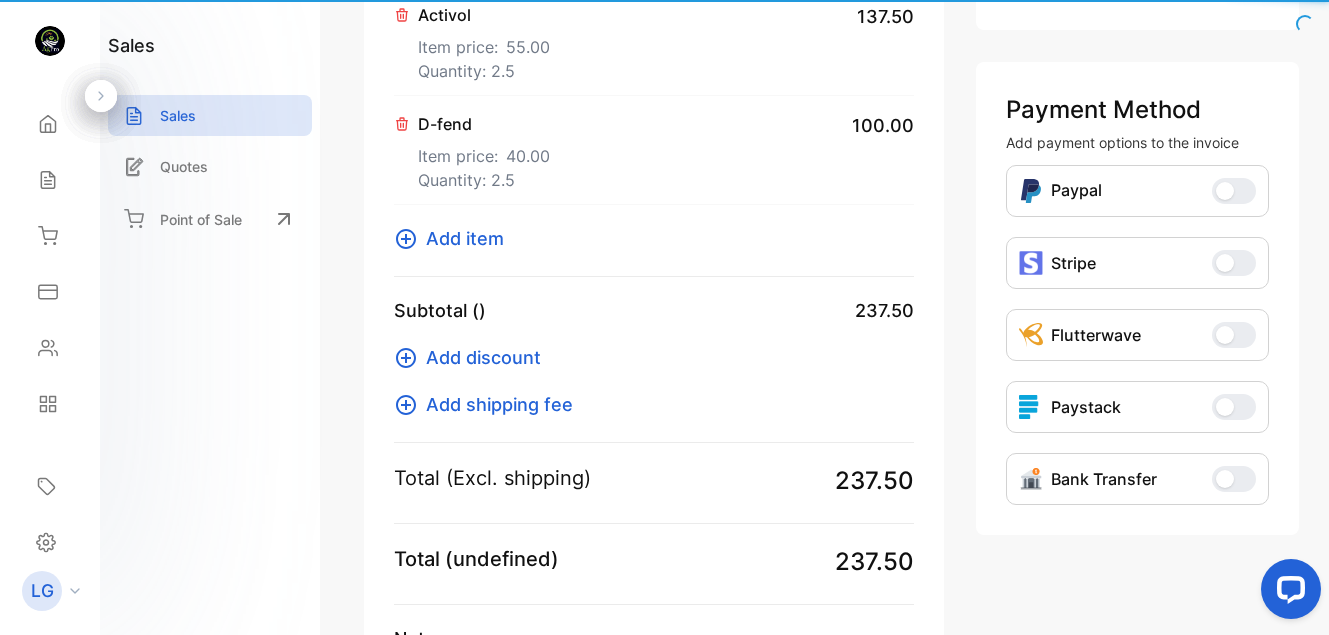 type on "**********" 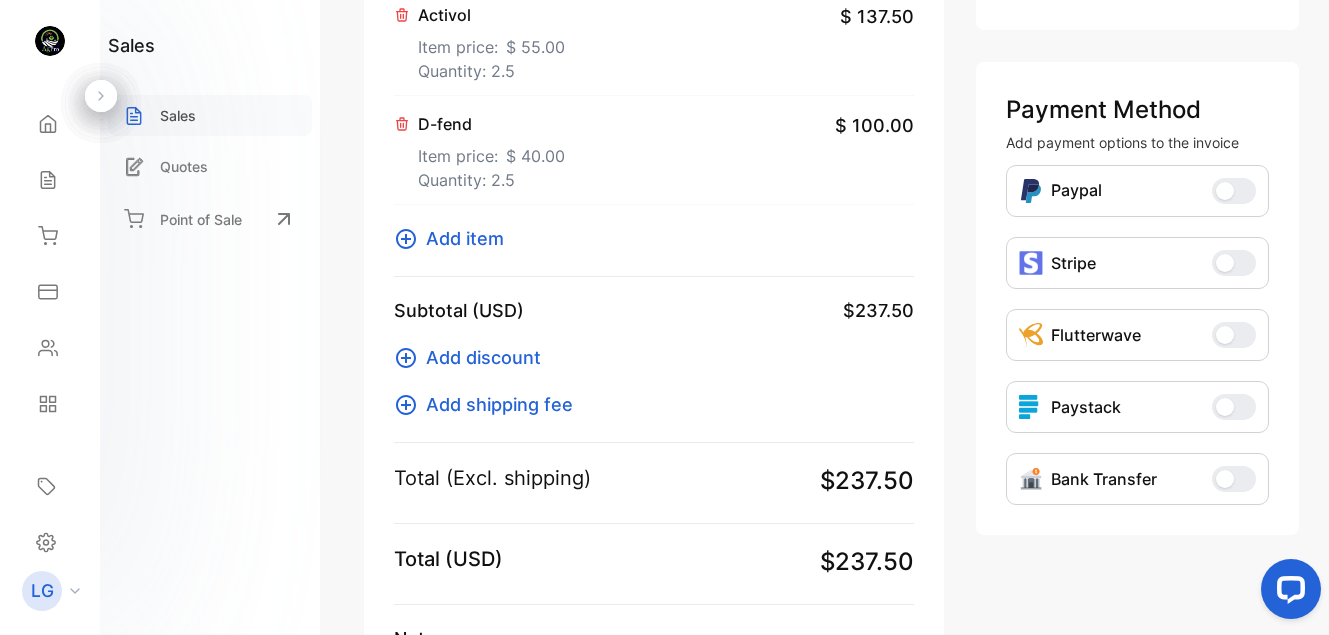 click on "Sales" at bounding box center [210, 115] 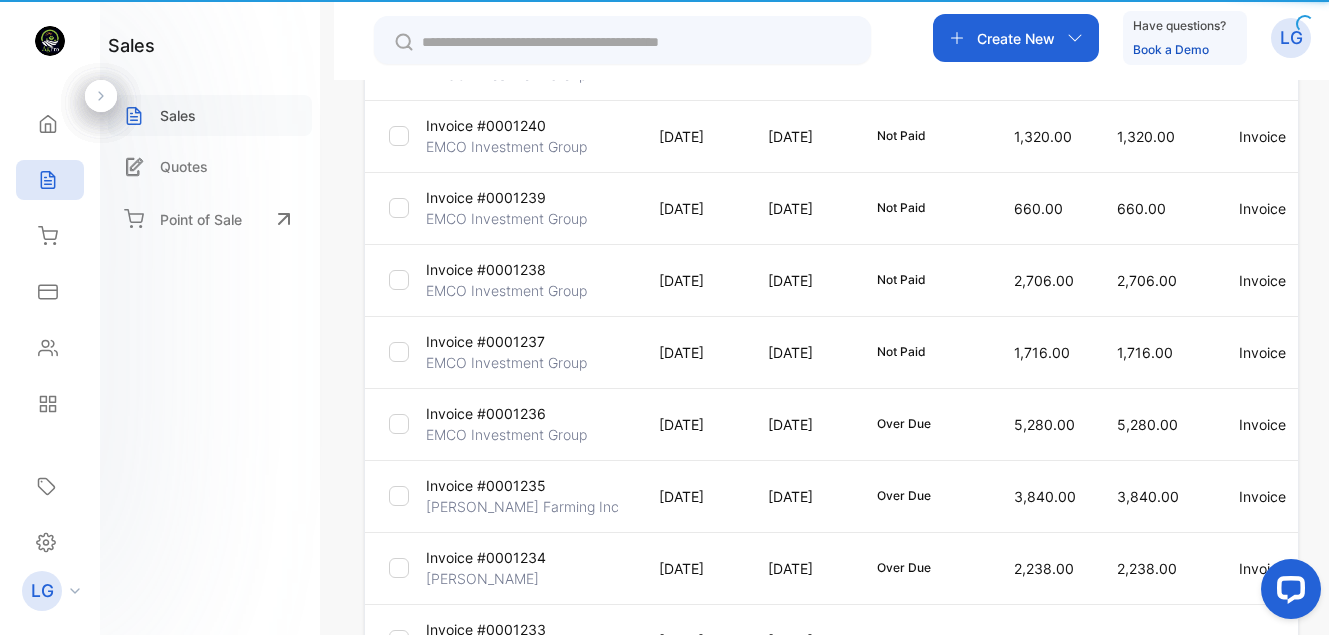 type on "**********" 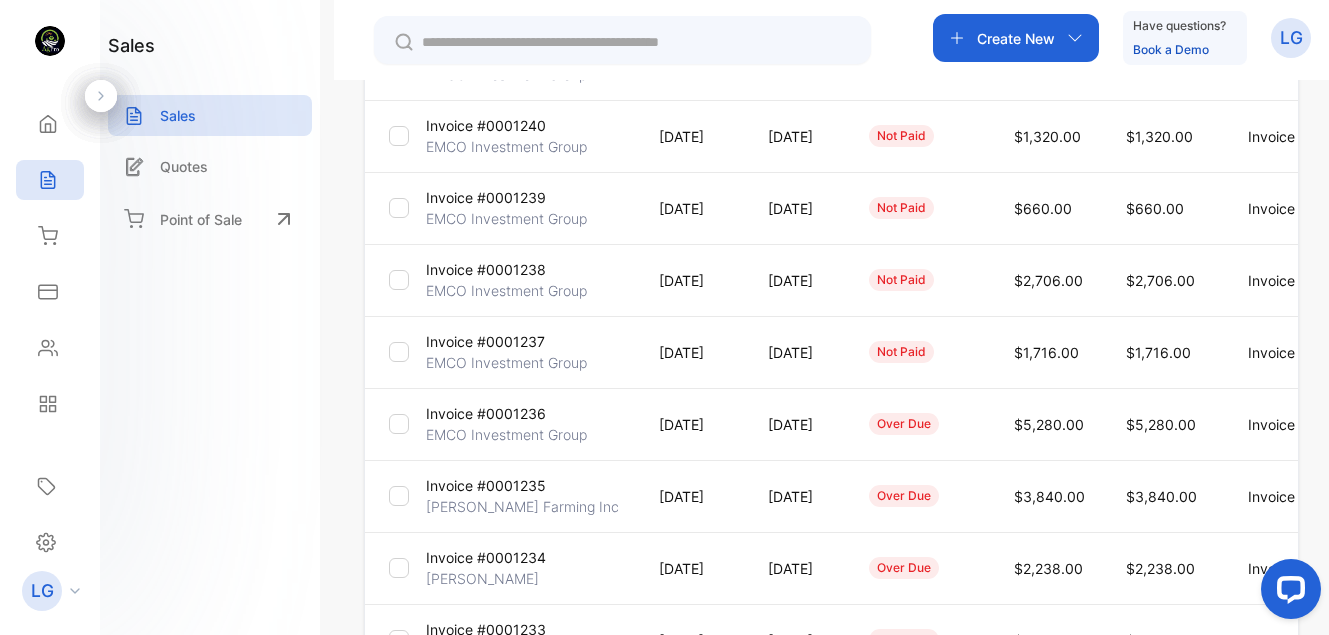 click at bounding box center [622, 42] 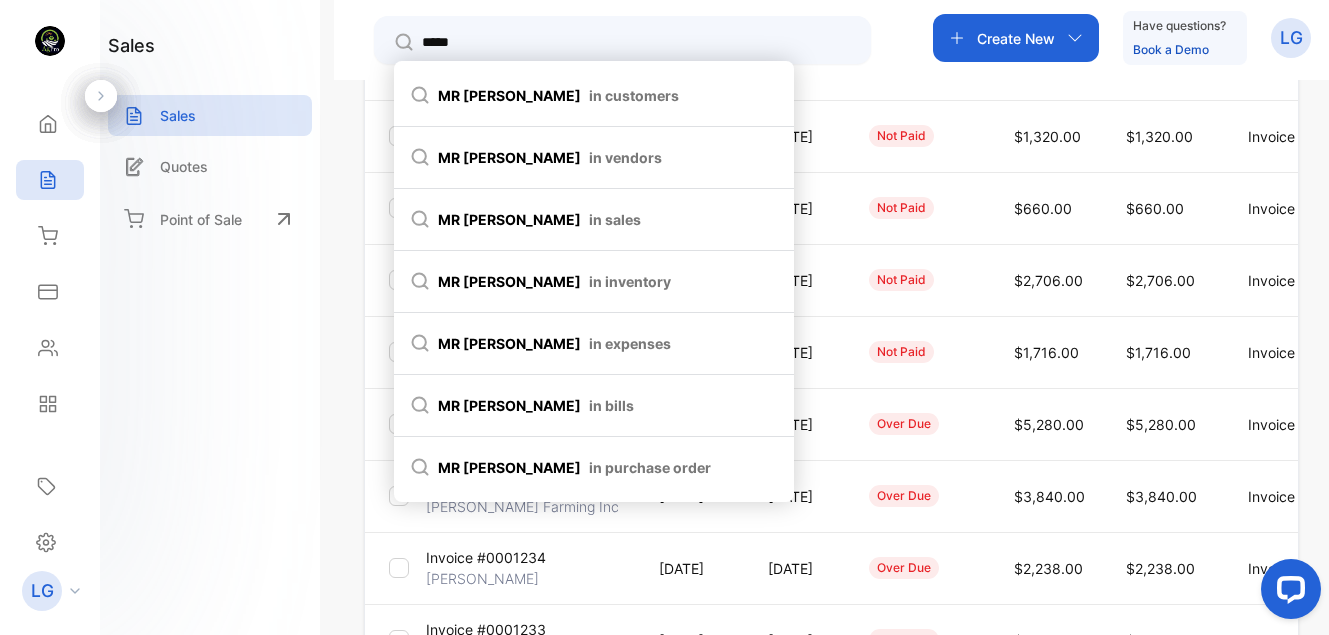 type on "*****" 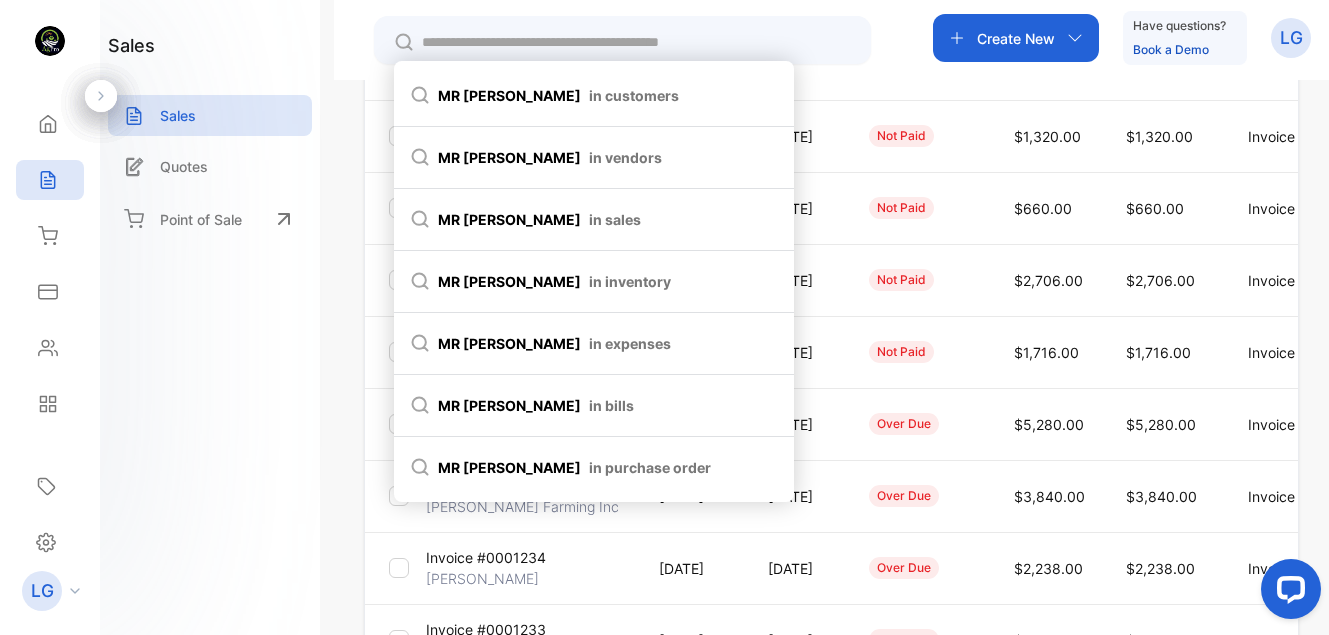 type on "*****" 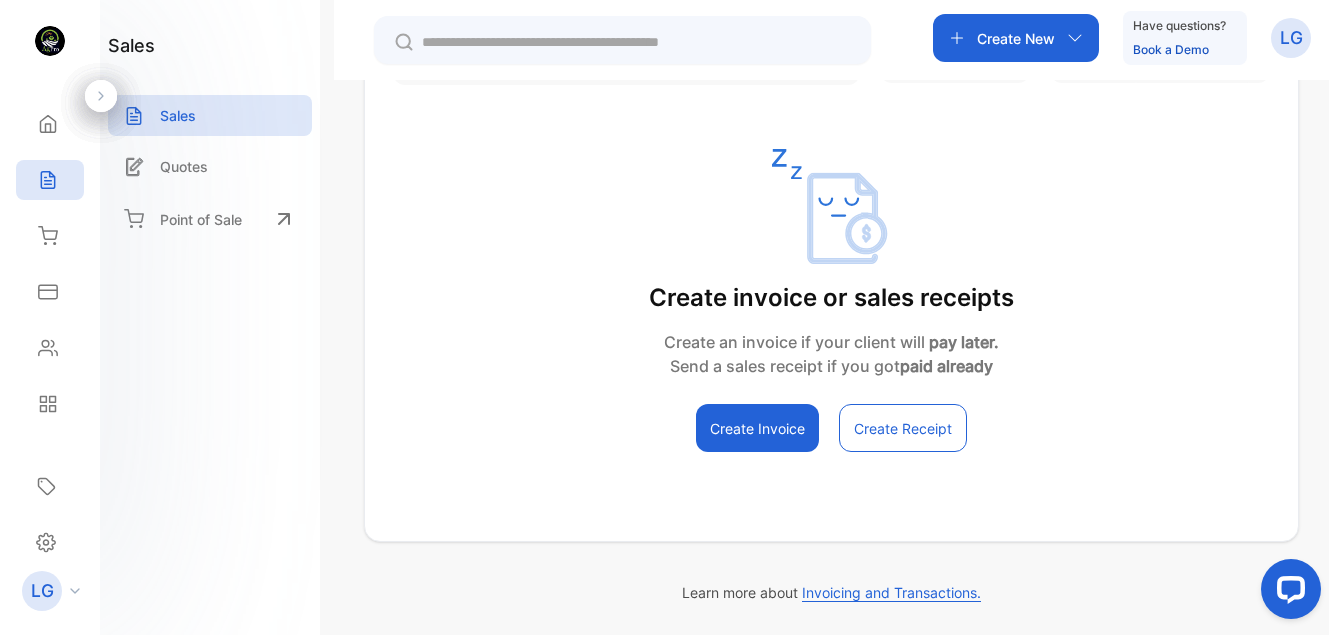 scroll, scrollTop: 265, scrollLeft: 0, axis: vertical 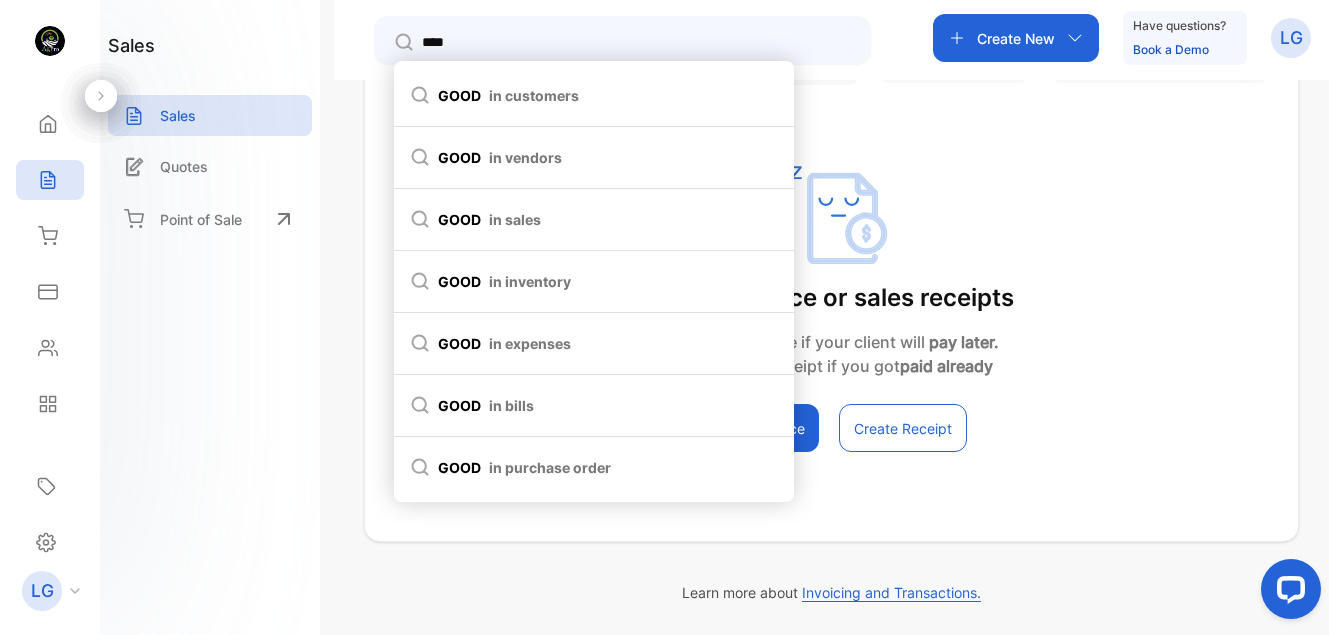 type on "****" 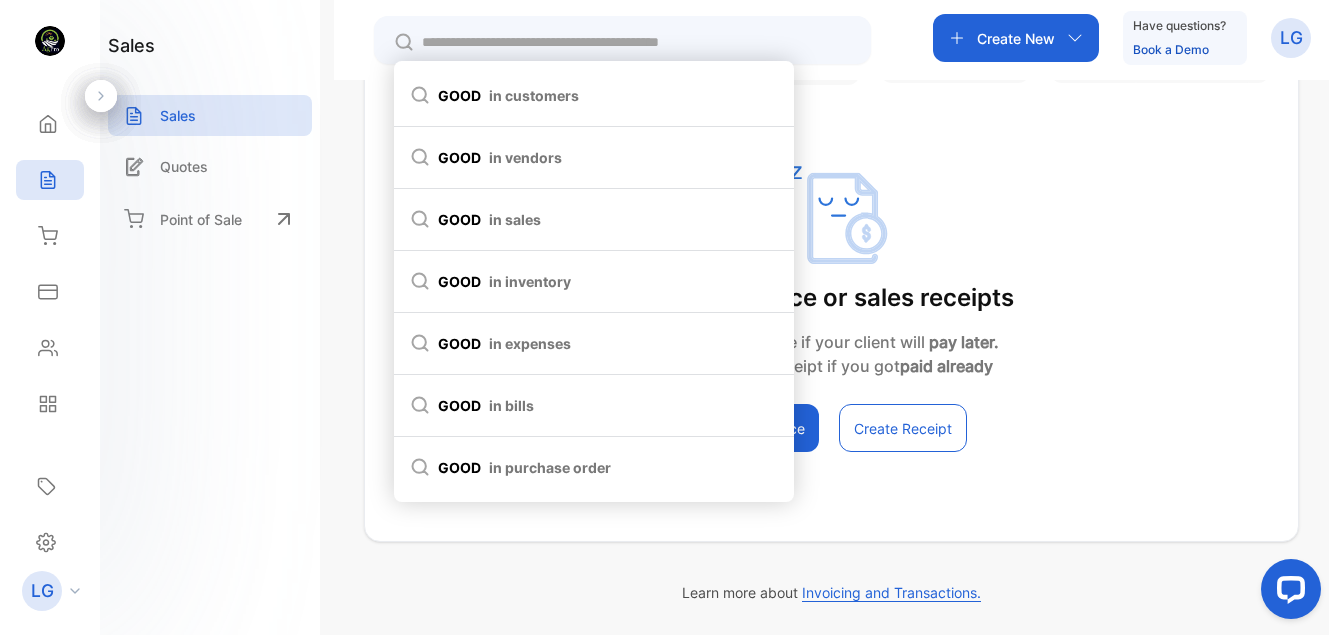 type on "****" 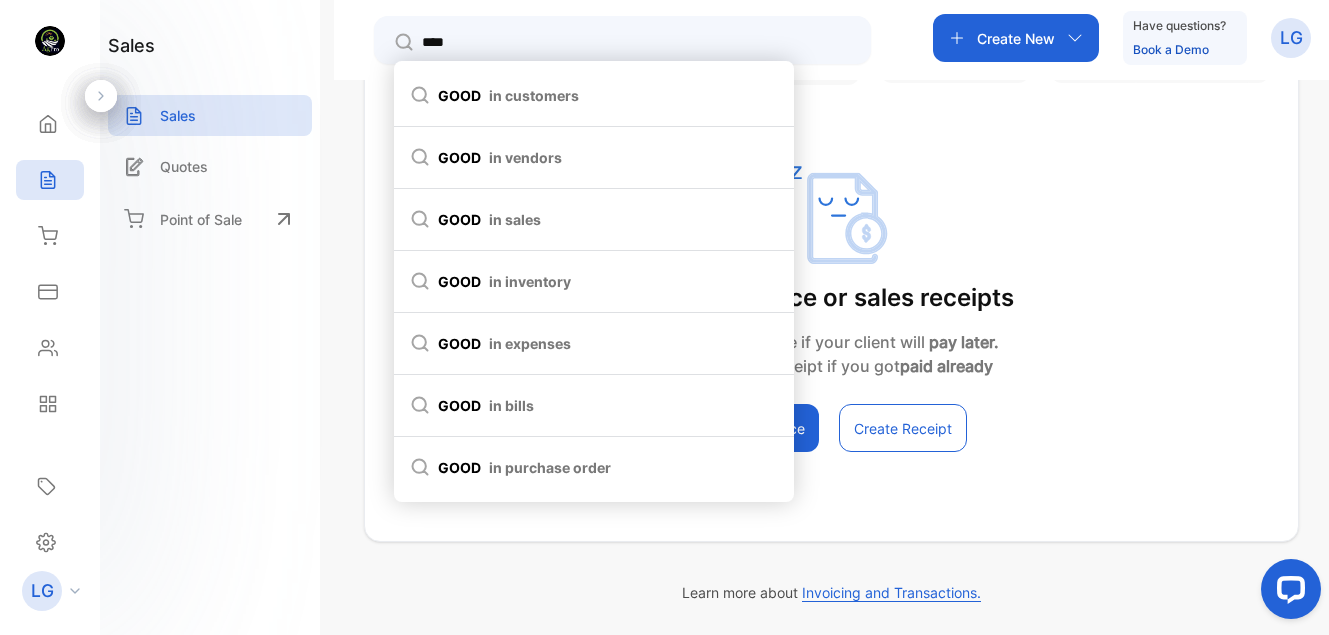 type 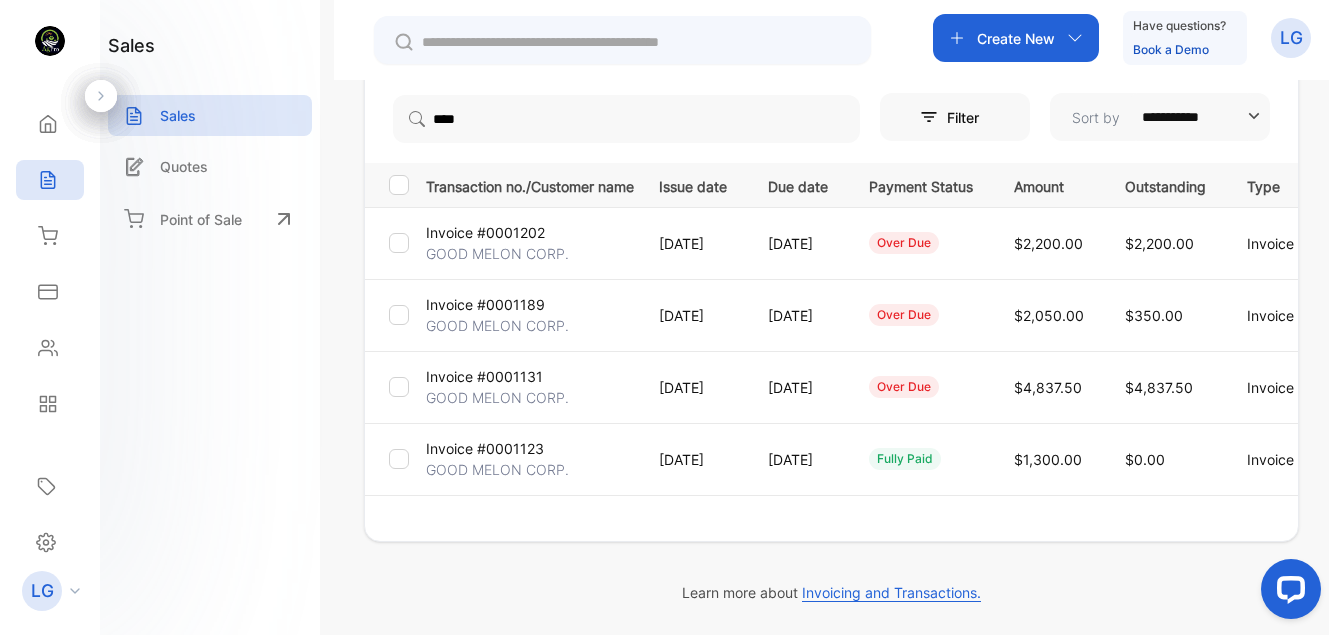scroll, scrollTop: 244, scrollLeft: 0, axis: vertical 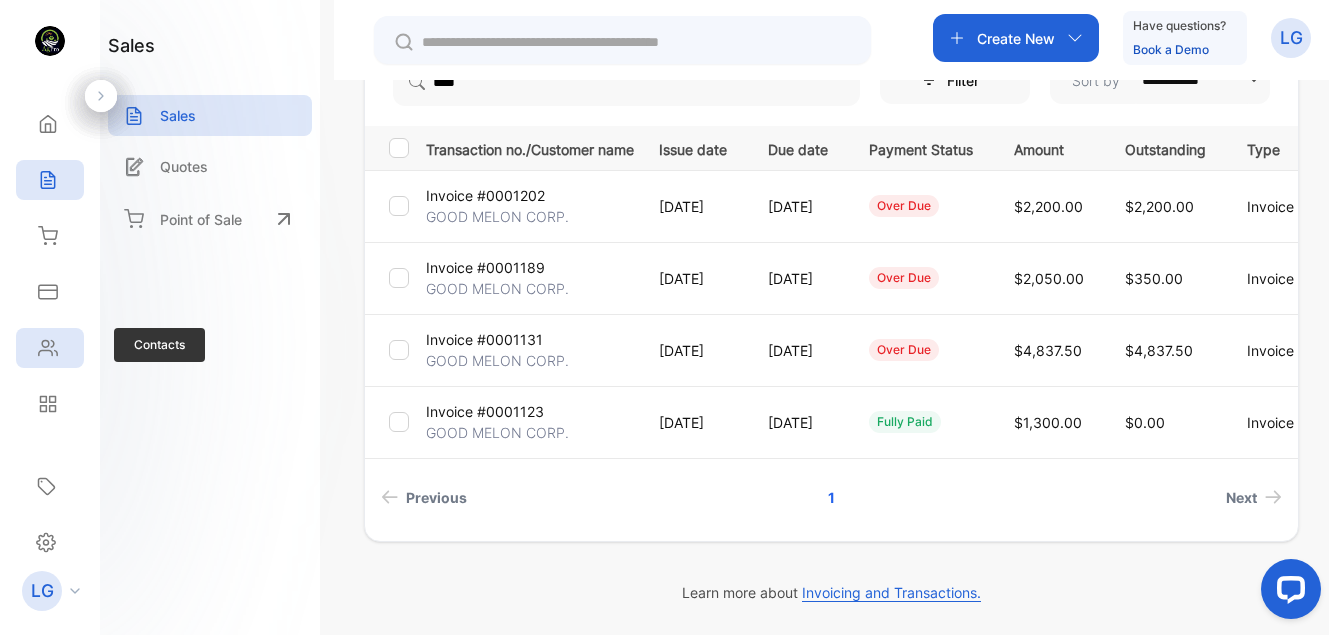 click on "Contacts" at bounding box center (45, 348) 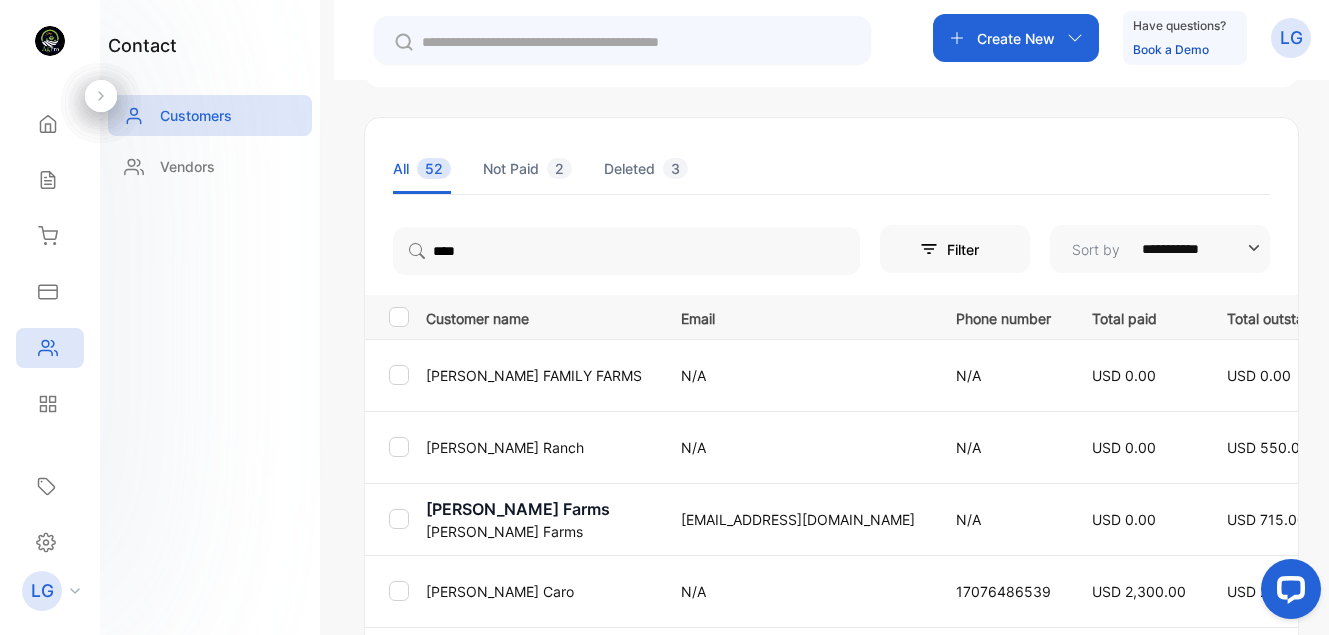 scroll, scrollTop: 197, scrollLeft: 0, axis: vertical 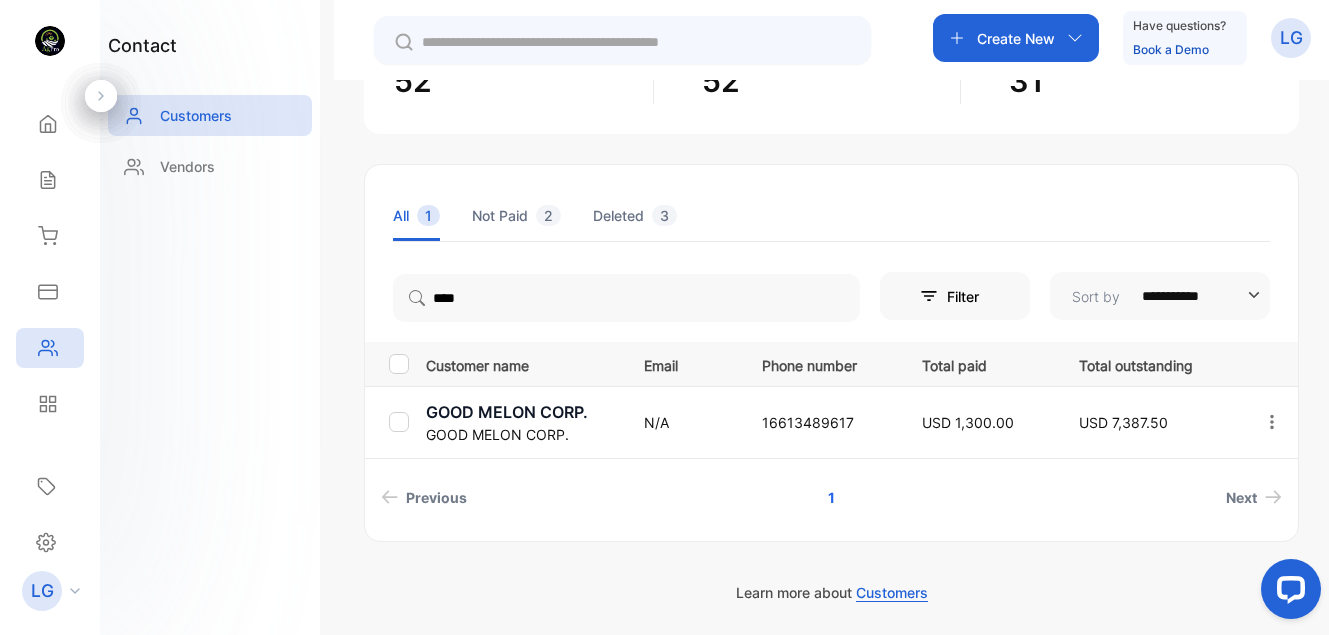 click on "GOOD   MELON CORP." at bounding box center [522, 434] 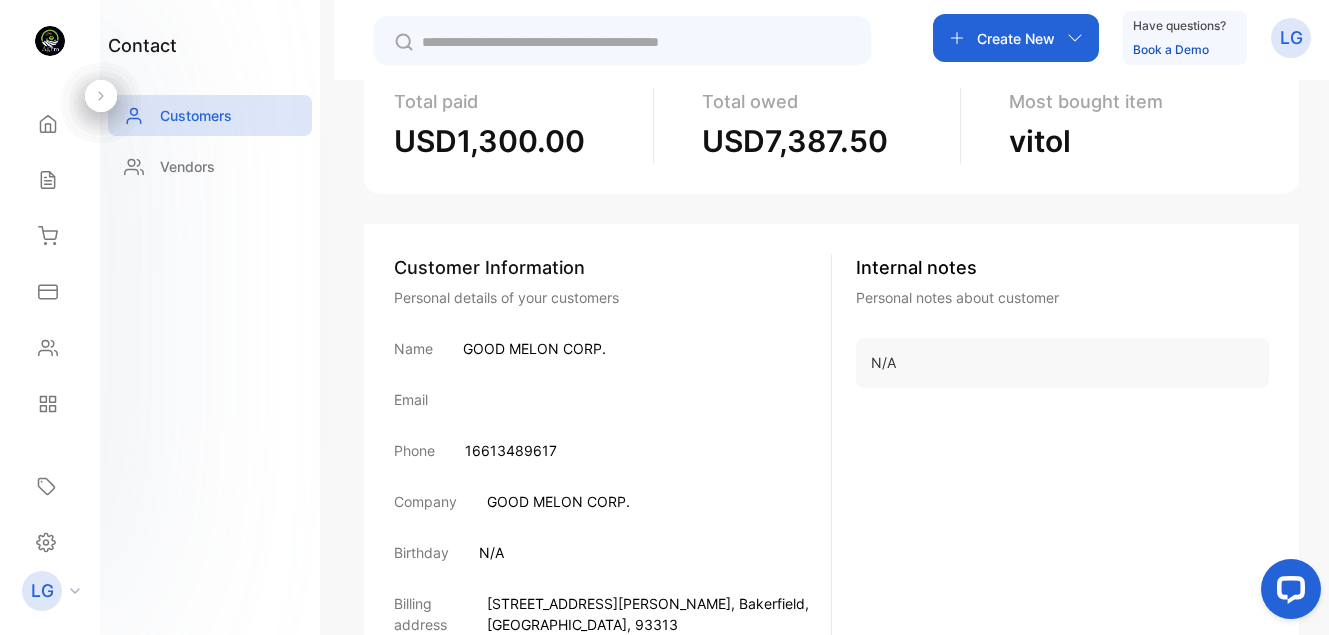 click on "Customer Information Personal details of your customers Name GOOD MELON CORP. Email Phone 16613489617   Company GOOD MELON CORP. Birthday N/A   Billing address [STREET_ADDRESS][PERSON_NAME] Shipping address" at bounding box center [613, 490] 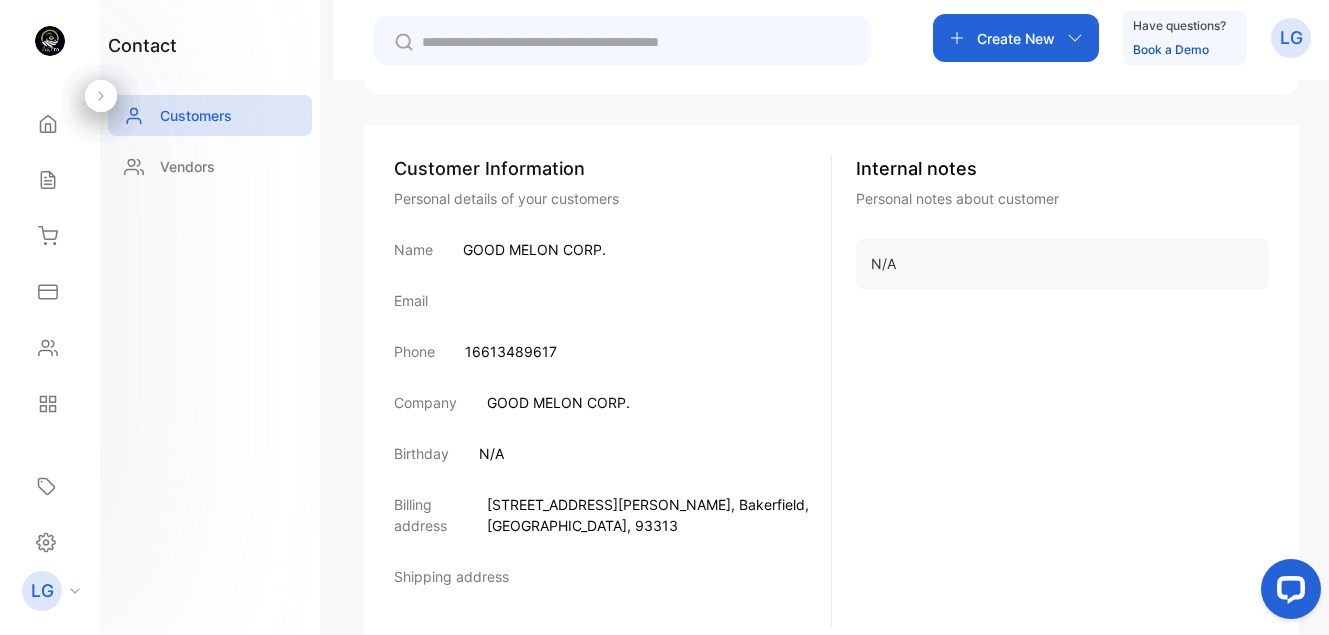 scroll, scrollTop: 354, scrollLeft: 0, axis: vertical 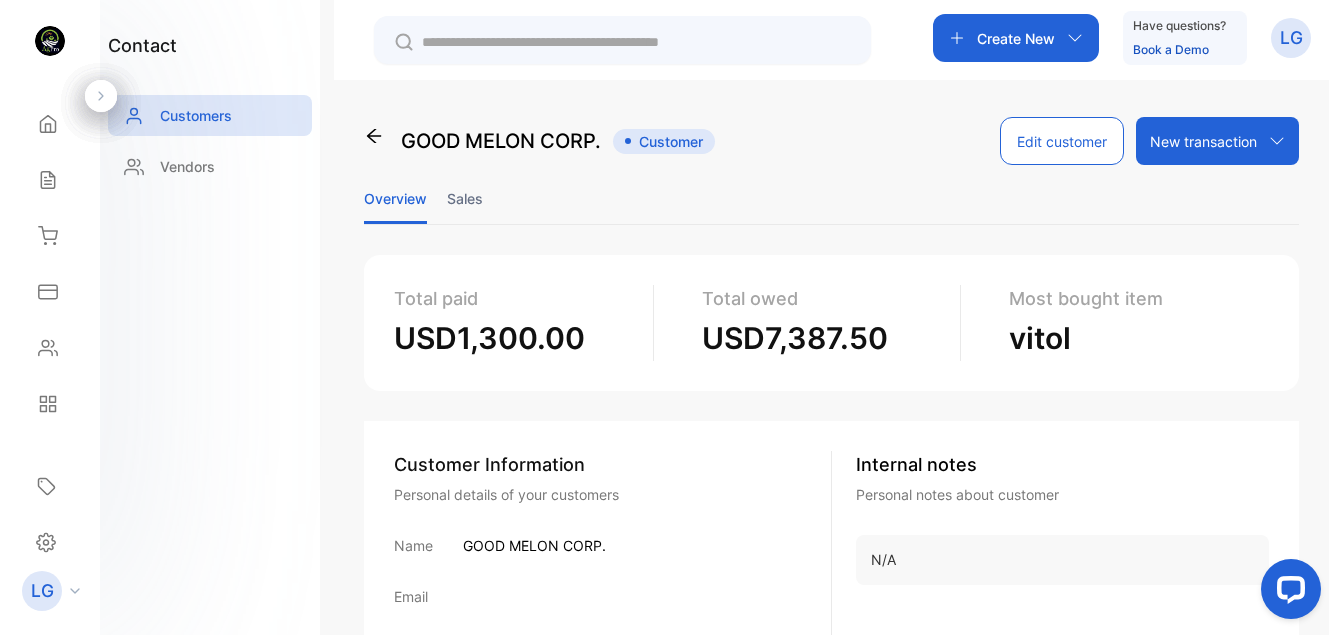 click on "Edit customer" at bounding box center [1062, 141] 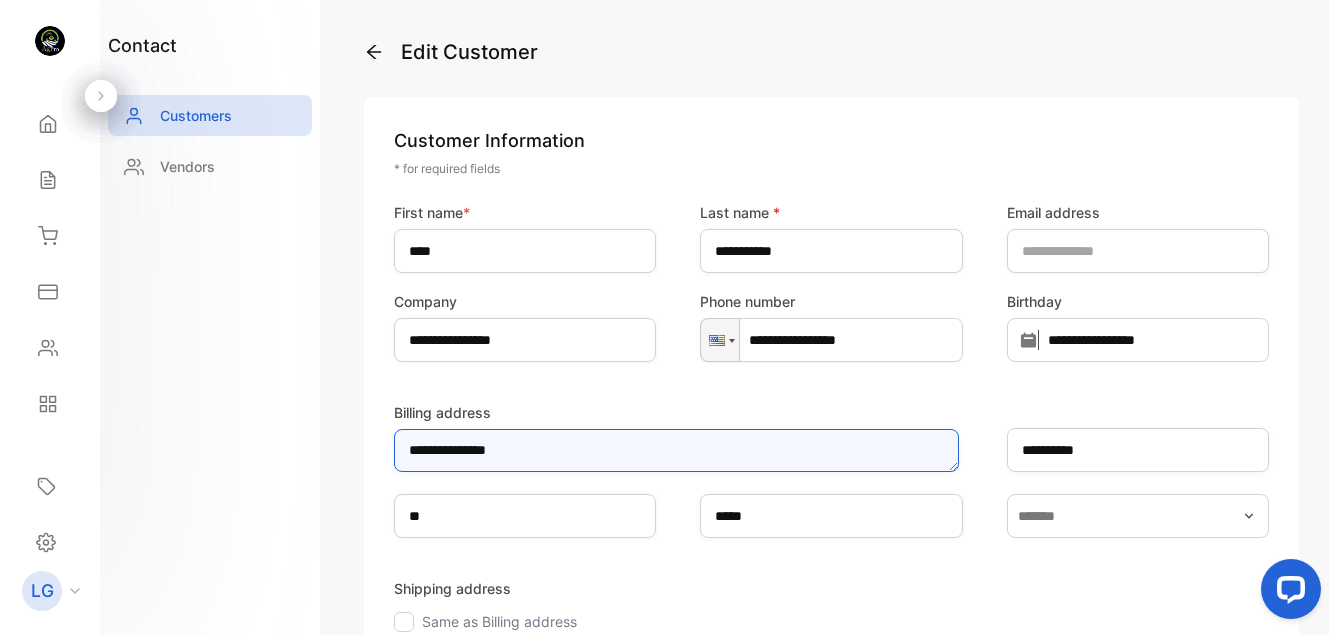 click on "**********" at bounding box center [676, 450] 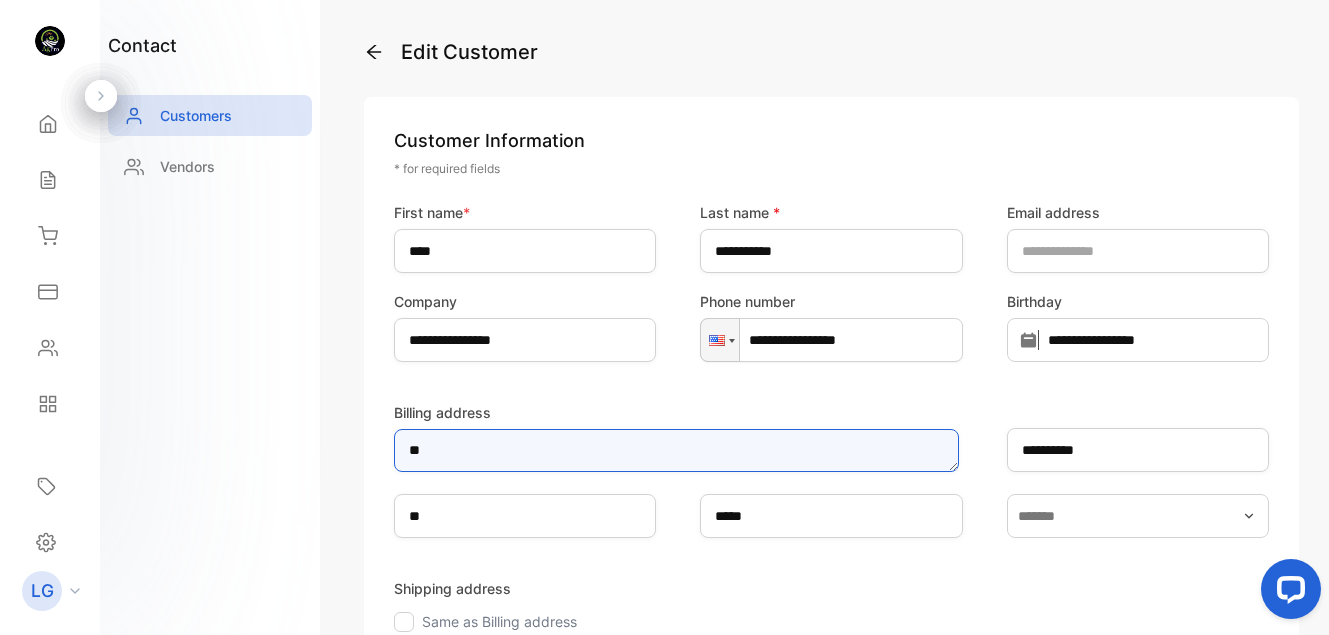 type on "*" 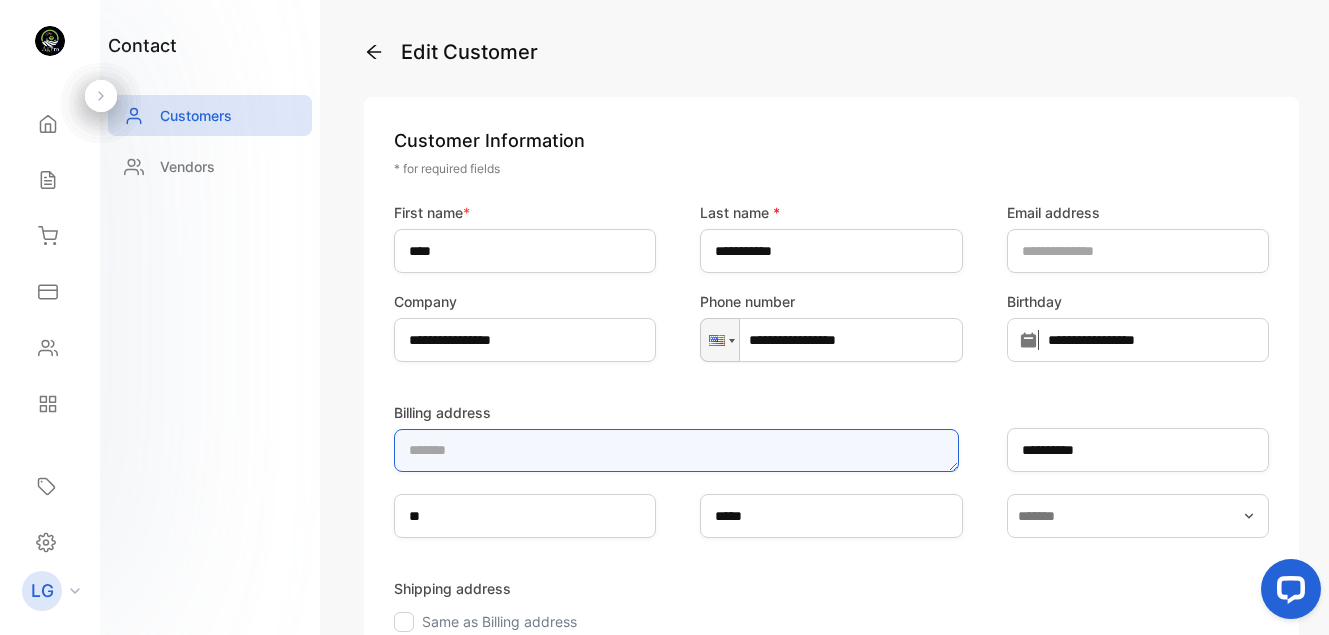 click on "Billing address" at bounding box center [676, 450] 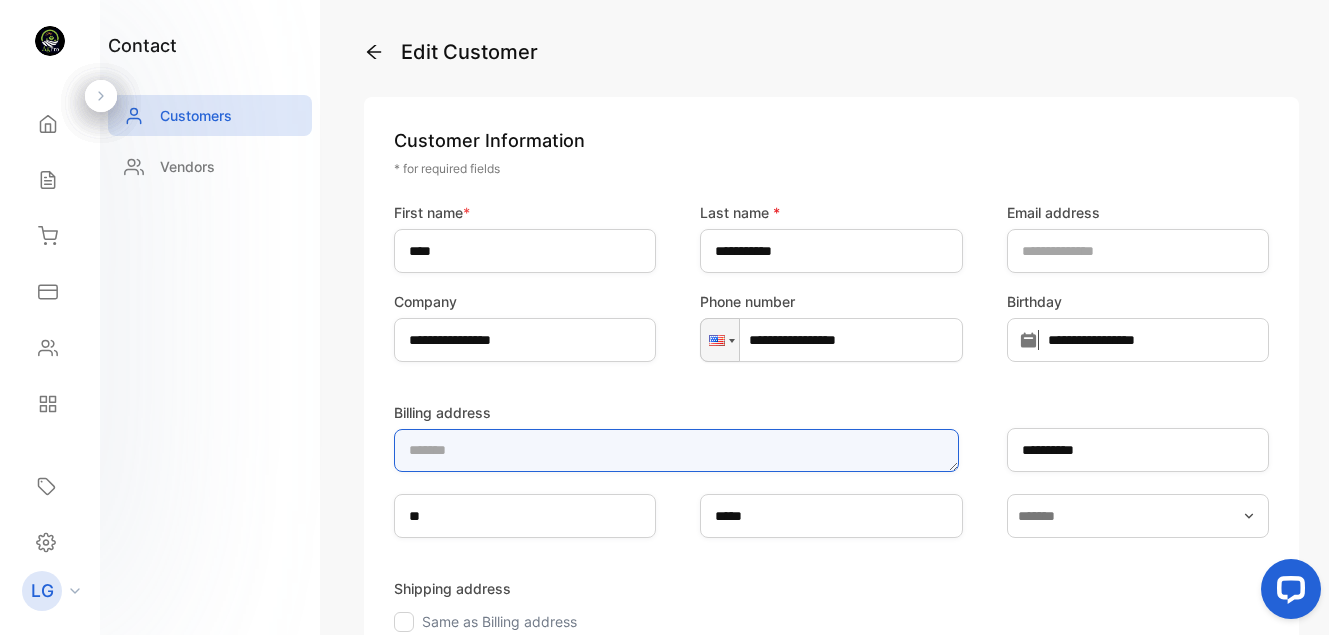 type on "*" 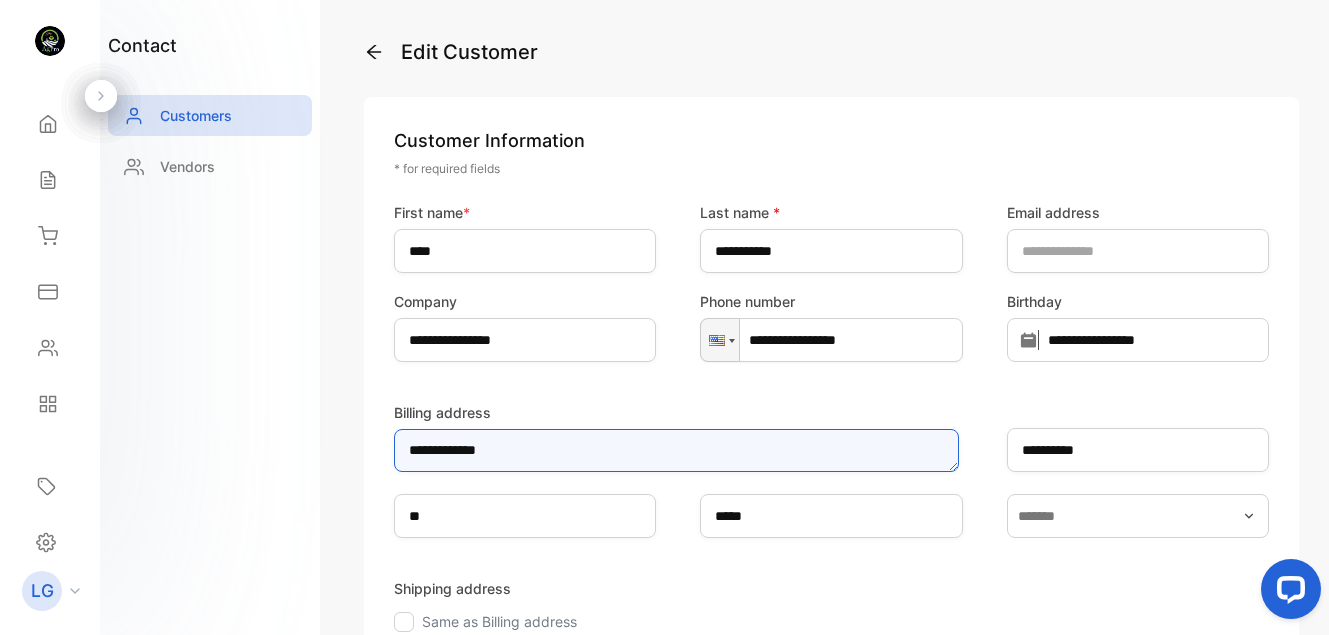 type on "**********" 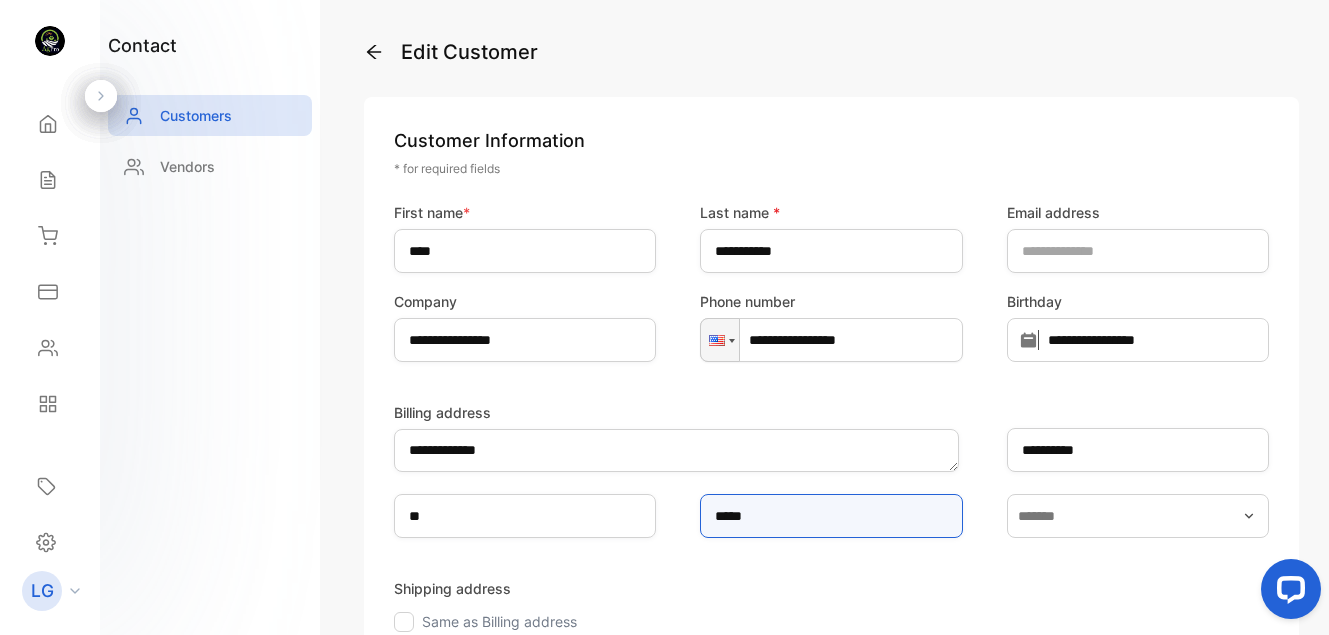 click on "*****" at bounding box center (831, 516) 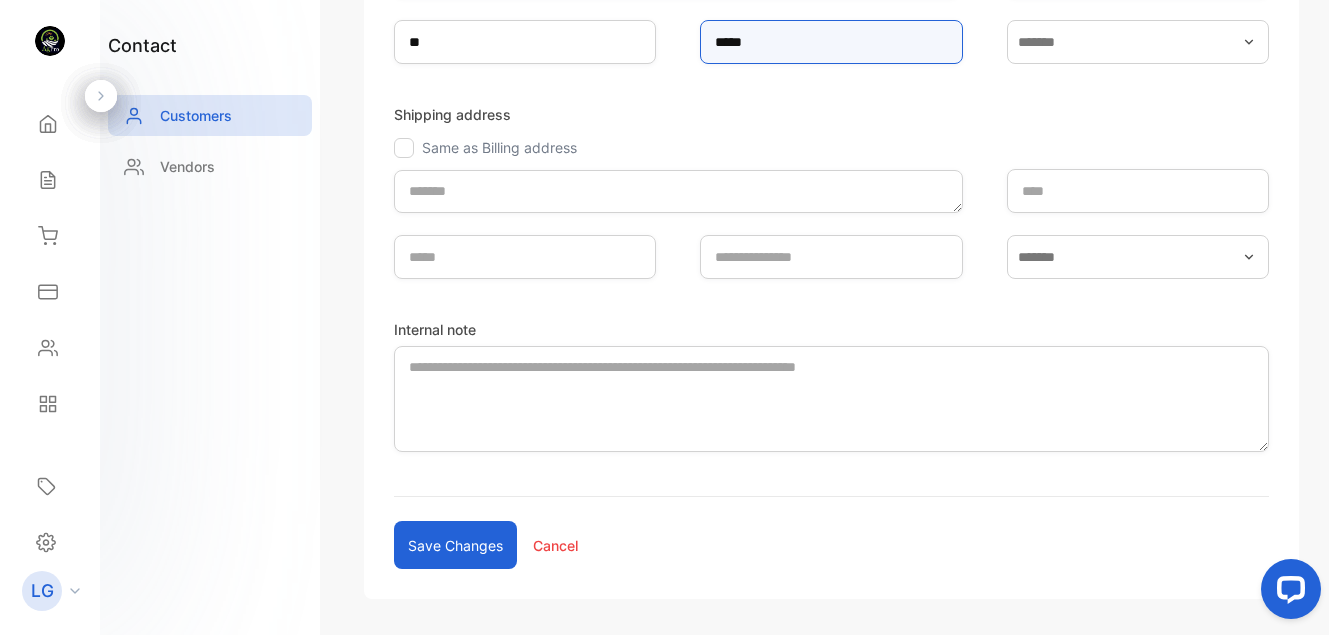 drag, startPoint x: 1328, startPoint y: 326, endPoint x: 73, endPoint y: 10, distance: 1294.1719 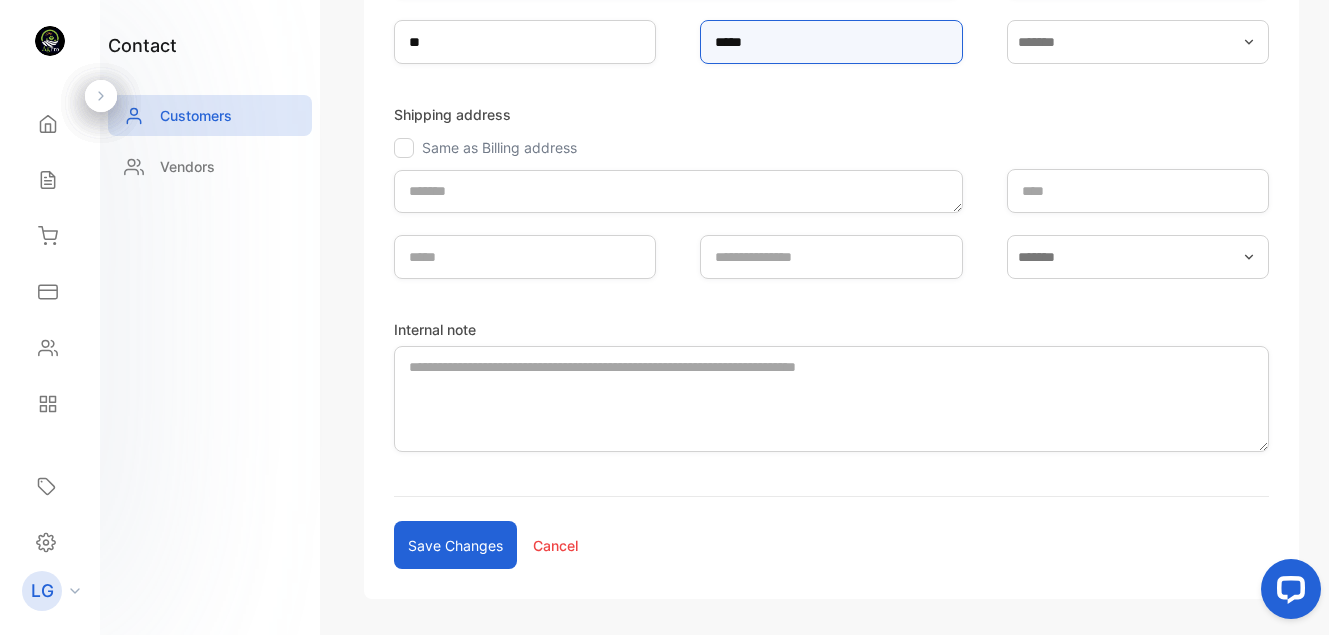 scroll, scrollTop: 472, scrollLeft: 0, axis: vertical 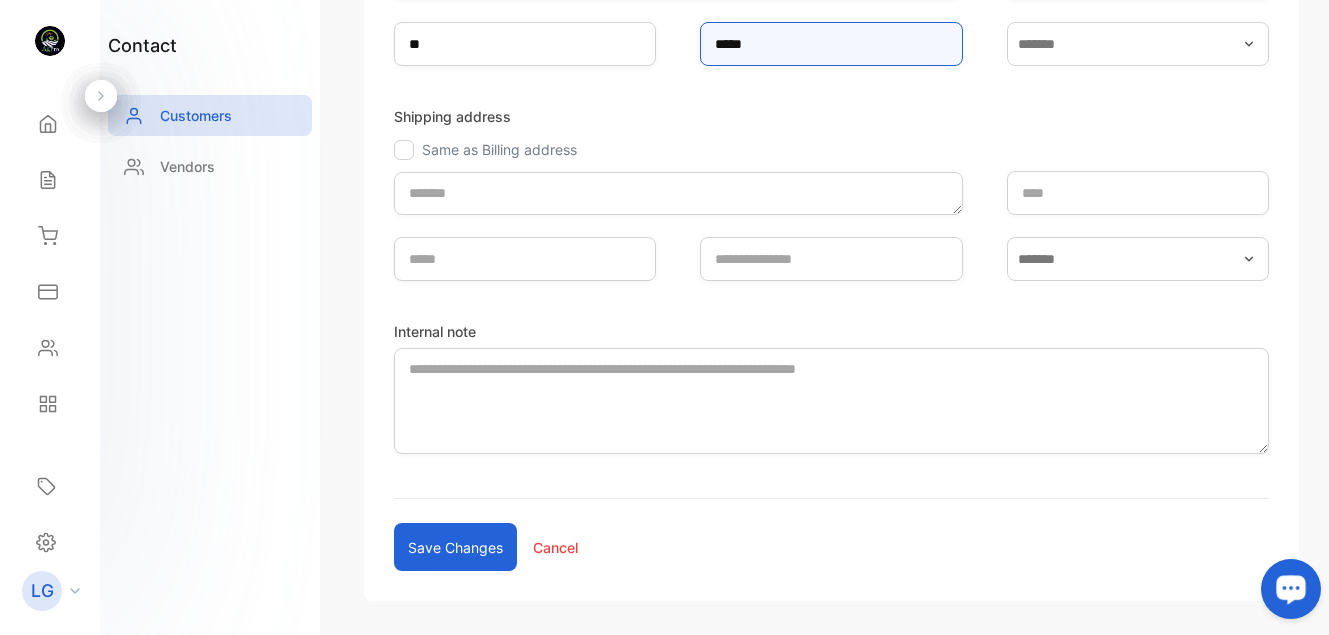 type on "*****" 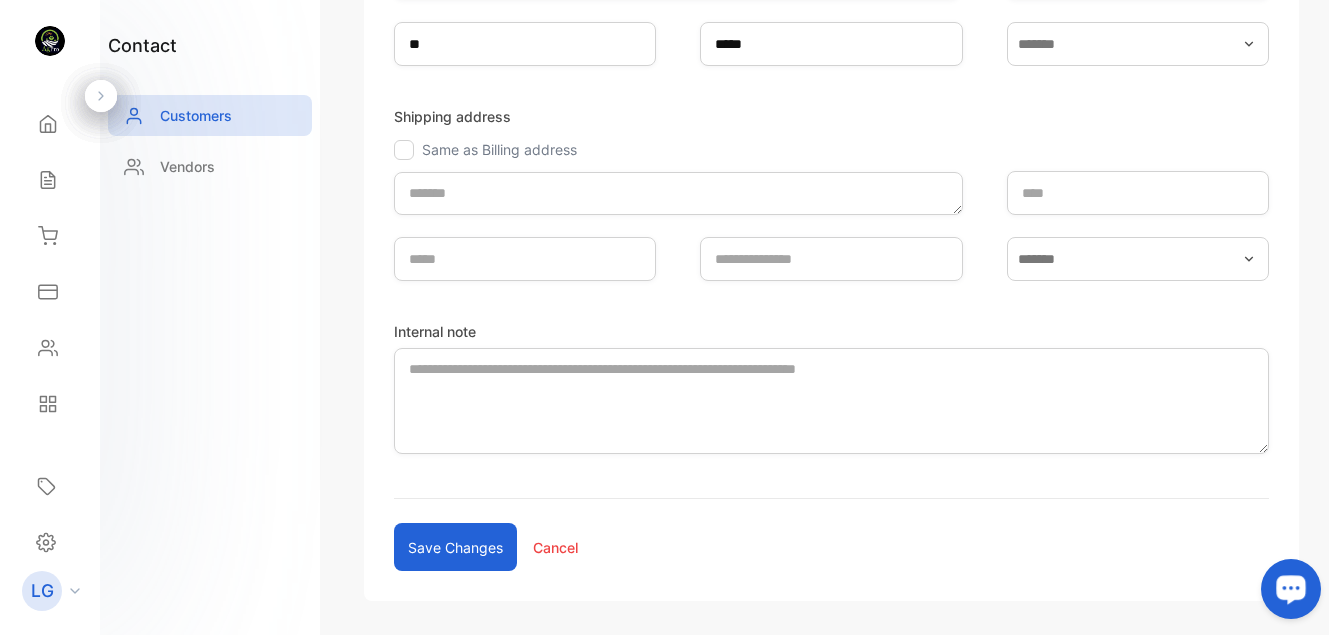 click at bounding box center (404, 150) 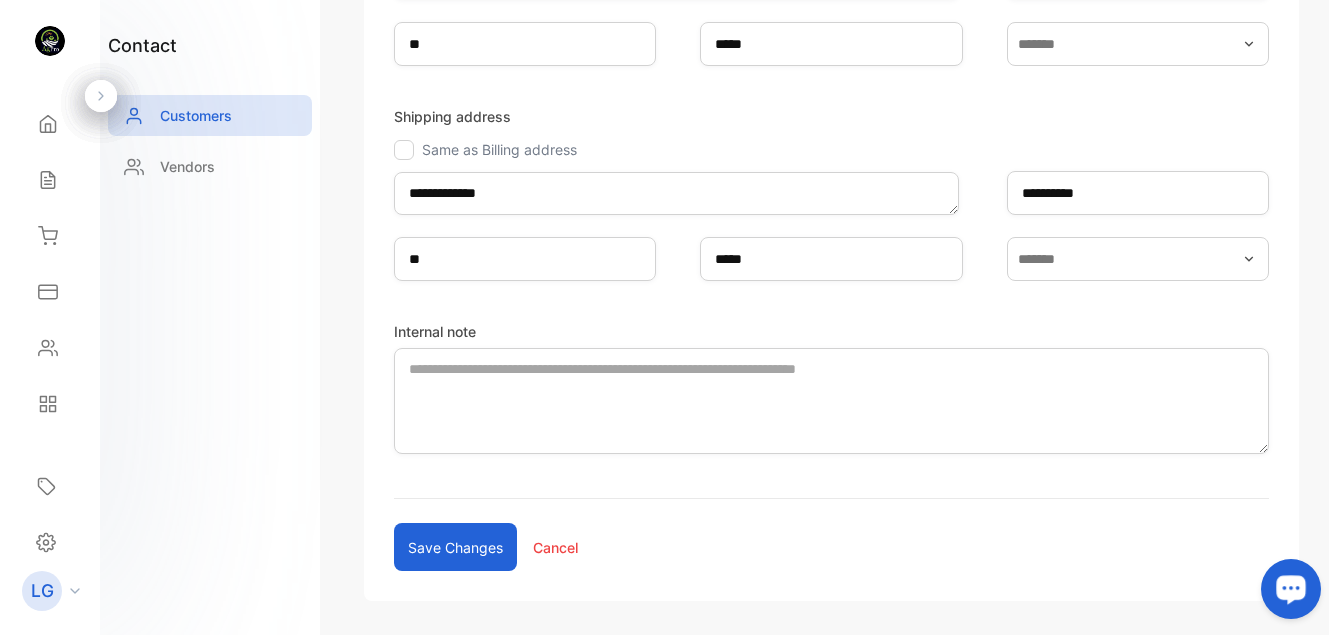 click at bounding box center (404, 150) 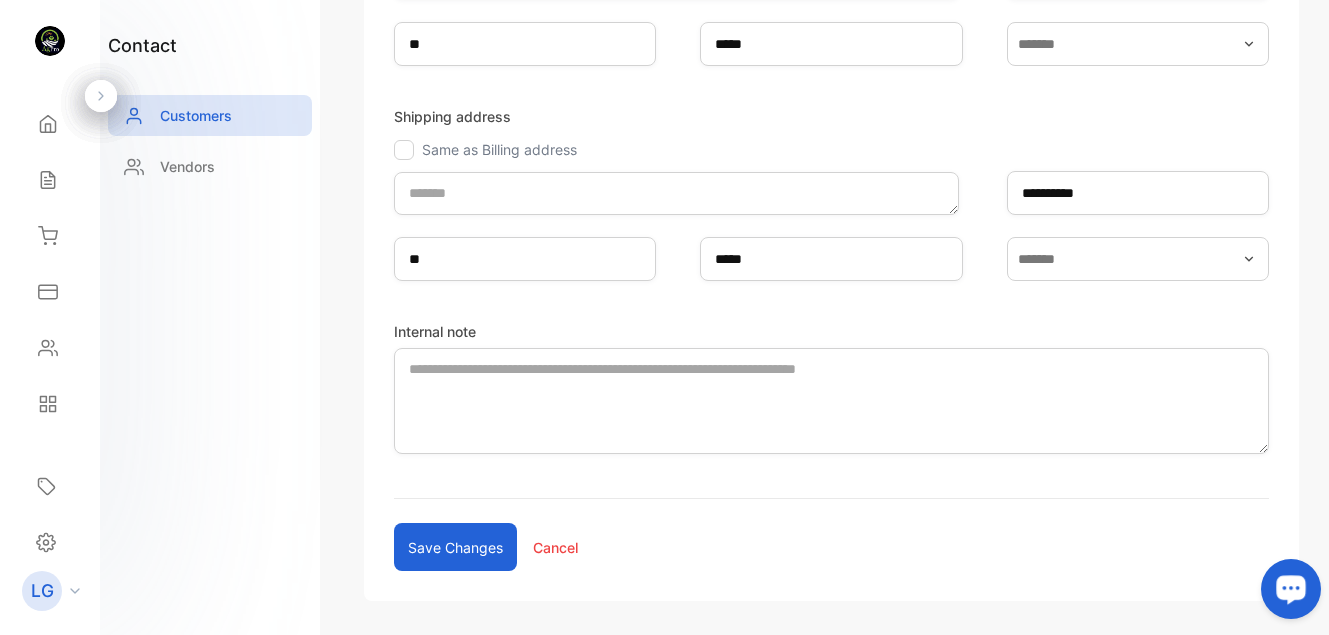 type 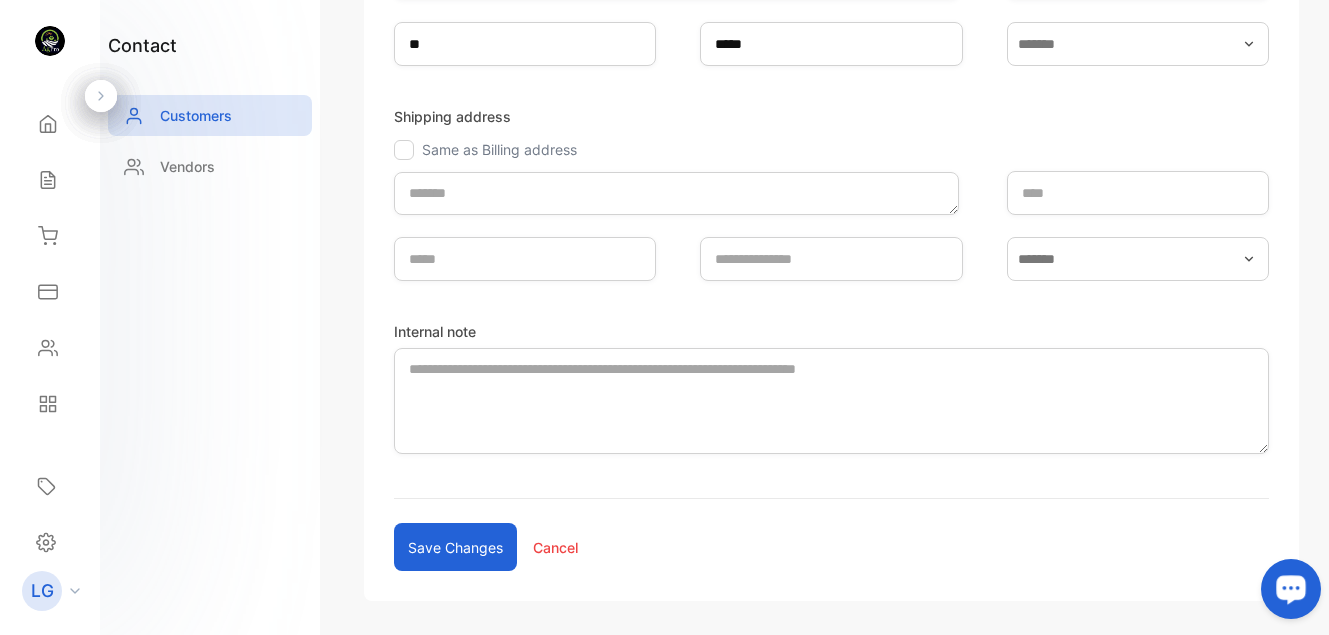 click on "Save changes" at bounding box center [455, 547] 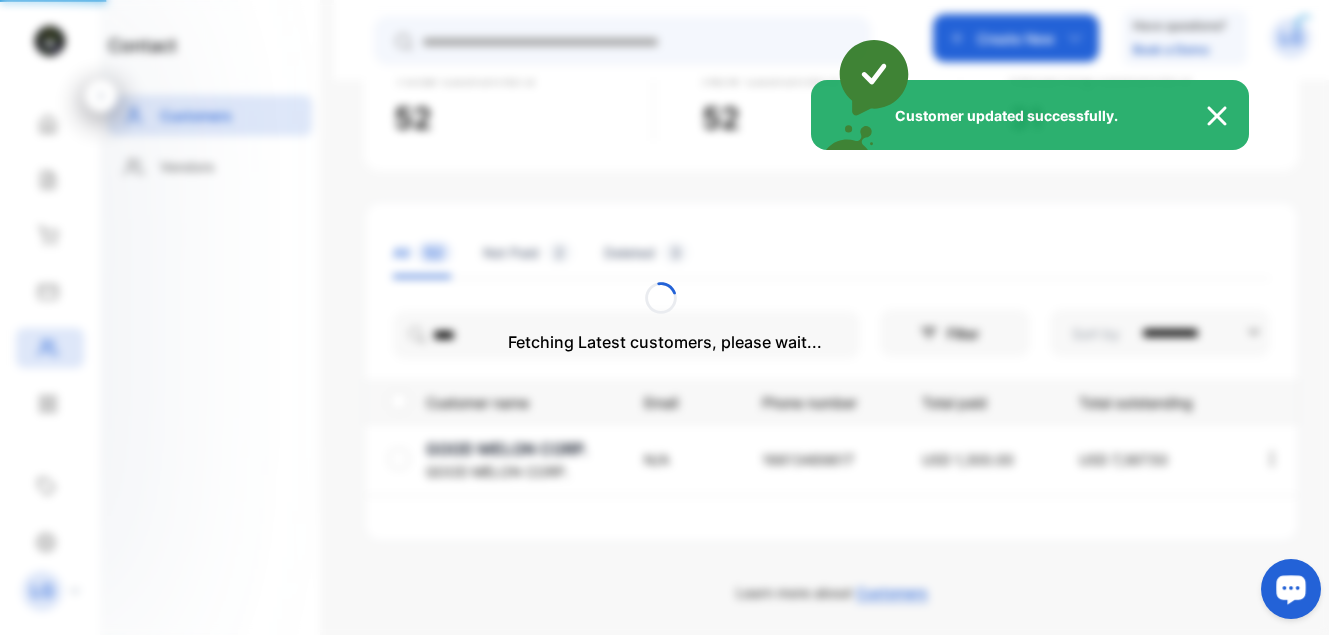 scroll, scrollTop: 160, scrollLeft: 0, axis: vertical 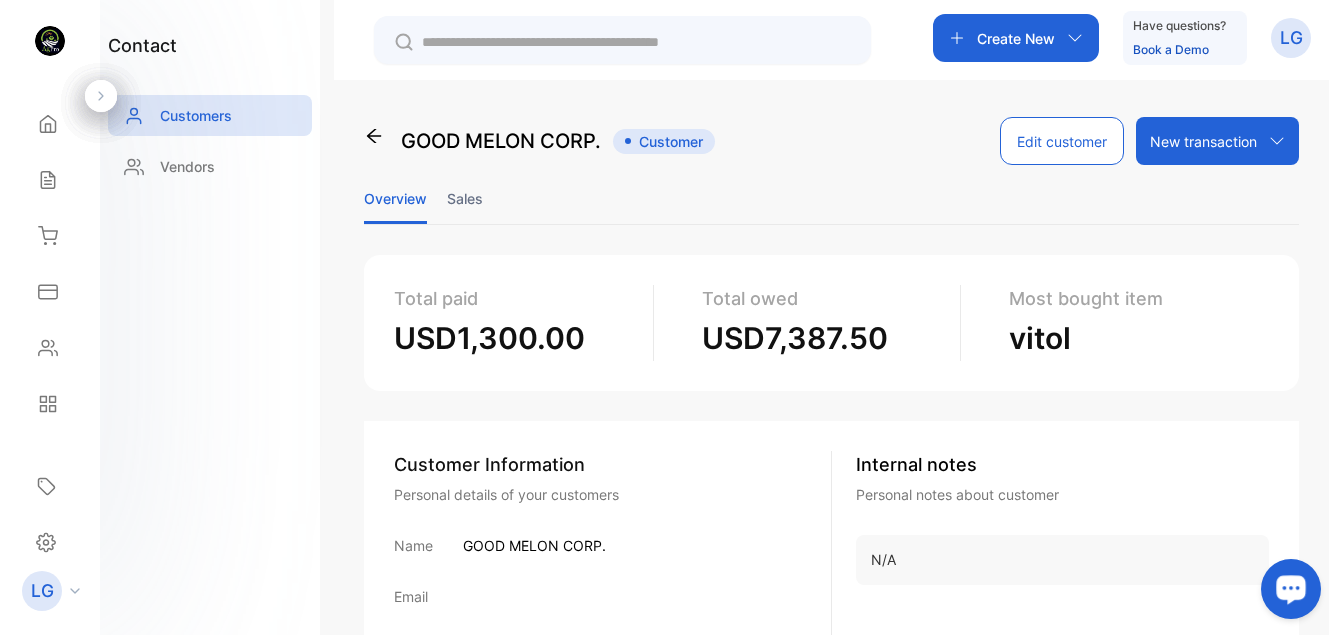 click on "Create New" at bounding box center (1016, 38) 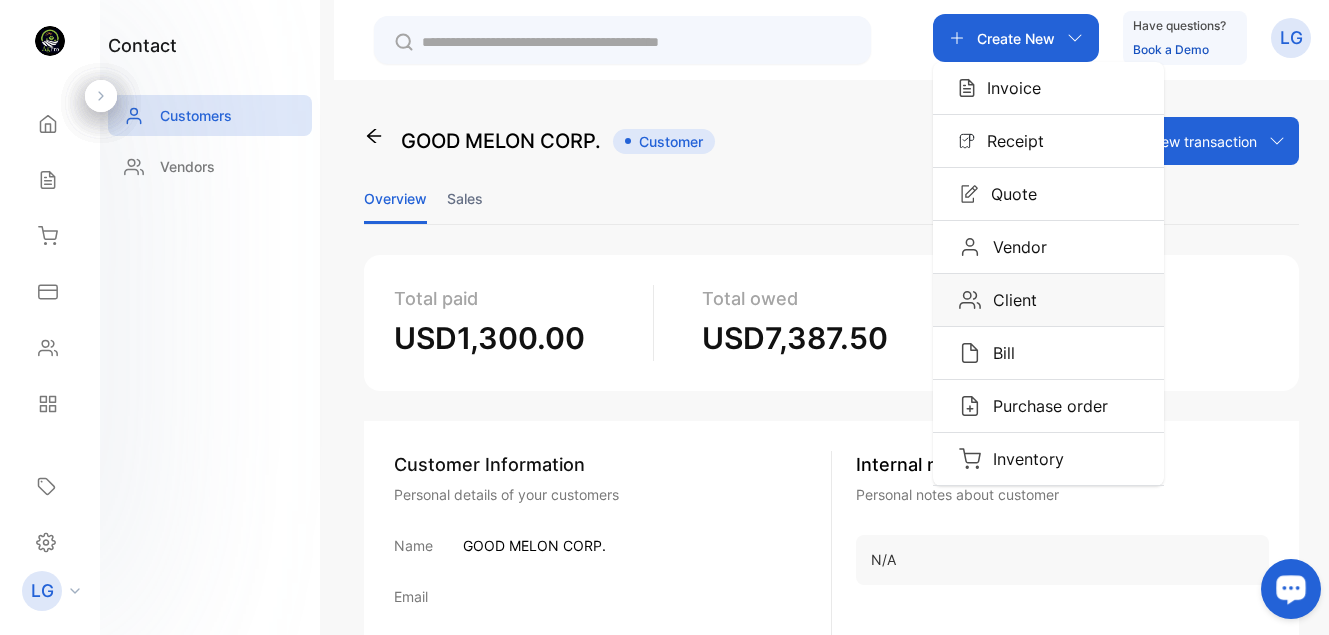 click on "Client" at bounding box center [1009, 300] 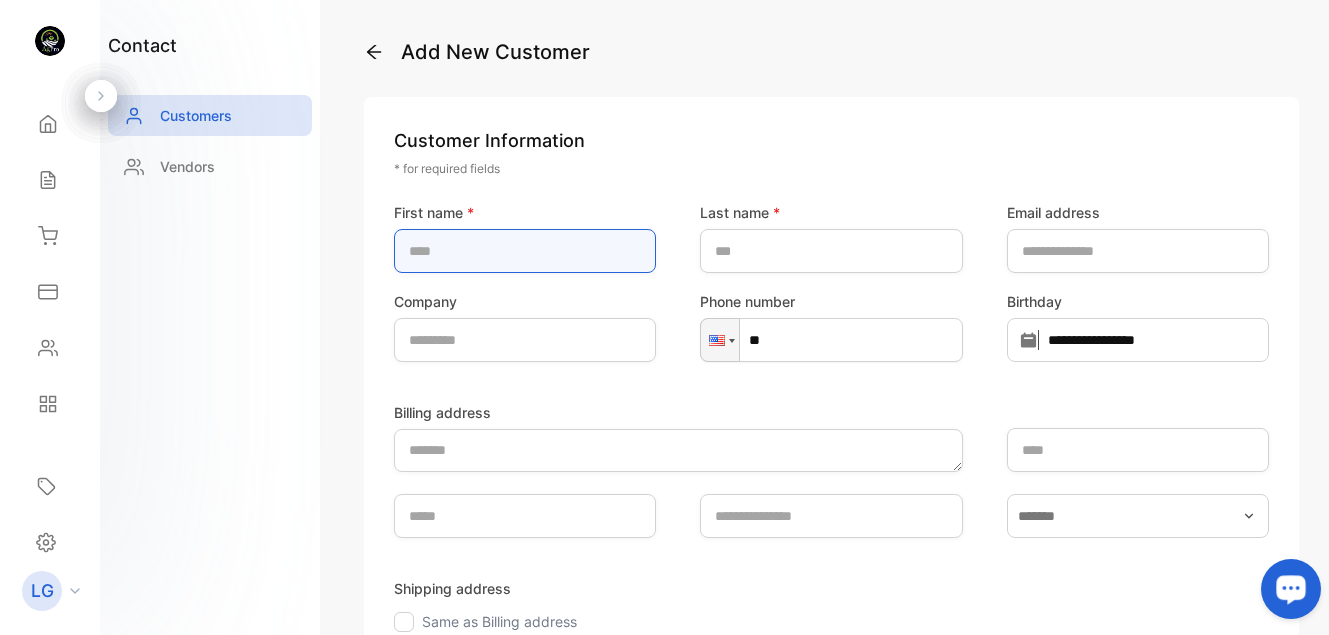 click at bounding box center [525, 251] 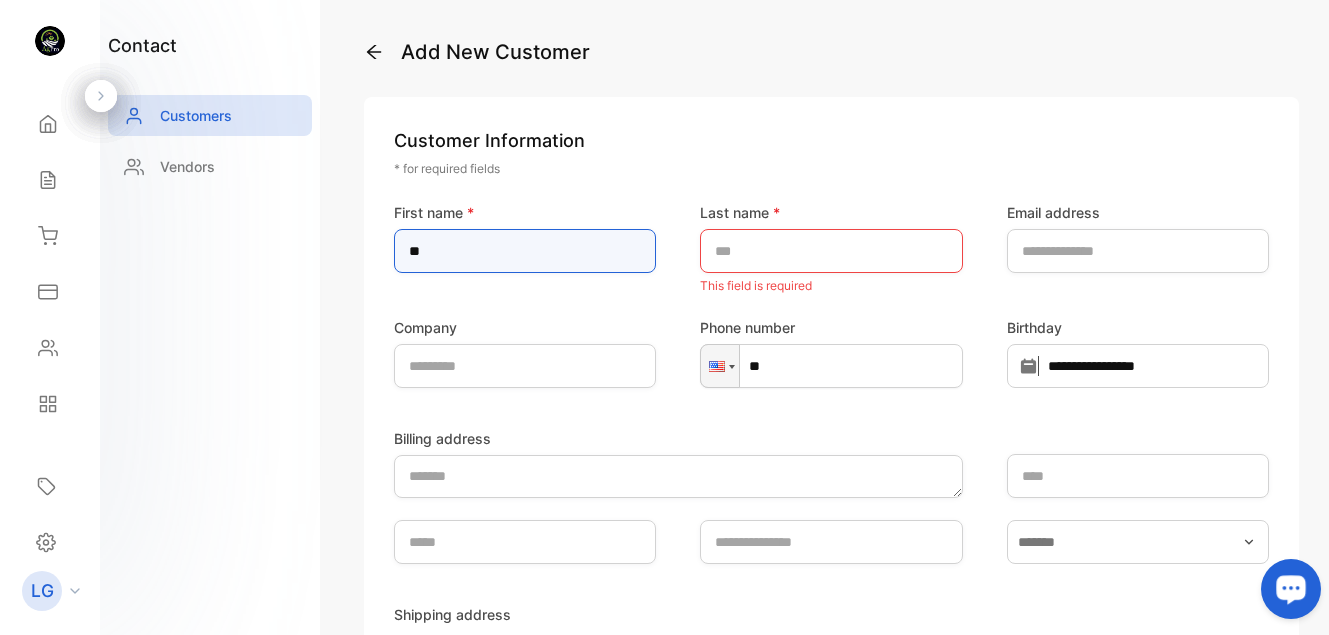 type on "********" 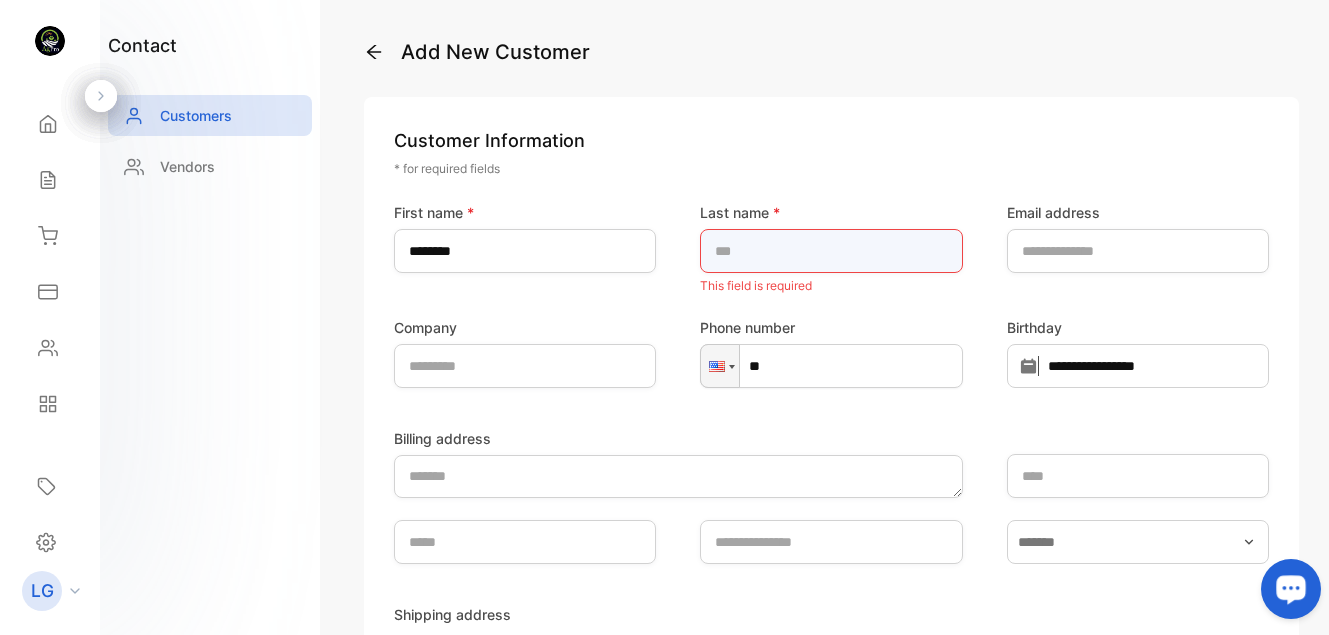 type on "*****" 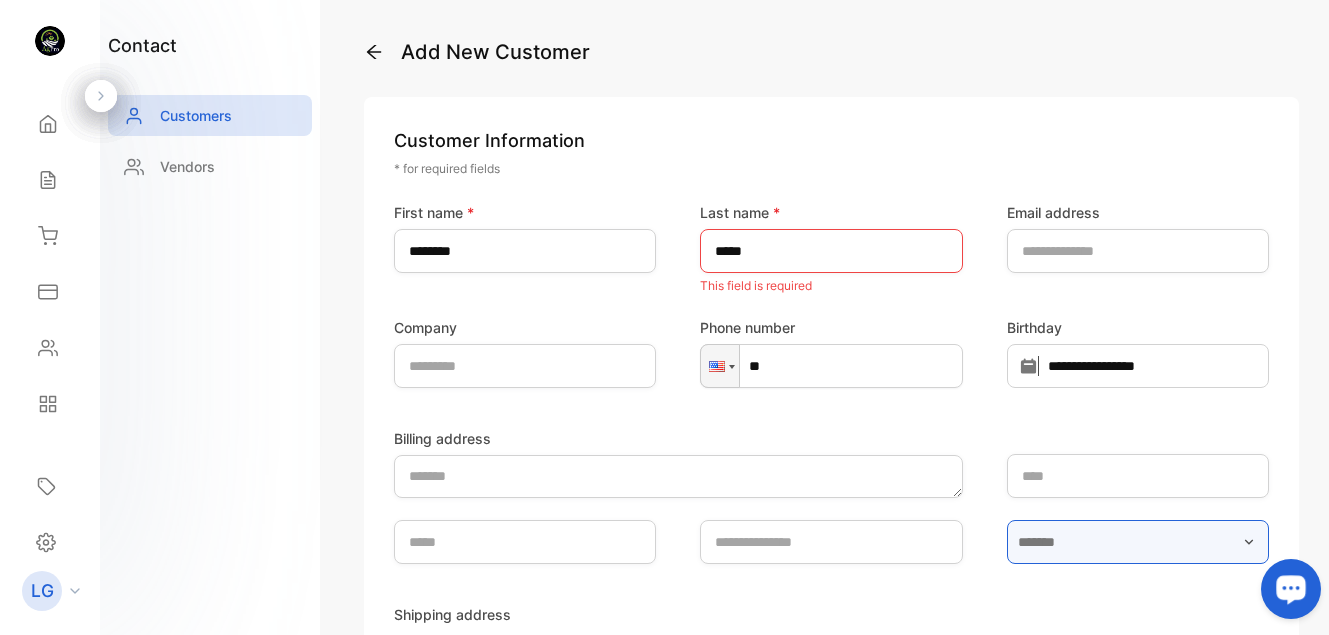 type on "**********" 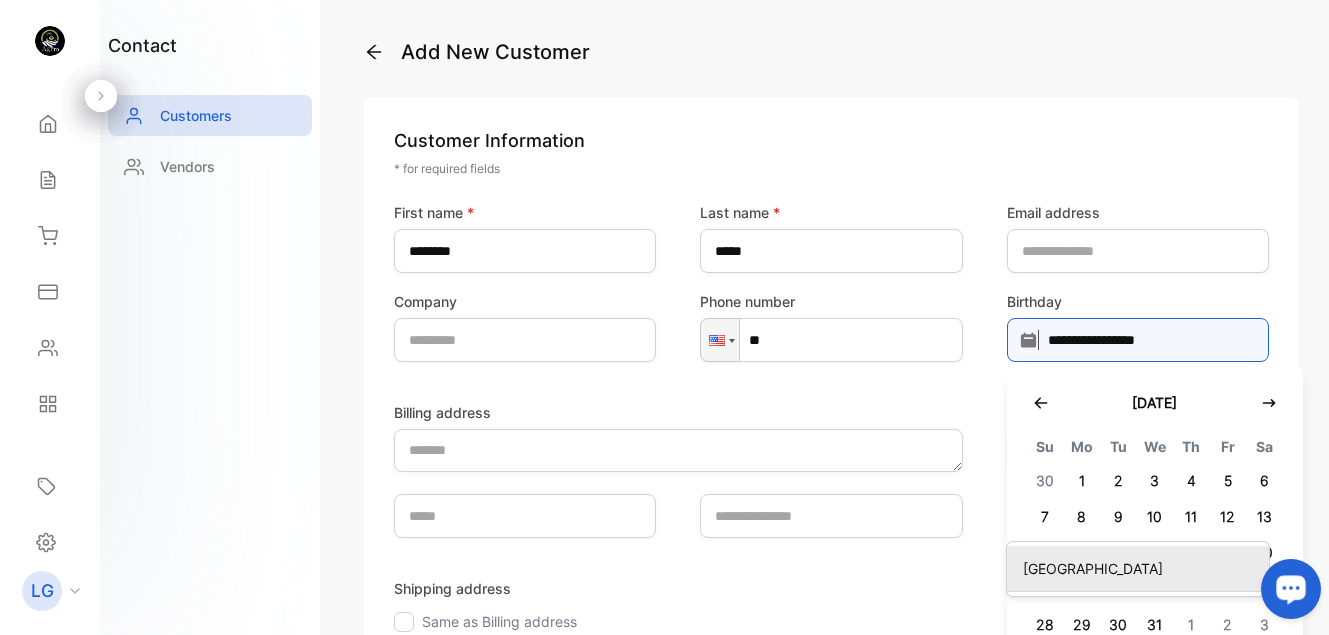 drag, startPoint x: 1176, startPoint y: 346, endPoint x: 1005, endPoint y: 336, distance: 171.29214 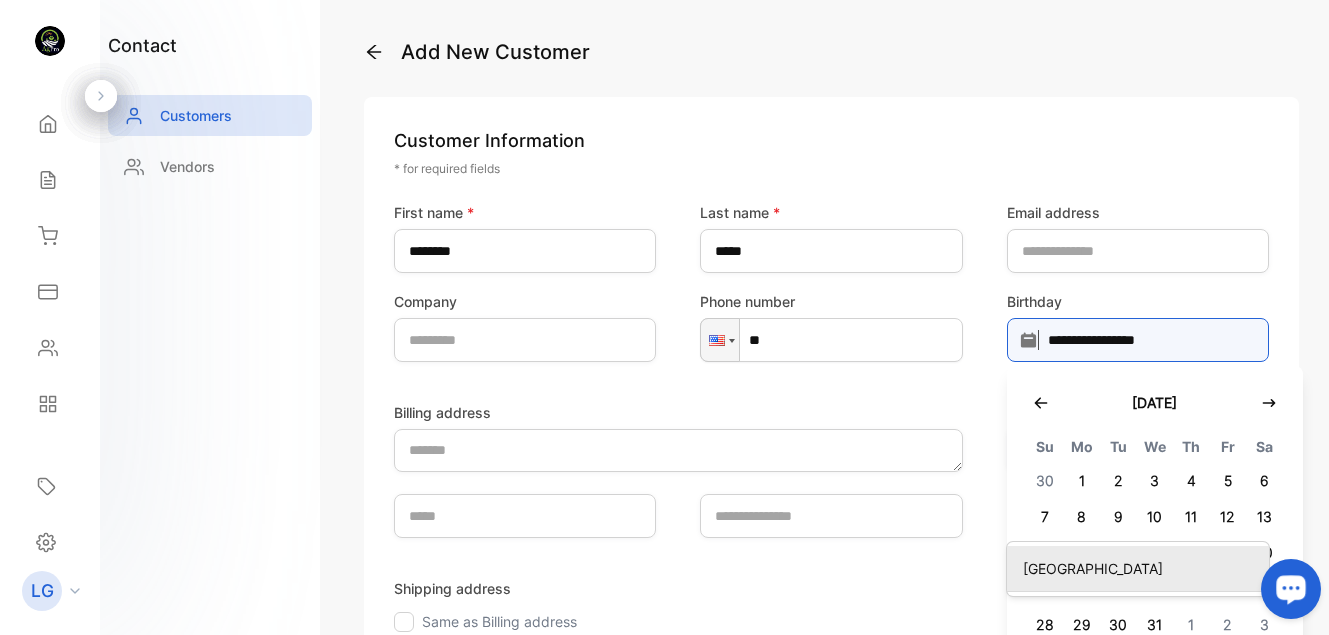 click on "**********" at bounding box center (1138, 340) 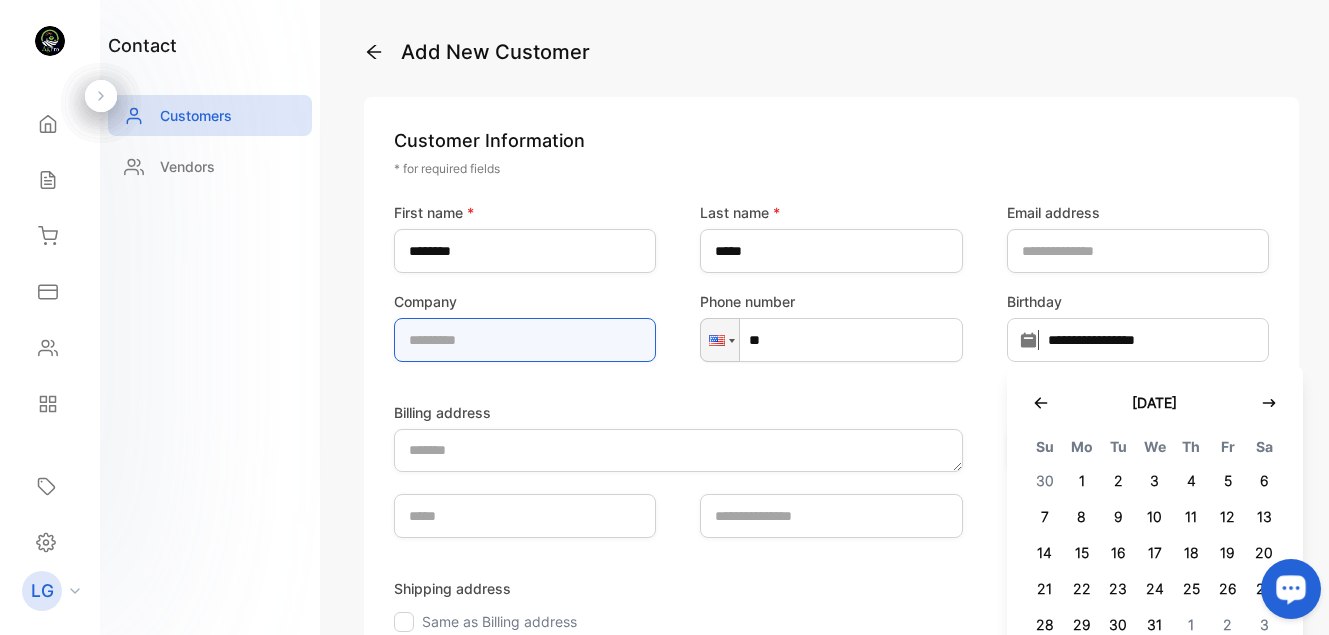 click at bounding box center [525, 340] 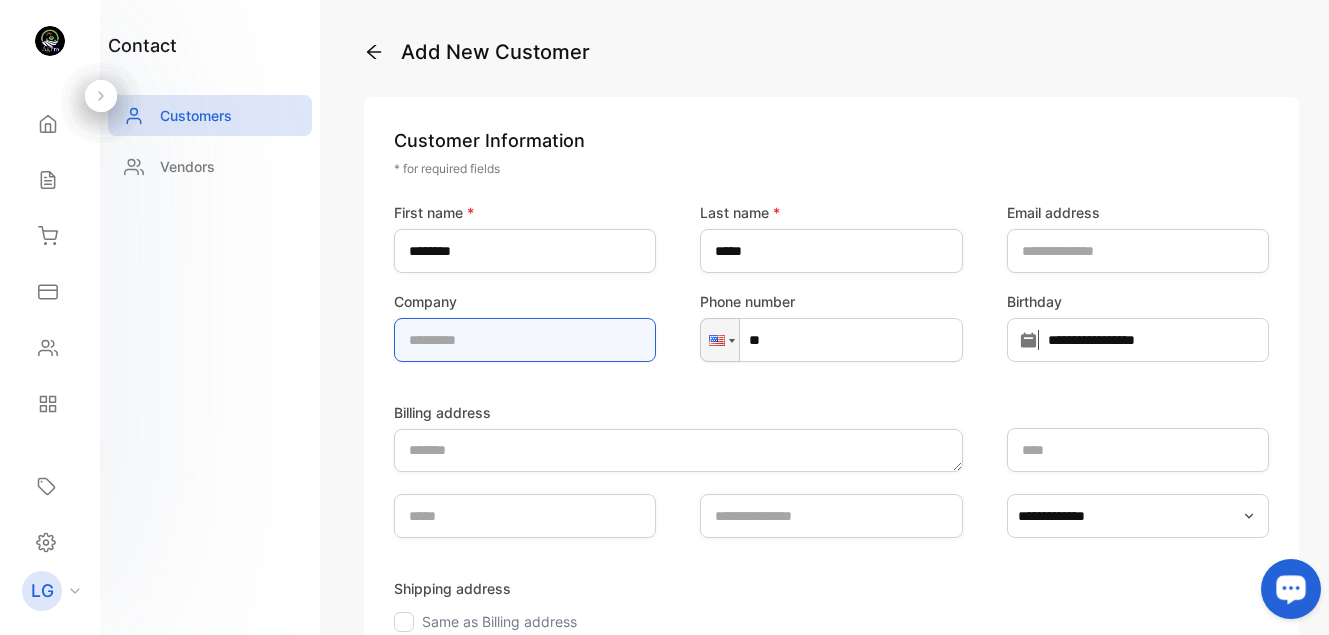 click at bounding box center (525, 340) 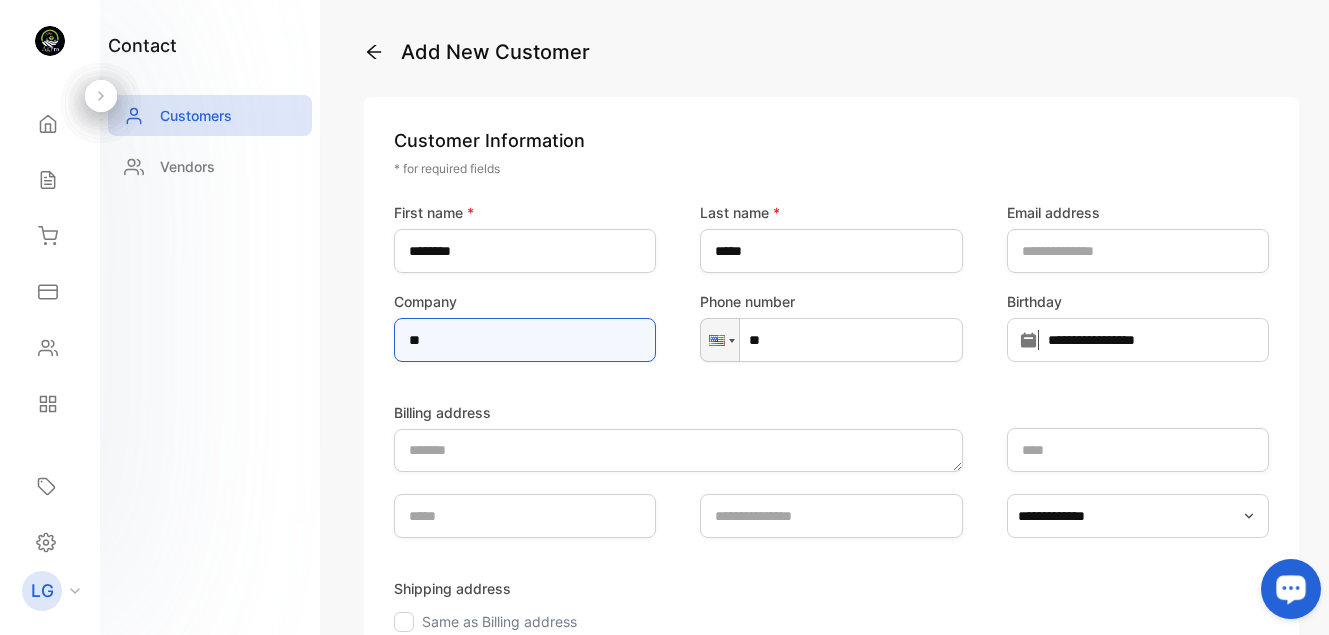type on "**********" 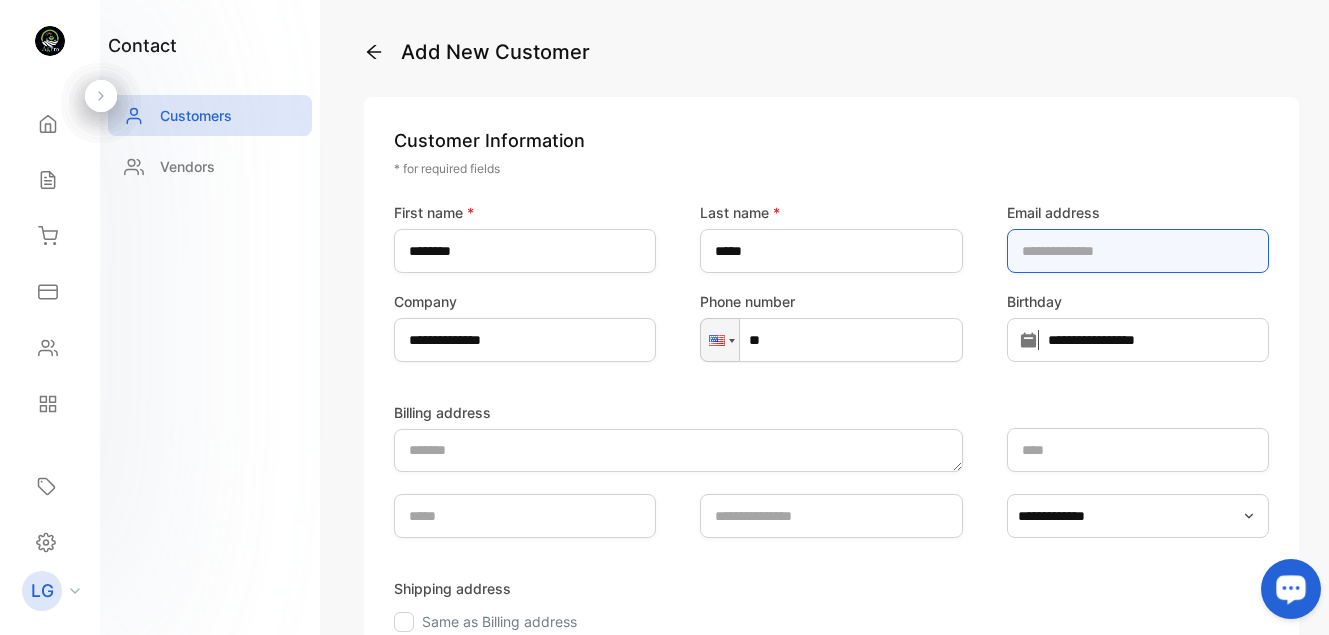 type on "**********" 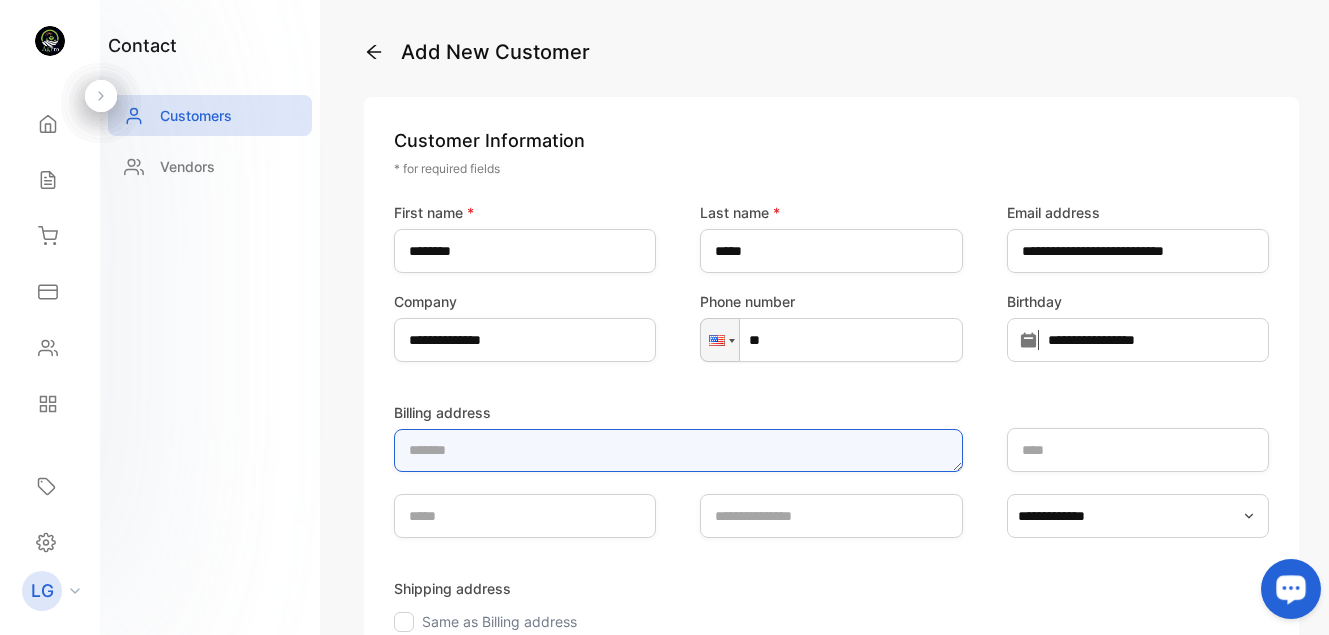 type on "**********" 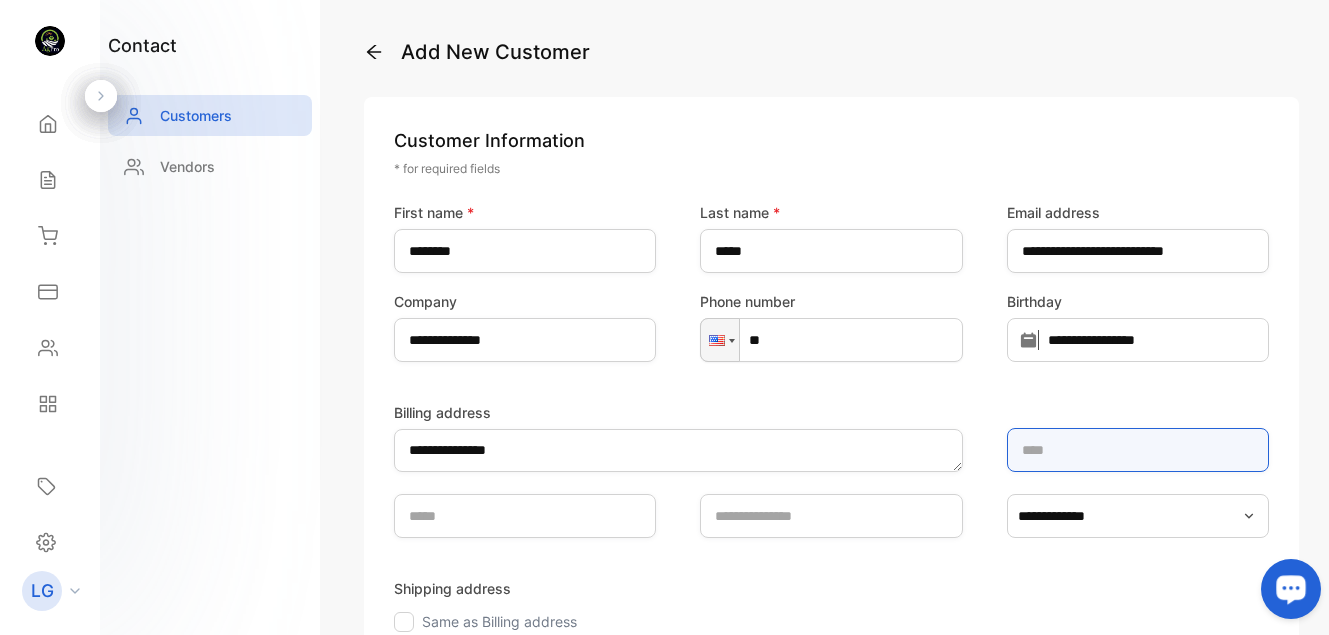 type on "**********" 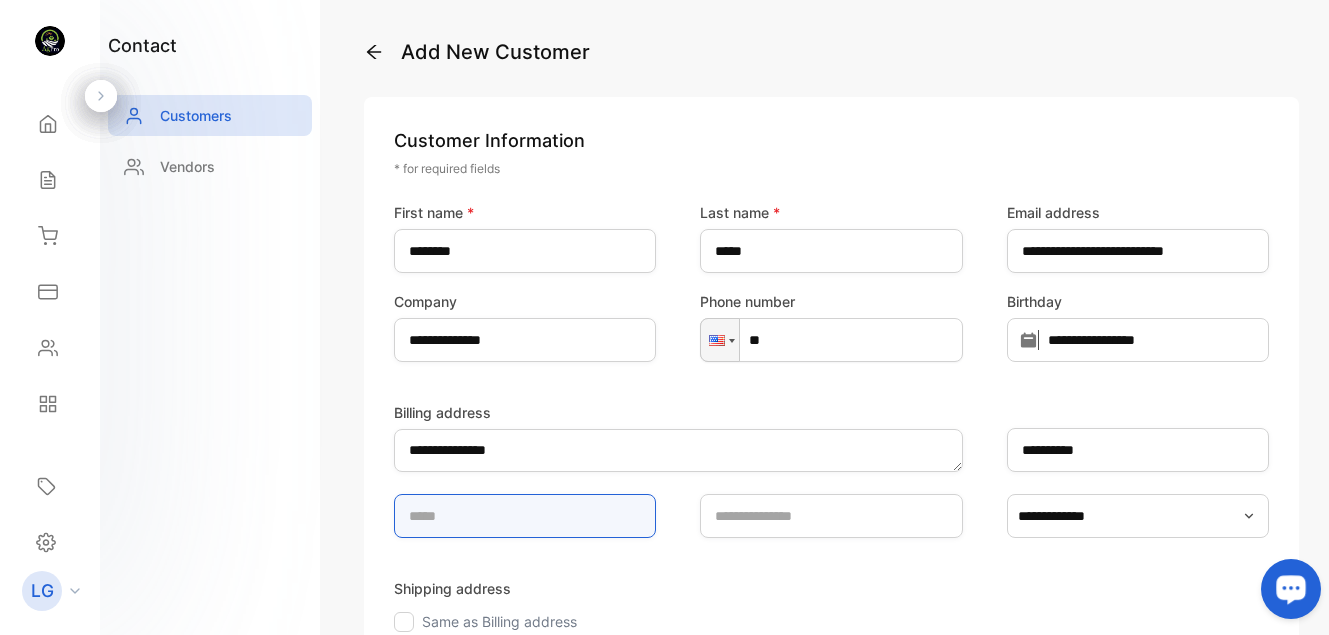 type on "**" 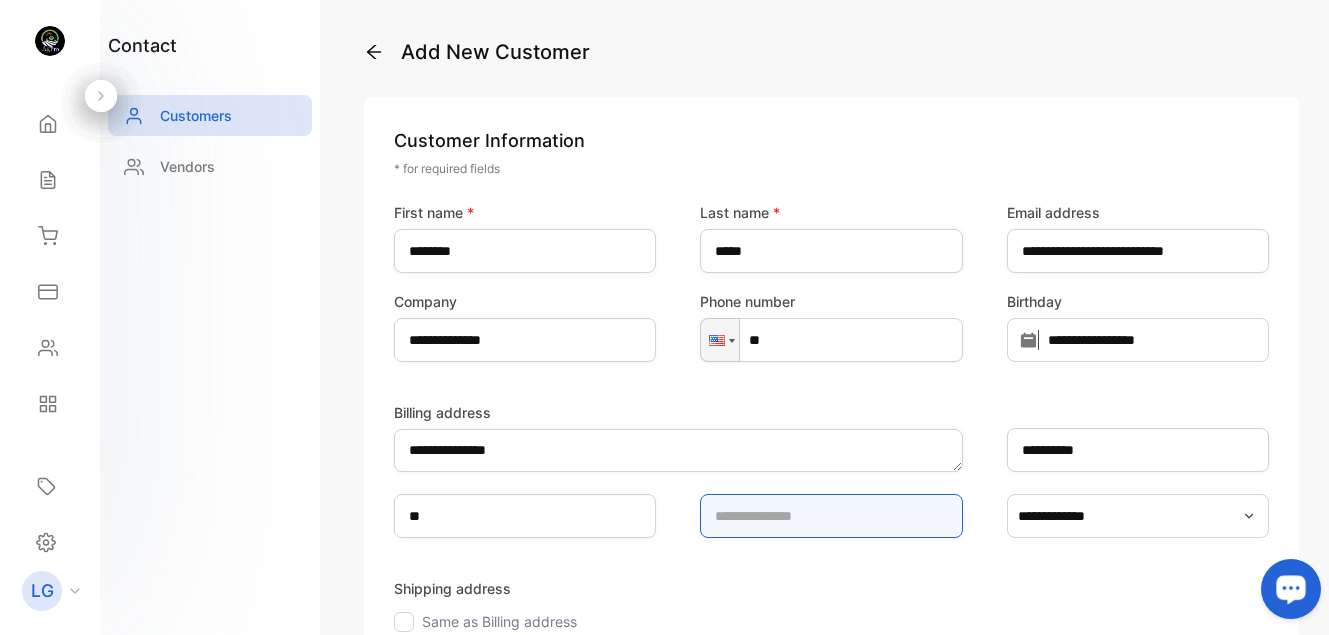 type on "*****" 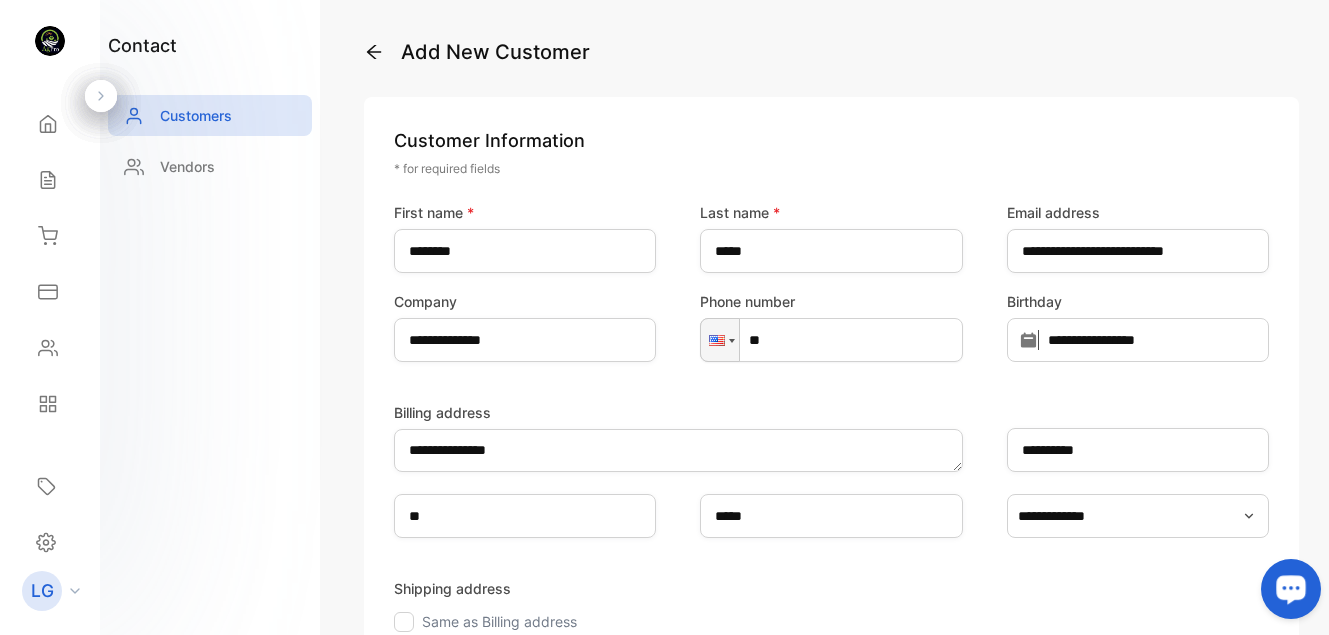 type on "**********" 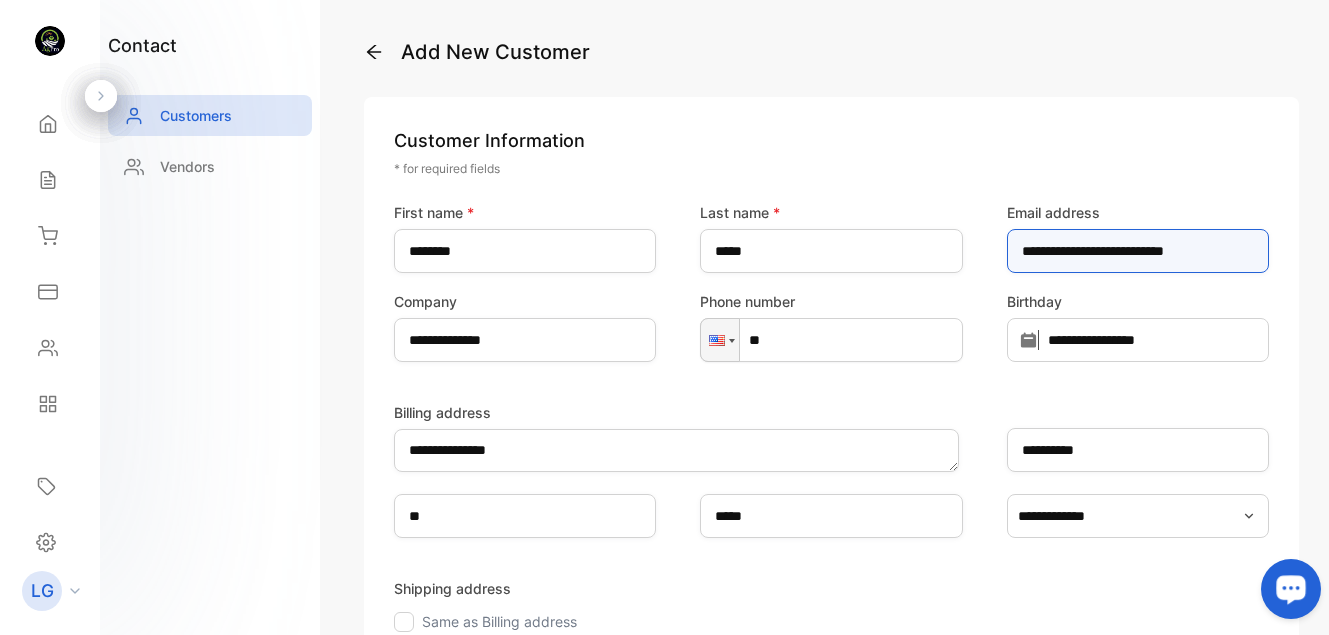 drag, startPoint x: 1232, startPoint y: 244, endPoint x: 950, endPoint y: 240, distance: 282.02838 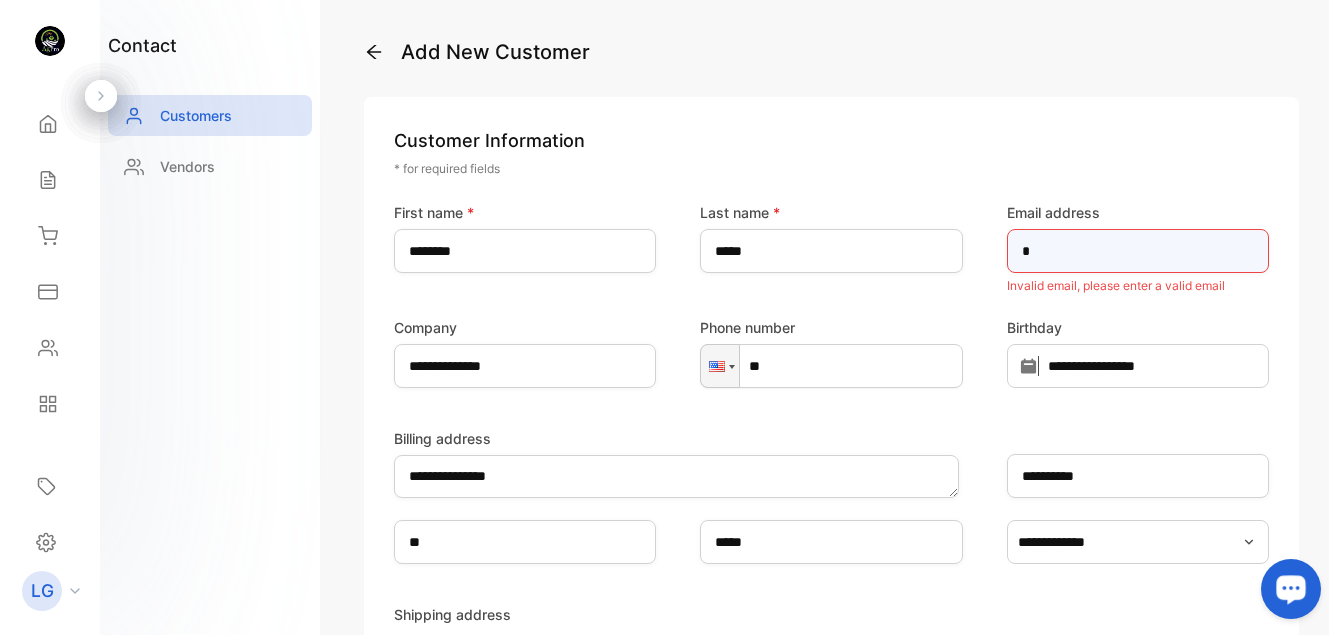 drag, startPoint x: 1046, startPoint y: 267, endPoint x: 919, endPoint y: 269, distance: 127.01575 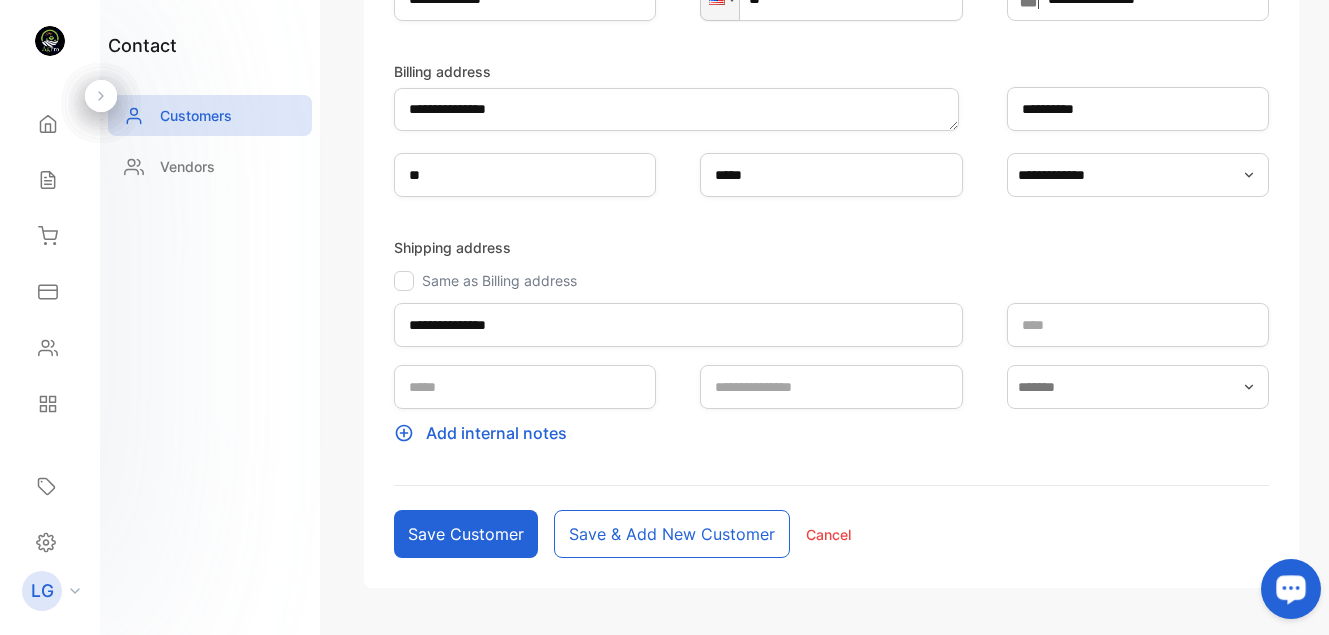 scroll, scrollTop: 406, scrollLeft: 0, axis: vertical 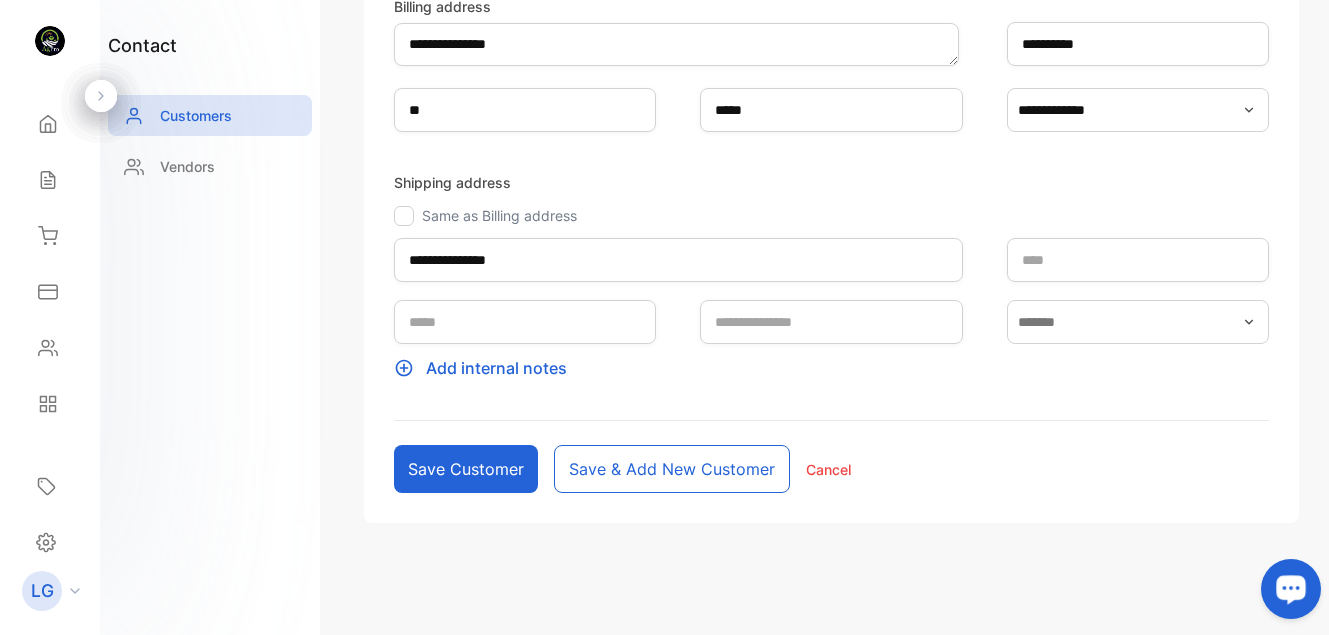 type 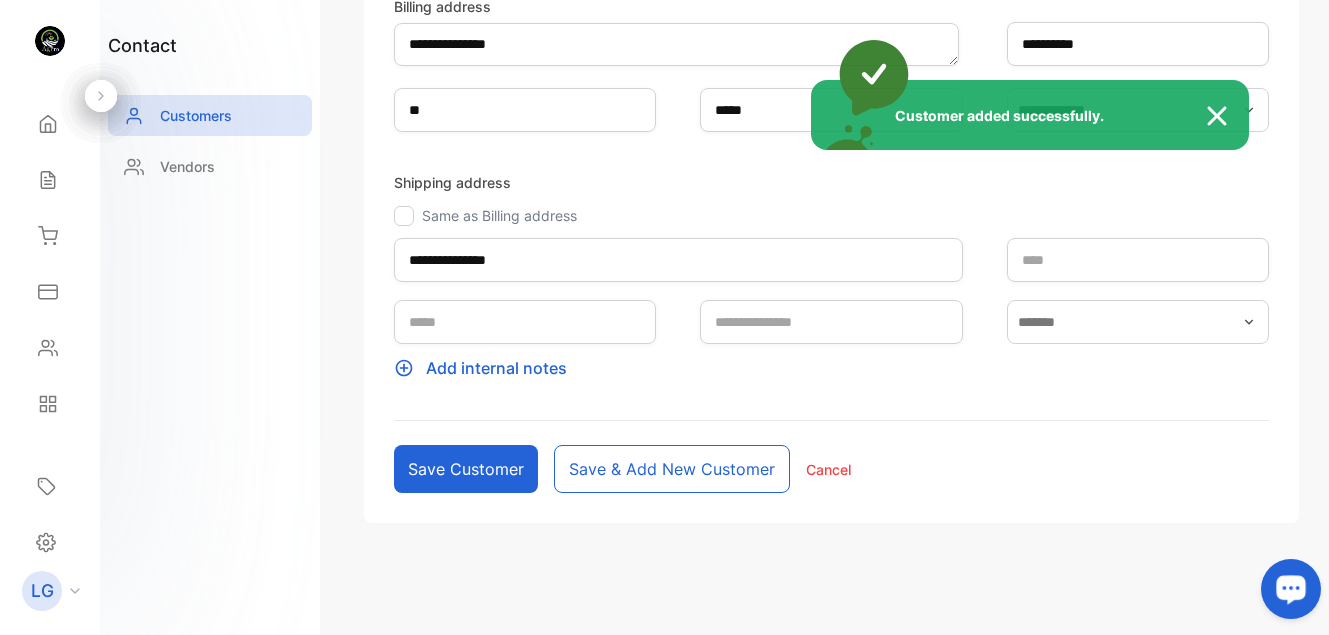 type 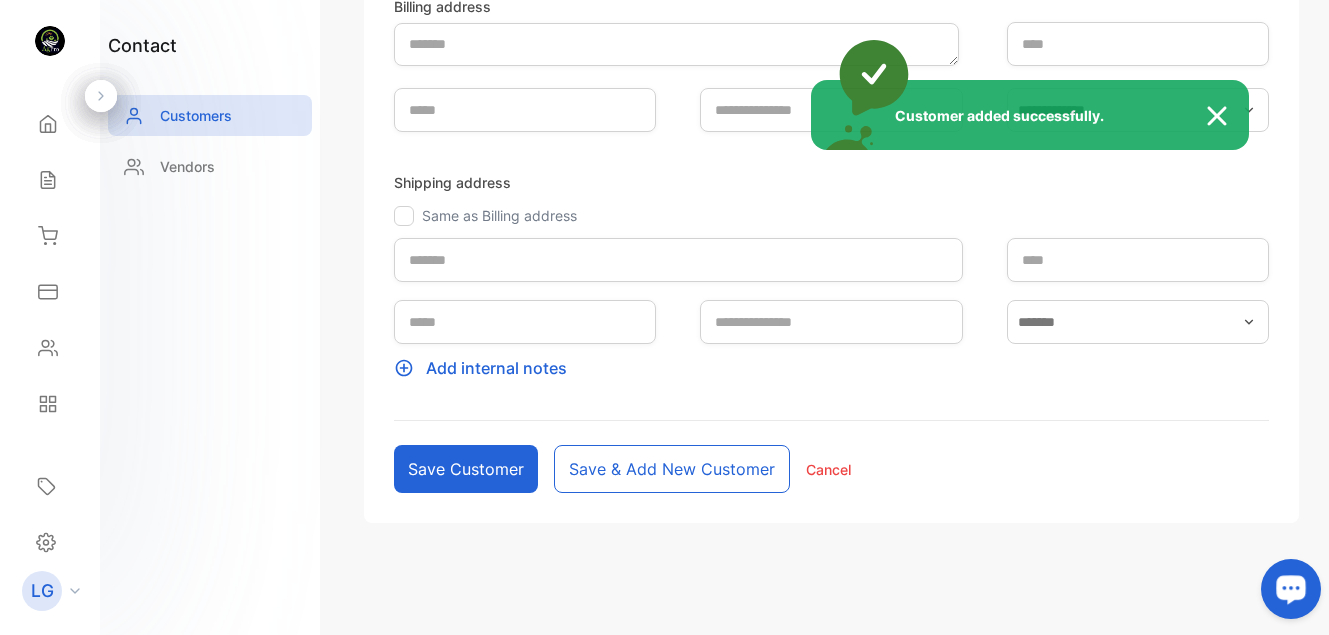 scroll, scrollTop: 354, scrollLeft: 0, axis: vertical 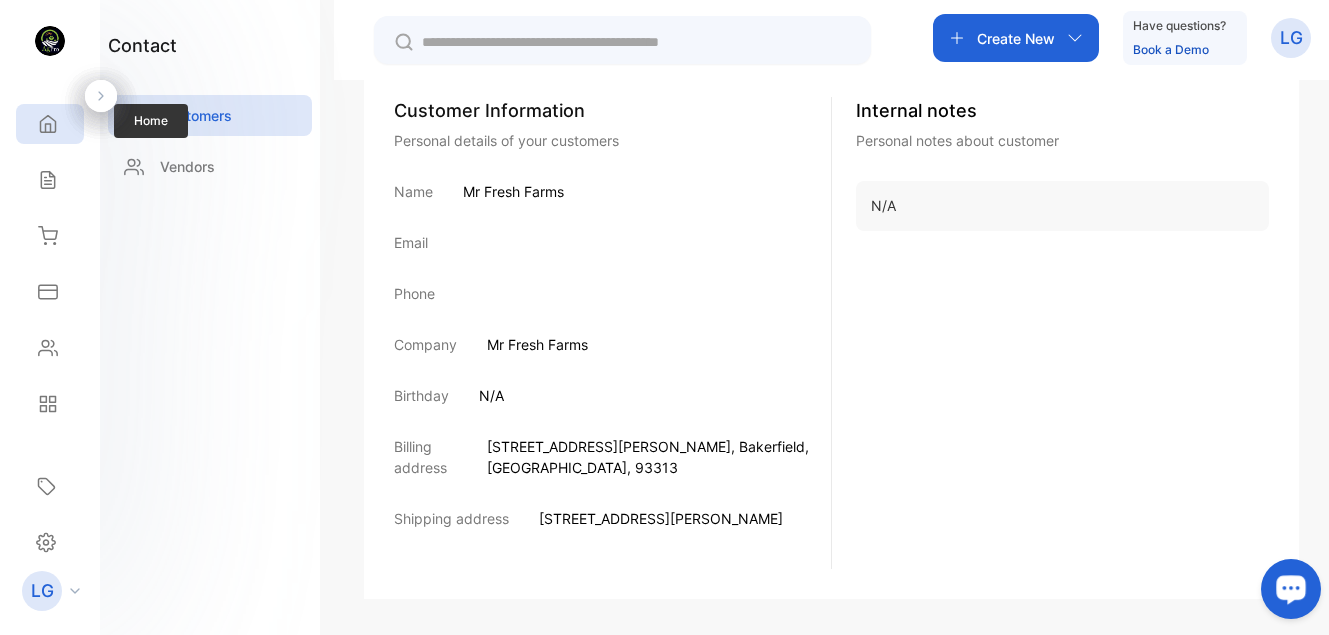 click 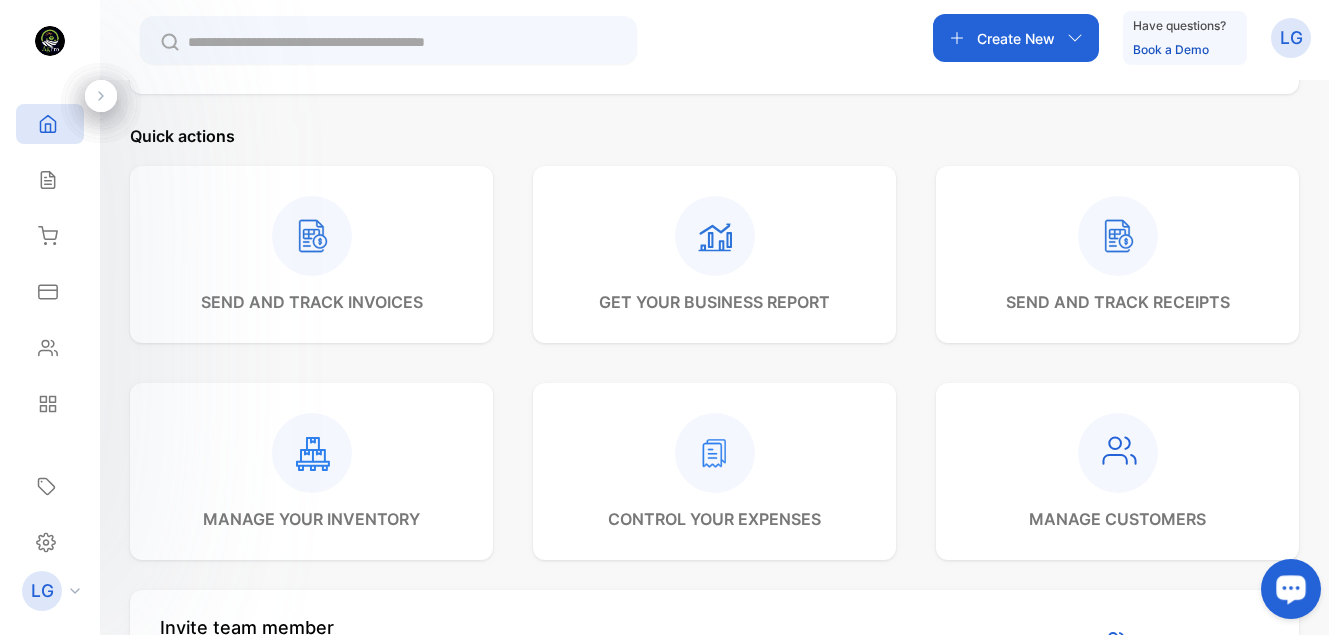 scroll, scrollTop: 547, scrollLeft: 0, axis: vertical 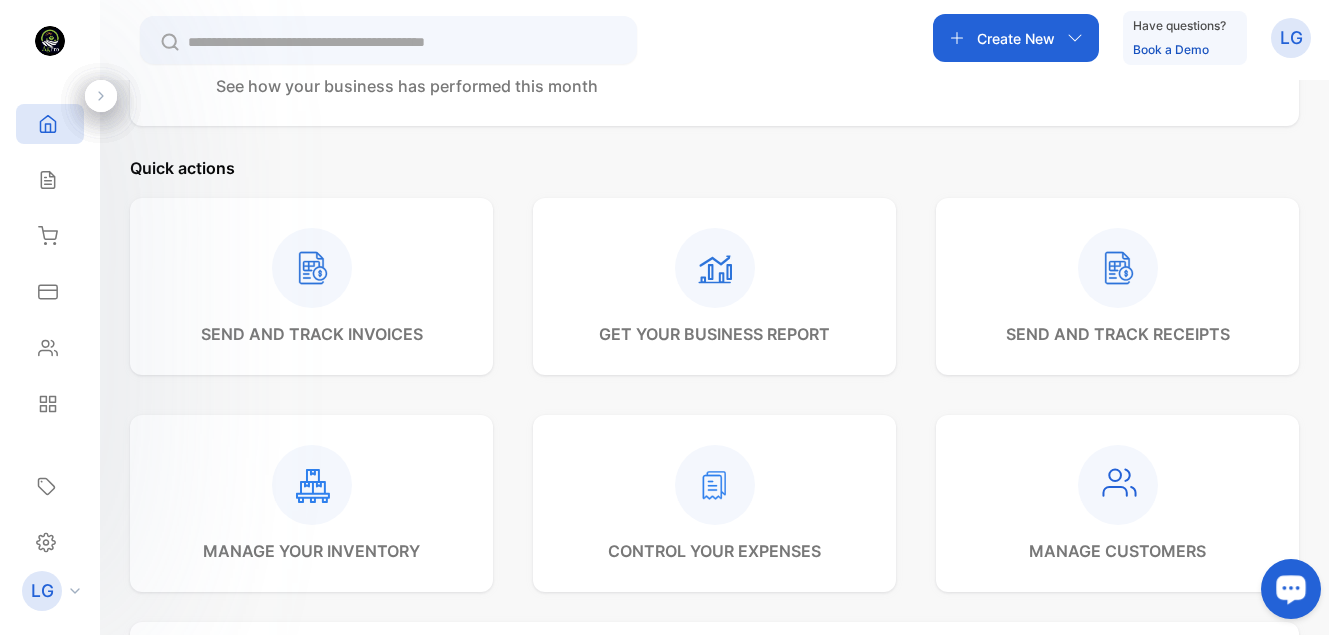 click at bounding box center (312, 268) 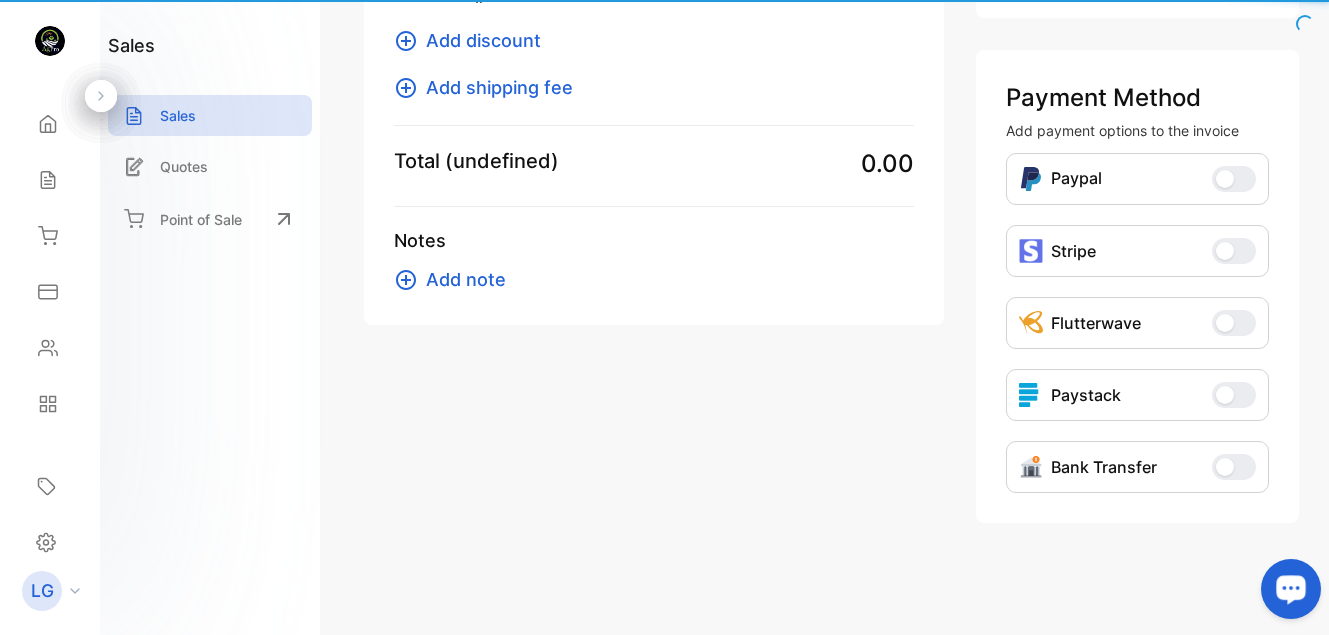 scroll, scrollTop: 376, scrollLeft: 0, axis: vertical 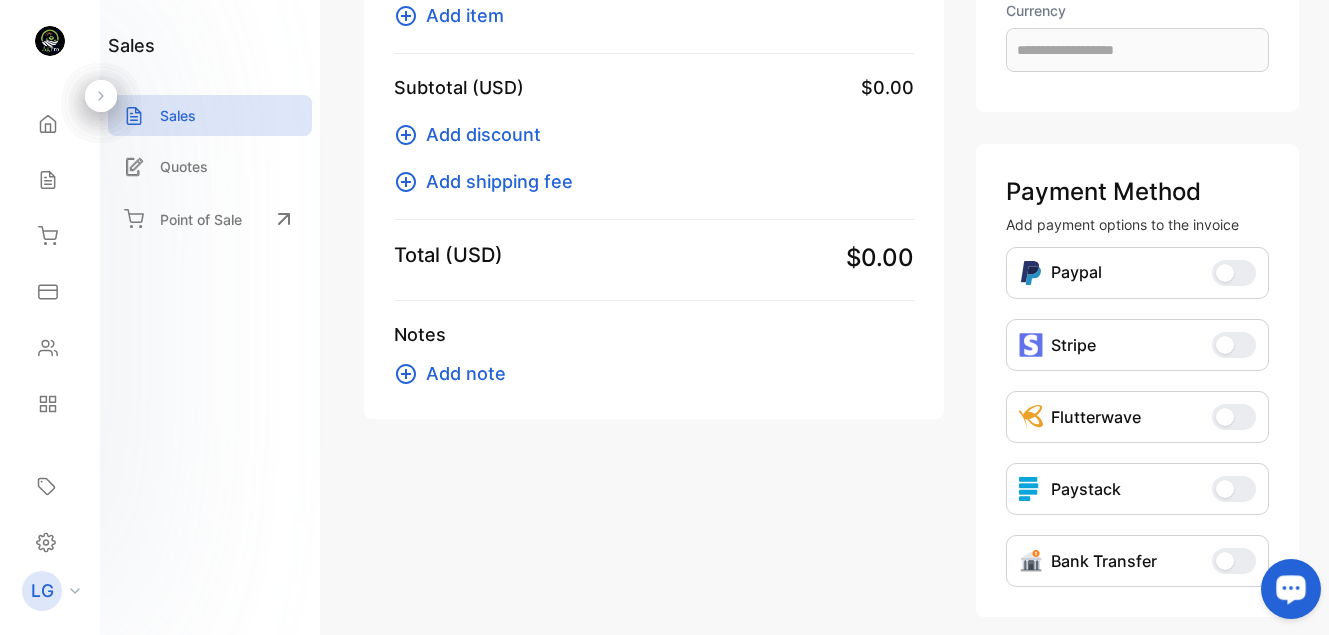 type on "**********" 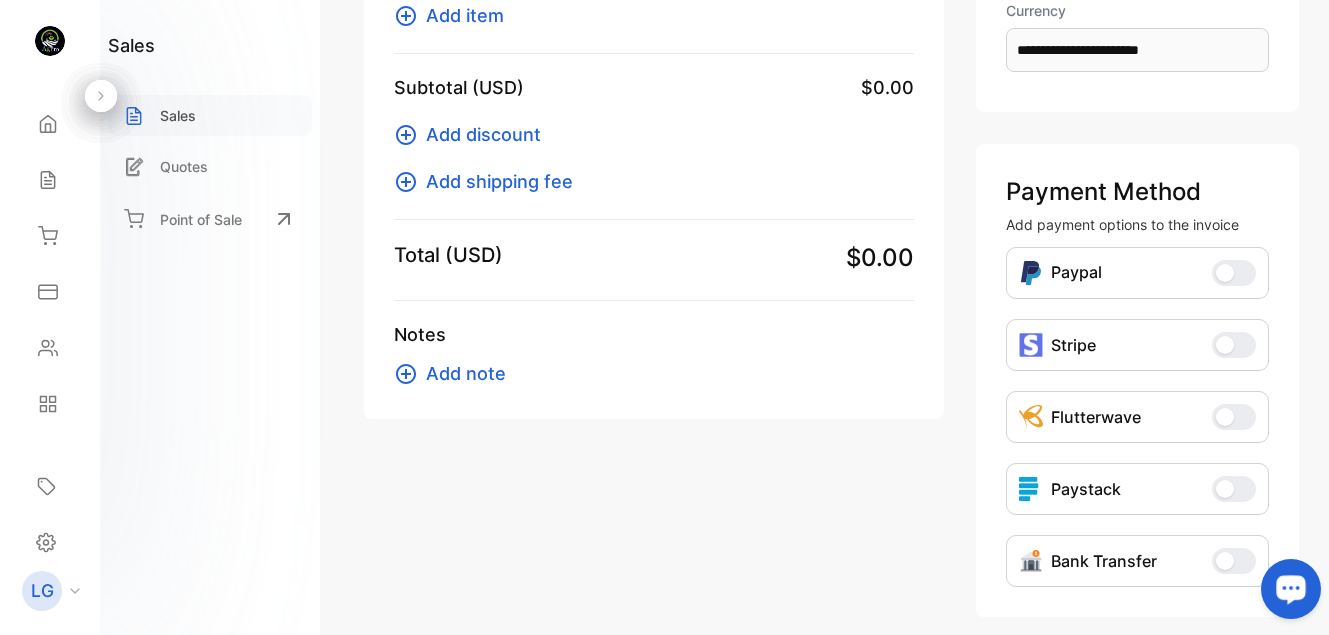 click on "Sales" at bounding box center [210, 115] 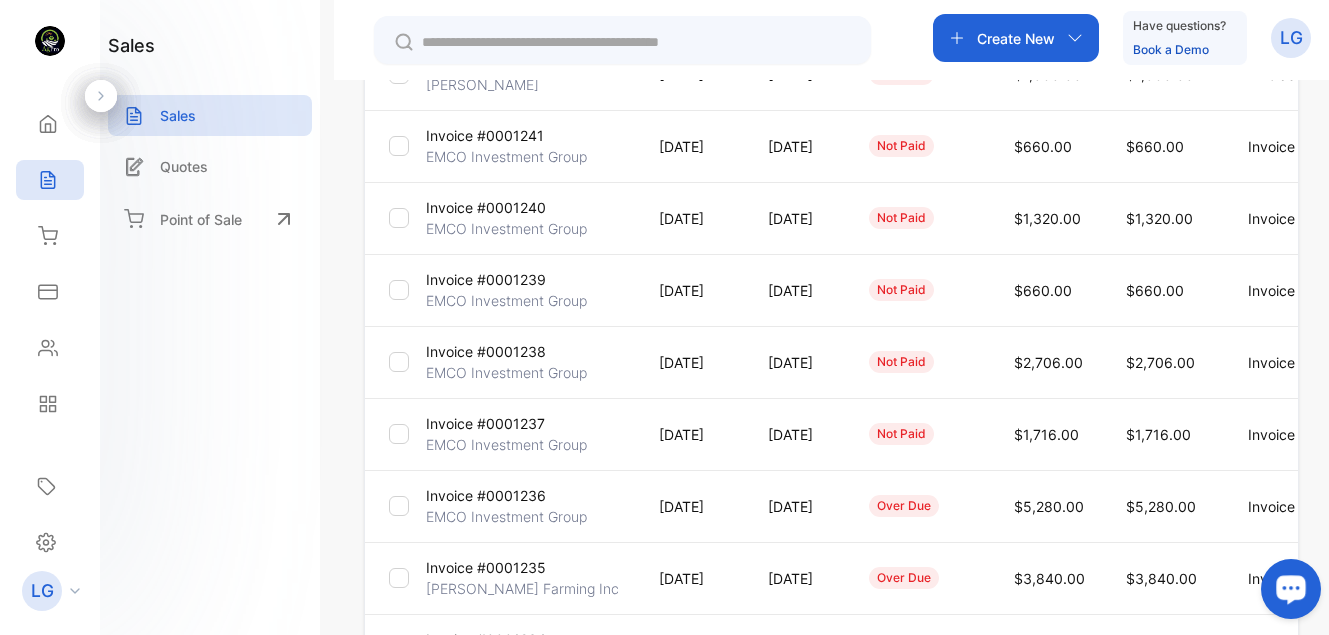scroll, scrollTop: 244, scrollLeft: 0, axis: vertical 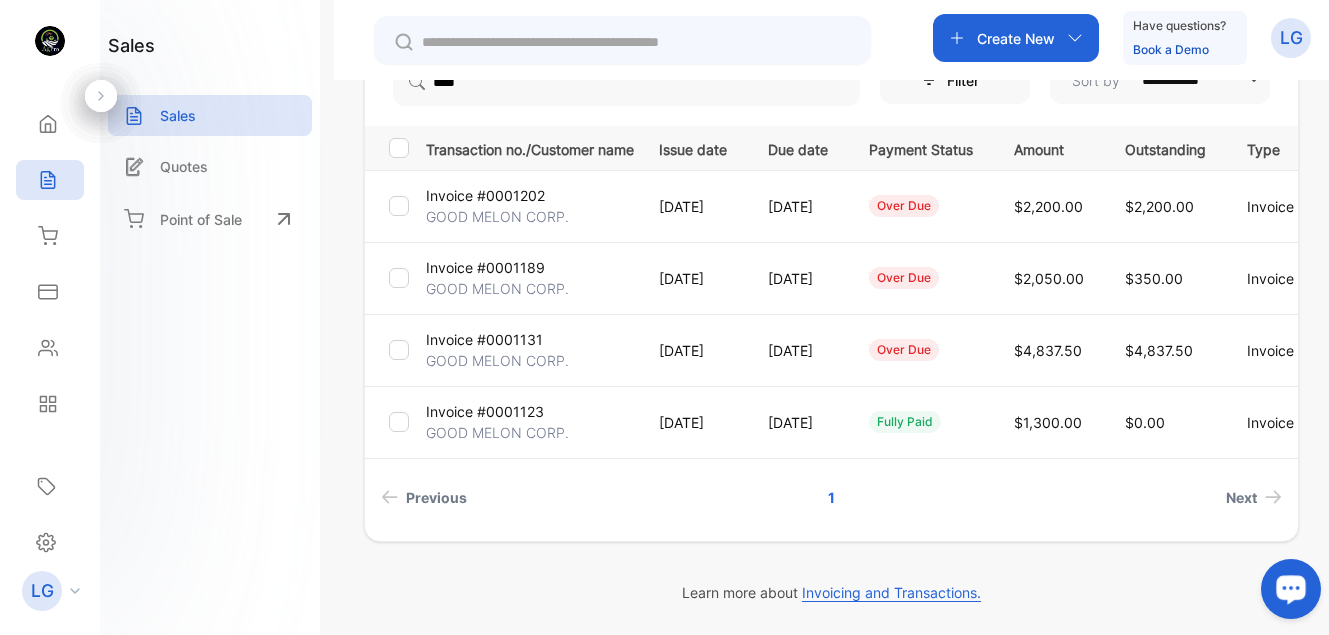click on "Invoice #0001202" at bounding box center (485, 195) 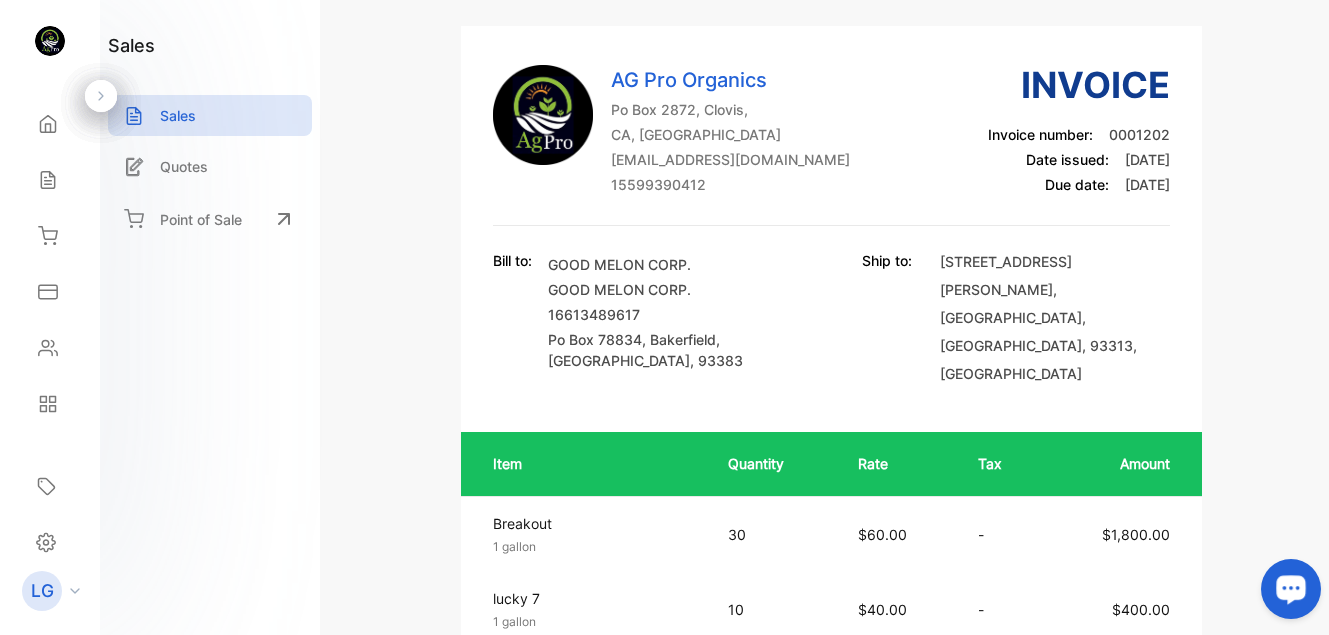 scroll, scrollTop: 0, scrollLeft: 0, axis: both 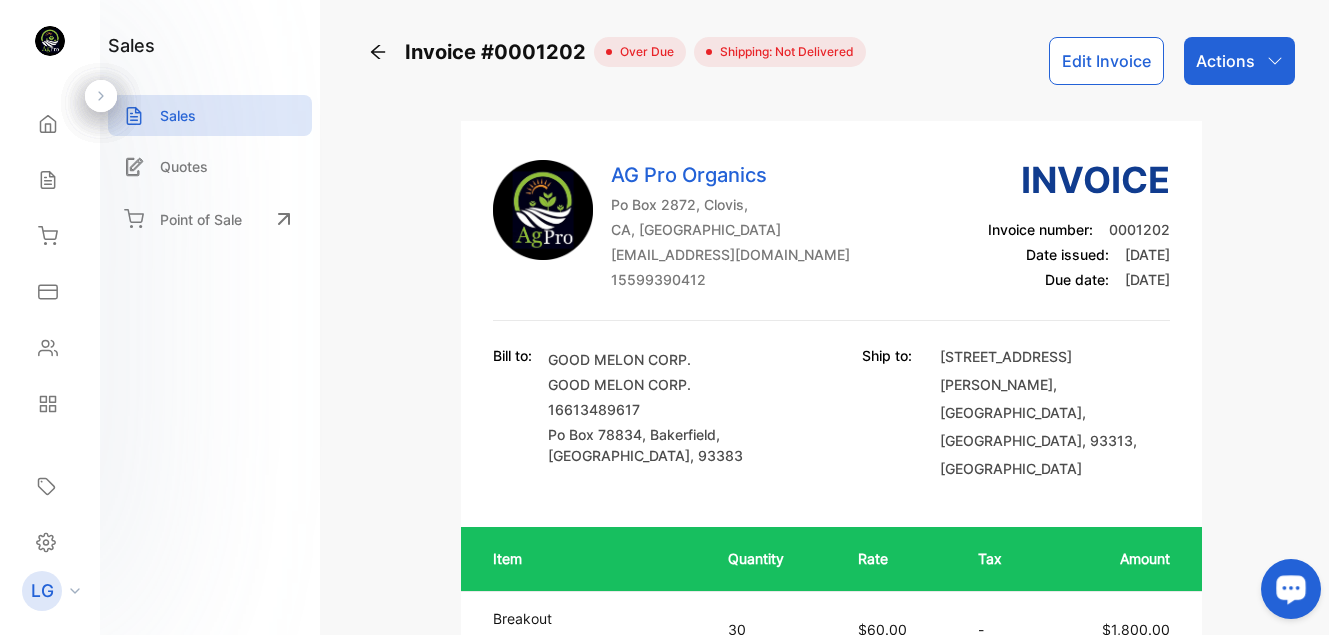 click on "Edit Invoice" at bounding box center (1106, 61) 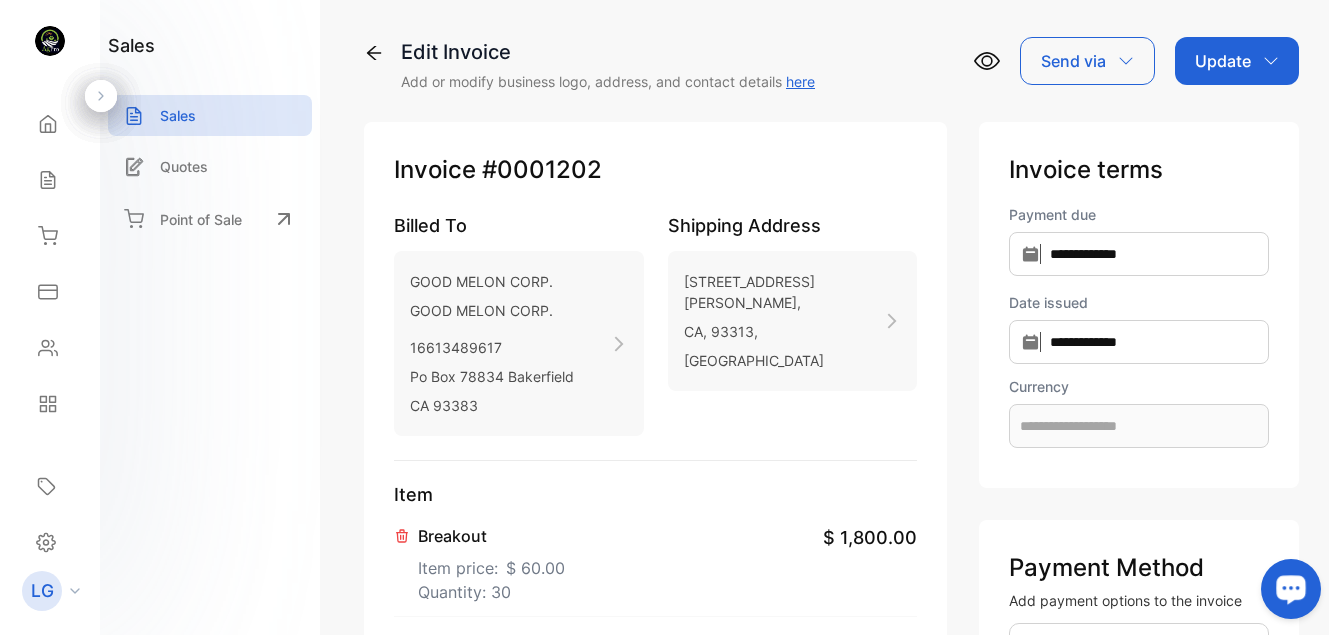 type on "**********" 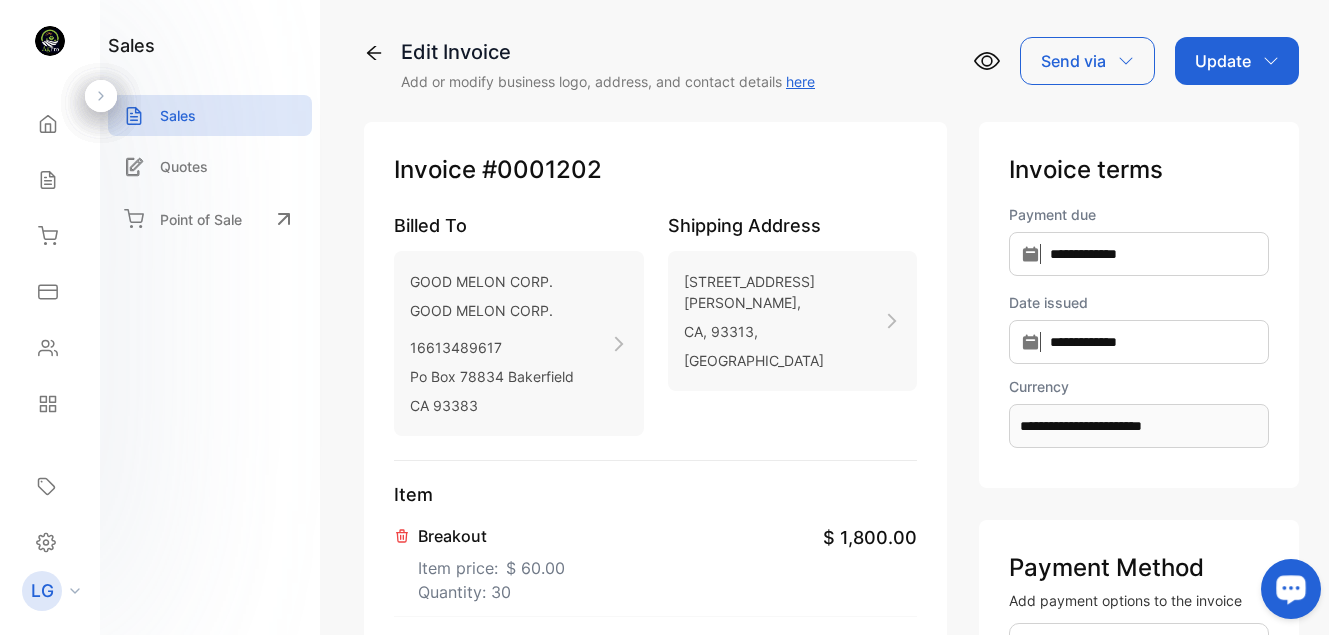 click 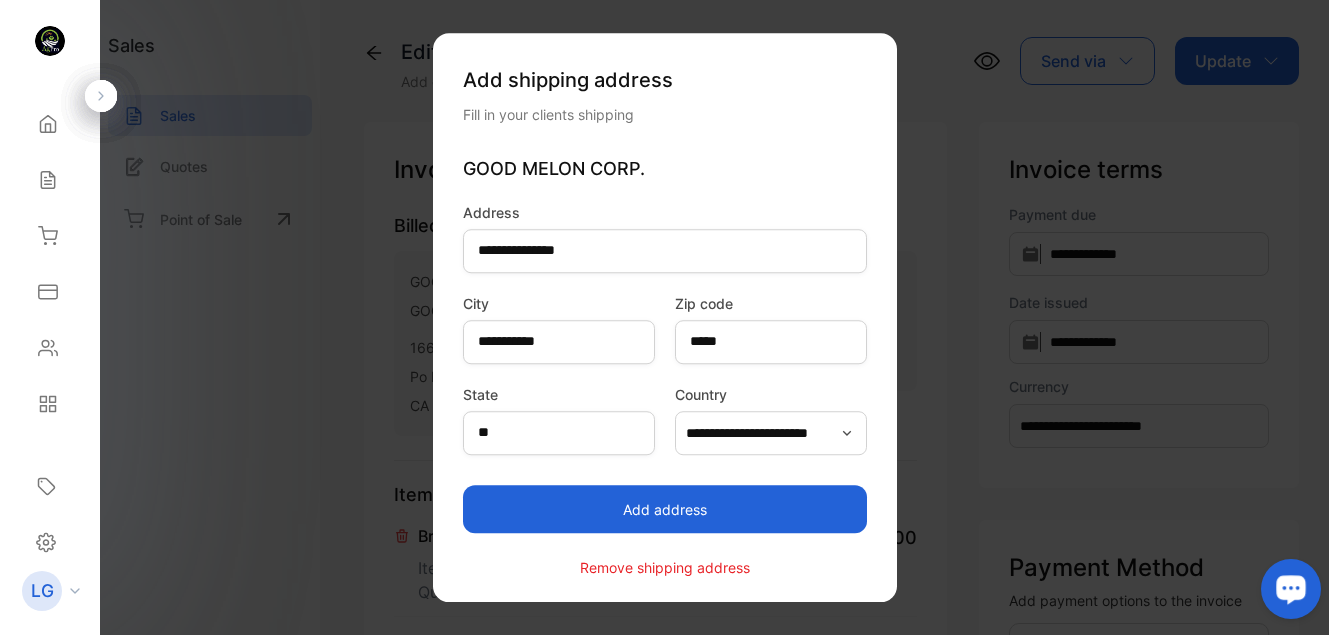 click on "Remove shipping address" at bounding box center (665, 567) 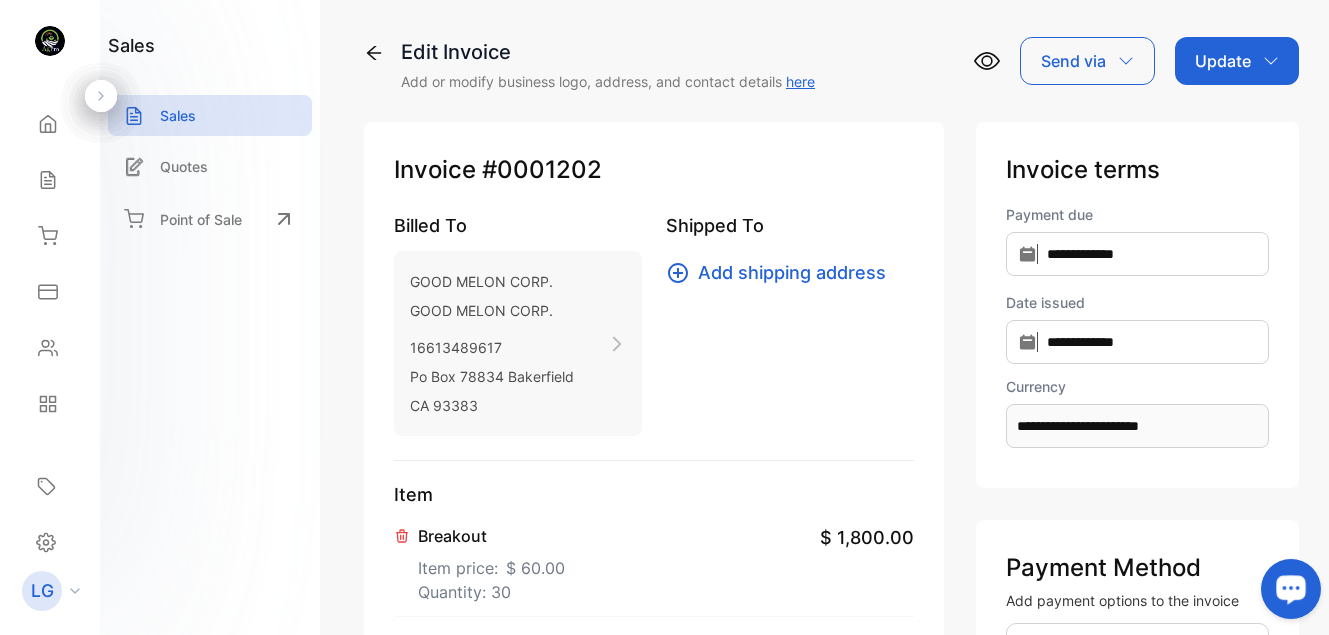 click 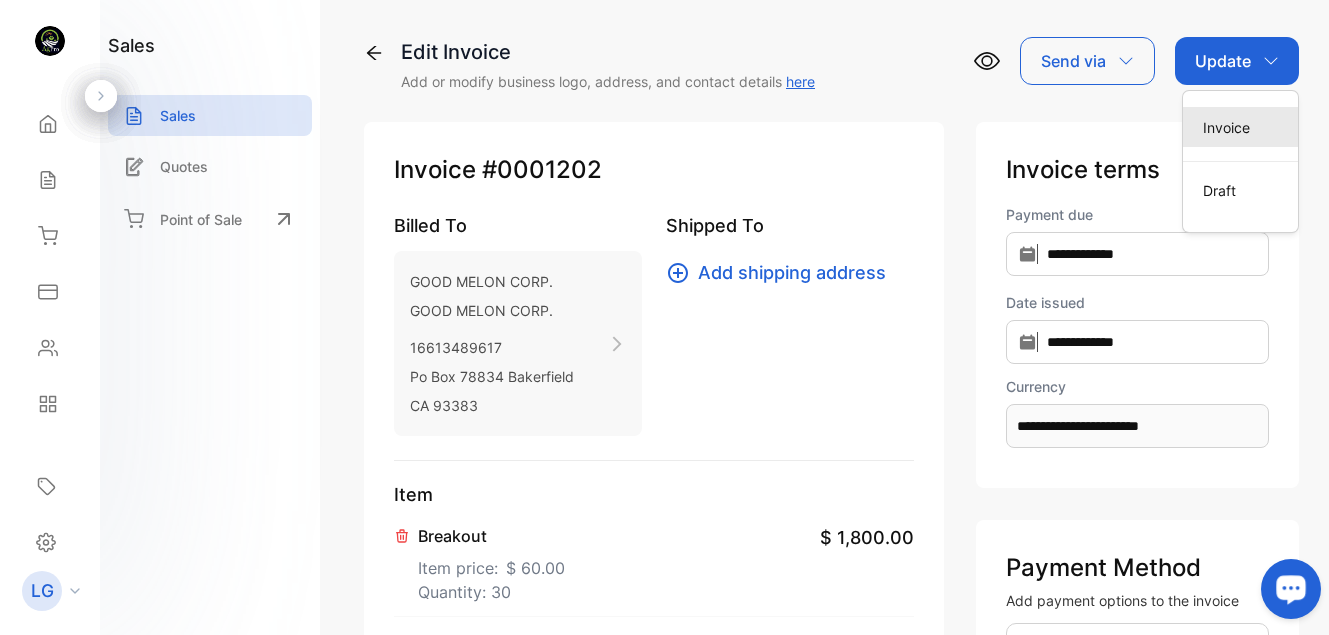 click on "Invoice" at bounding box center (1240, 127) 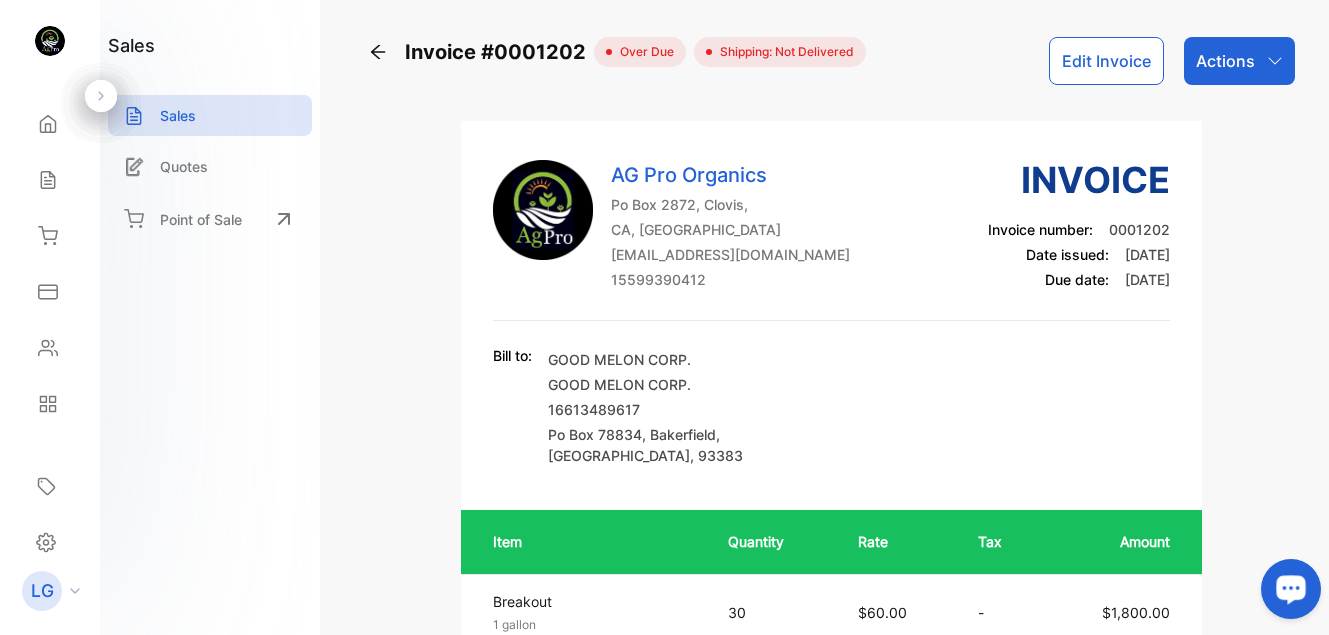 click 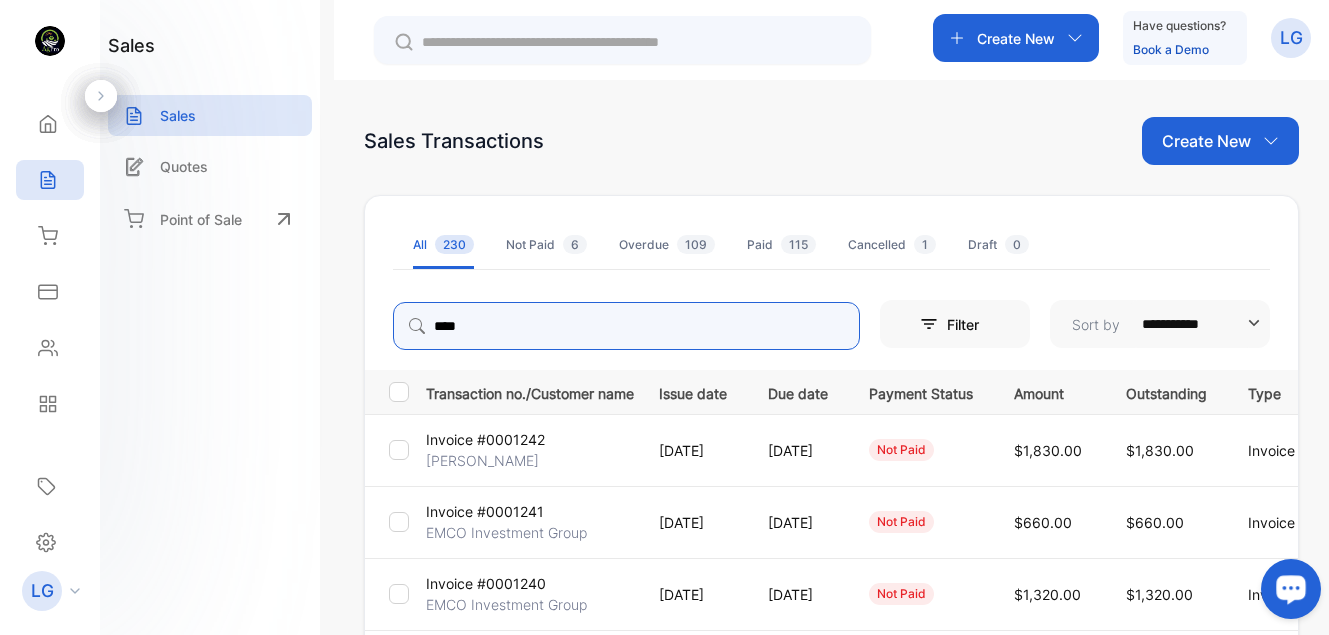 click on "****" at bounding box center [626, 326] 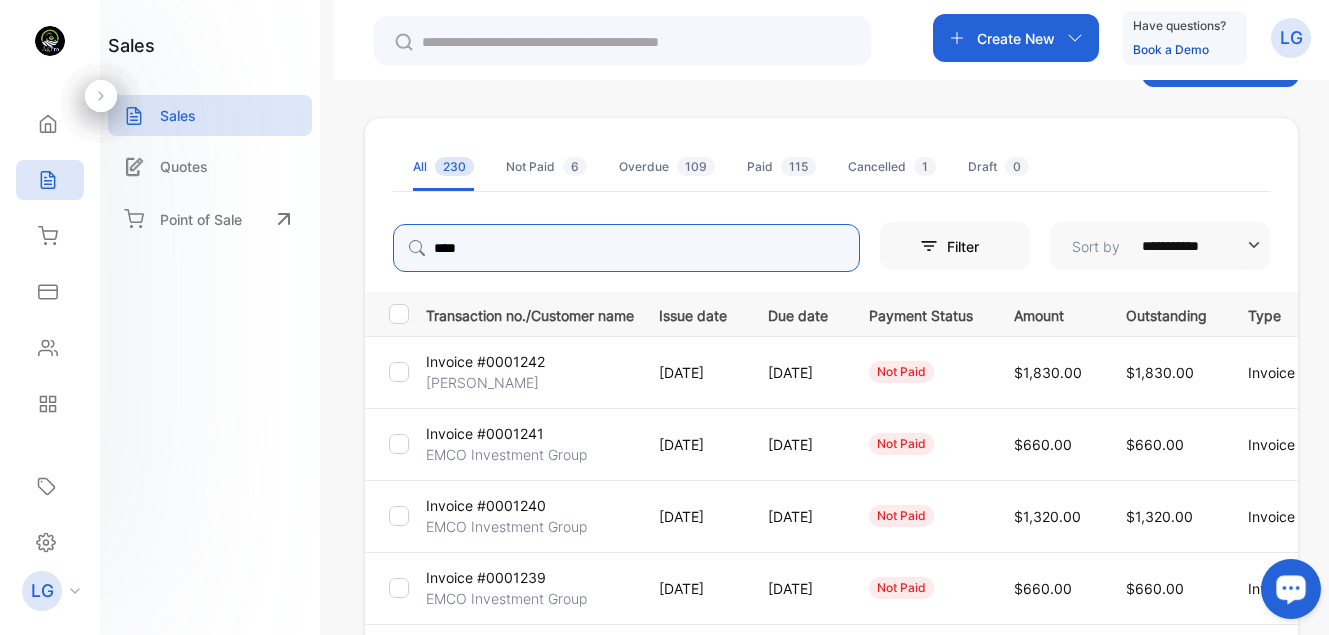 scroll, scrollTop: 0, scrollLeft: 0, axis: both 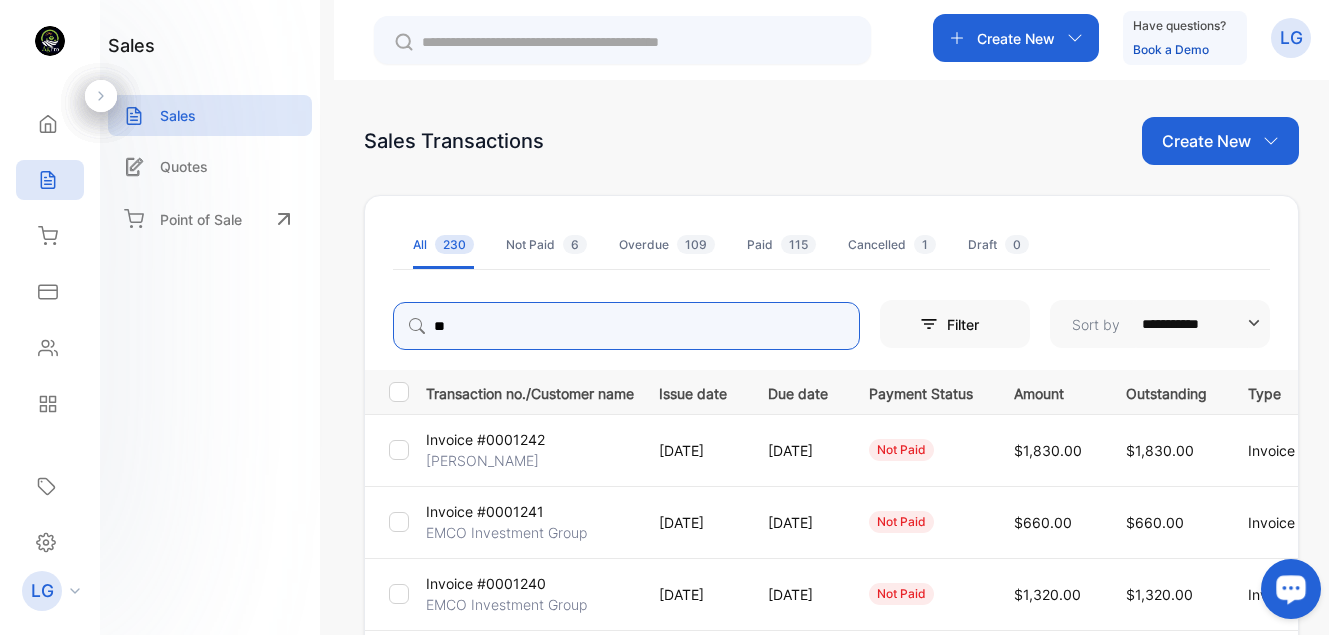 type on "*" 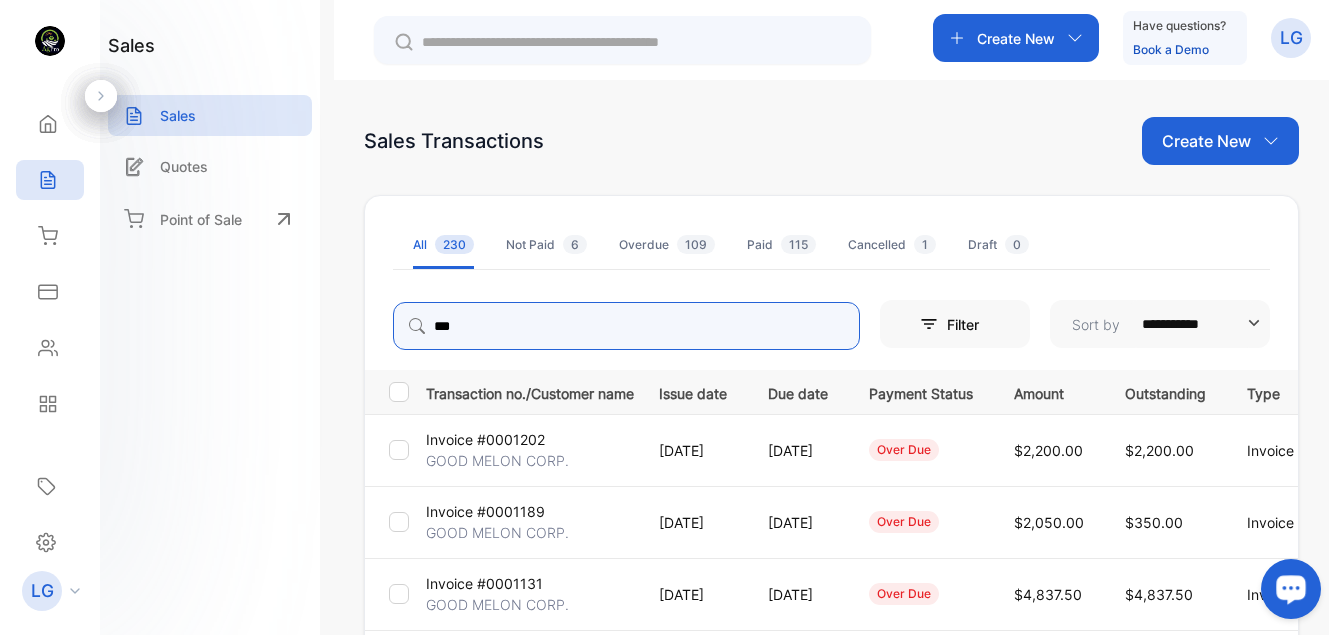 type on "***" 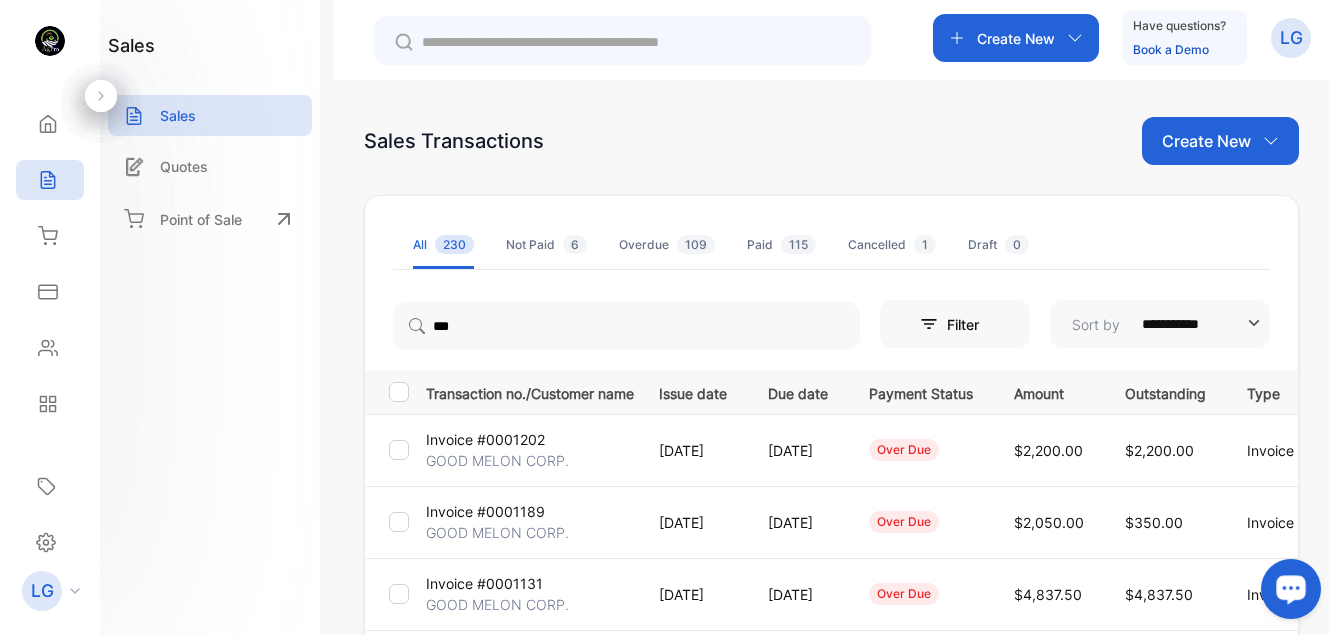 click on "Invoice #0001189" at bounding box center [485, 511] 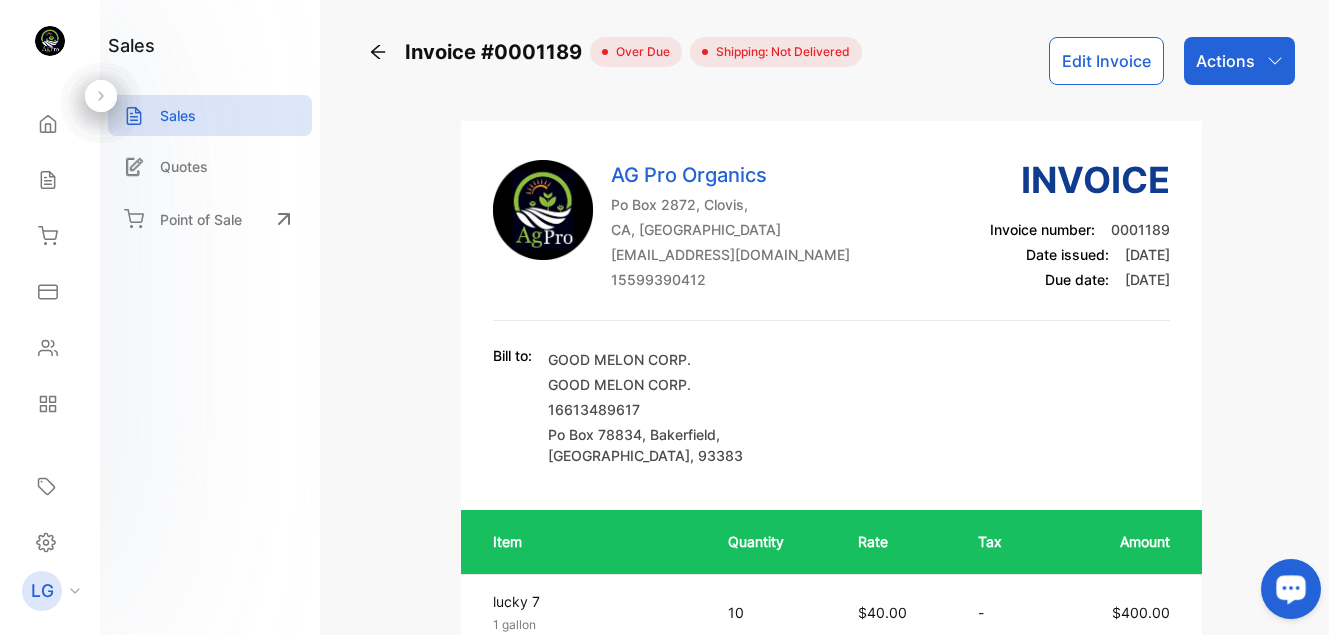 click on "Invoice #0001189   over due Shipping:   Not Delivered Edit Invoice   Actions AG Pro Organics Po Box 2872, Clovis, [GEOGRAPHIC_DATA], [GEOGRAPHIC_DATA] [EMAIL_ADDRESS][DOMAIN_NAME] 15599390412 Invoice Invoice number:  0001189 Date issued:  [DATE] Due date:  [DATE] Bill to: GOOD MELON CORP. GOOD MELON CORP. 16613489617 Po Box 78834  , [GEOGRAPHIC_DATA] Item Quantity Rate Tax Amount lucky 7 1 gallon Unit price:    $40.00 10 $40.00 - $400.00 Breakout 1 gallon Unit price:    $60.00 28 $60.00 - $1,650.00 Subtotal (USD) $2,050.00 Total Due (USD) $2,050.00 Paid (USD) $1,700.00 Balance (USD) $350.00 Statement of account Payment History Detailed statement of account for GOOD MELON CORP. Invoice / Receipt Due date Total amount Amount due #0001123 [DATE] $1,300.00 $0.00 #0001131 [DATE] $4,837.50 $4,837.50 #0001189 [DATE] $2,050.00 $350.00 #0001202 [DATE] $2,200.00 $2,200.00 Total invoices amount $10,387.50 Total amount due $7,387.50 Powered by" at bounding box center (831, 900) 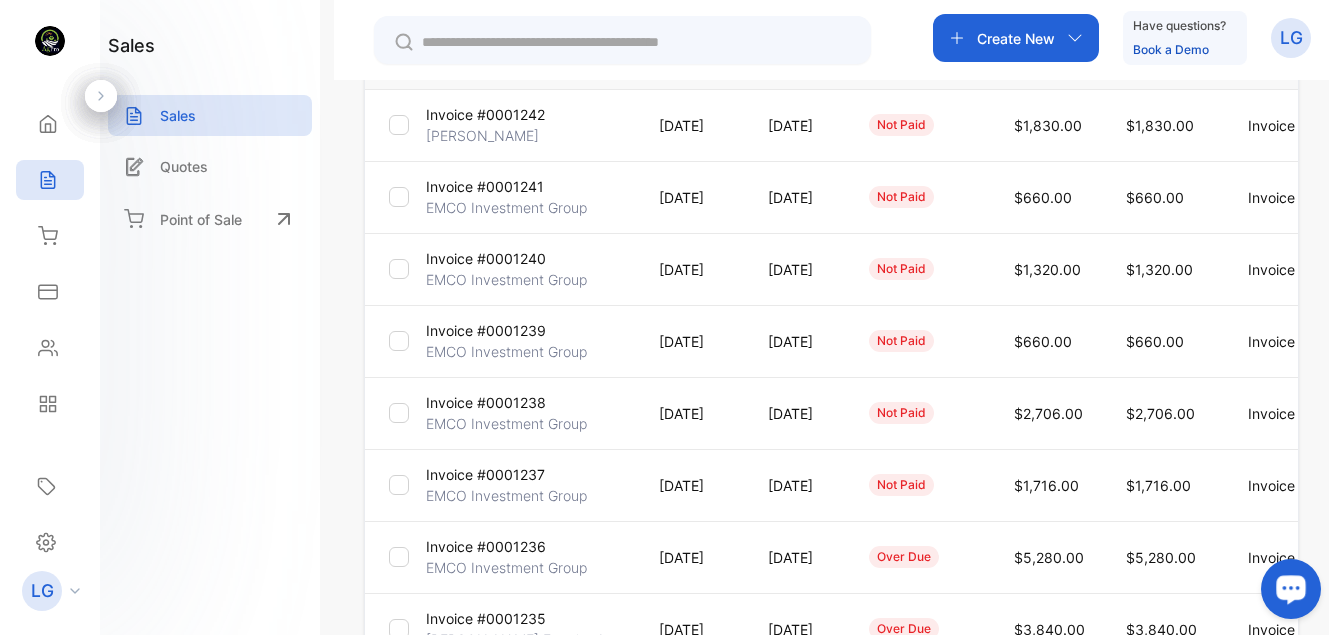 scroll, scrollTop: 244, scrollLeft: 0, axis: vertical 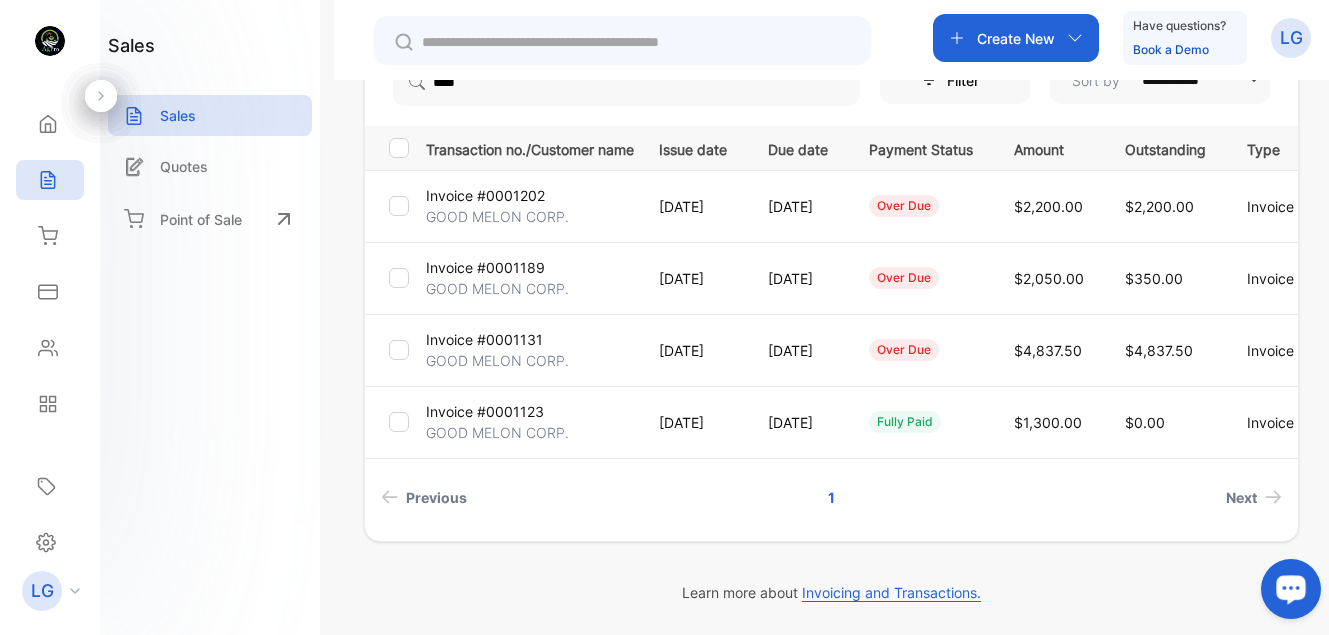 click on "Invoice #0001123" at bounding box center (485, 411) 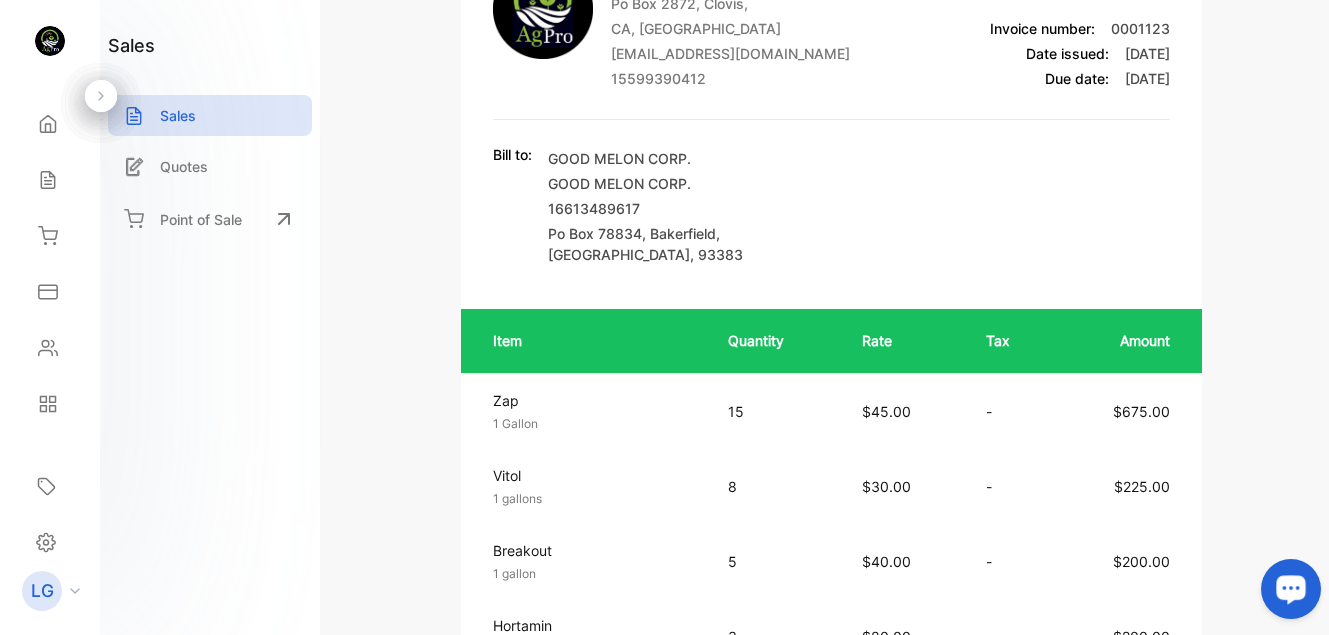 scroll, scrollTop: 0, scrollLeft: 0, axis: both 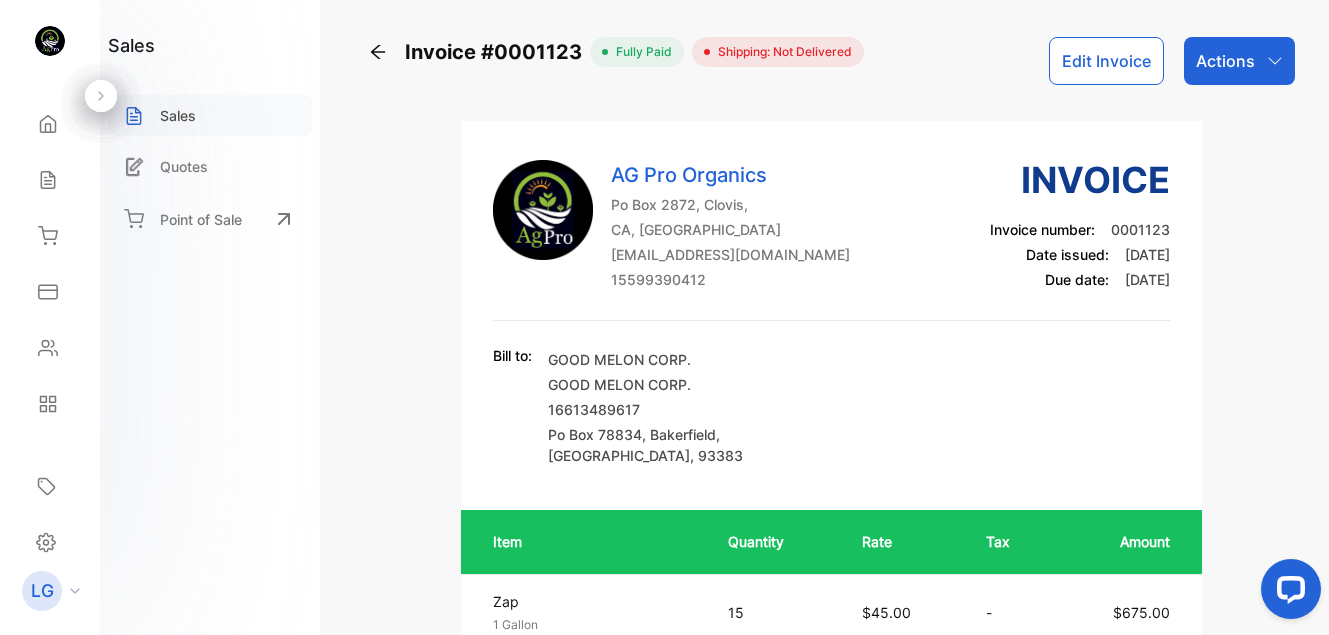 click on "Sales" at bounding box center [210, 115] 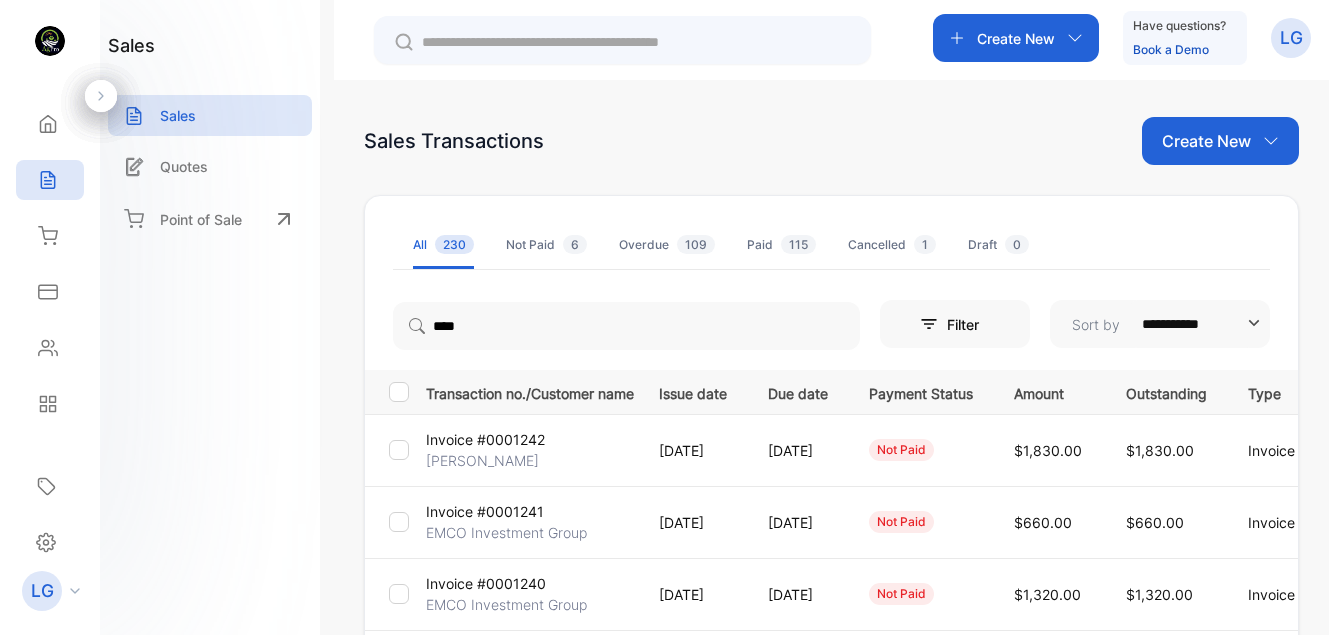 scroll, scrollTop: 0, scrollLeft: 0, axis: both 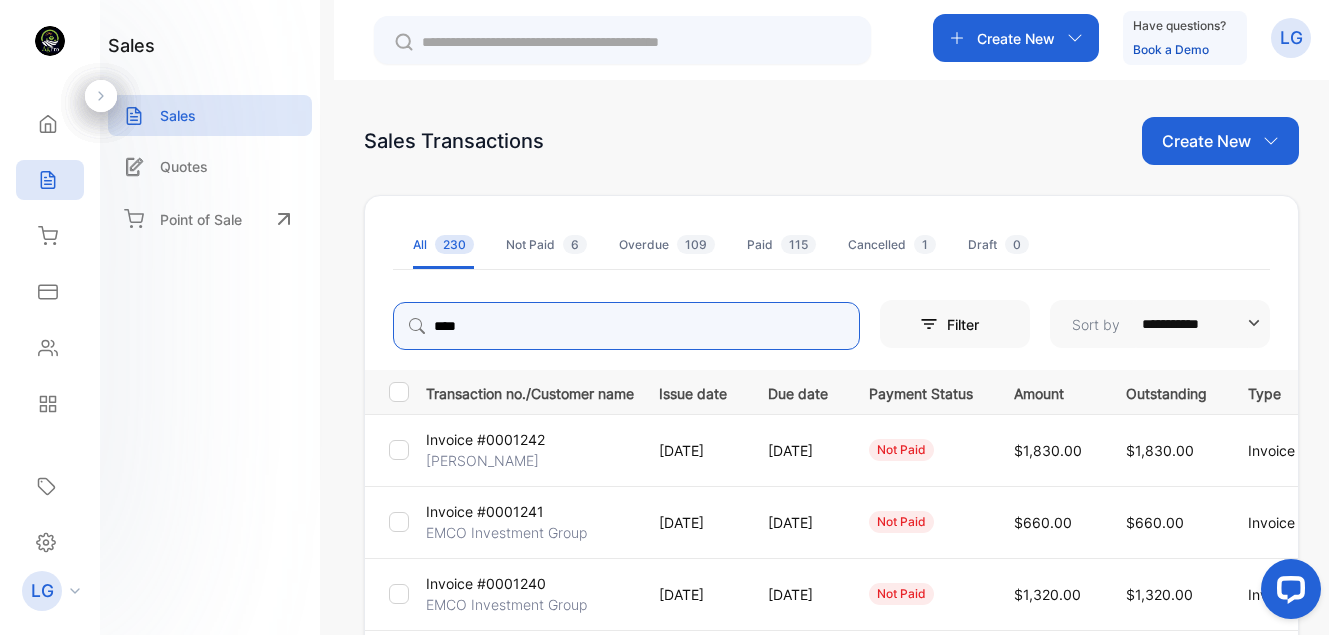 click on "****" at bounding box center [626, 326] 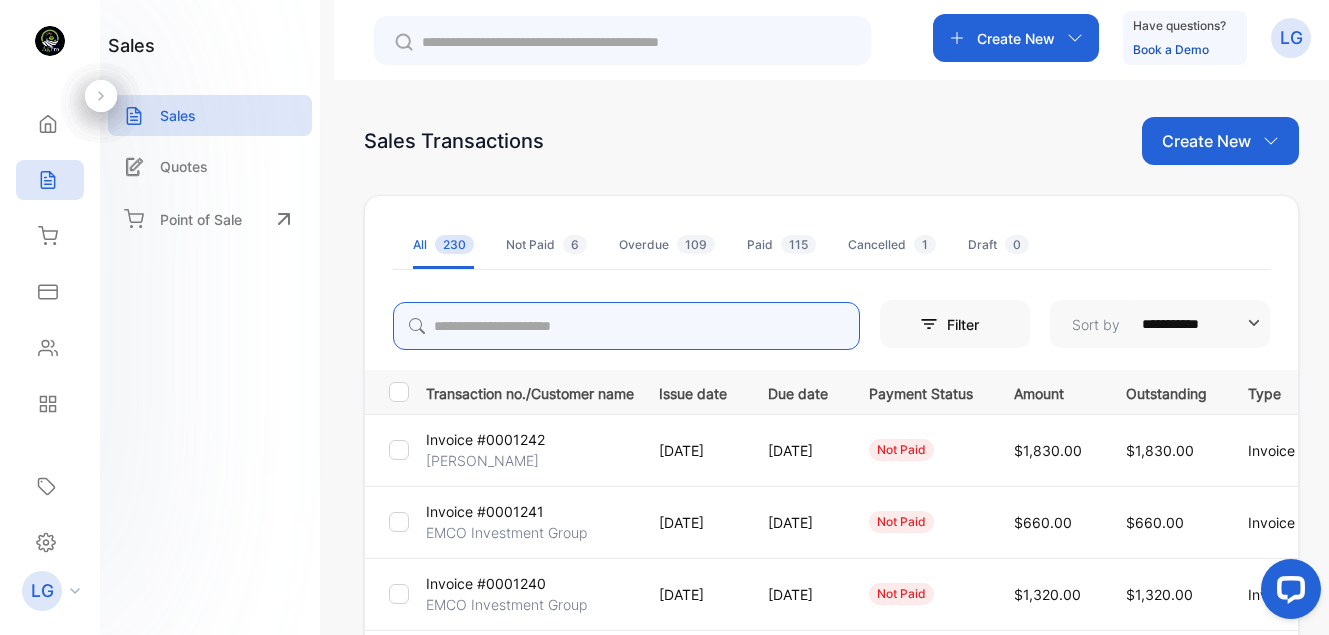 click at bounding box center [626, 326] 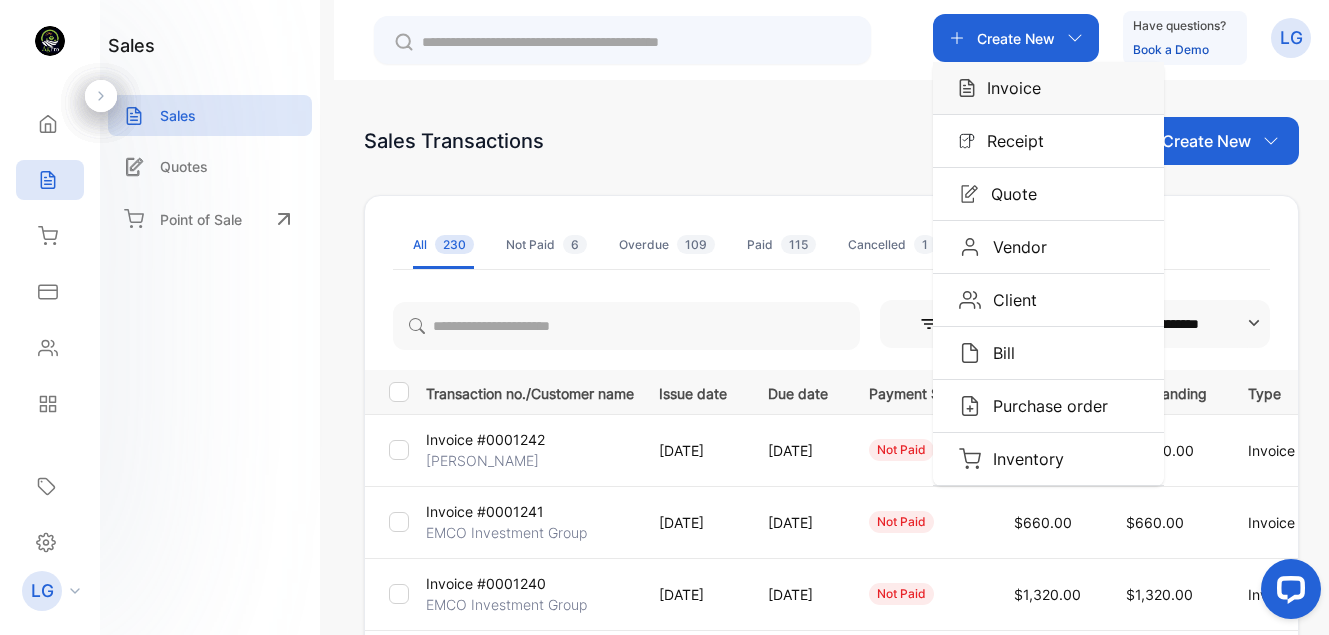 click on "Invoice" at bounding box center (1008, 88) 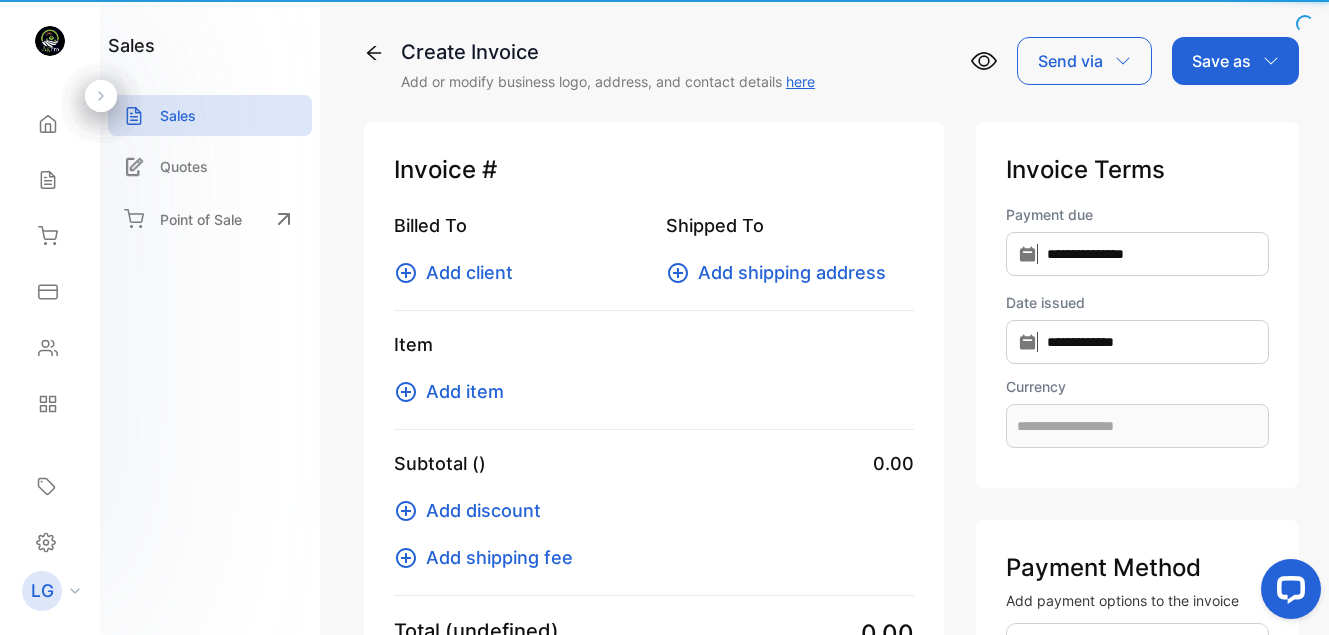 type on "**********" 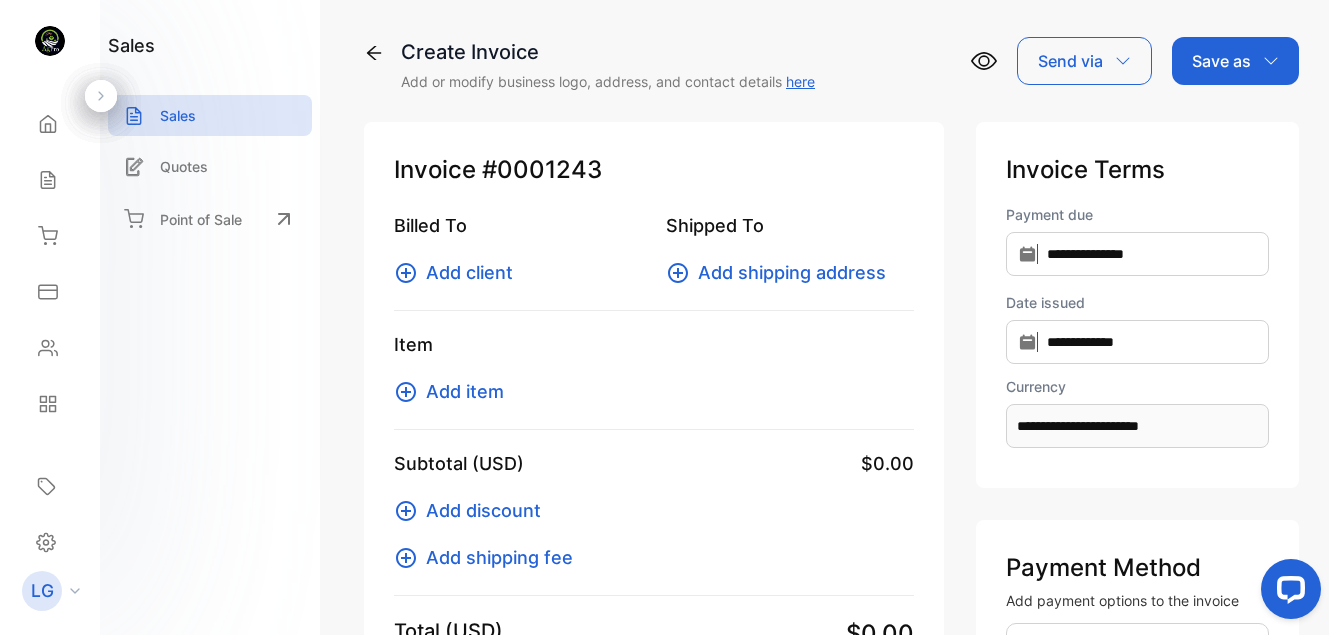 click on "Add client" at bounding box center [469, 272] 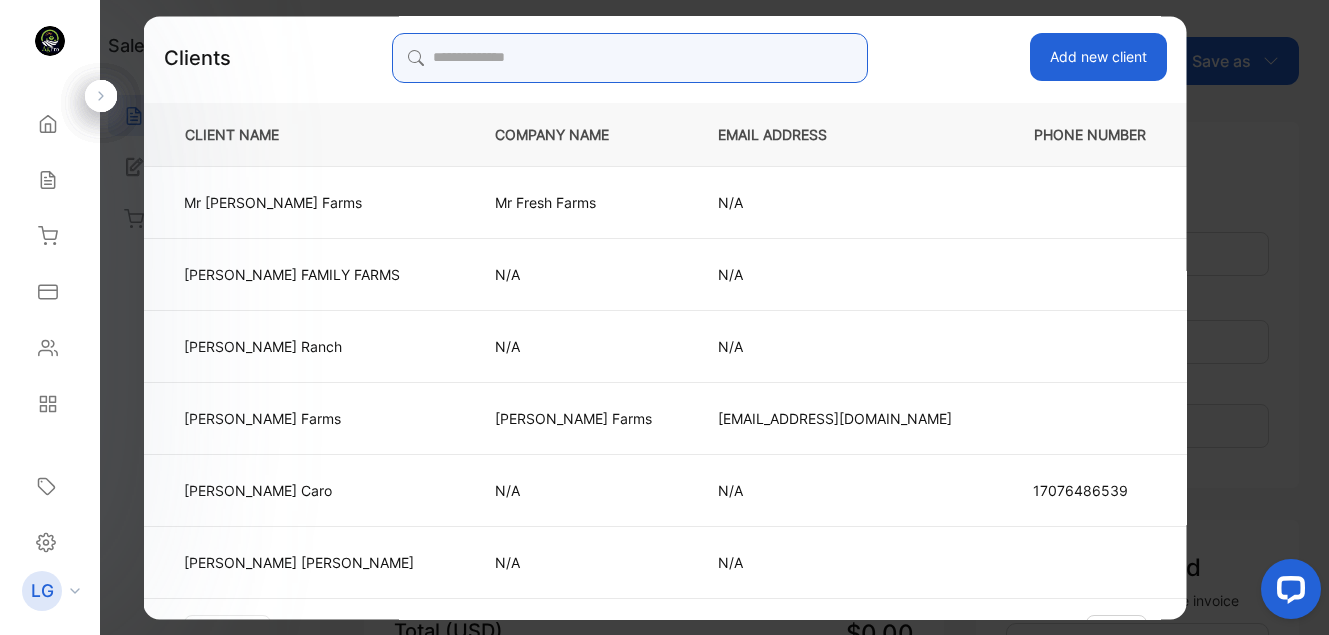 click at bounding box center [629, 58] 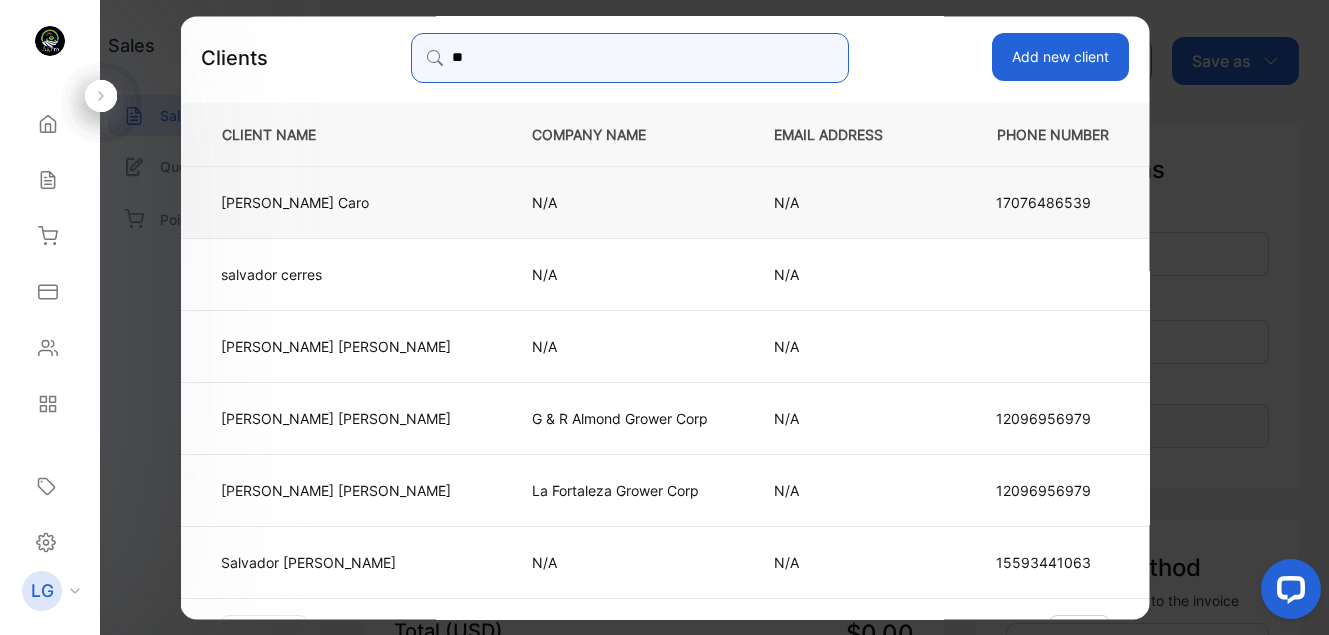 type on "**" 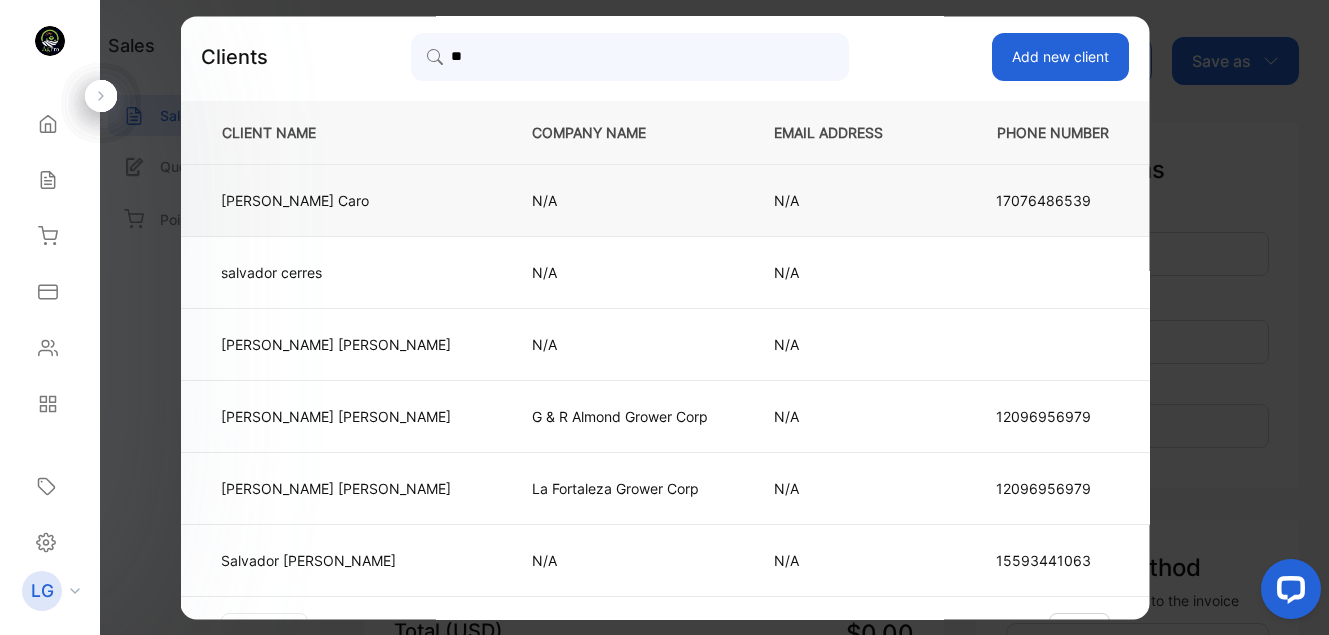 click on "[PERSON_NAME]" at bounding box center [335, 200] 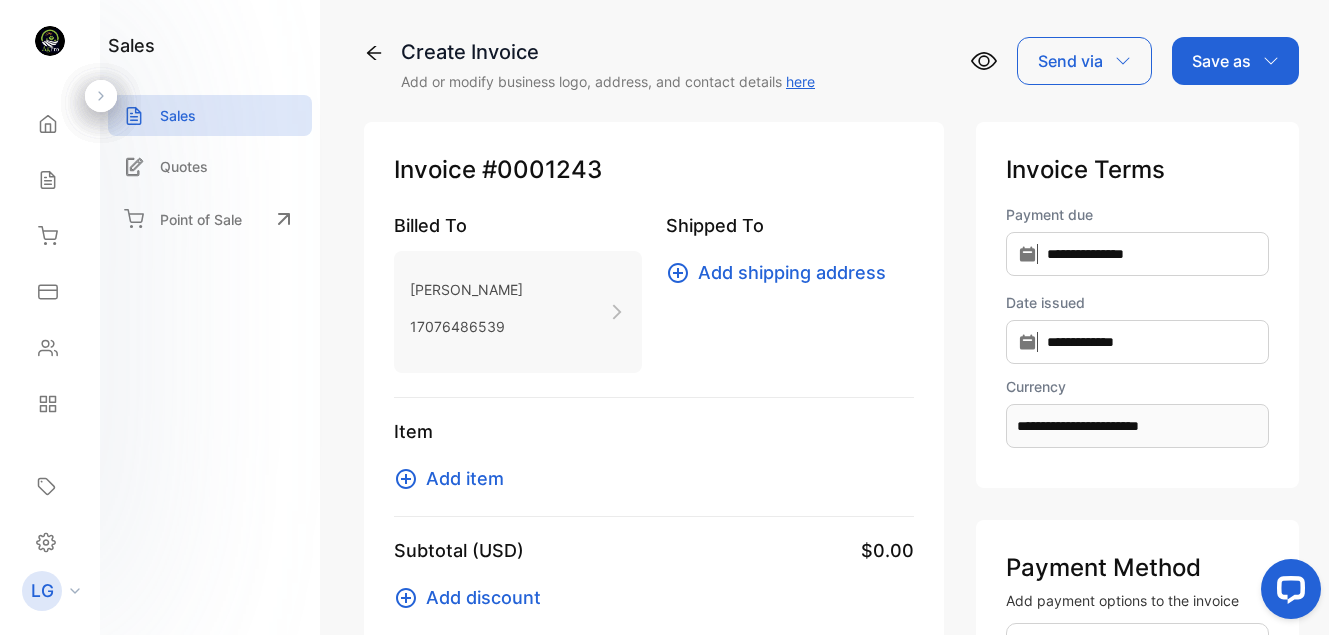 click on "Add item" at bounding box center (465, 478) 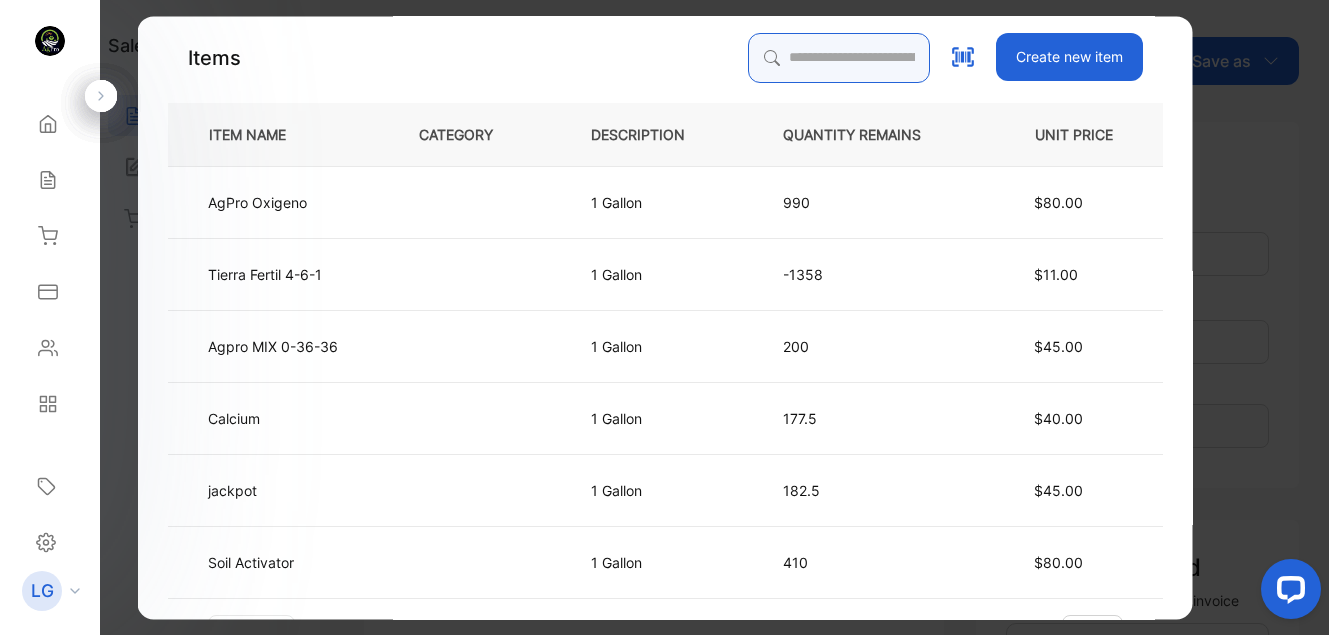 click at bounding box center (838, 58) 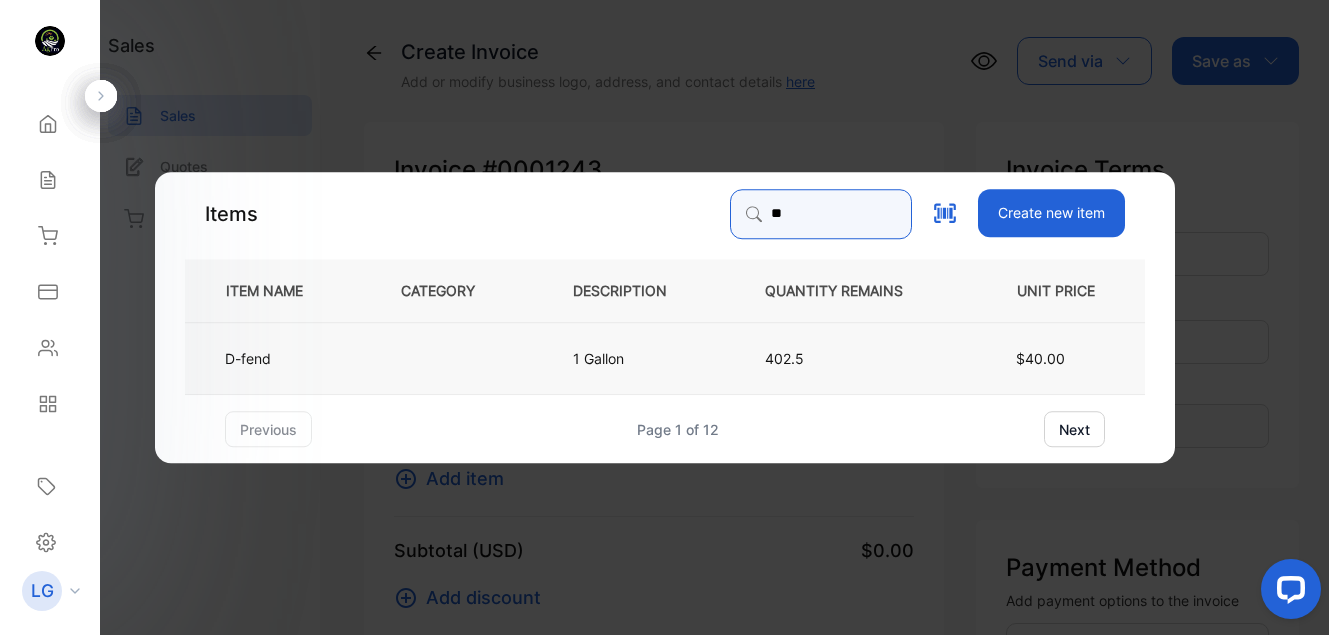 type on "**" 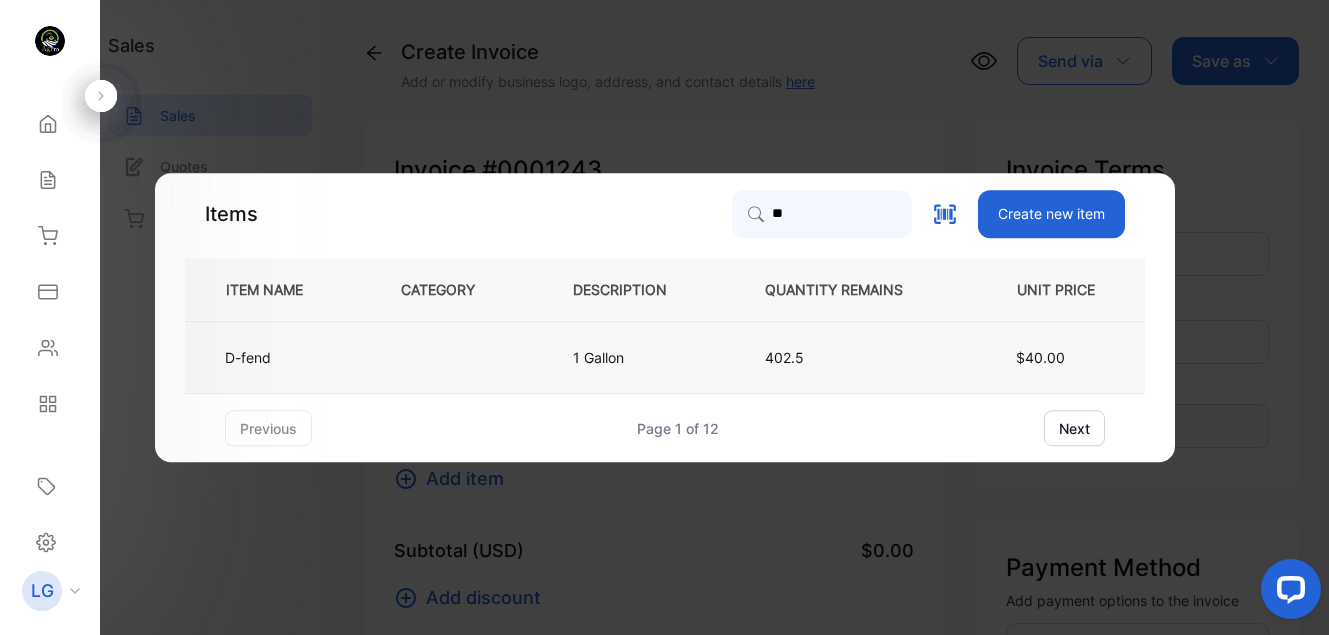 click on "D-fend" at bounding box center (276, 358) 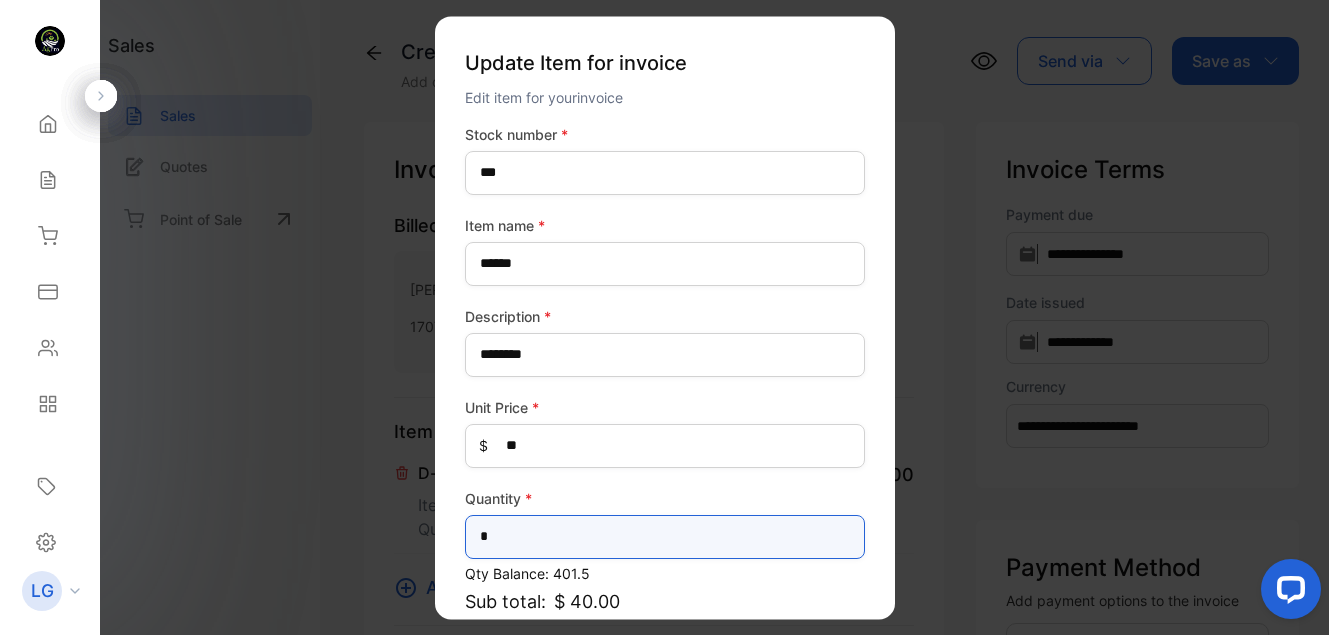 click on "*" at bounding box center (665, 537) 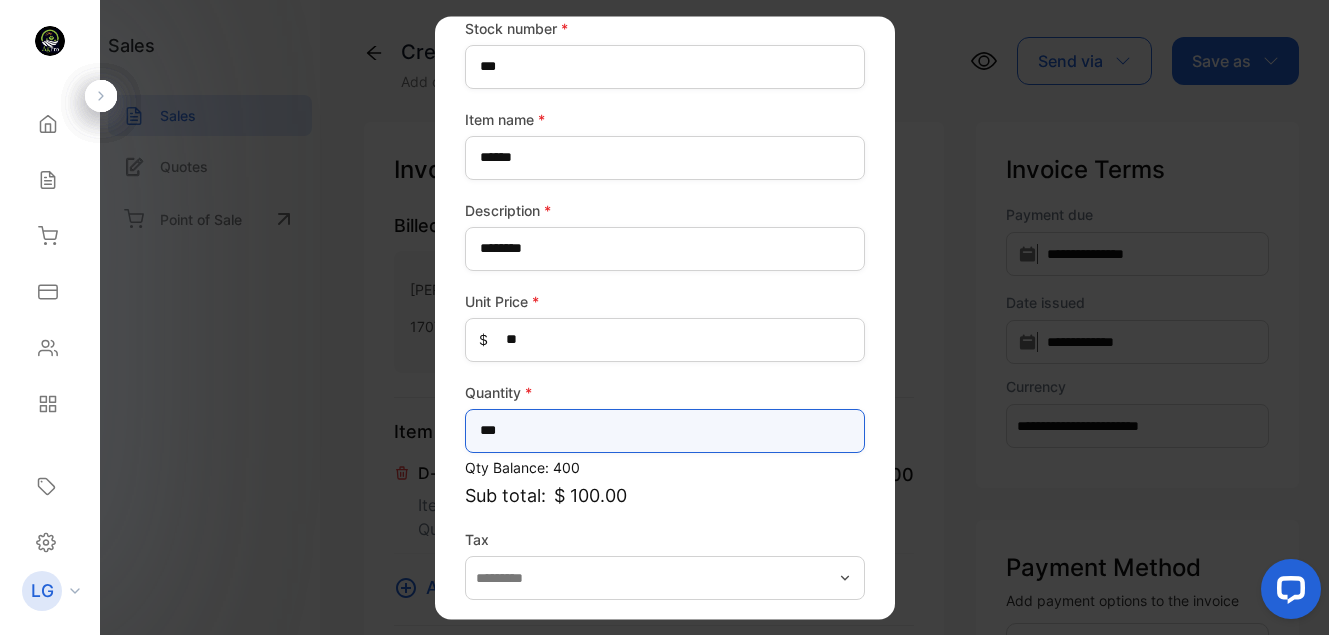 scroll, scrollTop: 187, scrollLeft: 0, axis: vertical 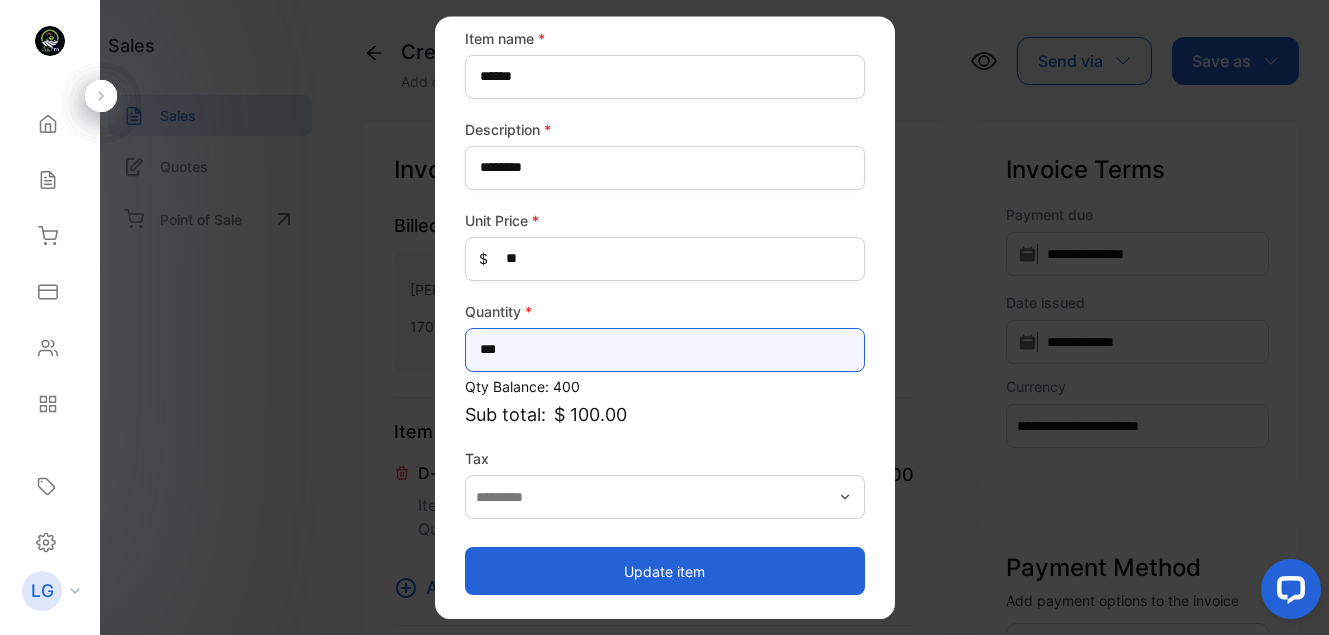 type on "***" 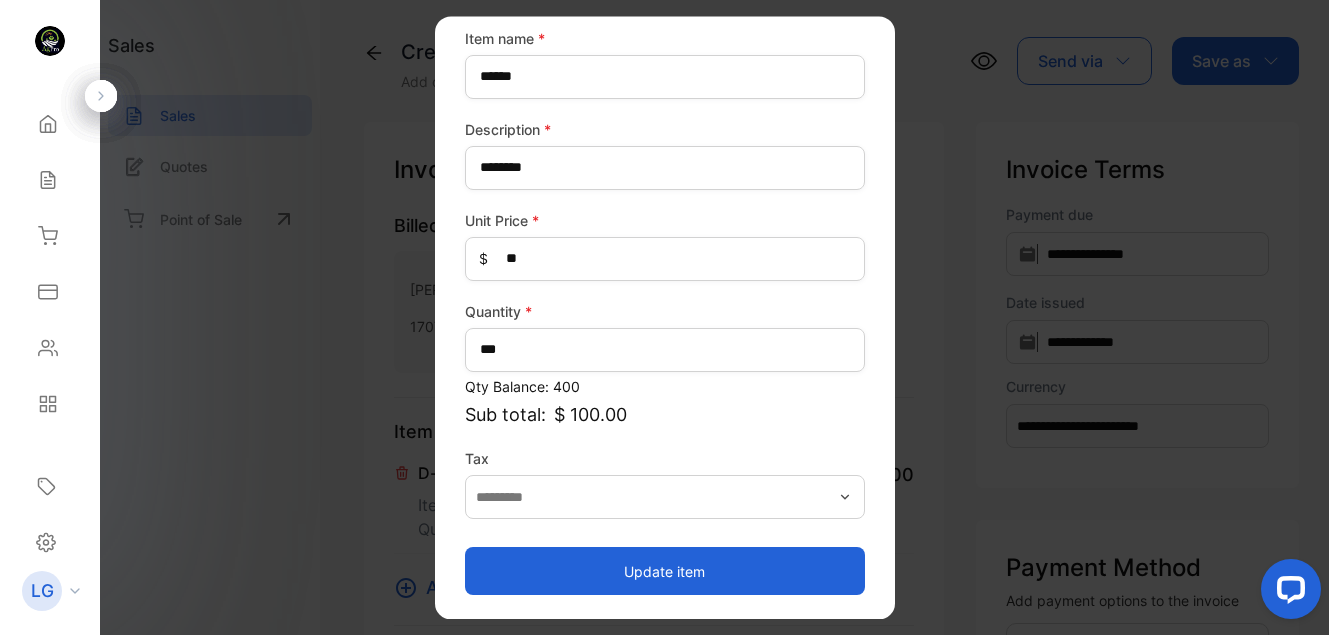click on "Update Item for invoice Edit item for your  invoice Stock number   * *** Item name   * ****** Description   * ******** Unit Price   * $ ** Quantity   * *** Qty Balance: 400 Sub total: $ 100.00 Tax     Update item" at bounding box center [665, 317] 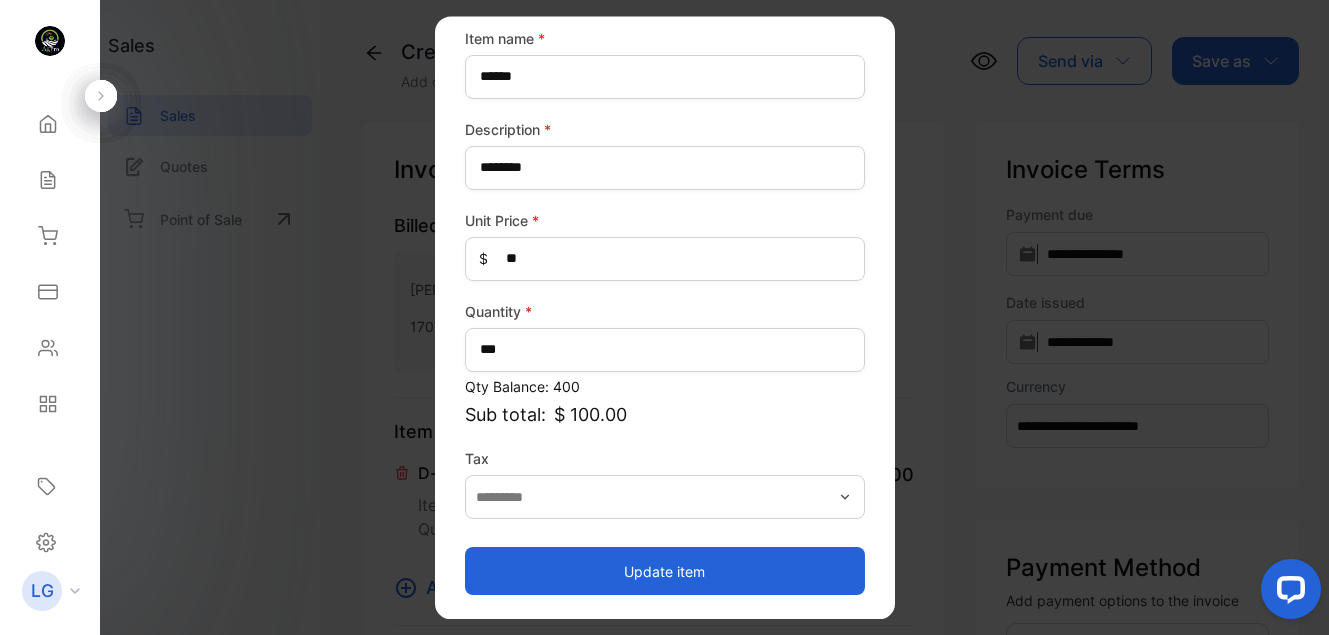 click on "Update item" at bounding box center [665, 571] 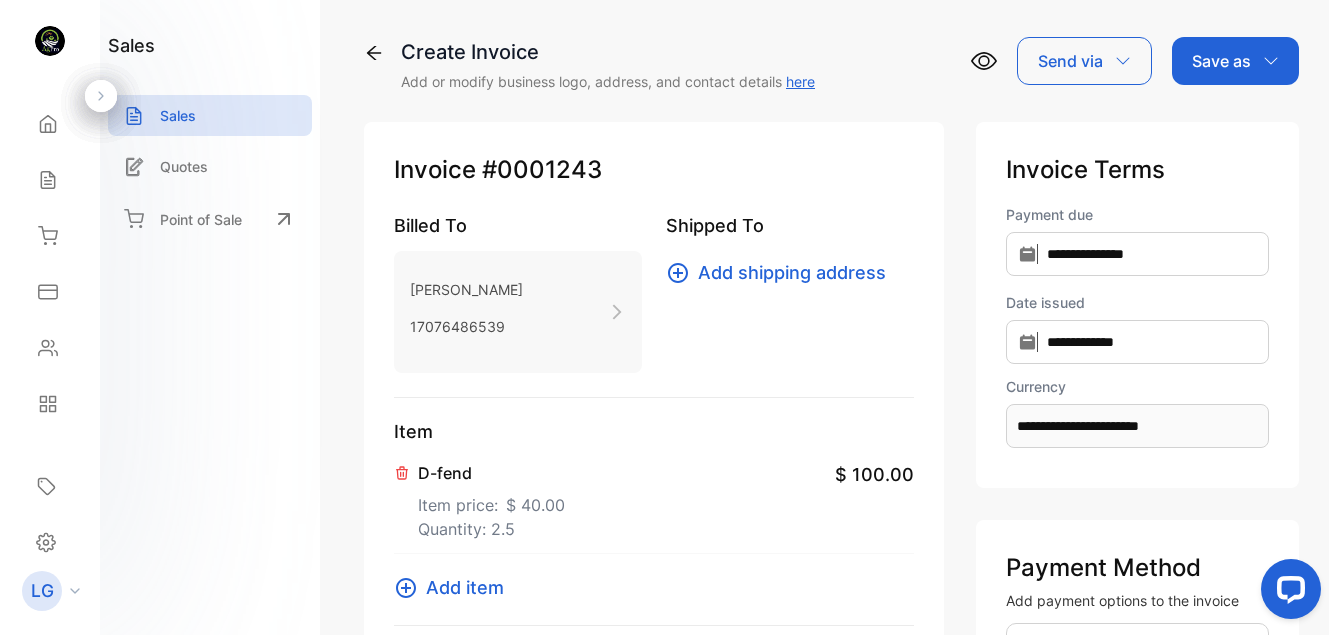 click on "Add item" at bounding box center (465, 587) 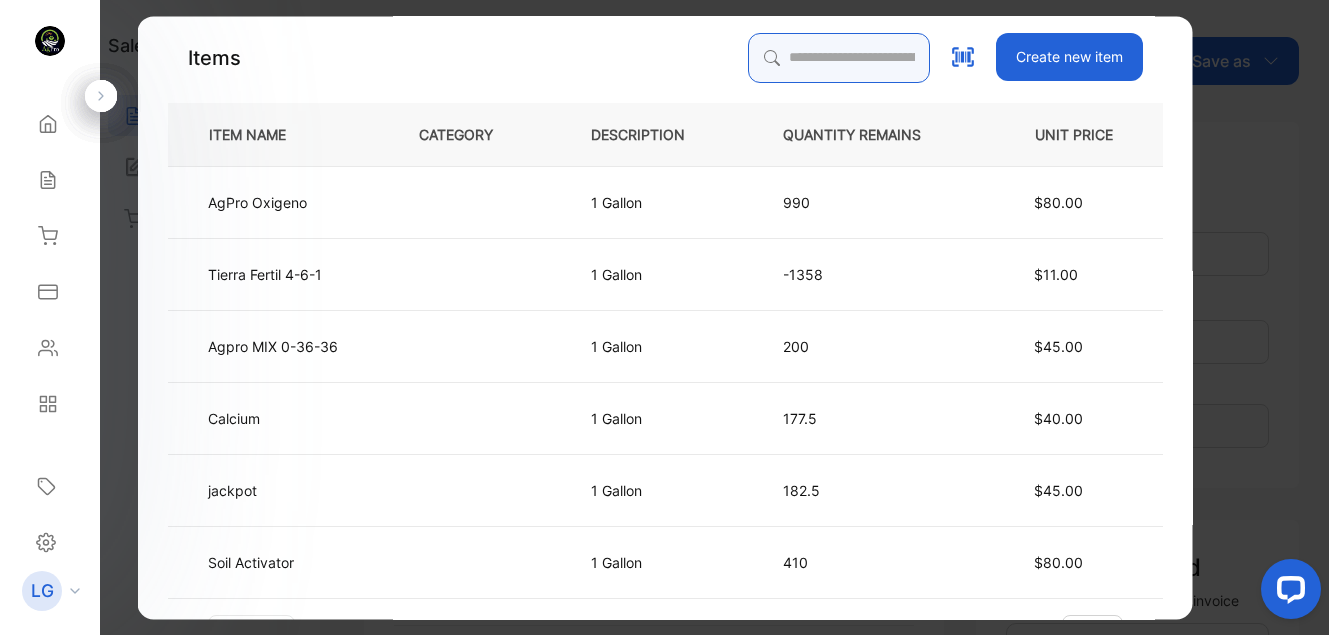click at bounding box center [838, 58] 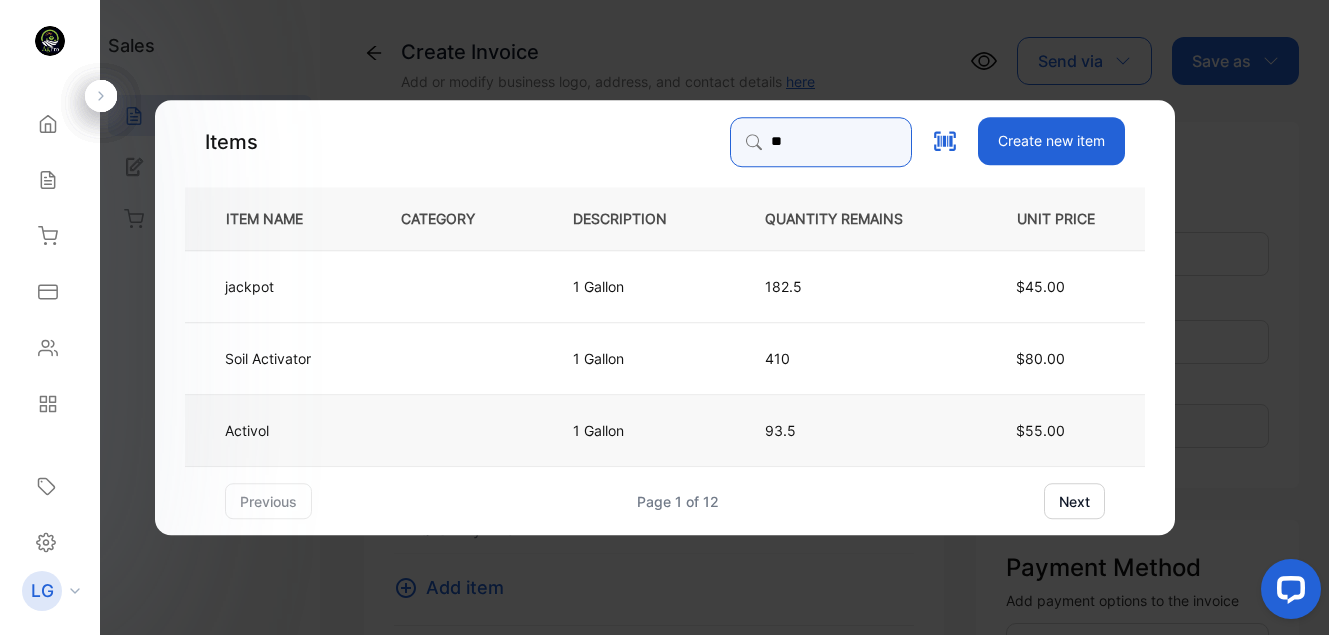 type on "**" 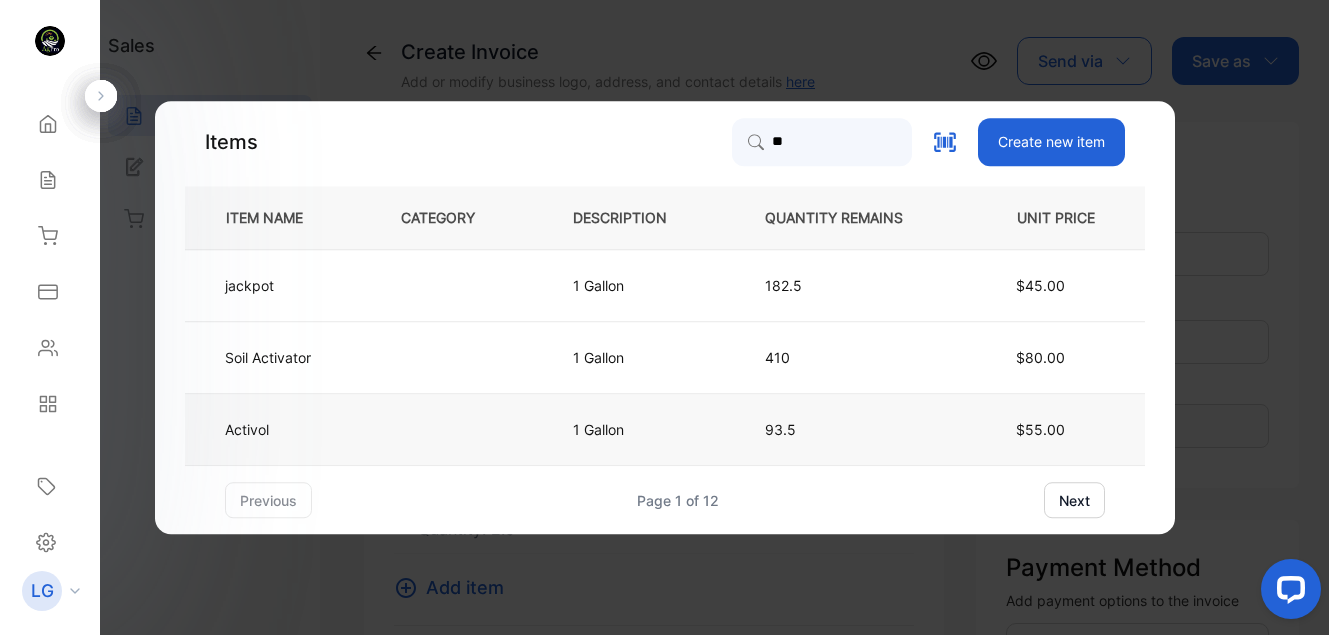 click on "Activol" at bounding box center (276, 430) 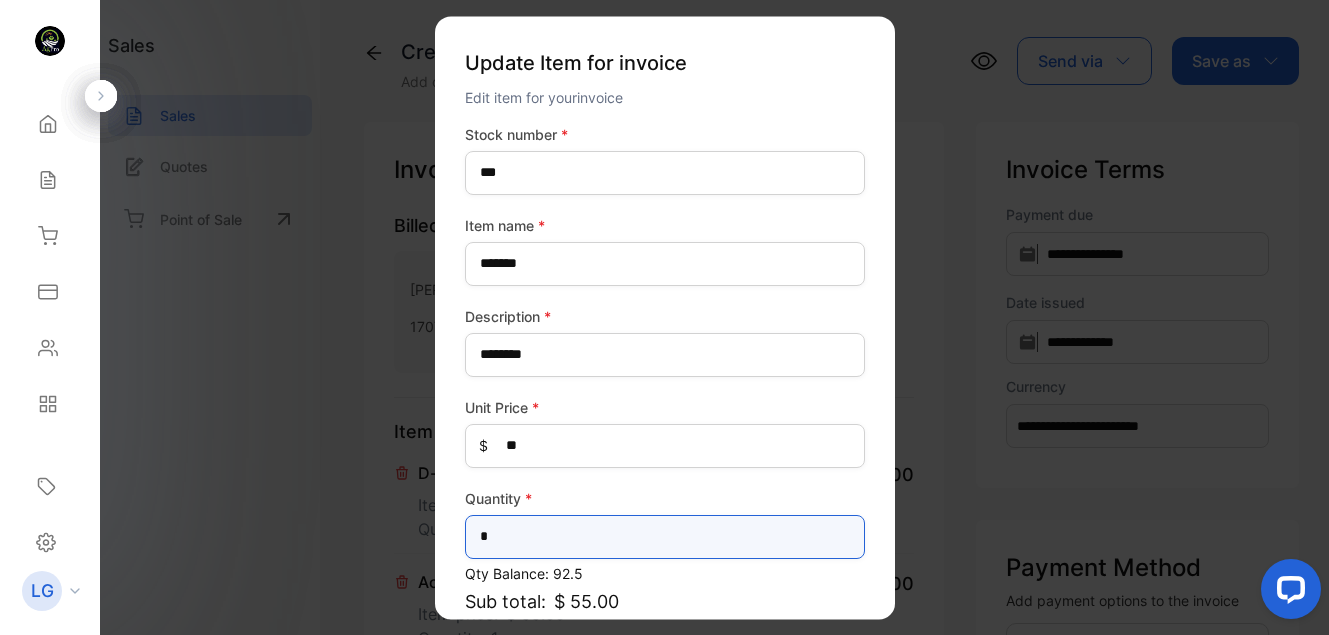 click on "*" at bounding box center [665, 537] 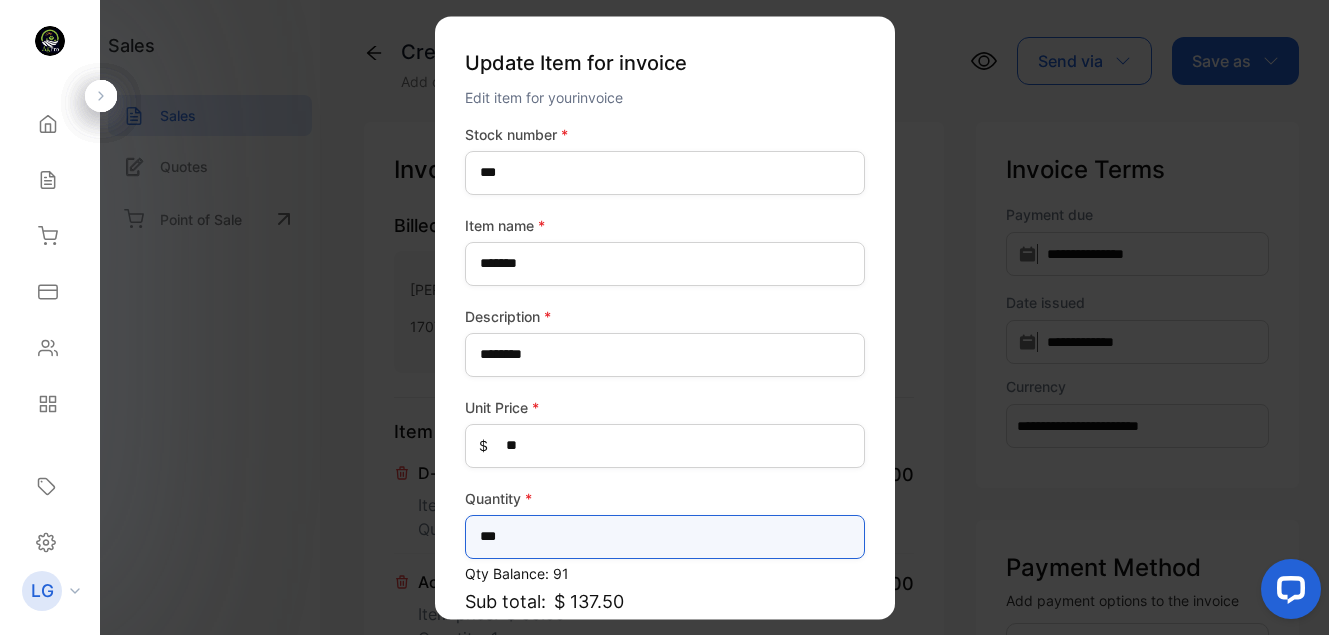 scroll, scrollTop: 187, scrollLeft: 0, axis: vertical 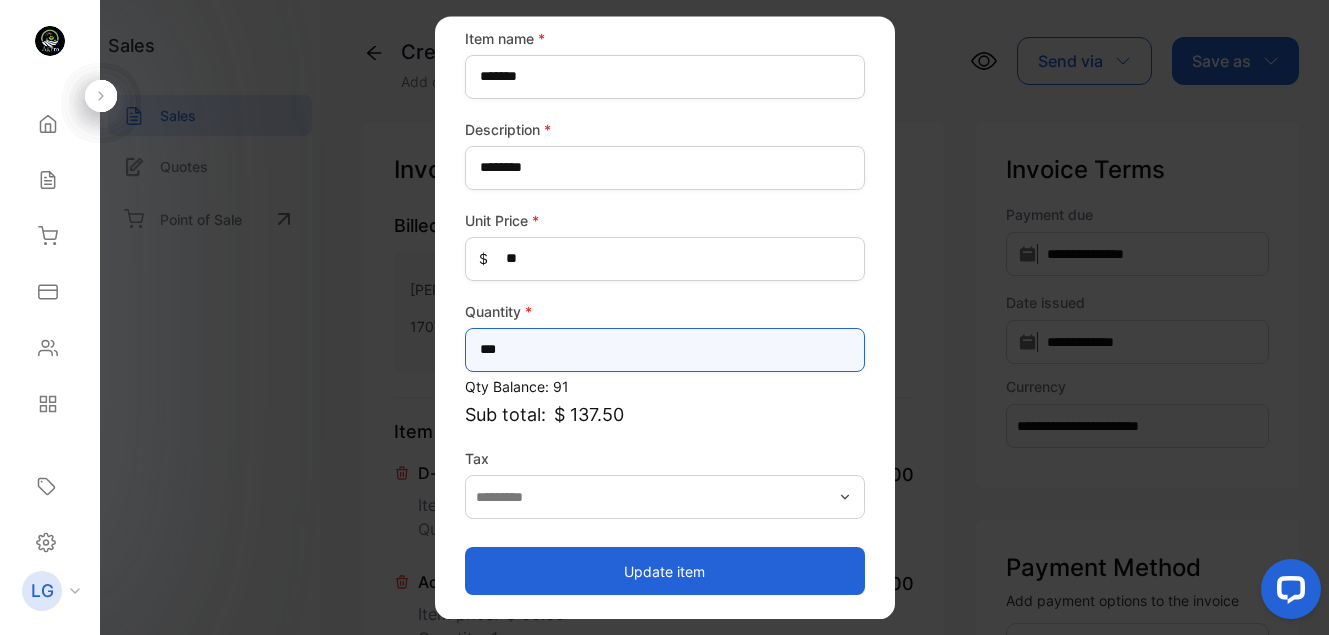 type on "***" 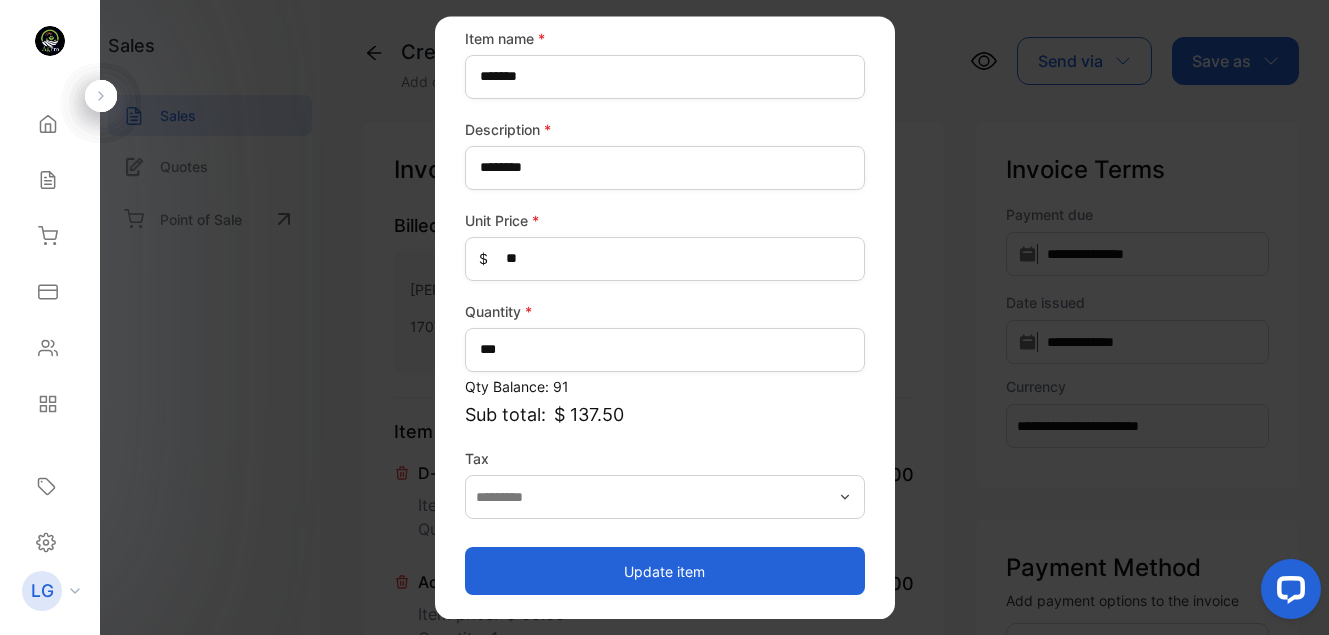 click on "Update item" at bounding box center [665, 571] 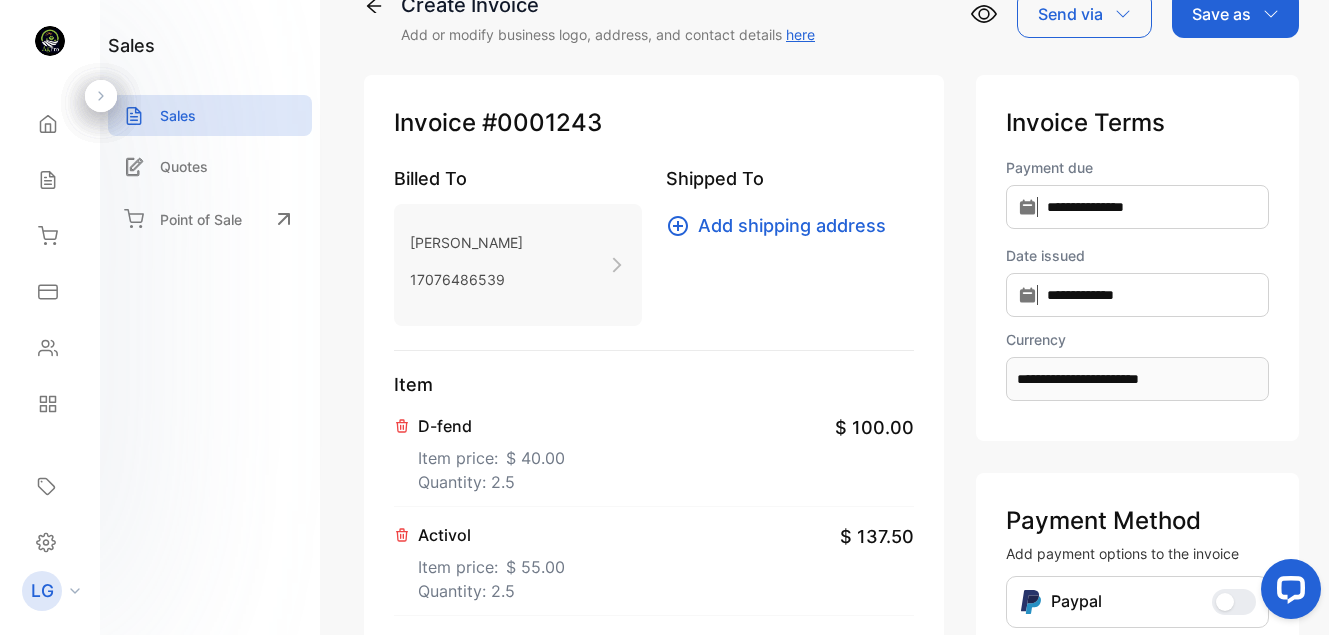 scroll, scrollTop: 55, scrollLeft: 0, axis: vertical 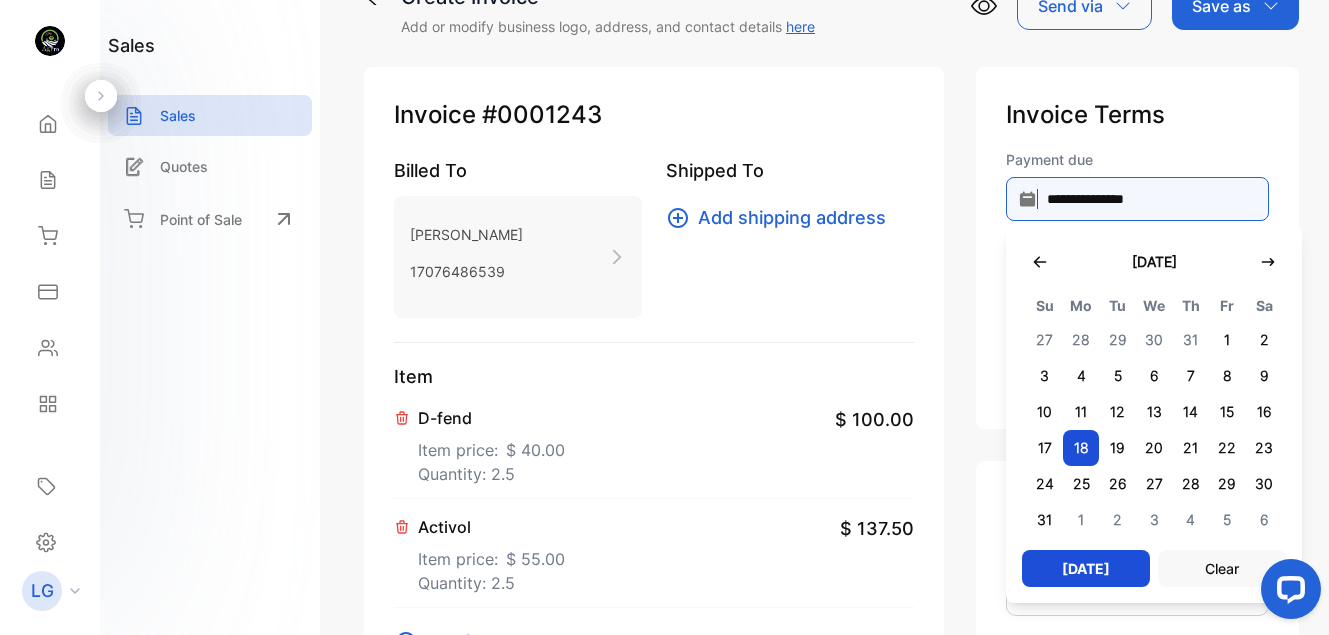 click on "**********" at bounding box center [1137, 199] 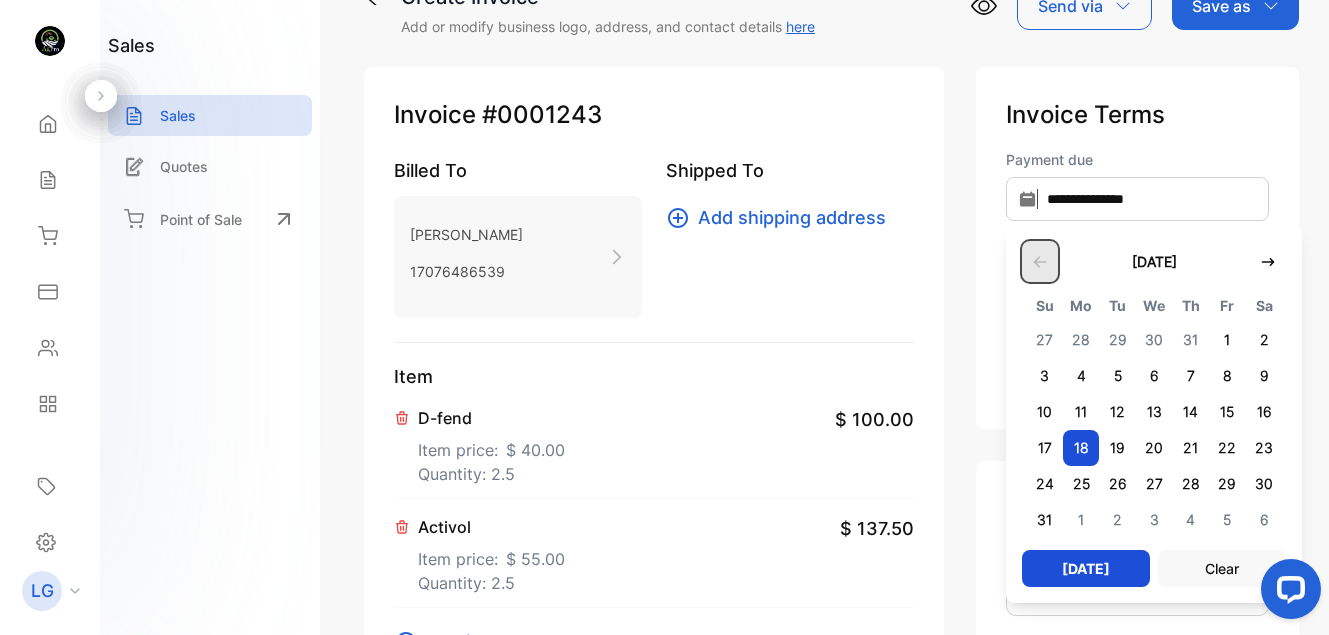 click 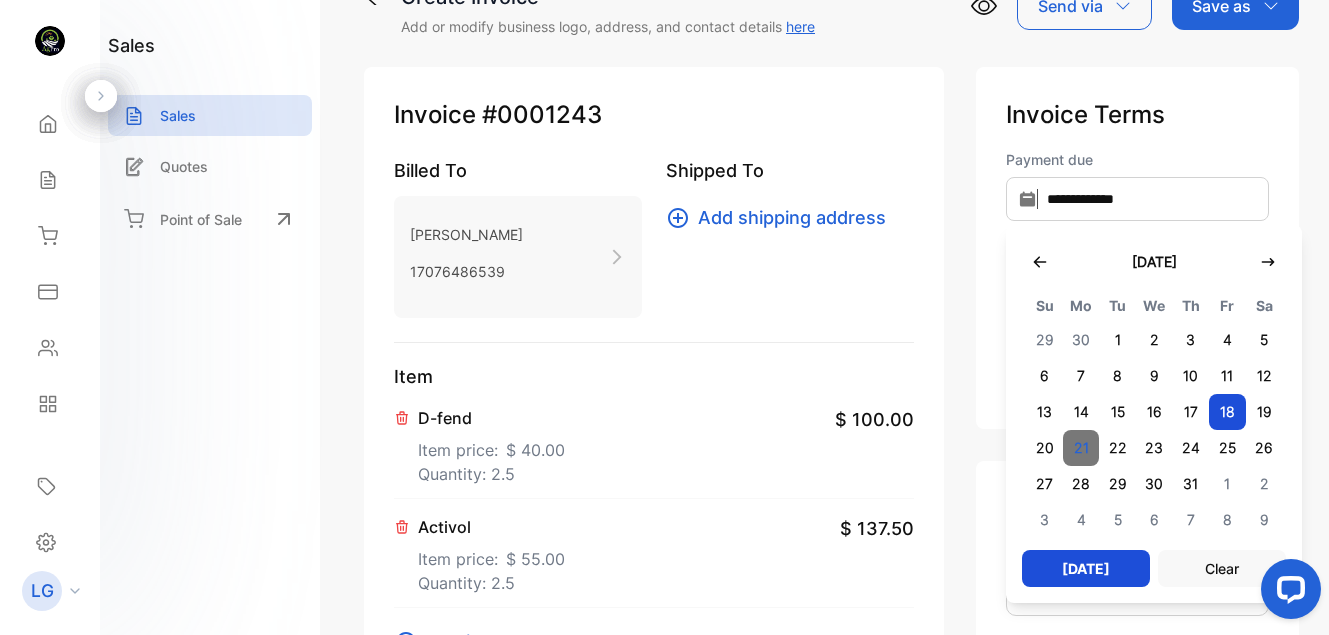 click on "21" at bounding box center (1081, 448) 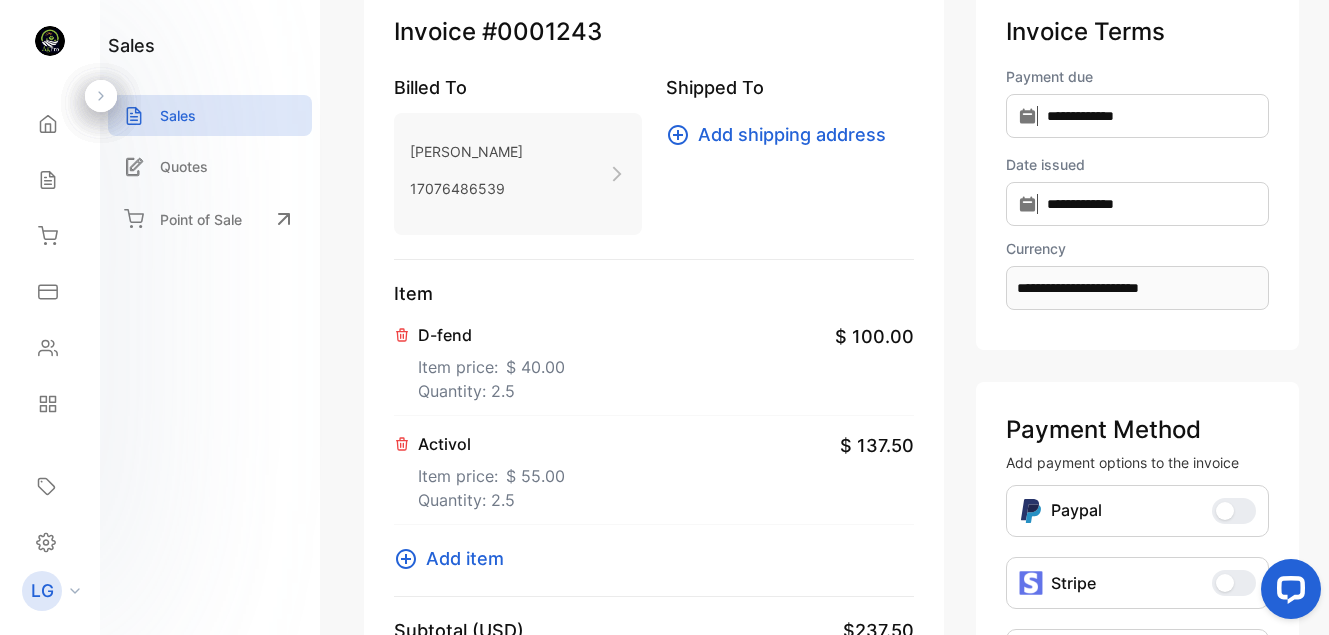 scroll, scrollTop: 226, scrollLeft: 0, axis: vertical 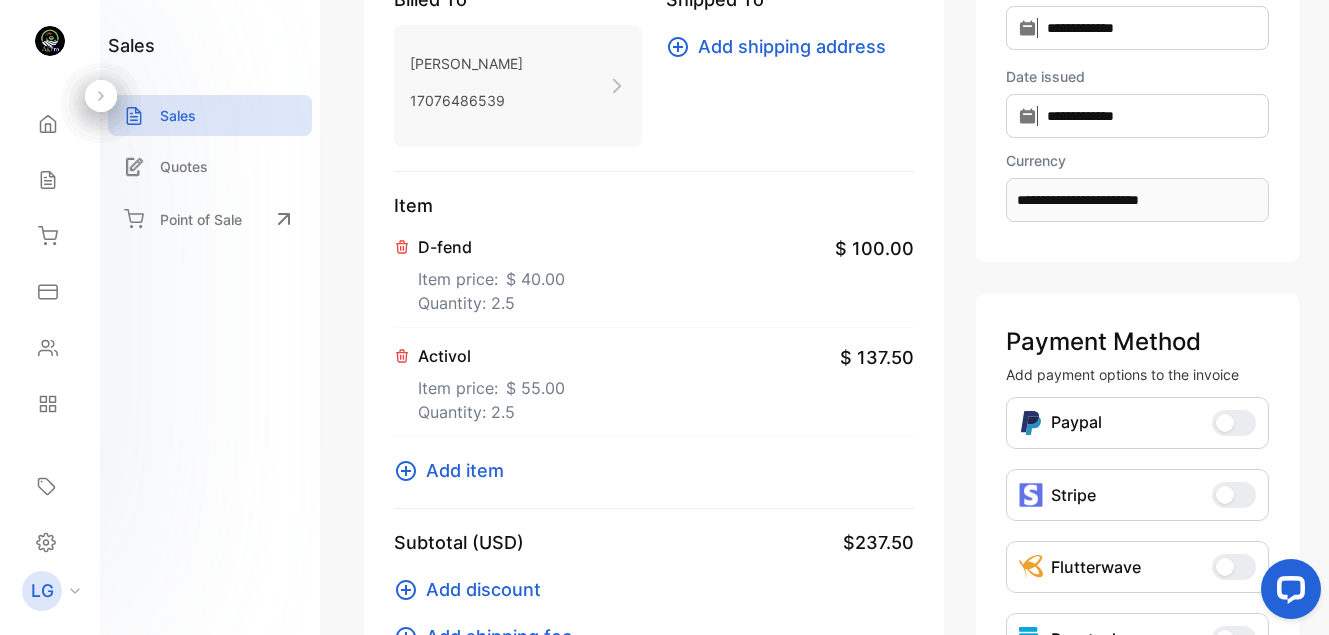 click on "Add item" at bounding box center (465, 470) 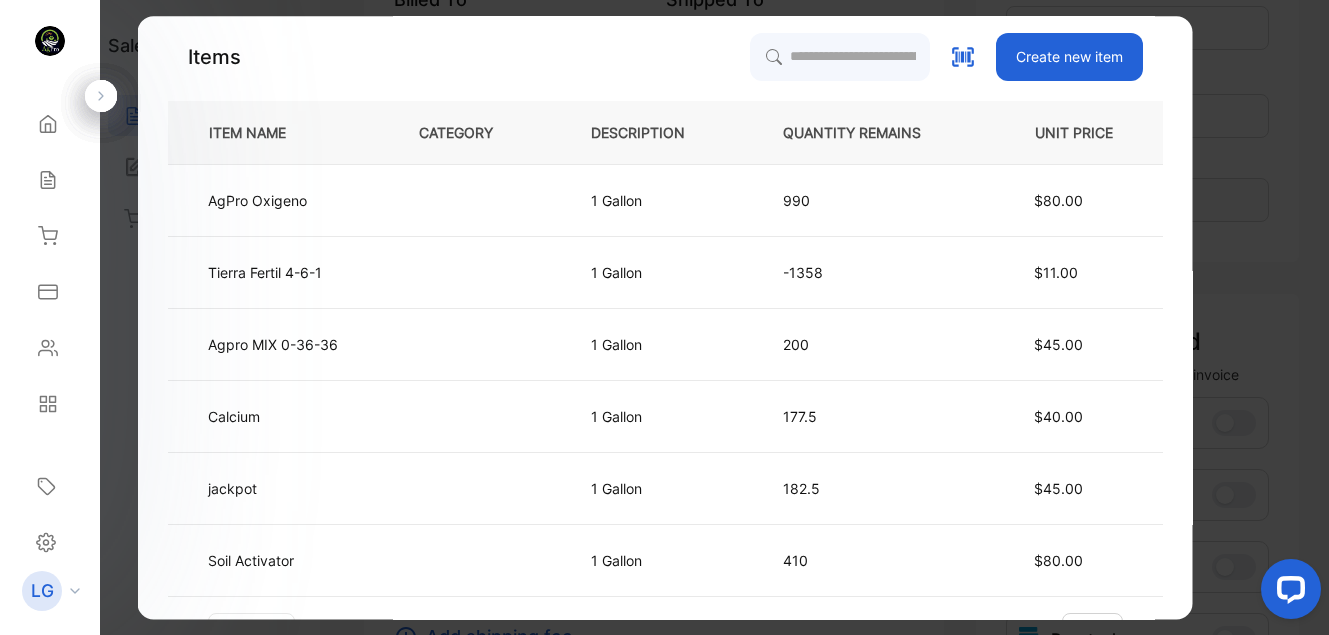 click on "Create new item" at bounding box center (1068, 57) 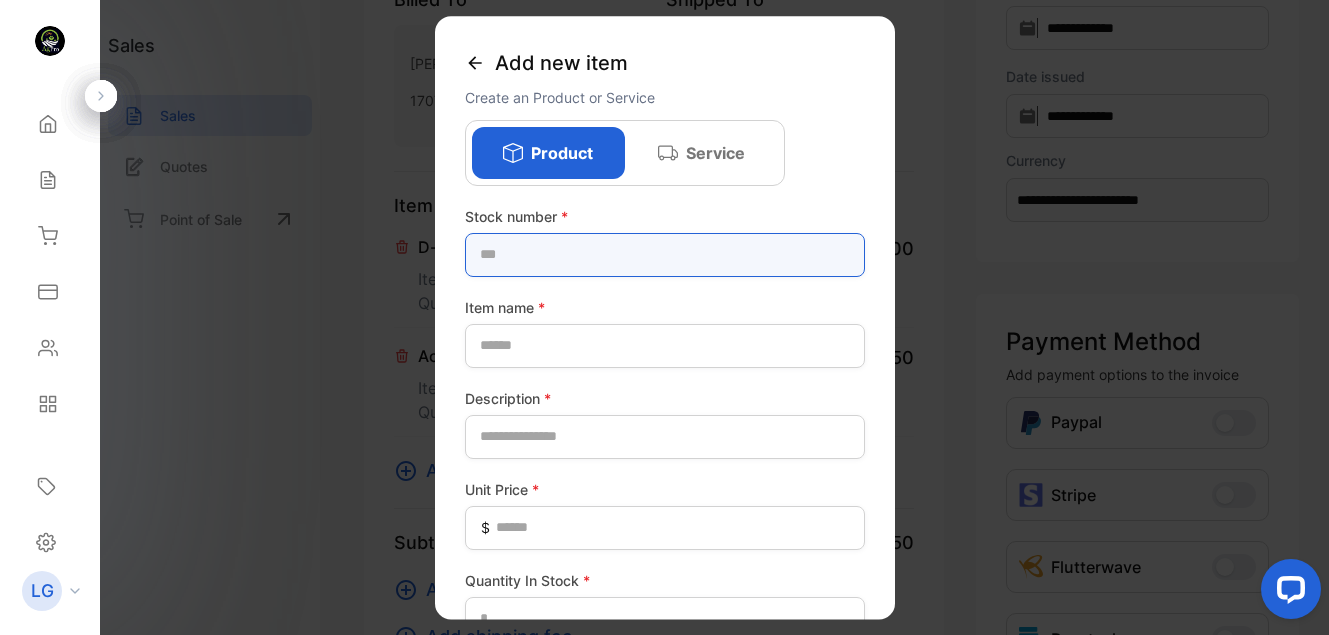 click at bounding box center [665, 255] 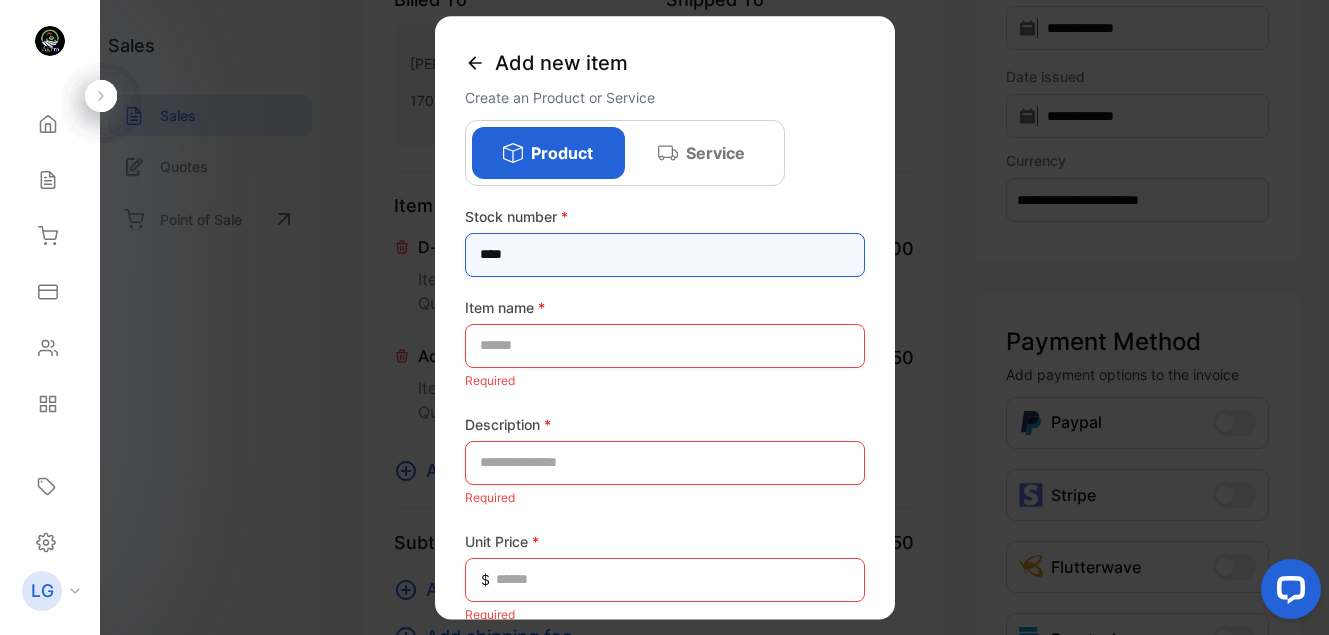 type on "****" 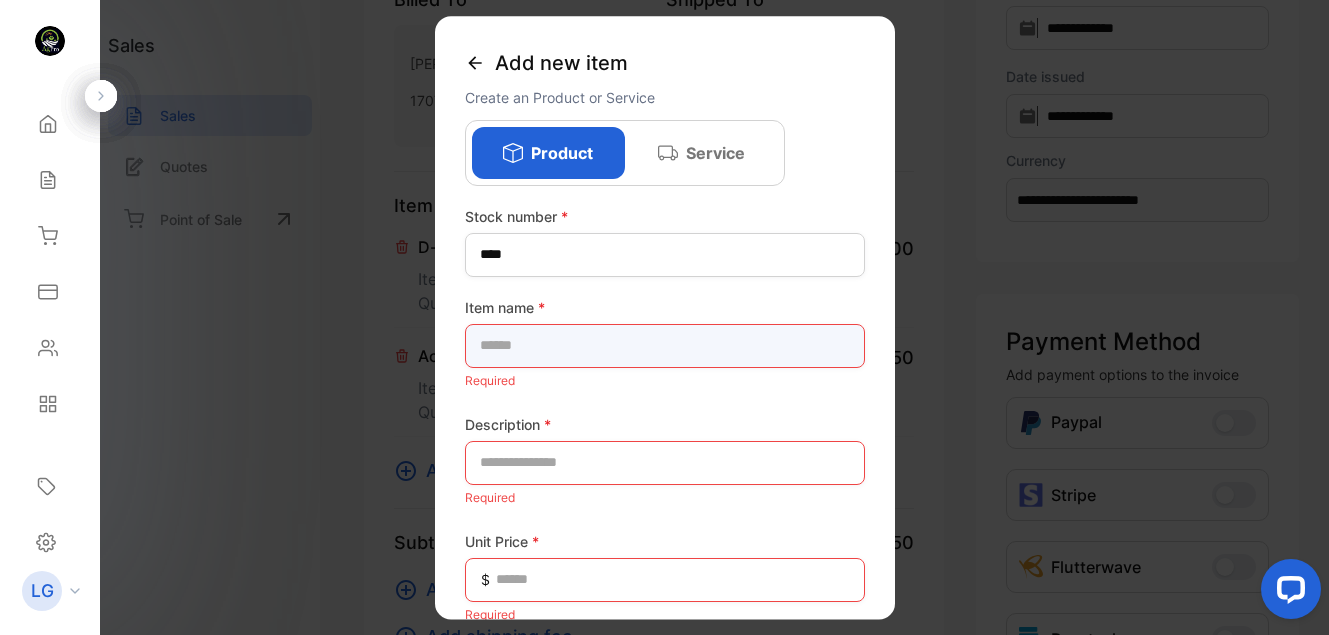 click at bounding box center [665, 346] 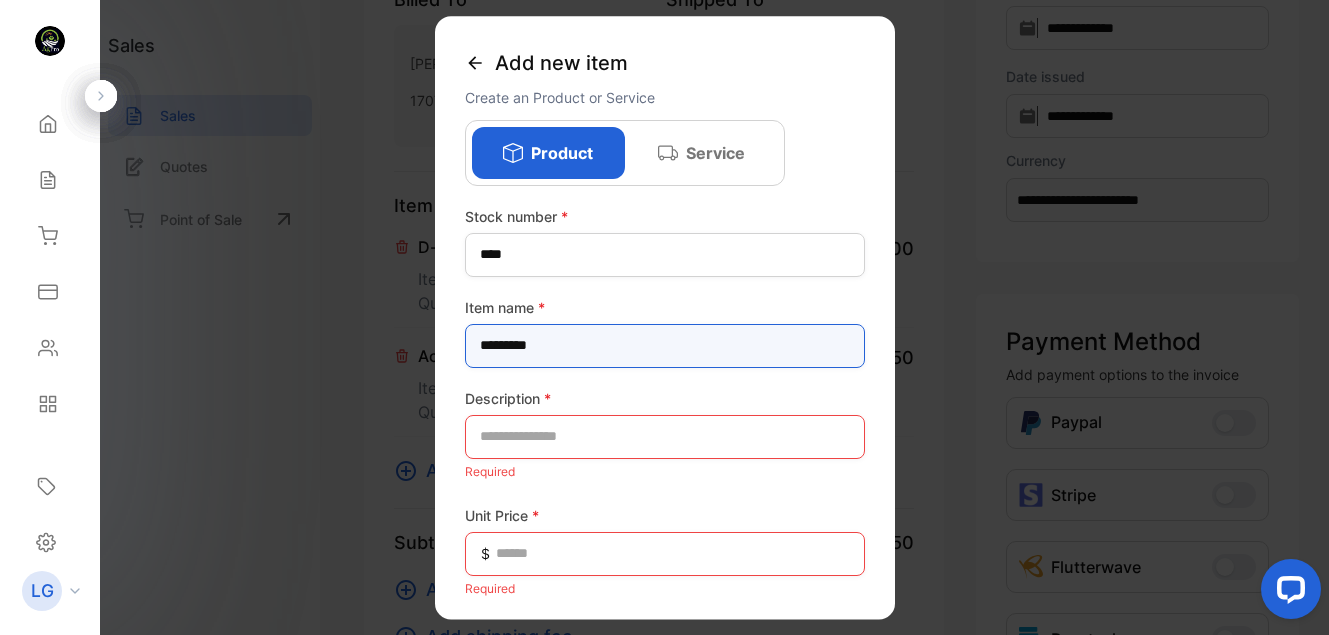 type on "*********" 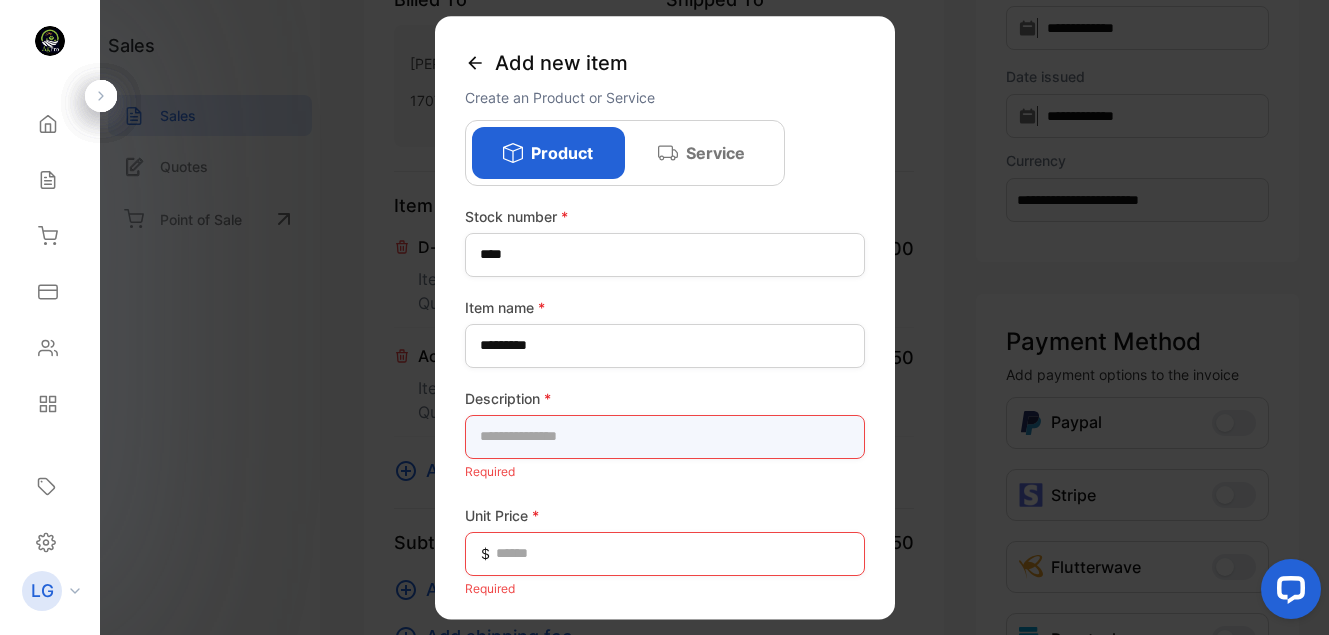 click at bounding box center [665, 437] 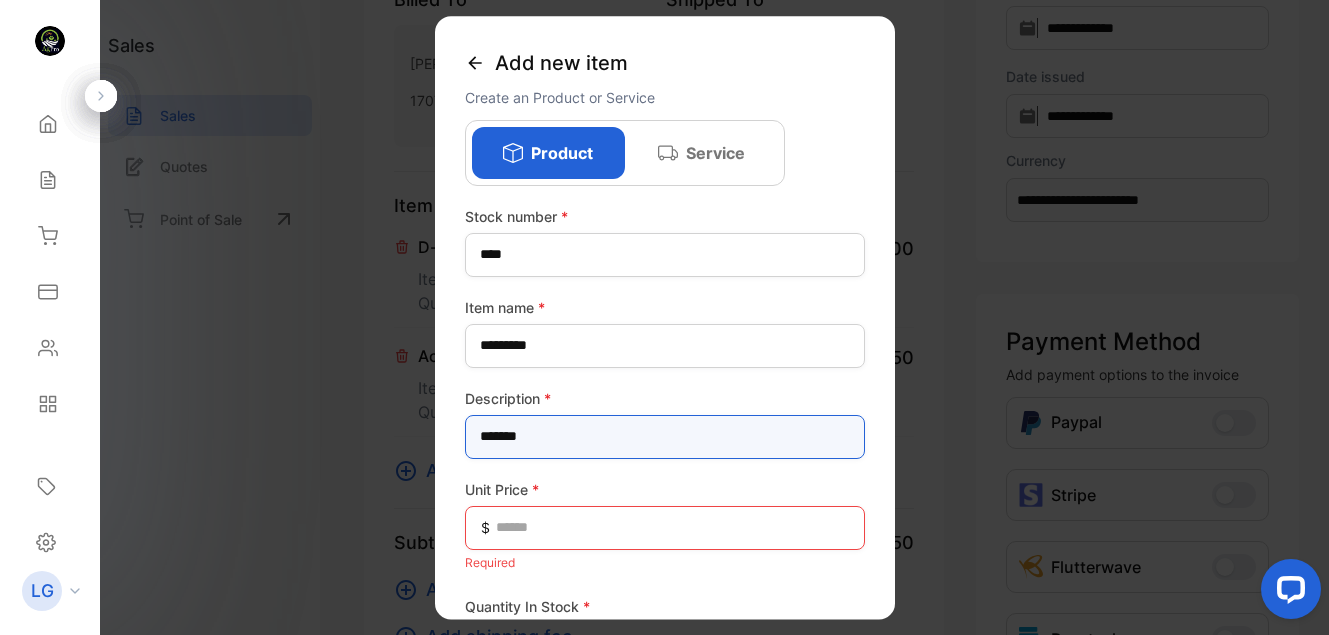 type on "*******" 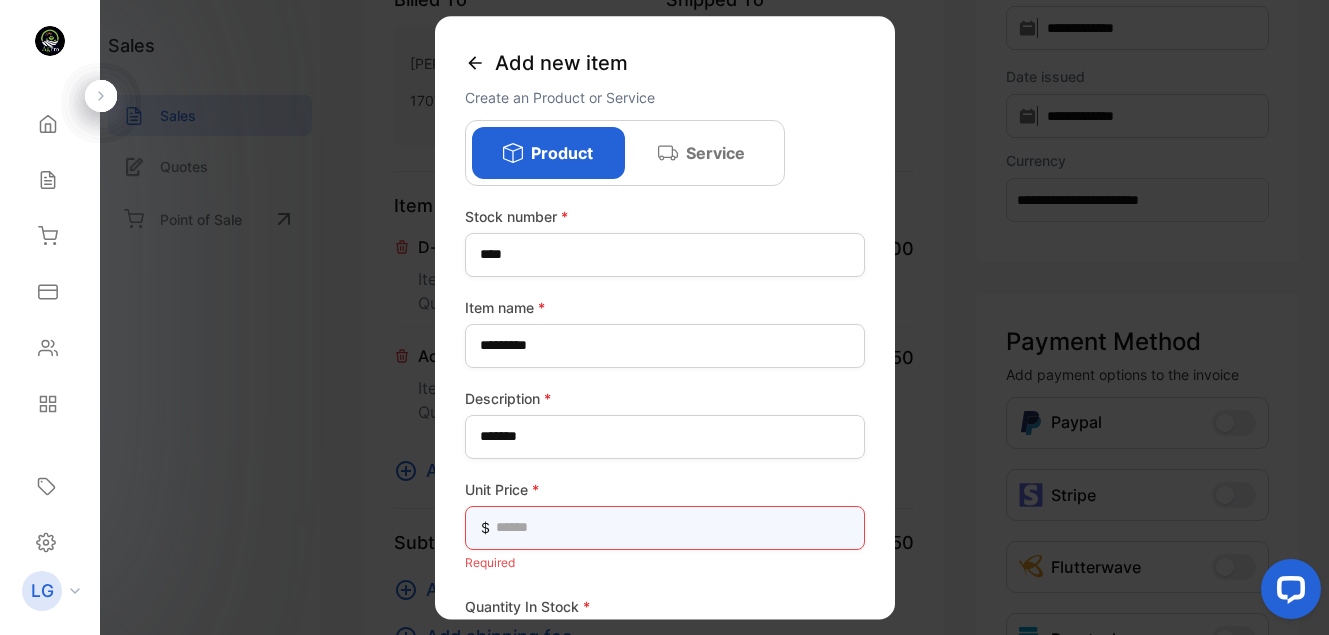 click at bounding box center [665, 528] 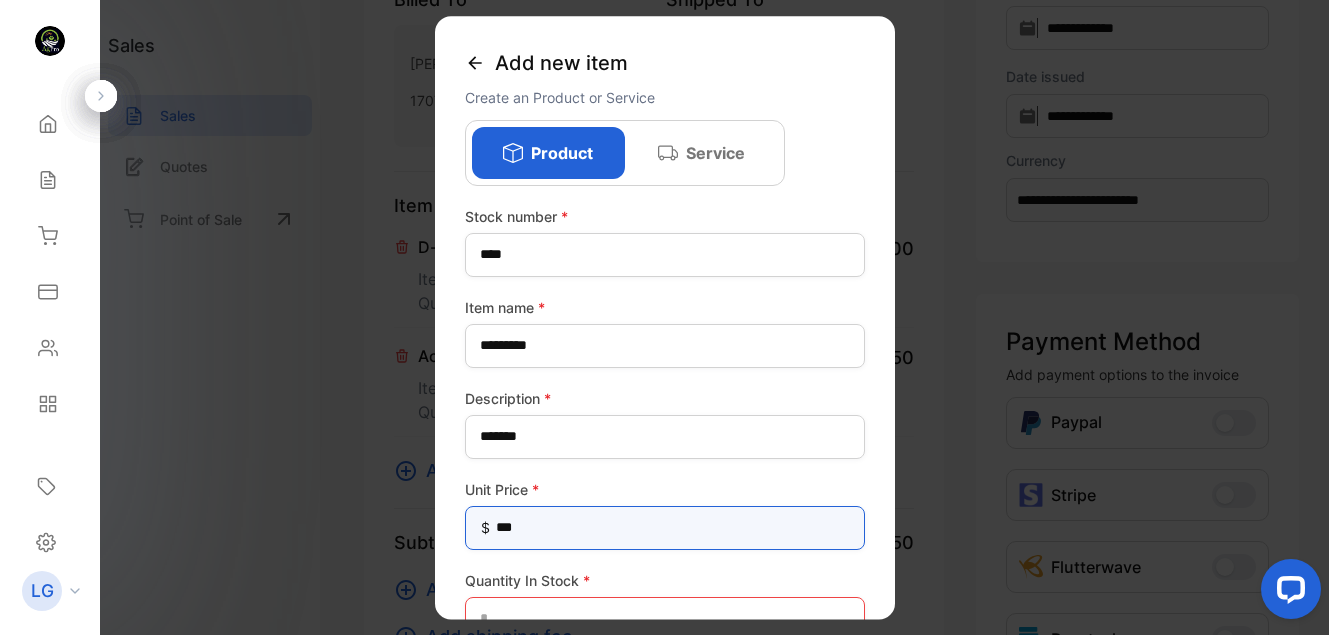 type on "******" 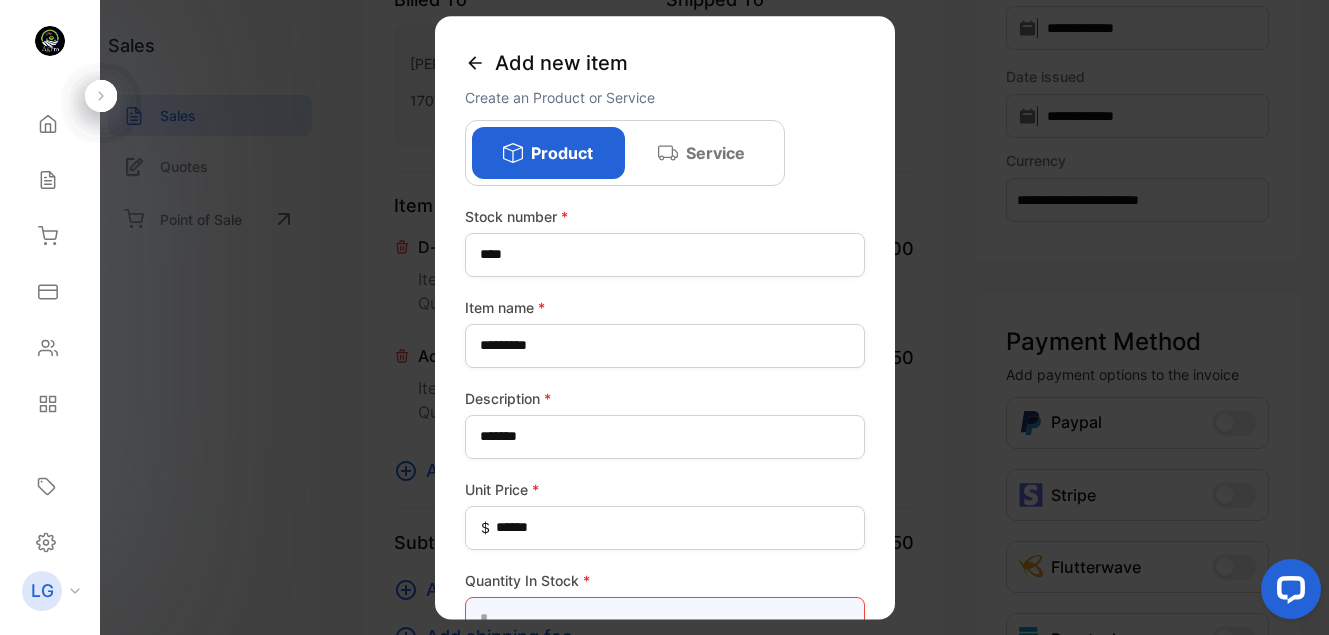 click at bounding box center [665, 619] 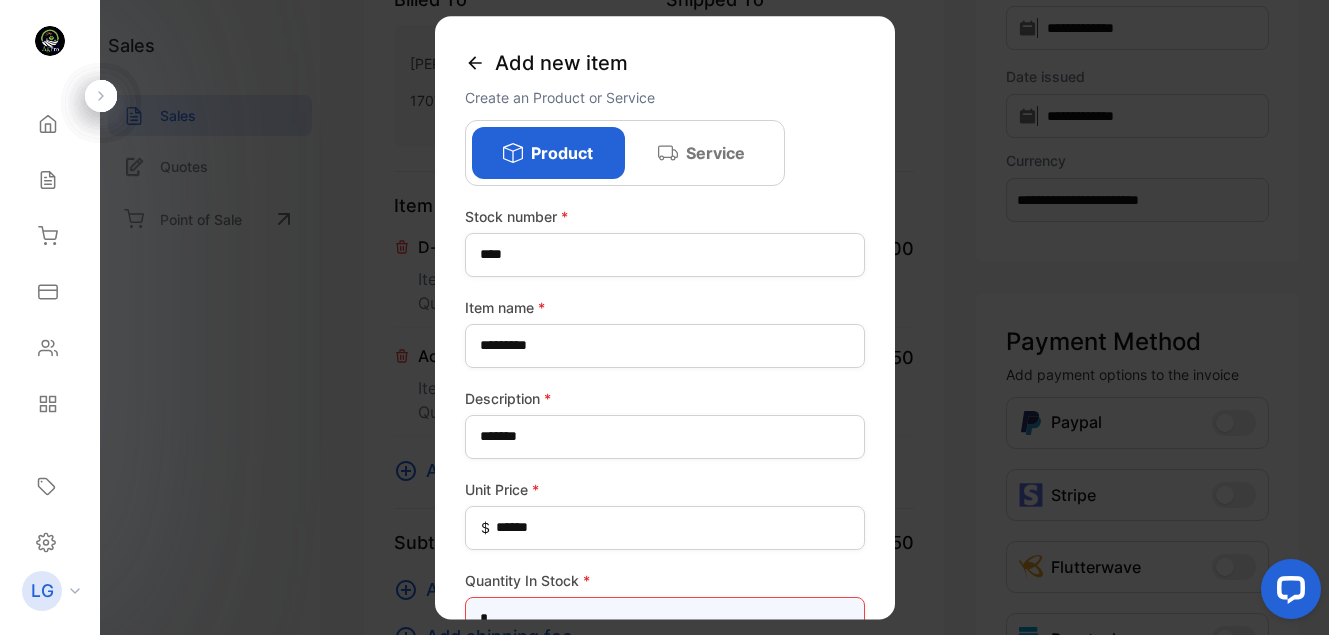 scroll, scrollTop: 8, scrollLeft: 0, axis: vertical 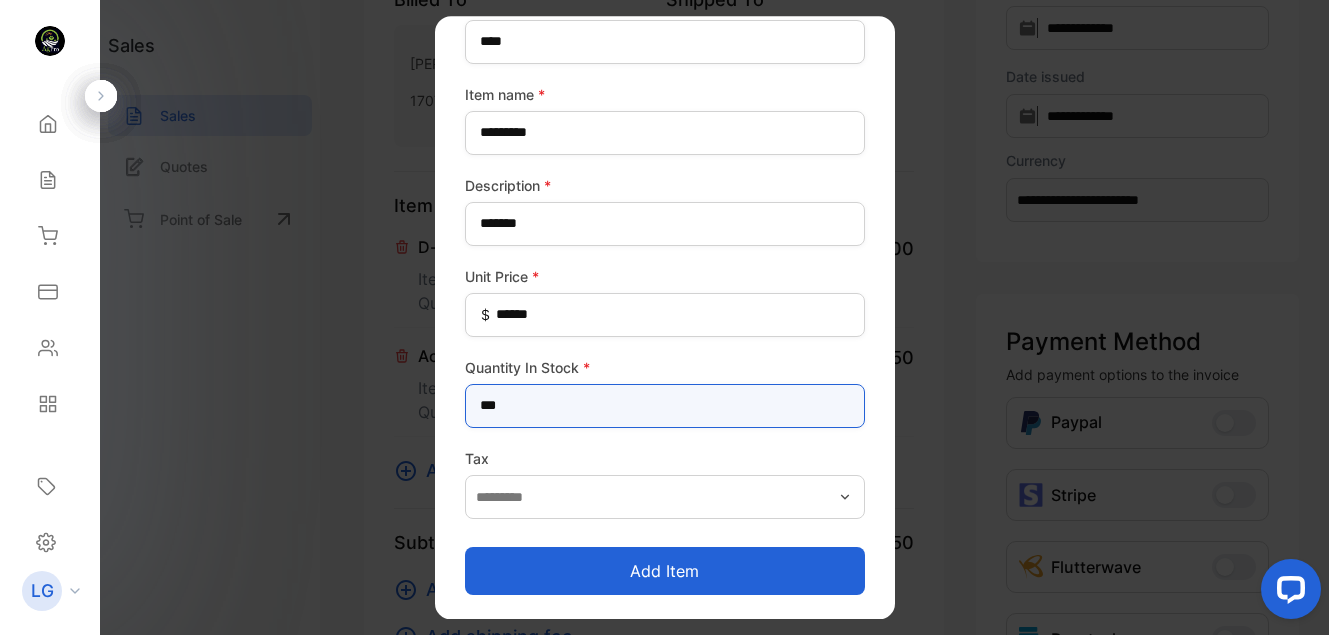 type on "***" 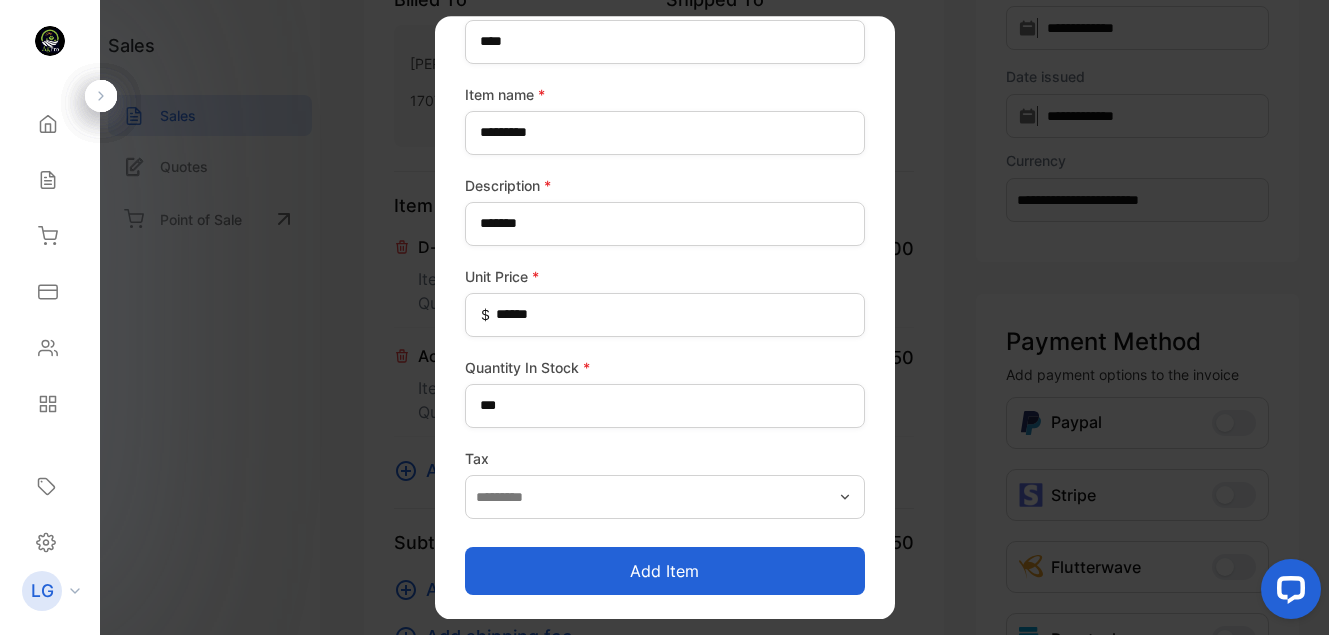 click on "Add item" at bounding box center [665, 571] 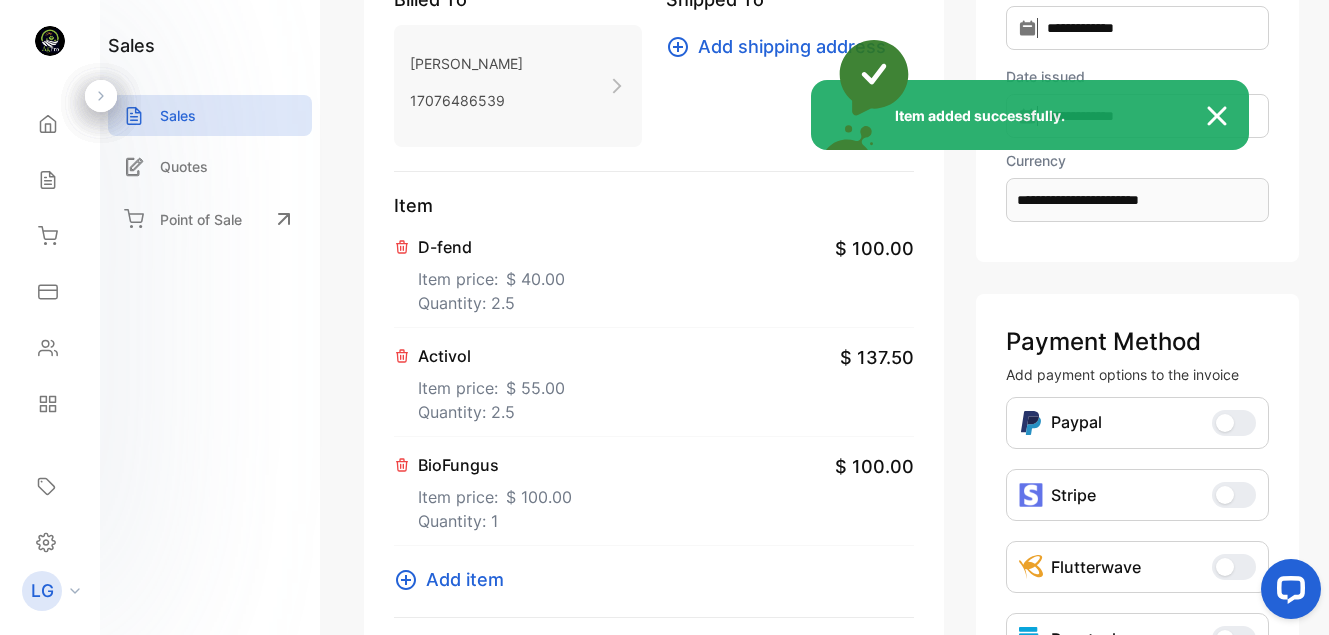 click on "Item added successfully." at bounding box center [664, 317] 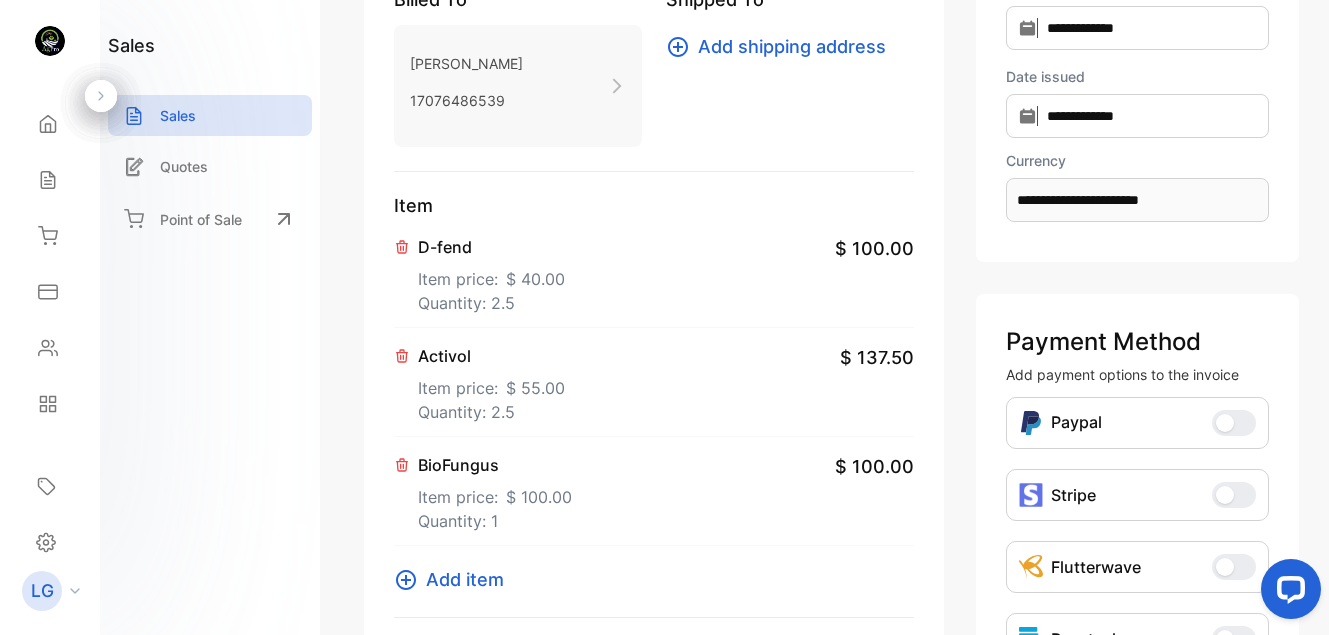click on "Quantity: 1" at bounding box center (495, 521) 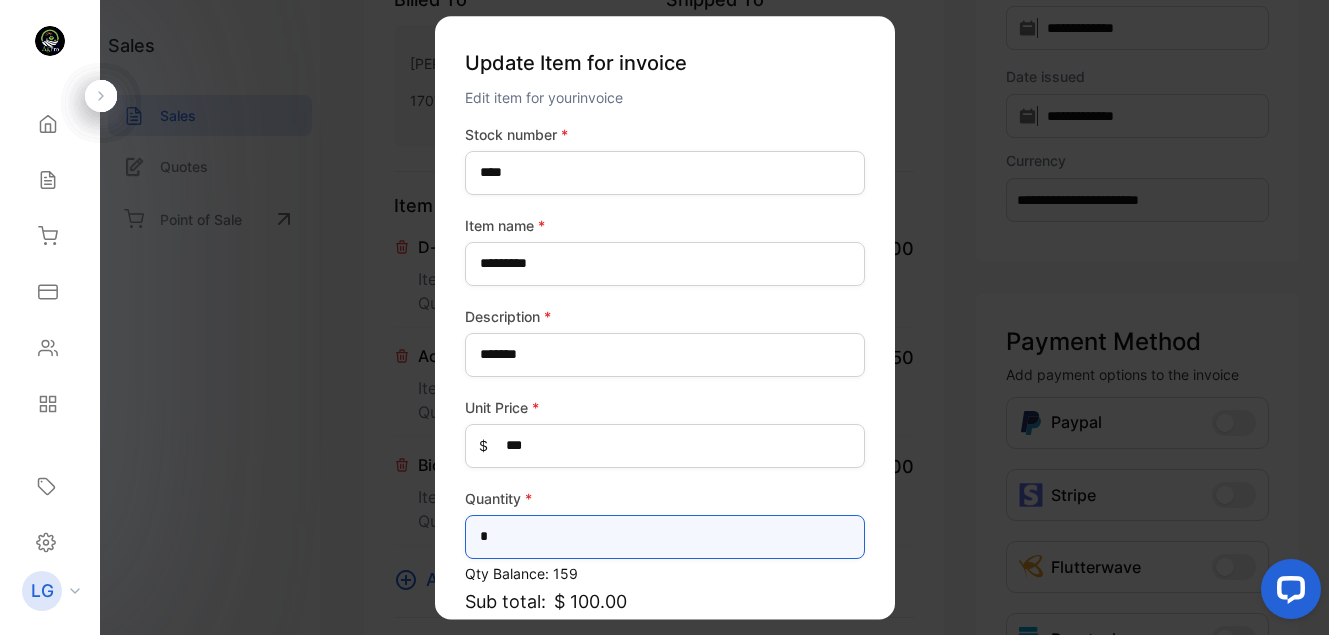 click on "*" at bounding box center [665, 537] 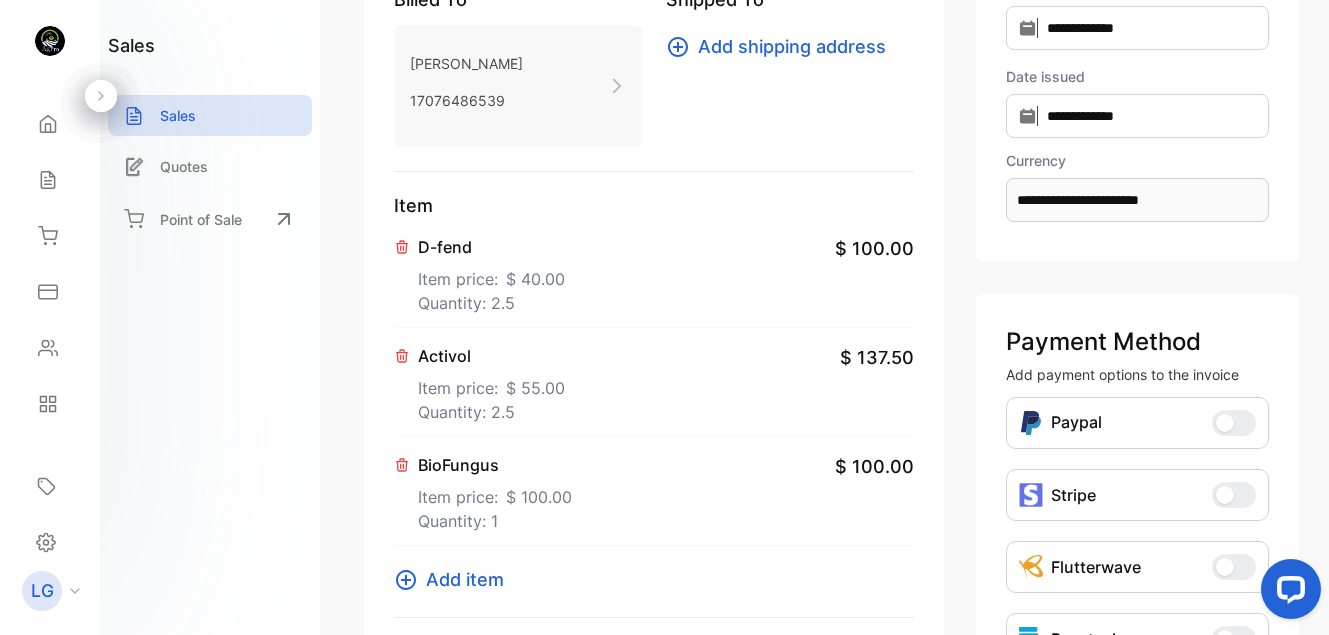 click on "Add item" at bounding box center (465, 579) 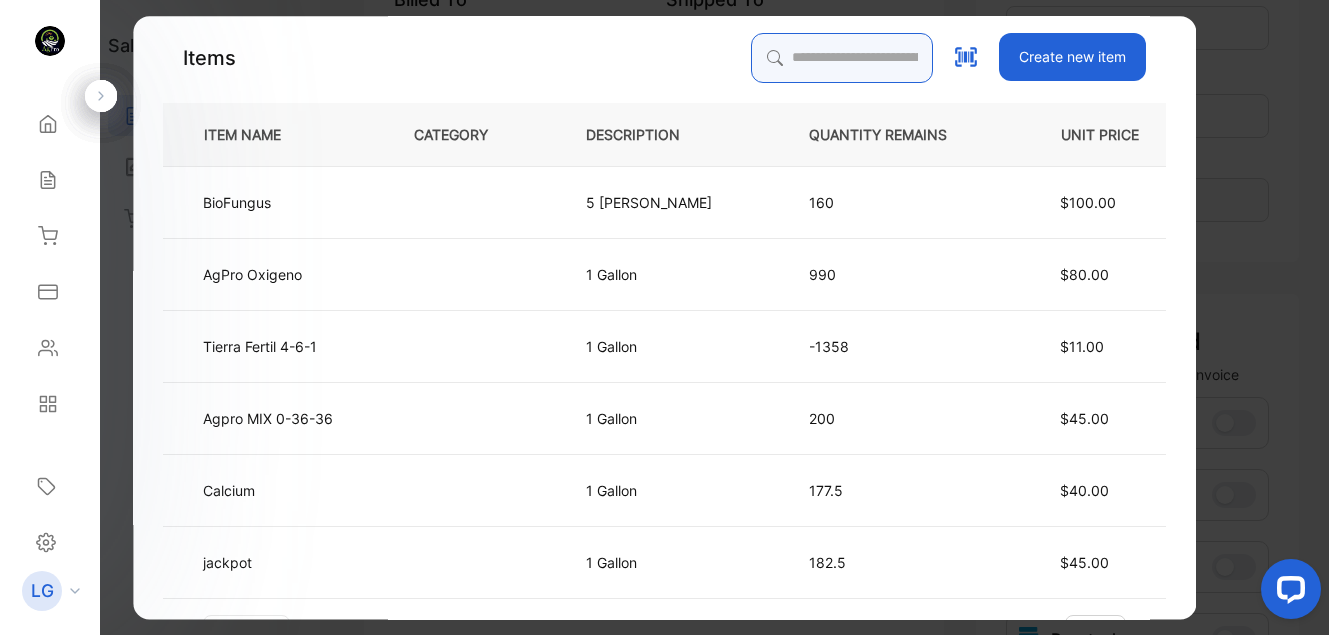 click at bounding box center [842, 58] 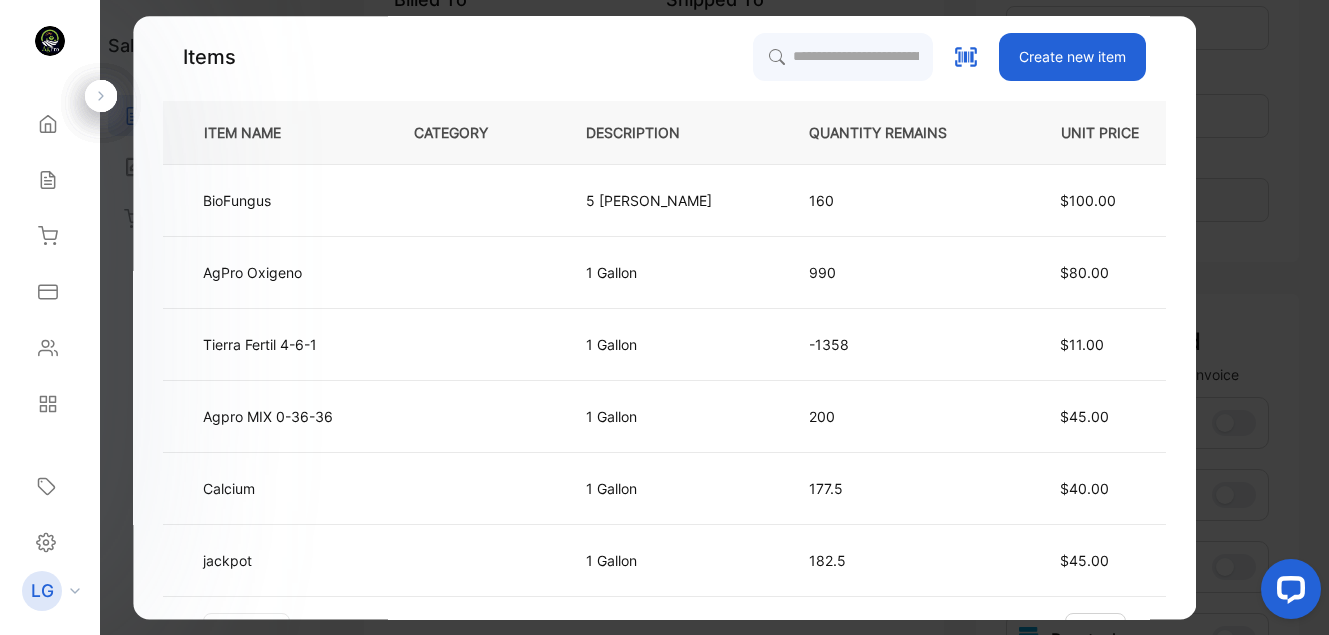 click on "Create new item" at bounding box center [1072, 57] 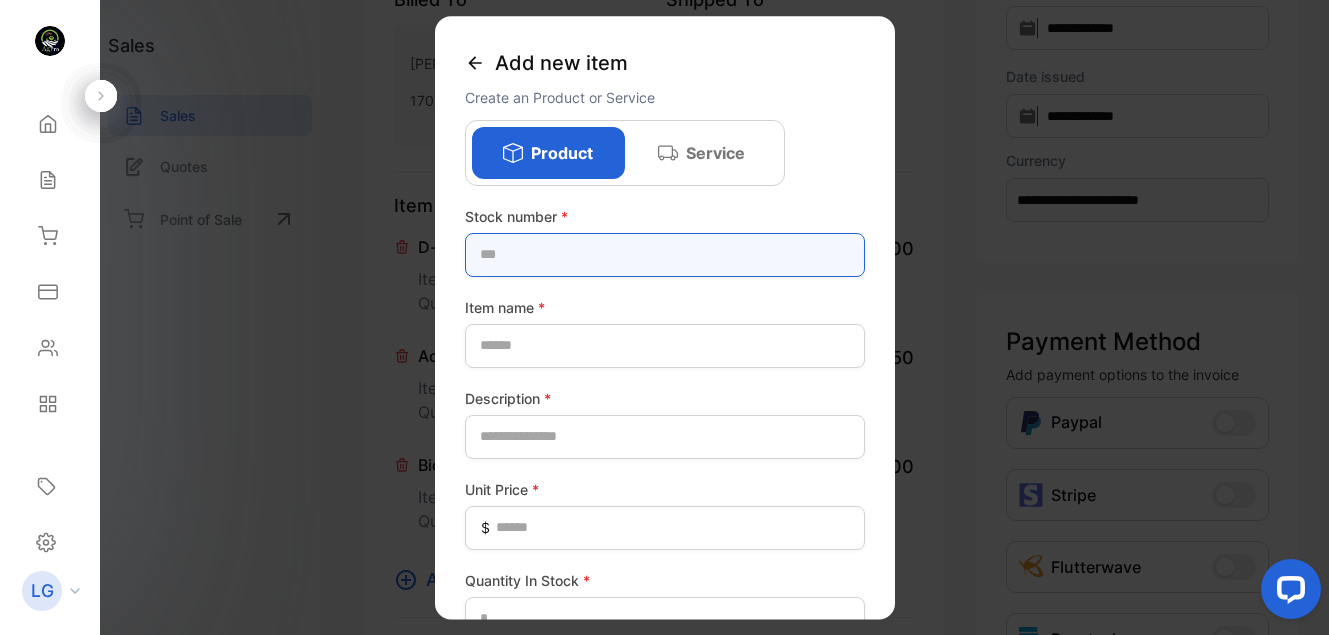 click at bounding box center [665, 255] 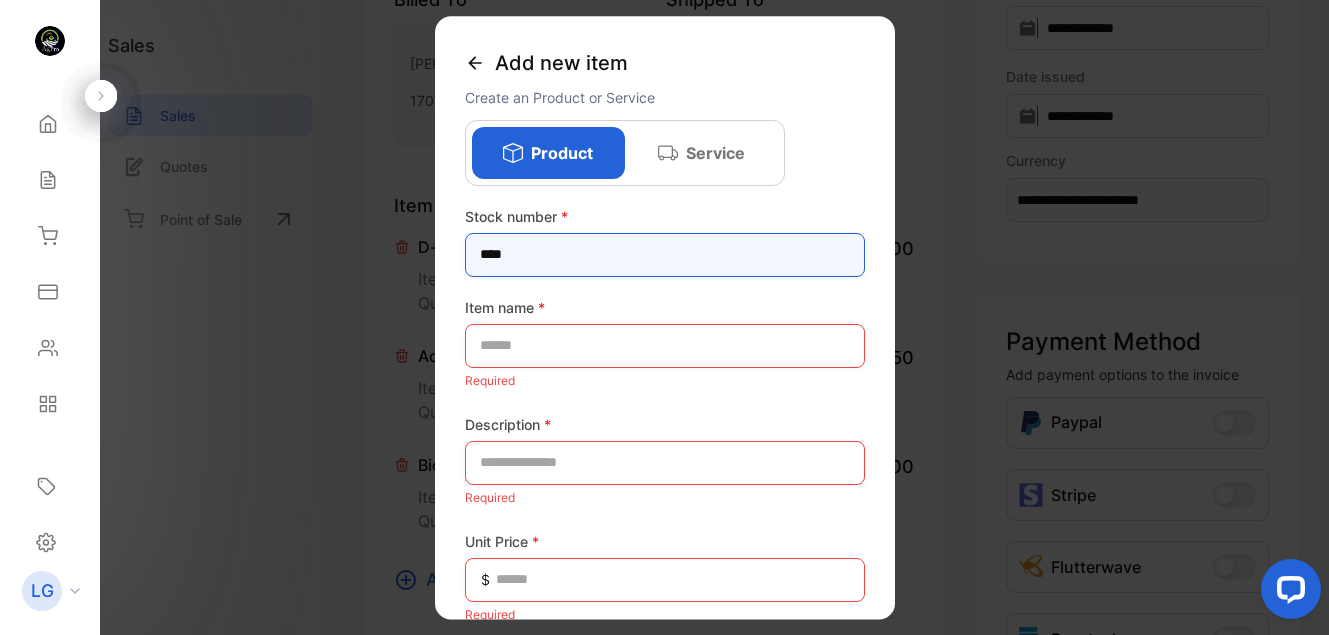 type on "****" 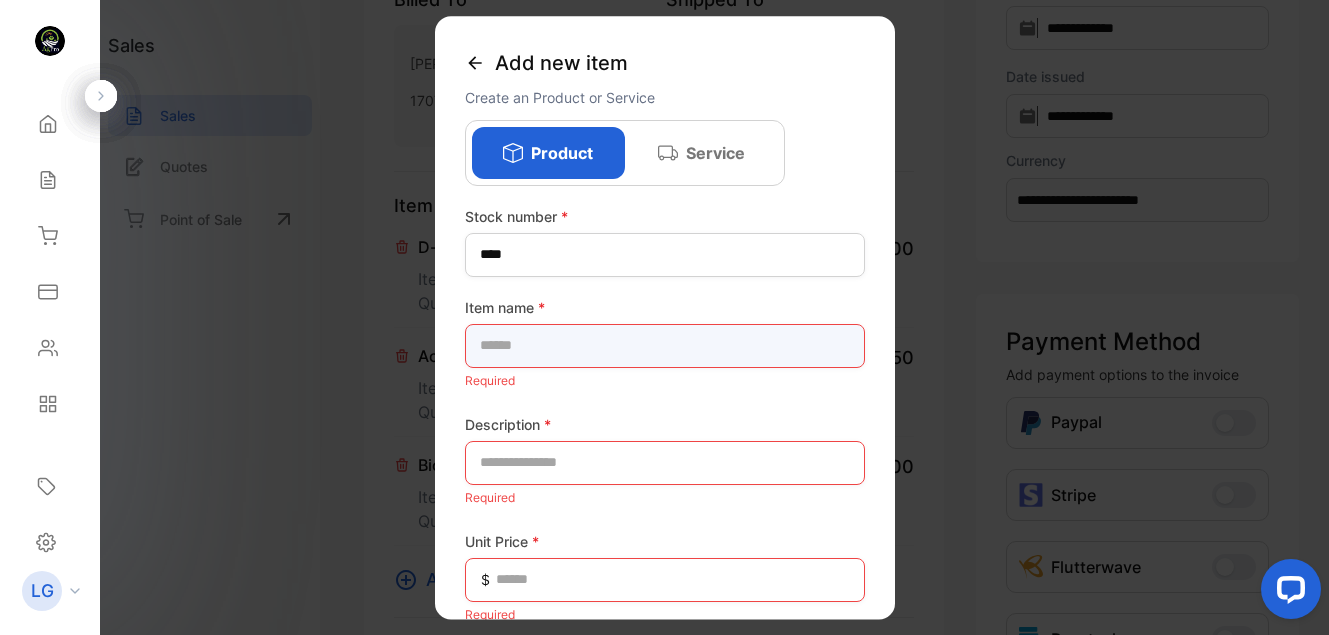 click at bounding box center (665, 346) 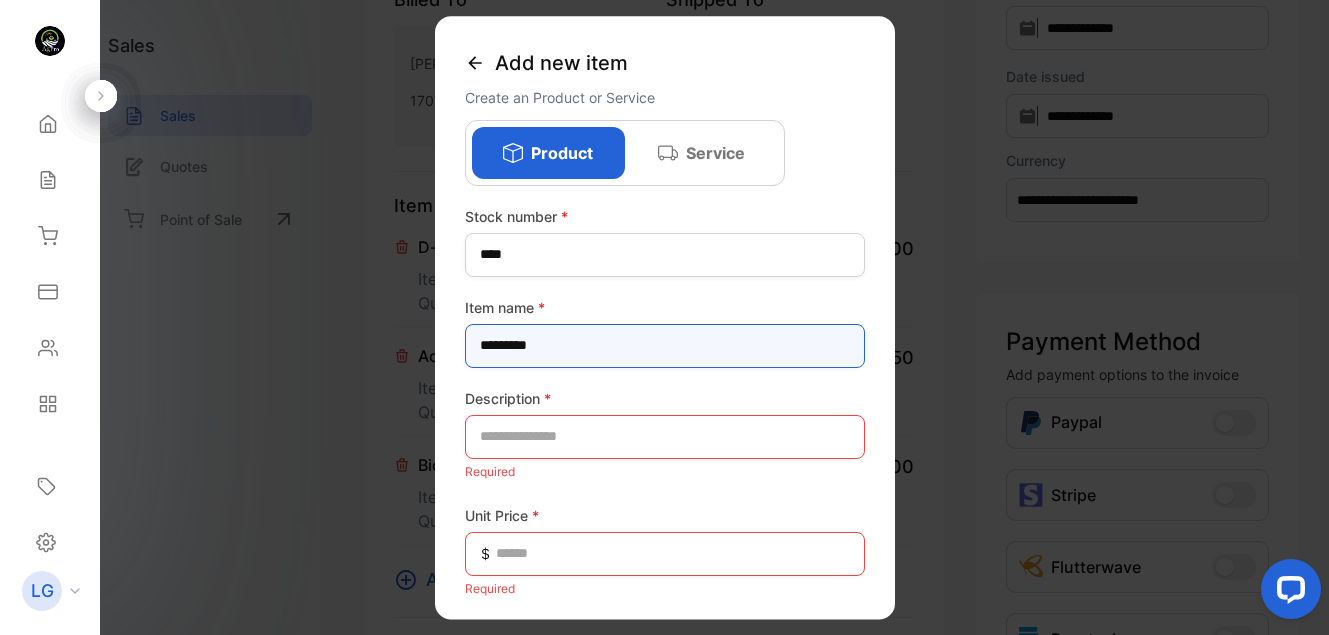 type on "*********" 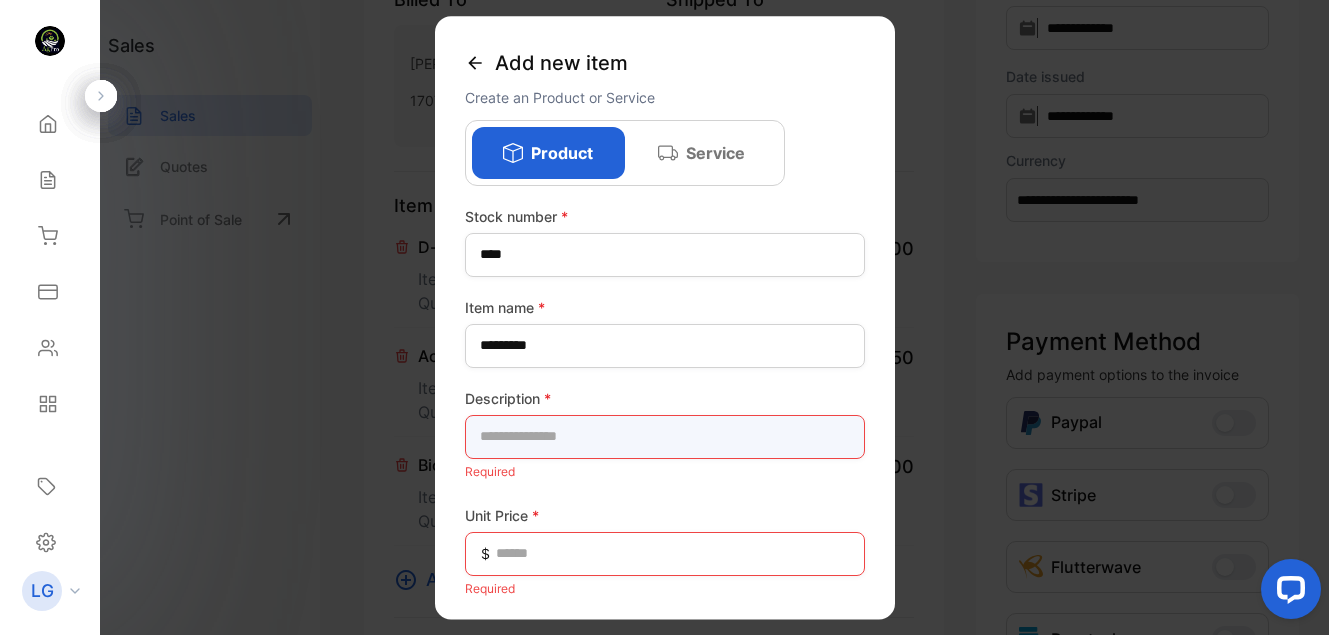 click at bounding box center (665, 437) 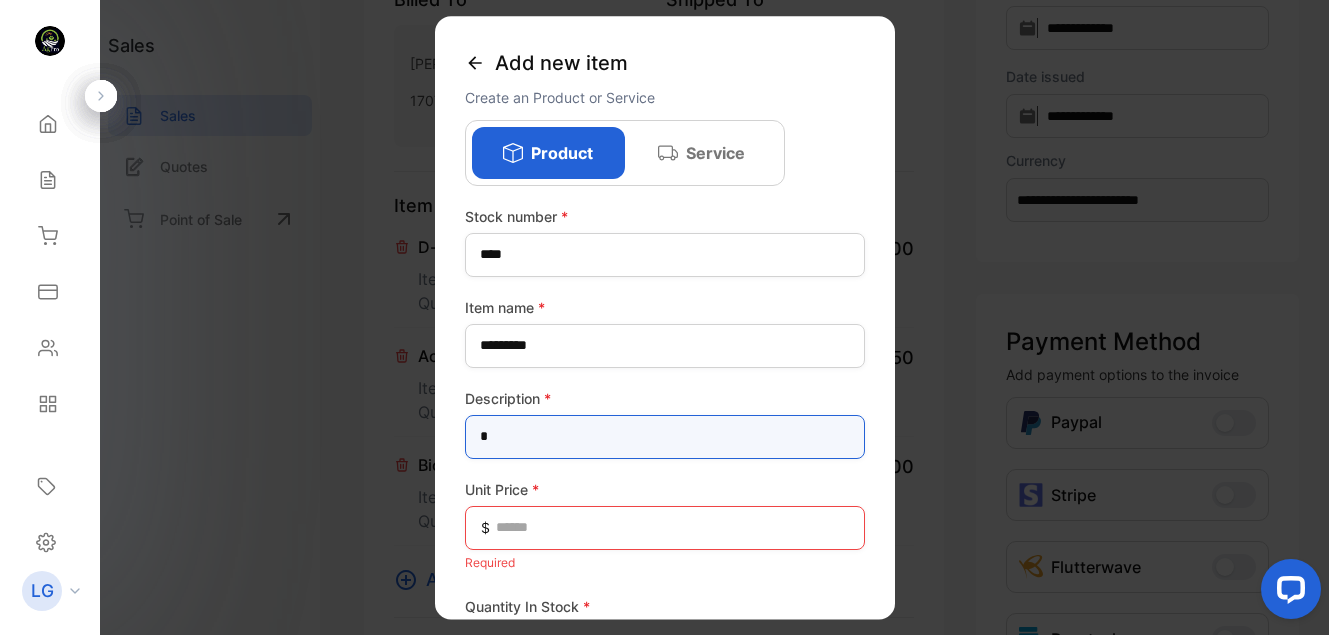 type on "*******" 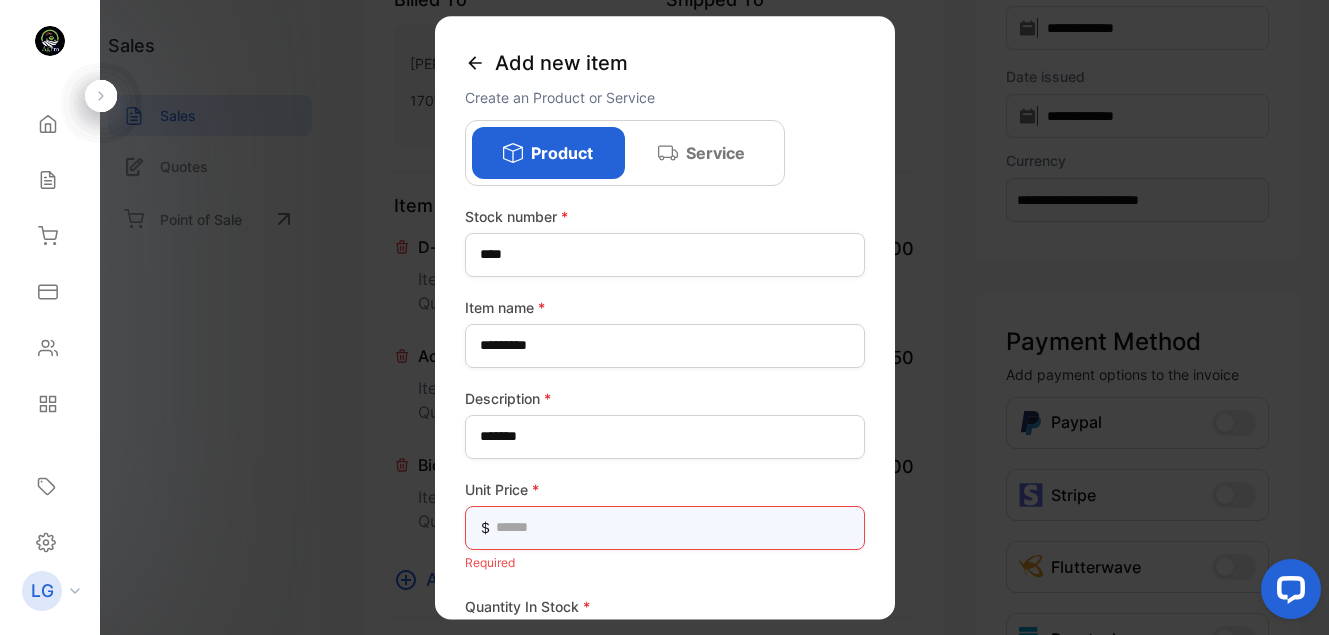 type on "******" 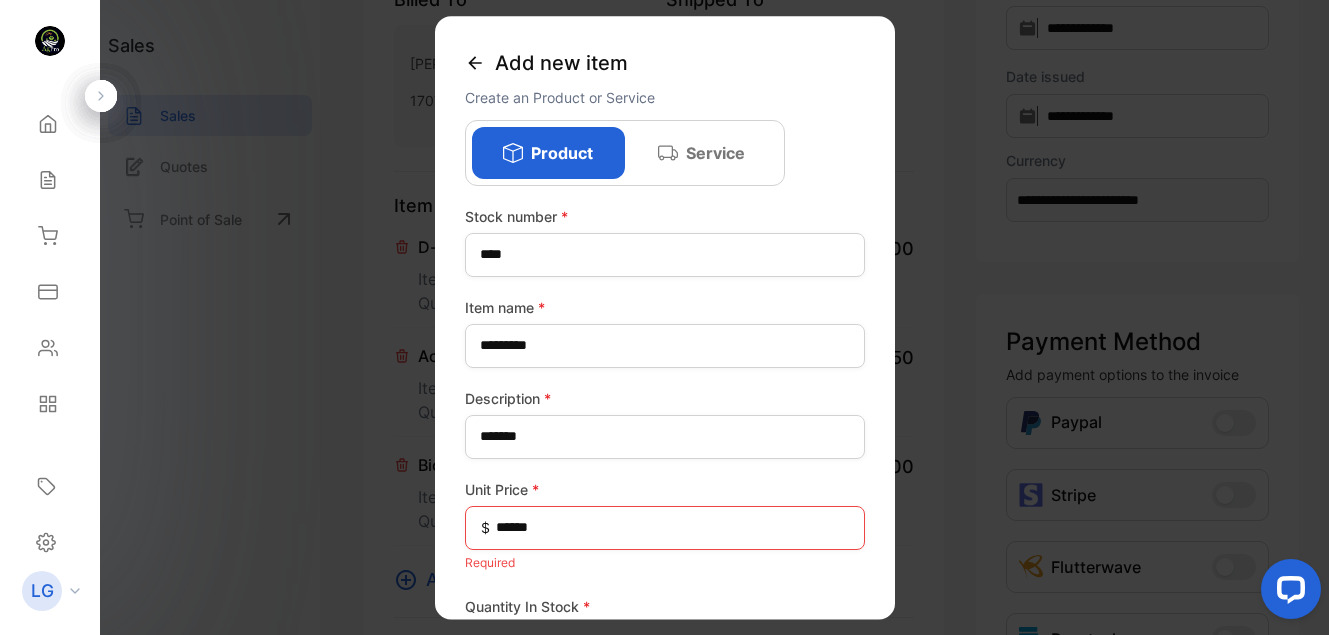 type on "***" 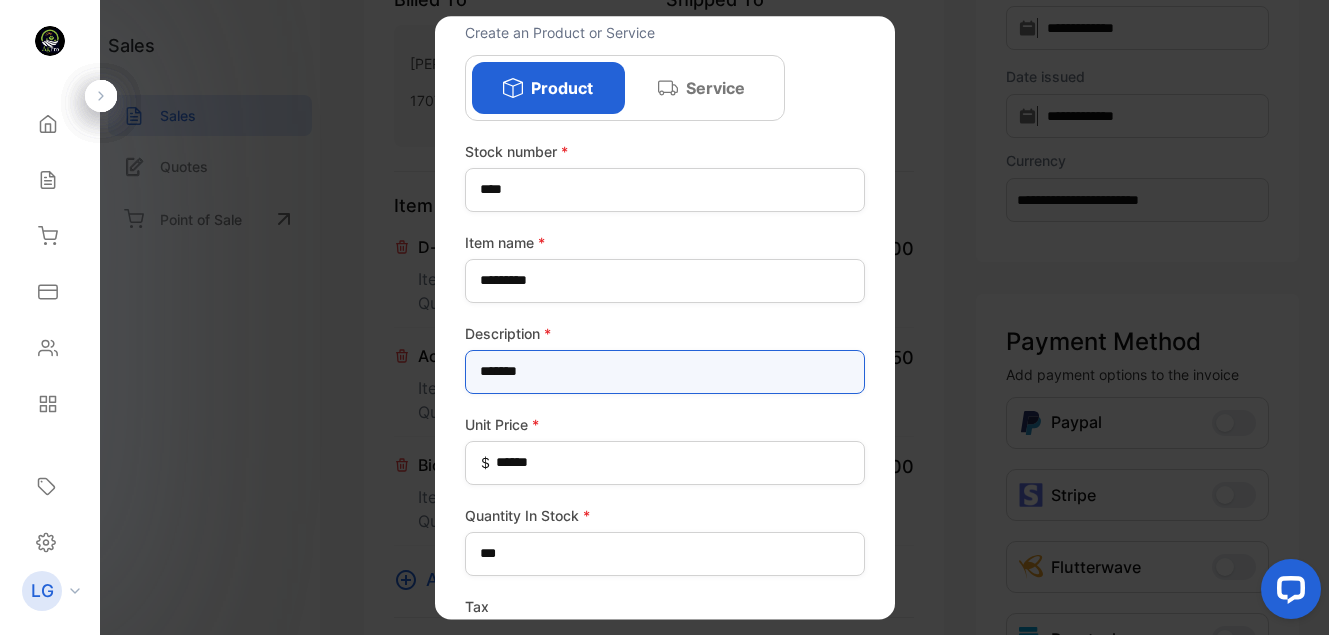 scroll, scrollTop: 213, scrollLeft: 0, axis: vertical 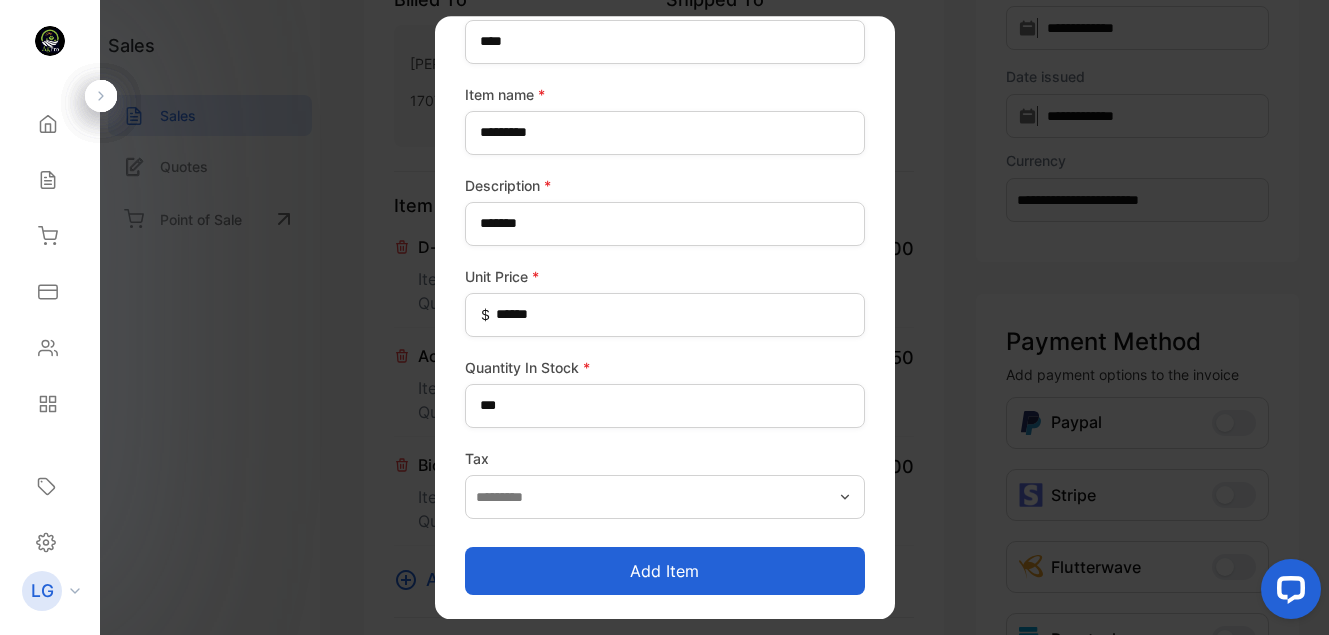 click on "Add item" at bounding box center [665, 571] 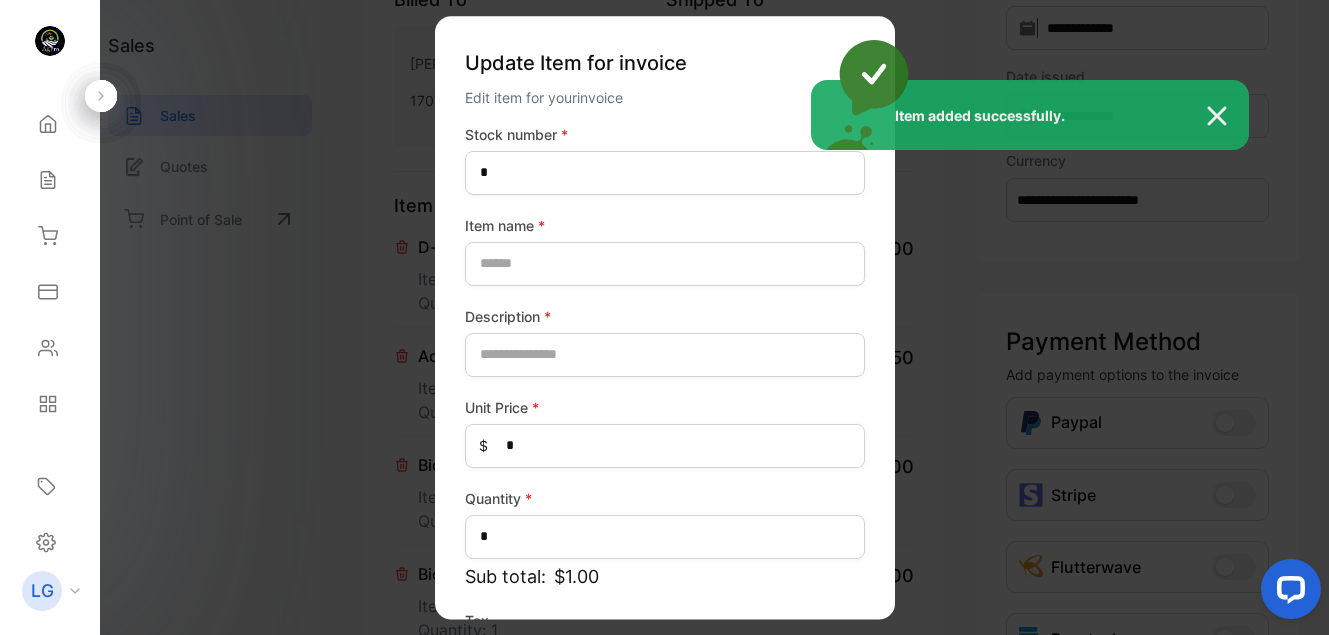 type on "****" 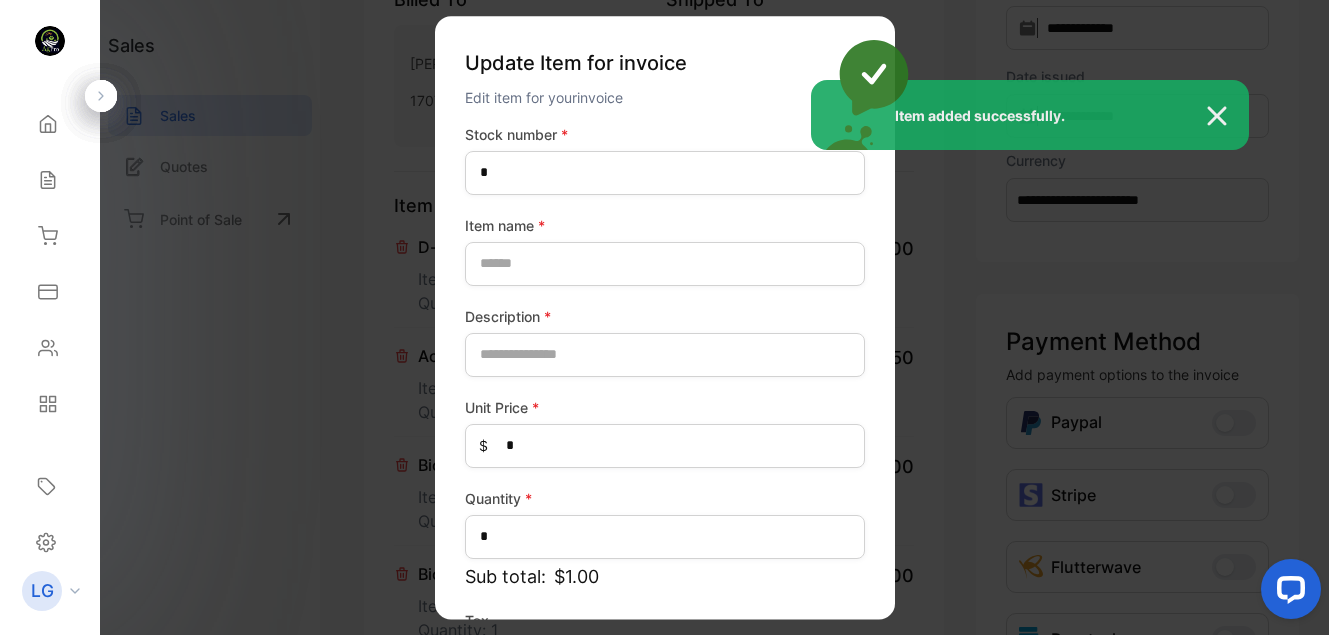 type on "*********" 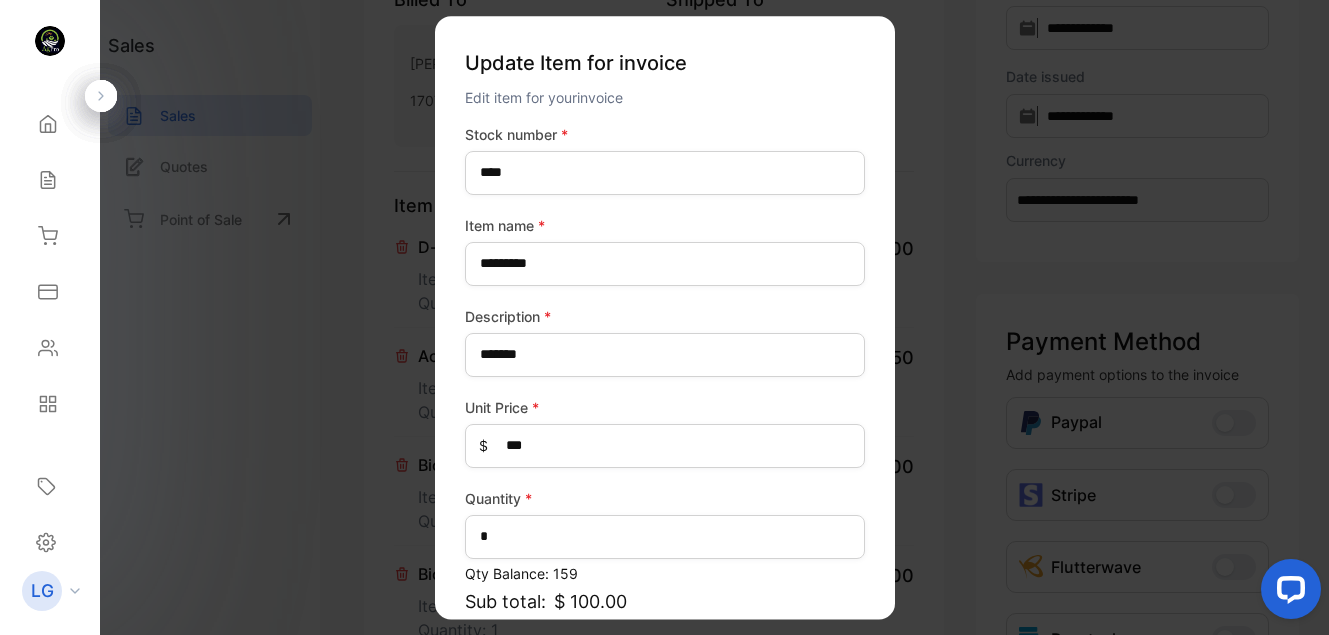 scroll, scrollTop: 187, scrollLeft: 0, axis: vertical 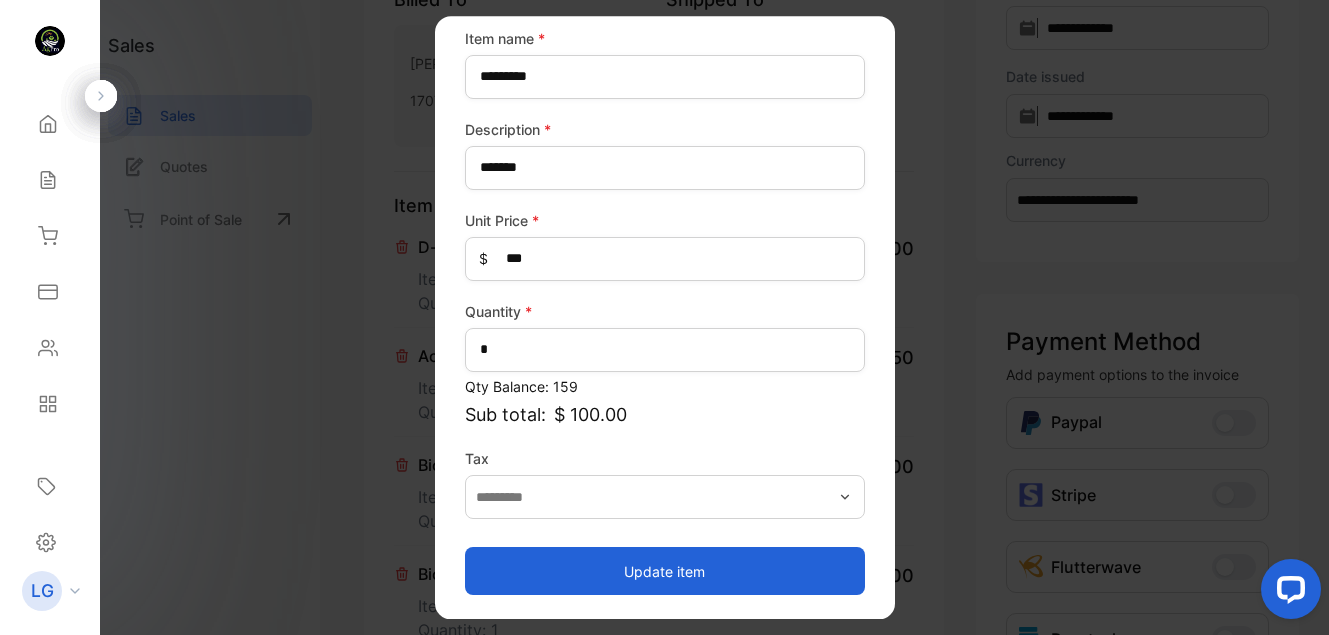 click on "Update item" at bounding box center [665, 571] 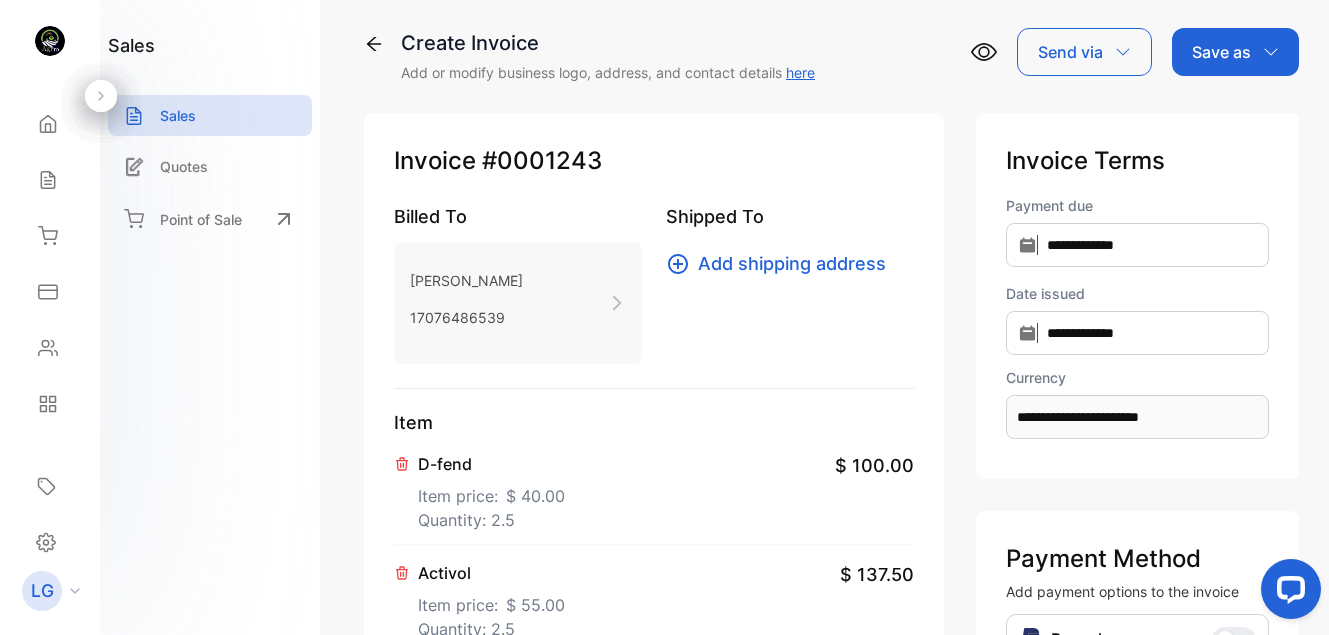 scroll, scrollTop: 0, scrollLeft: 0, axis: both 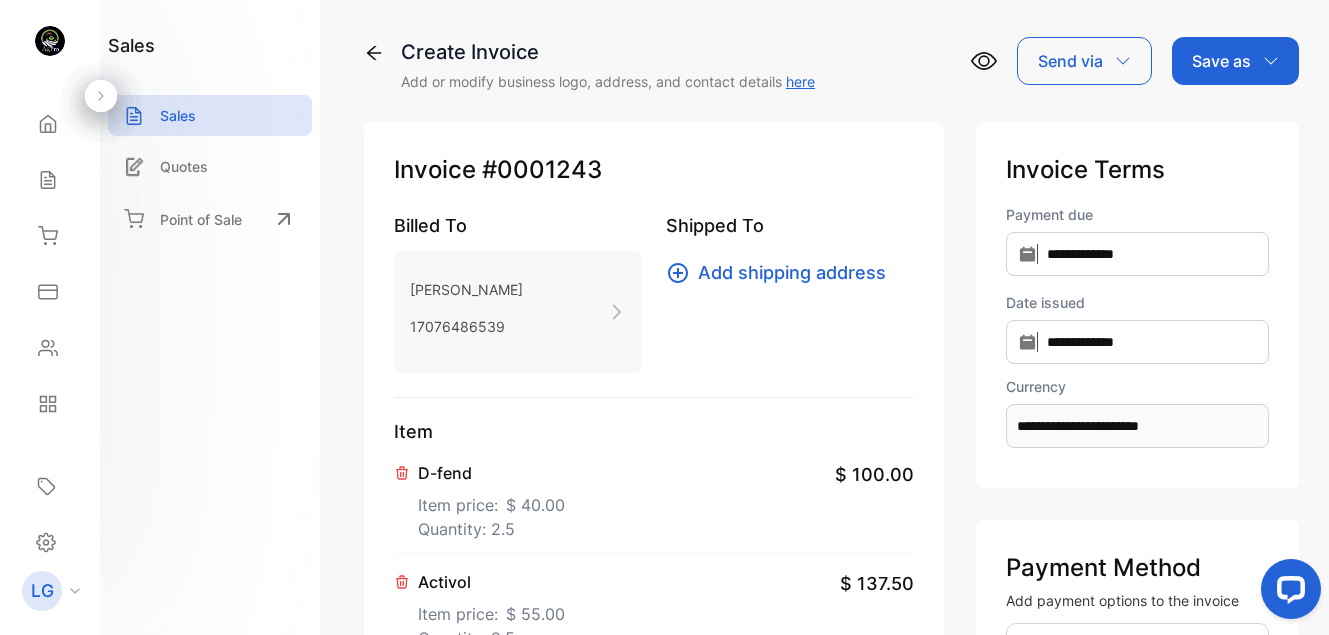 click on "Save as" at bounding box center [1235, 61] 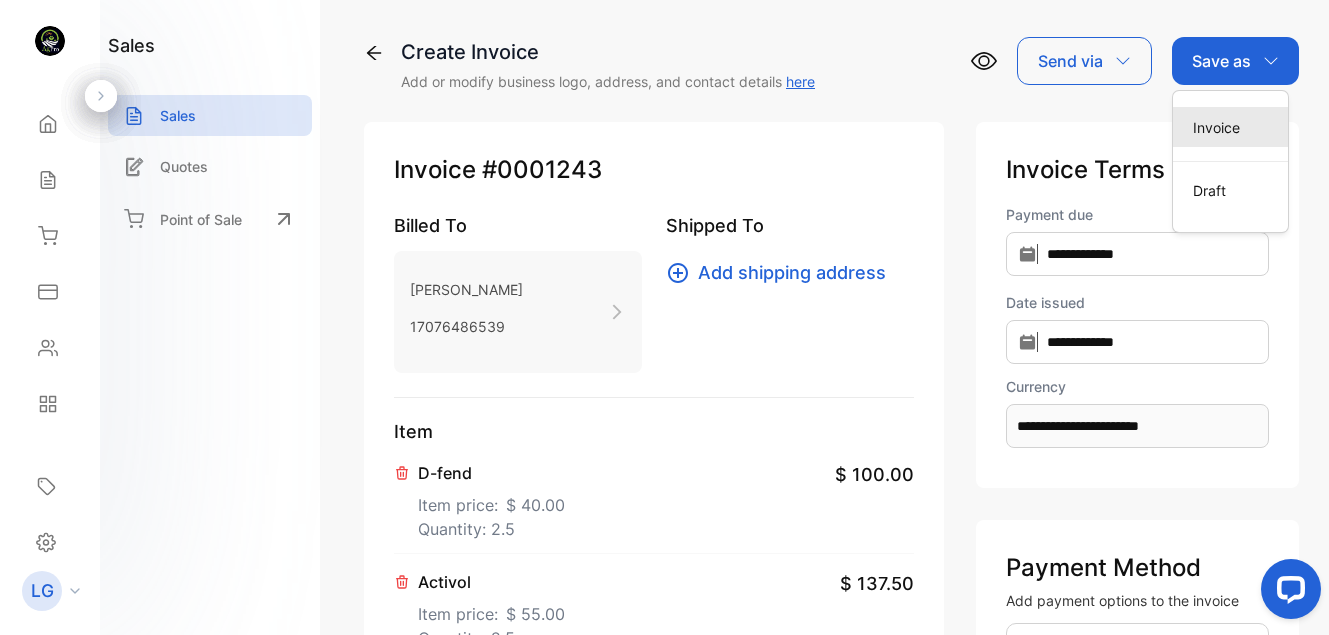 click on "Invoice" at bounding box center (1230, 127) 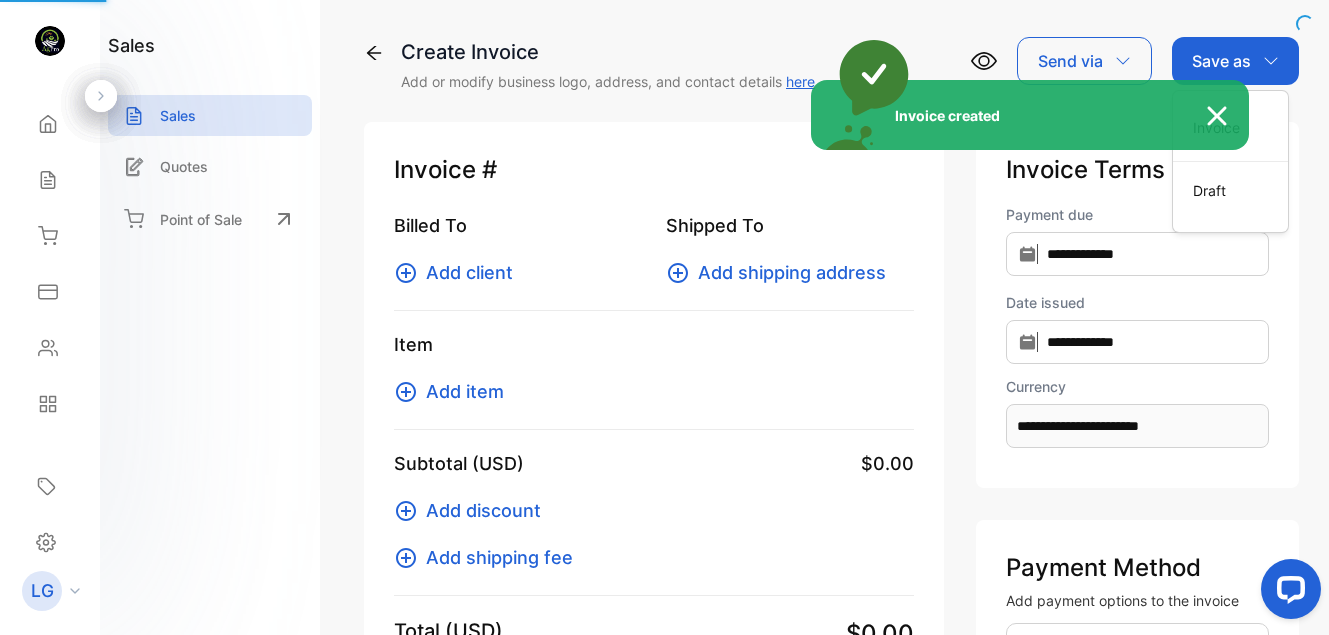 type 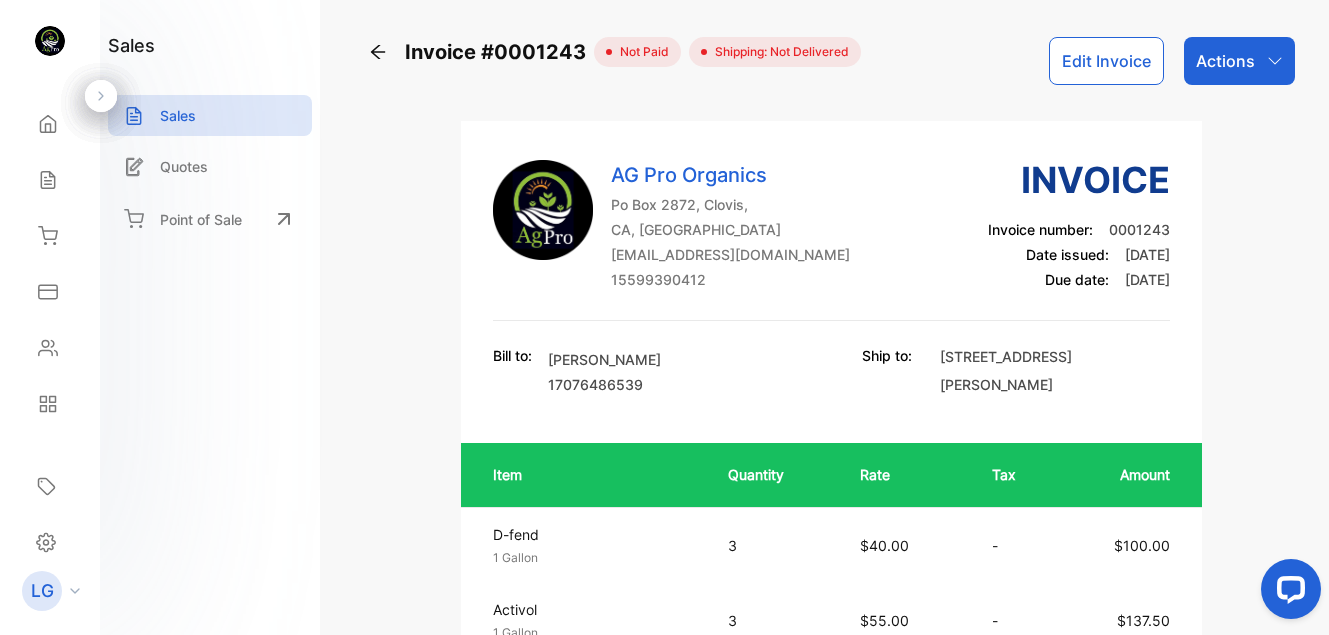 click 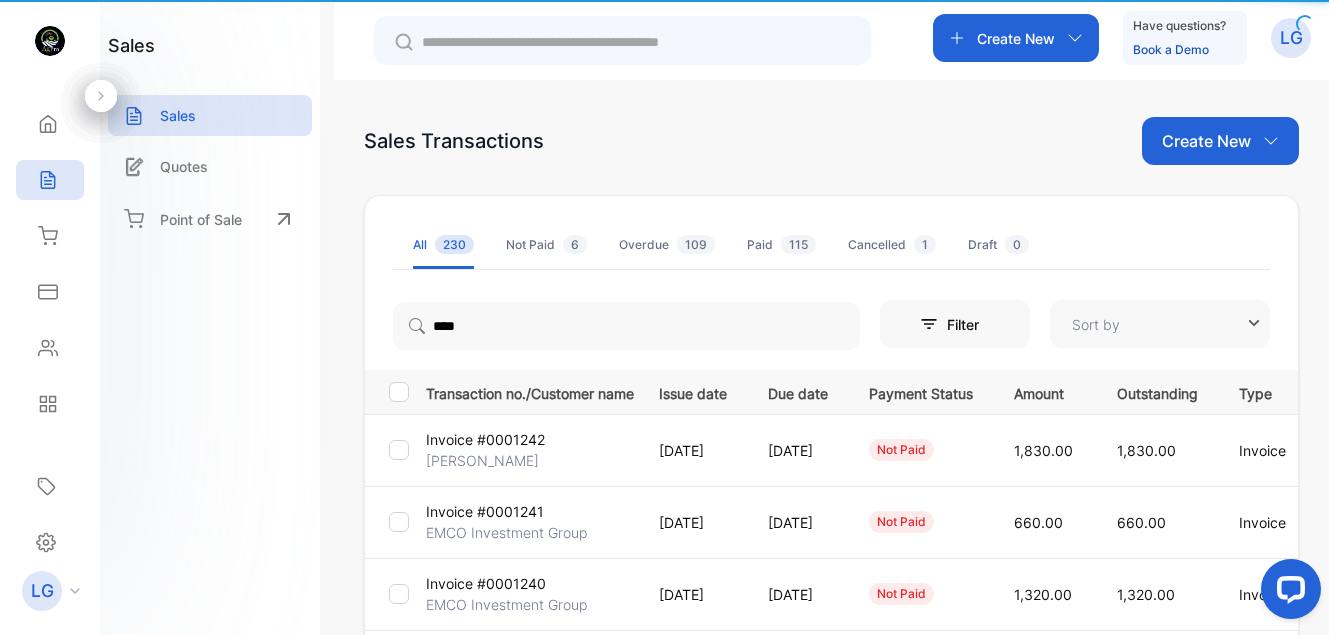 type on "**********" 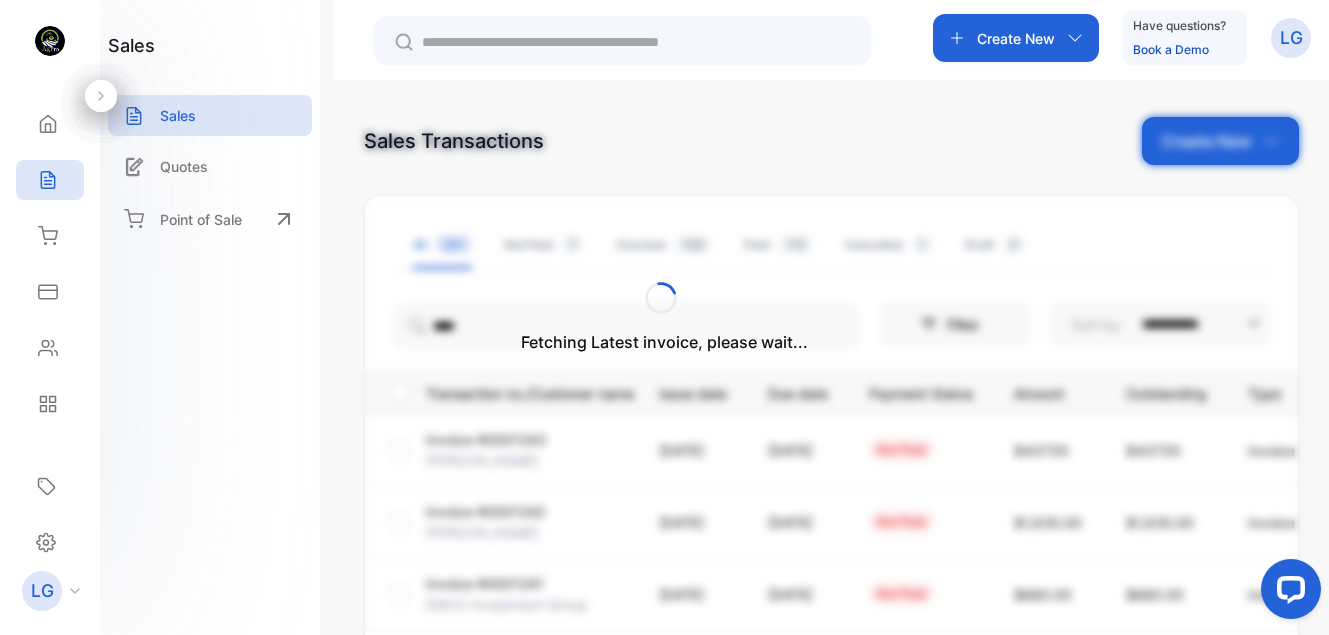 click on "Fetching Latest invoice, please wait..." at bounding box center (664, 317) 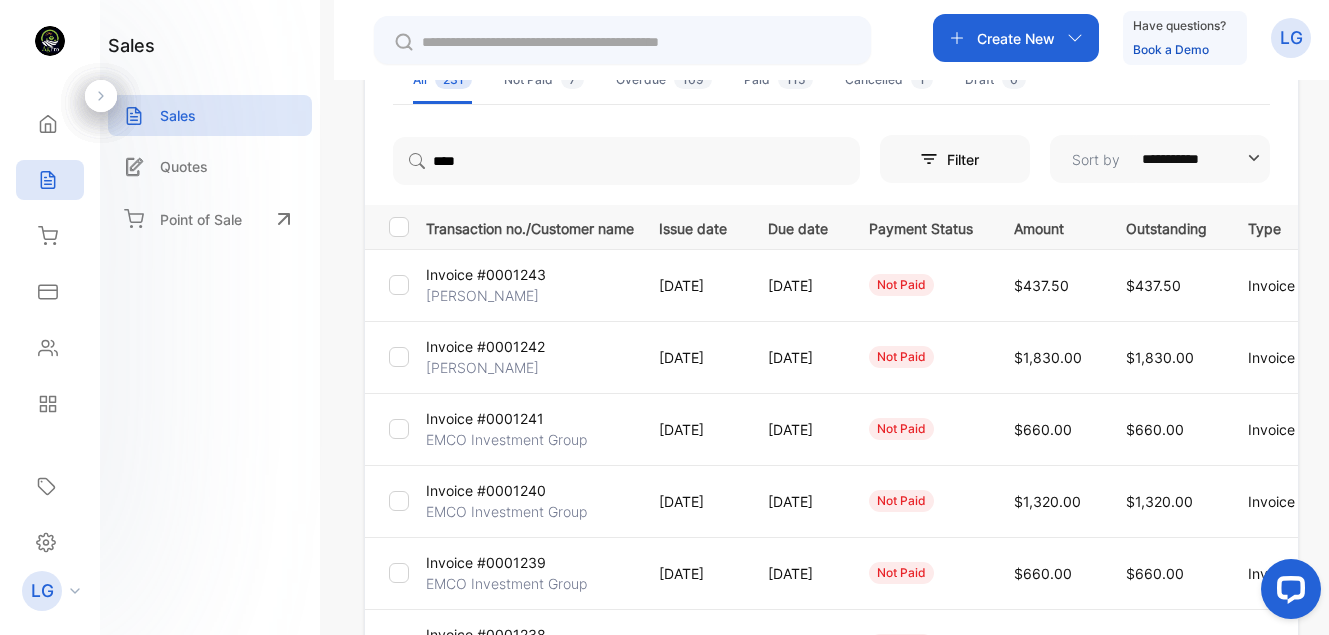 scroll, scrollTop: 196, scrollLeft: 0, axis: vertical 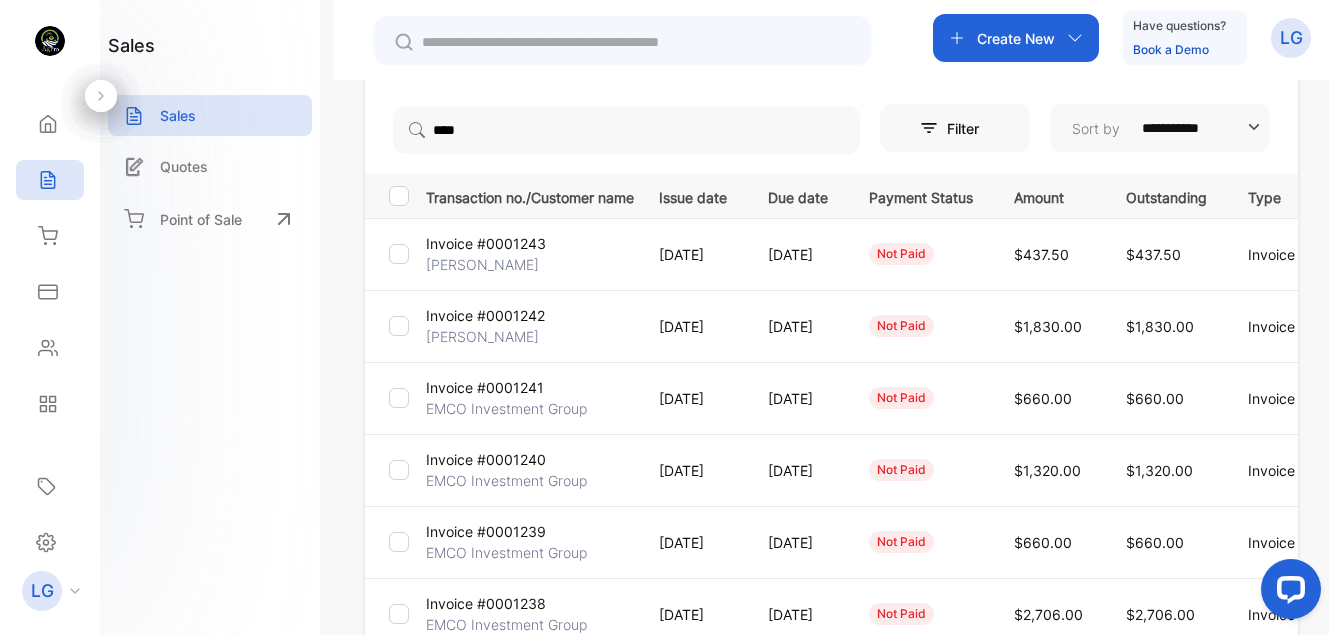 click on "Invoice #0001243 Alejandro Caro" at bounding box center [526, 254] 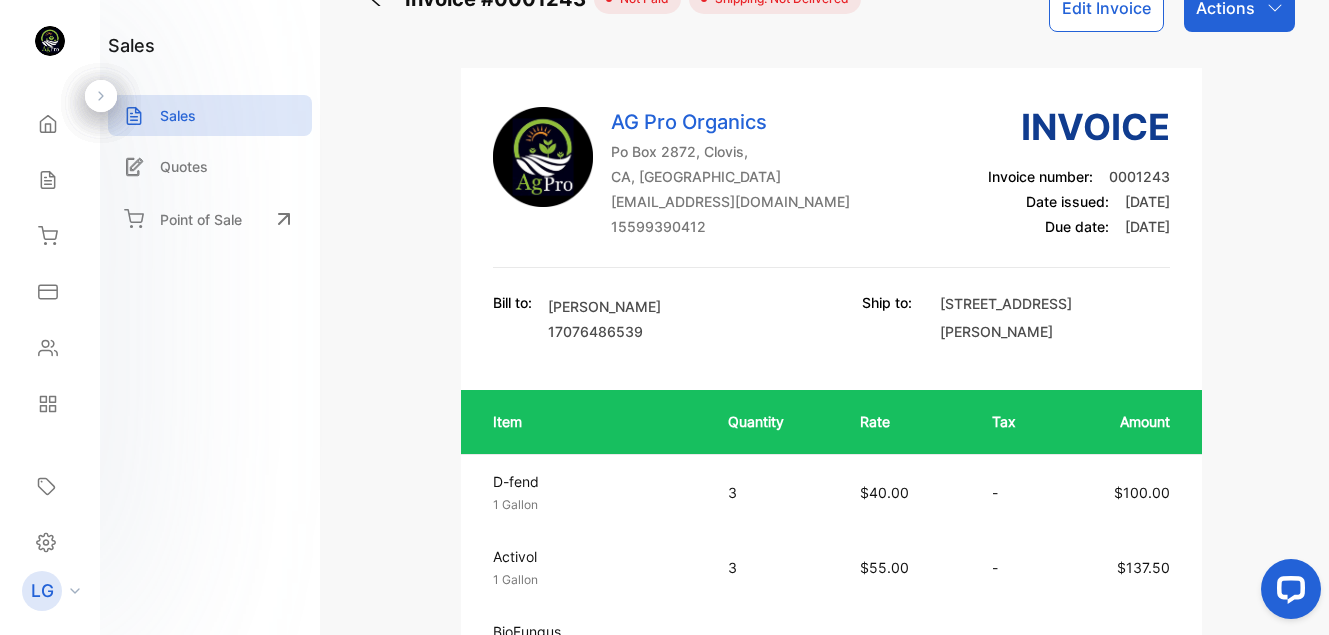 scroll, scrollTop: 6, scrollLeft: 0, axis: vertical 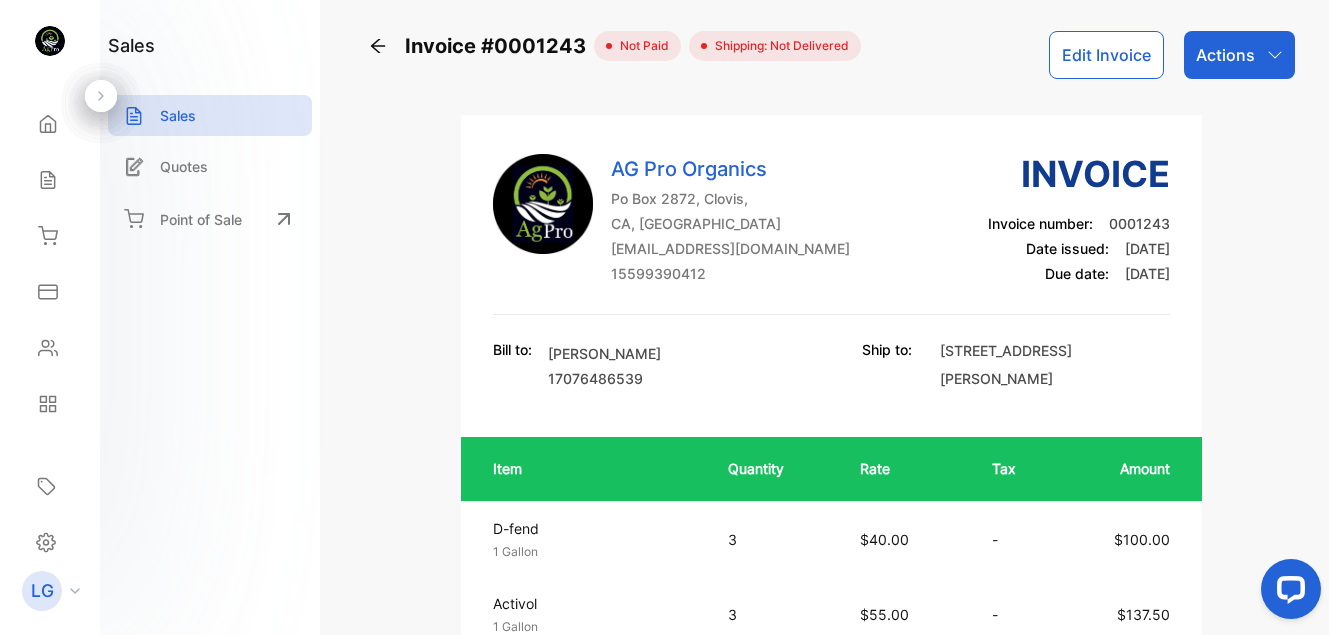 click on "Edit Invoice" at bounding box center (1106, 55) 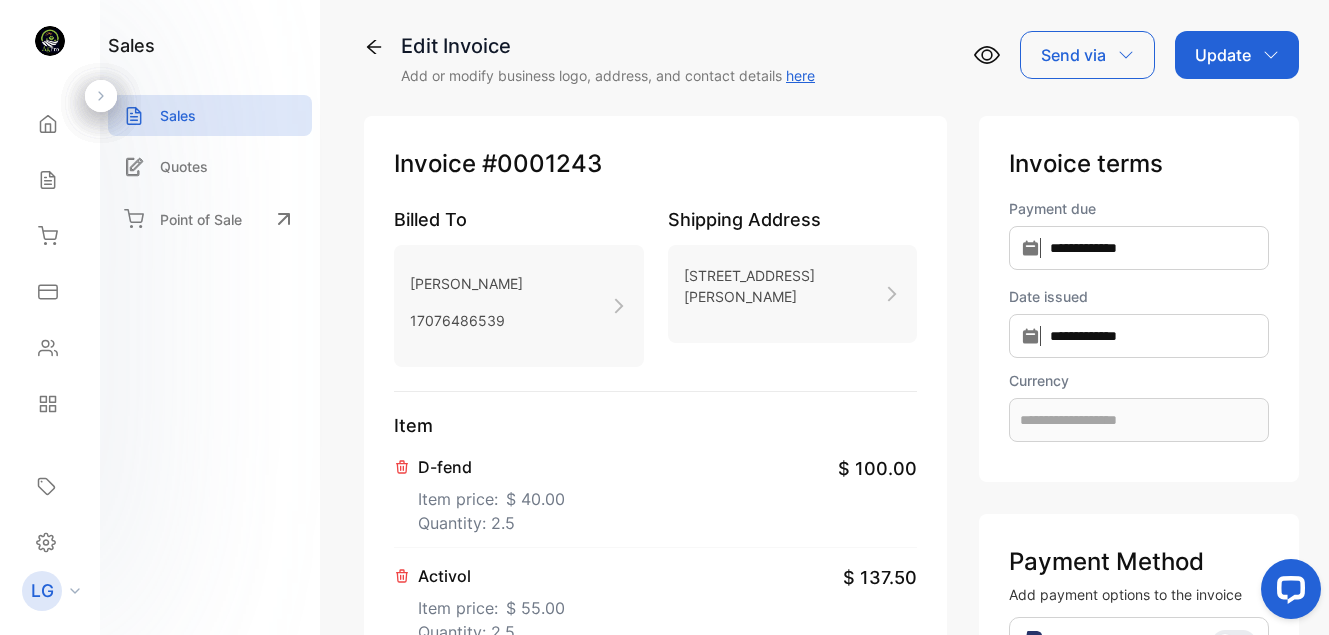 type on "**********" 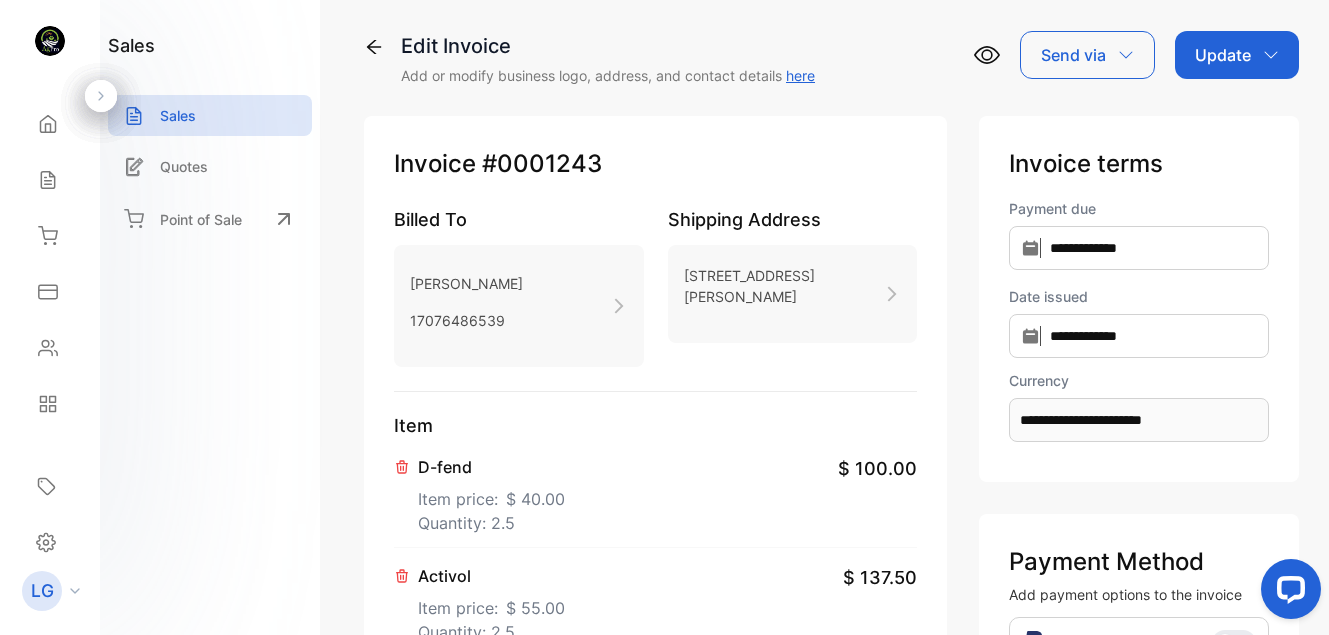 click 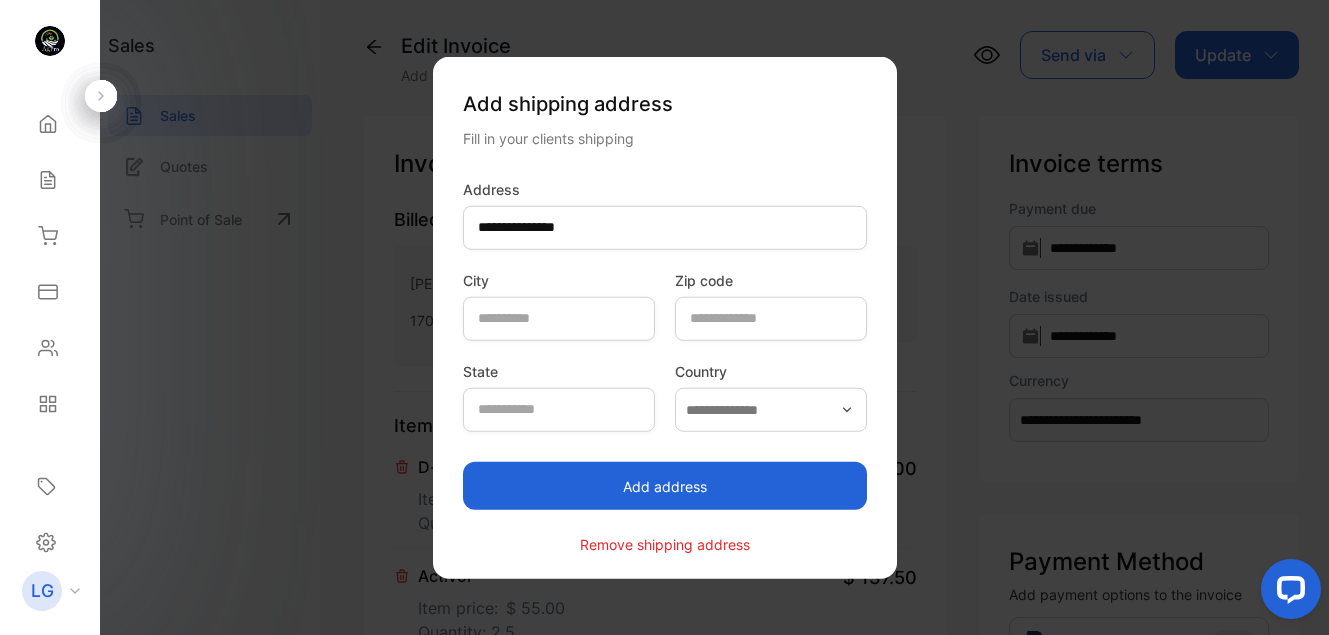 click on "Remove shipping address" at bounding box center [665, 544] 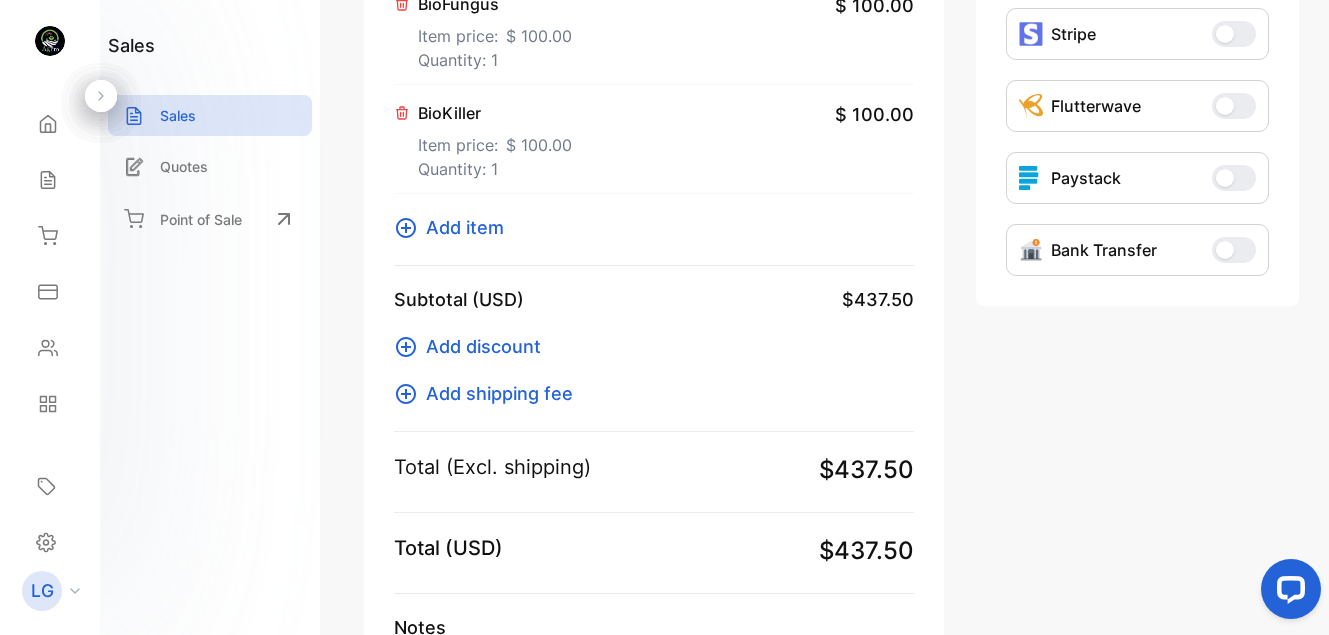 scroll, scrollTop: 876, scrollLeft: 0, axis: vertical 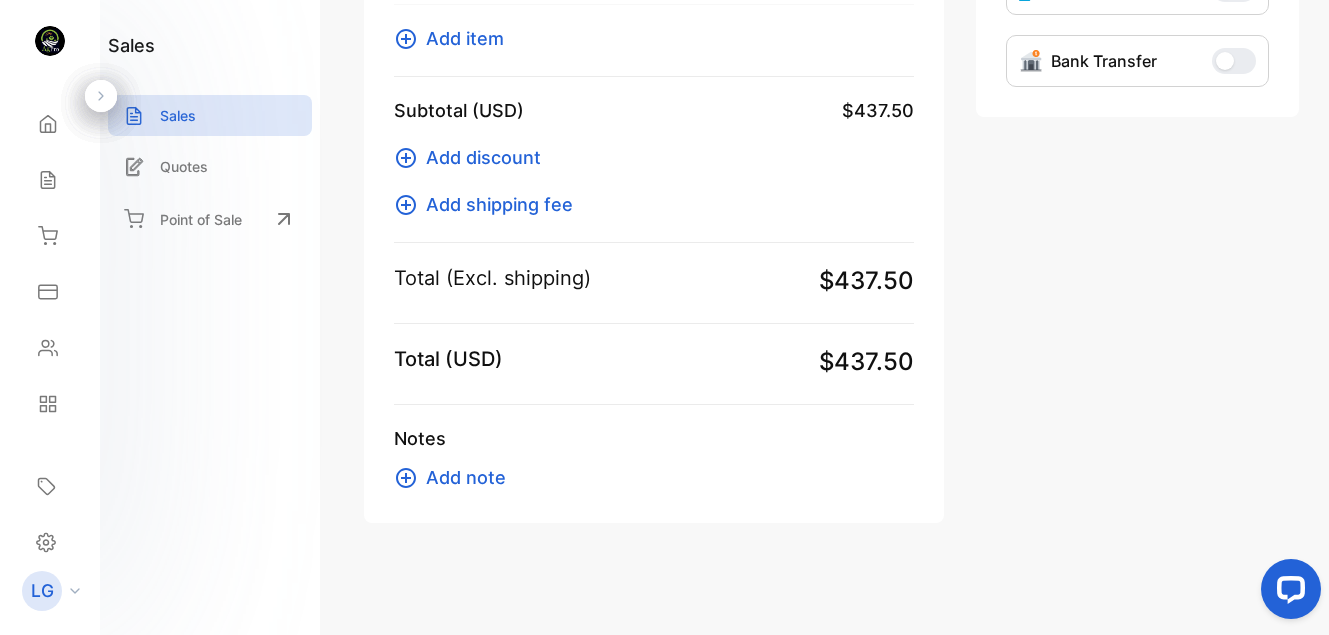 click on "Add note" at bounding box center [466, 477] 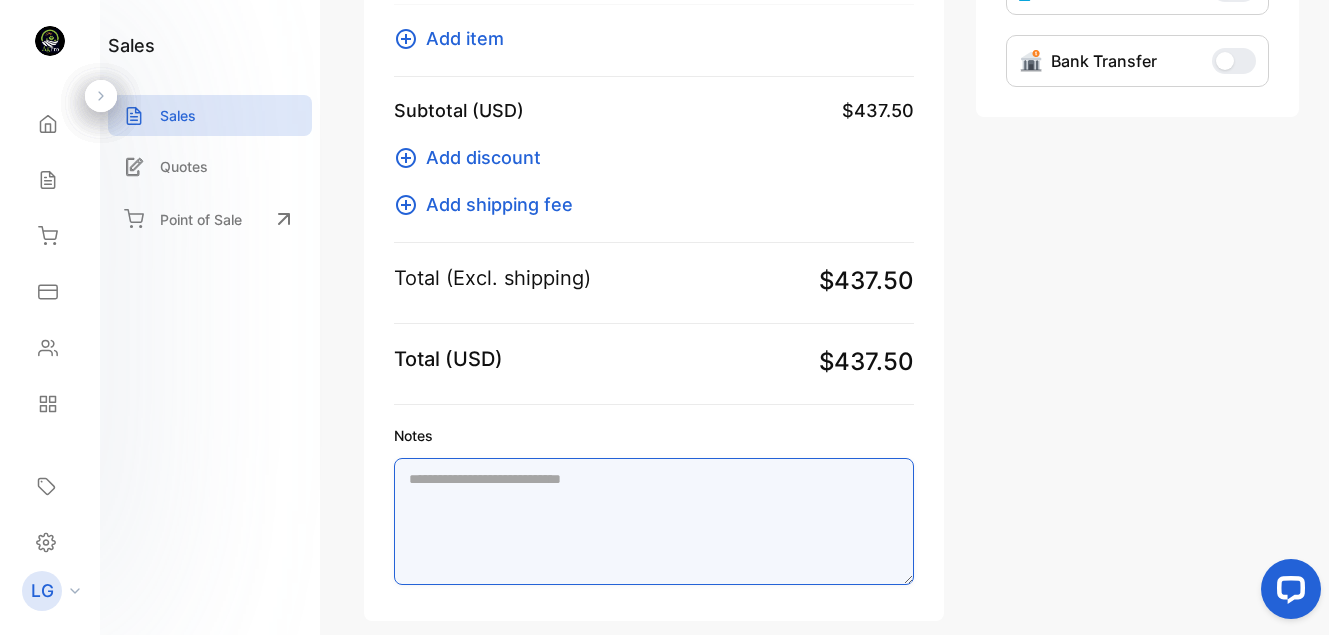 click on "Notes" at bounding box center [654, 521] 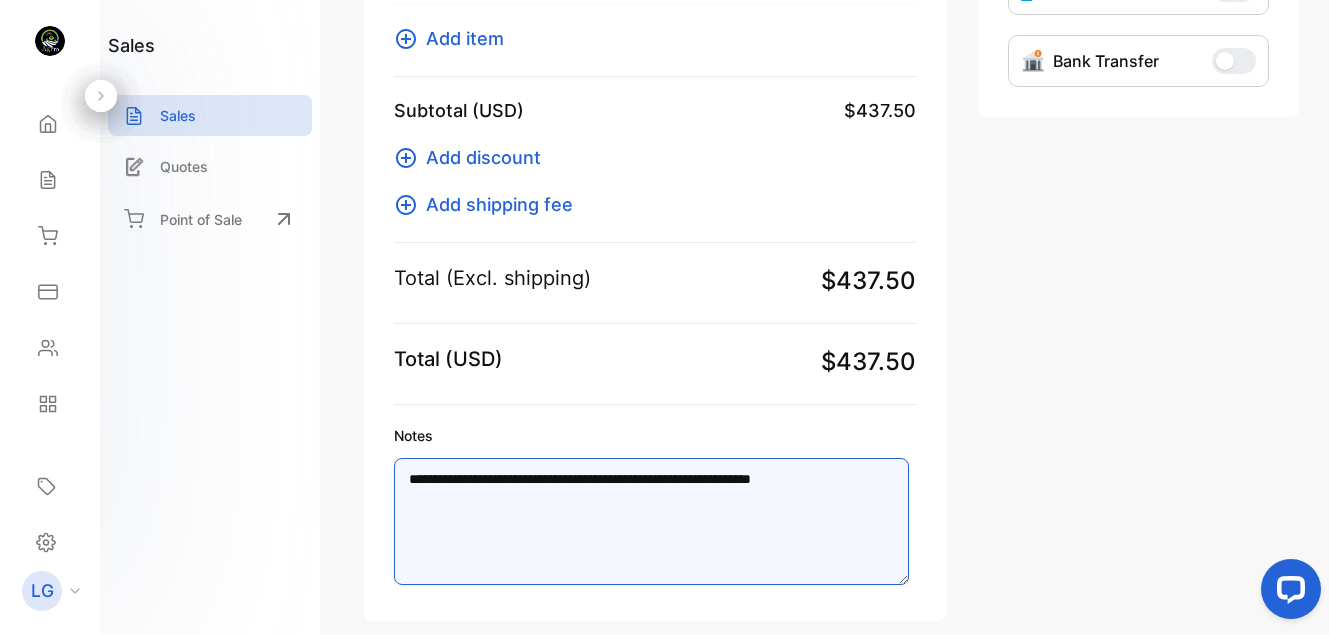 click on "**********" at bounding box center (651, 521) 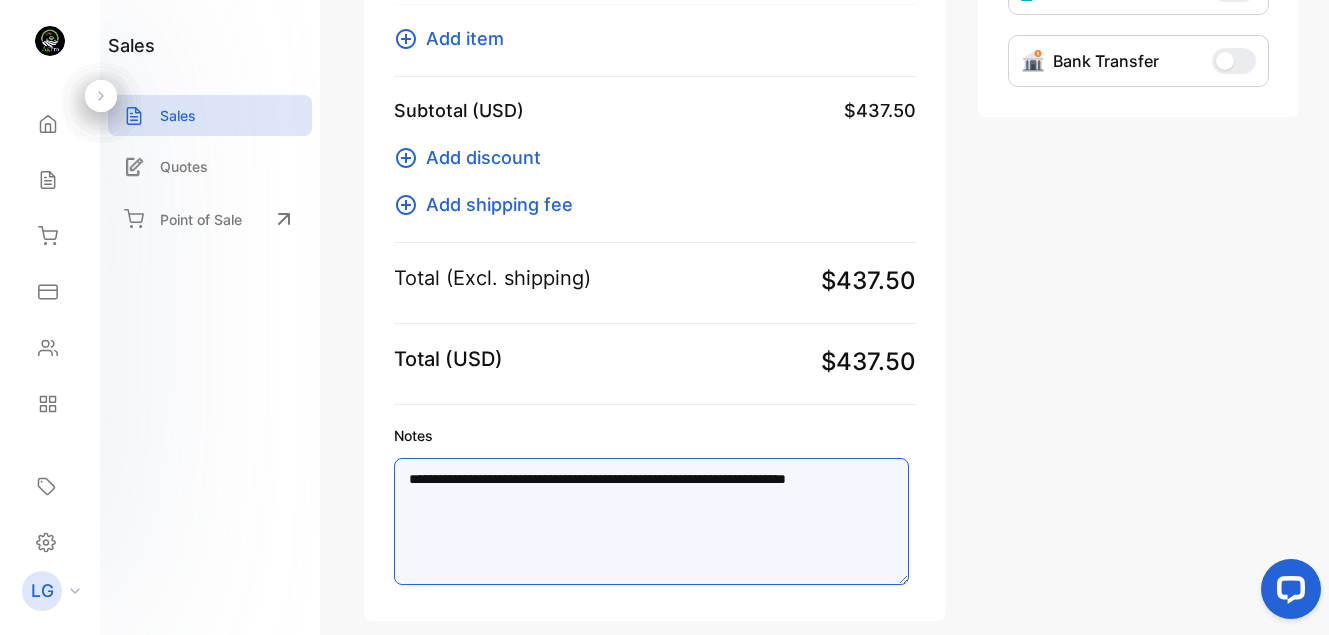 type on "**********" 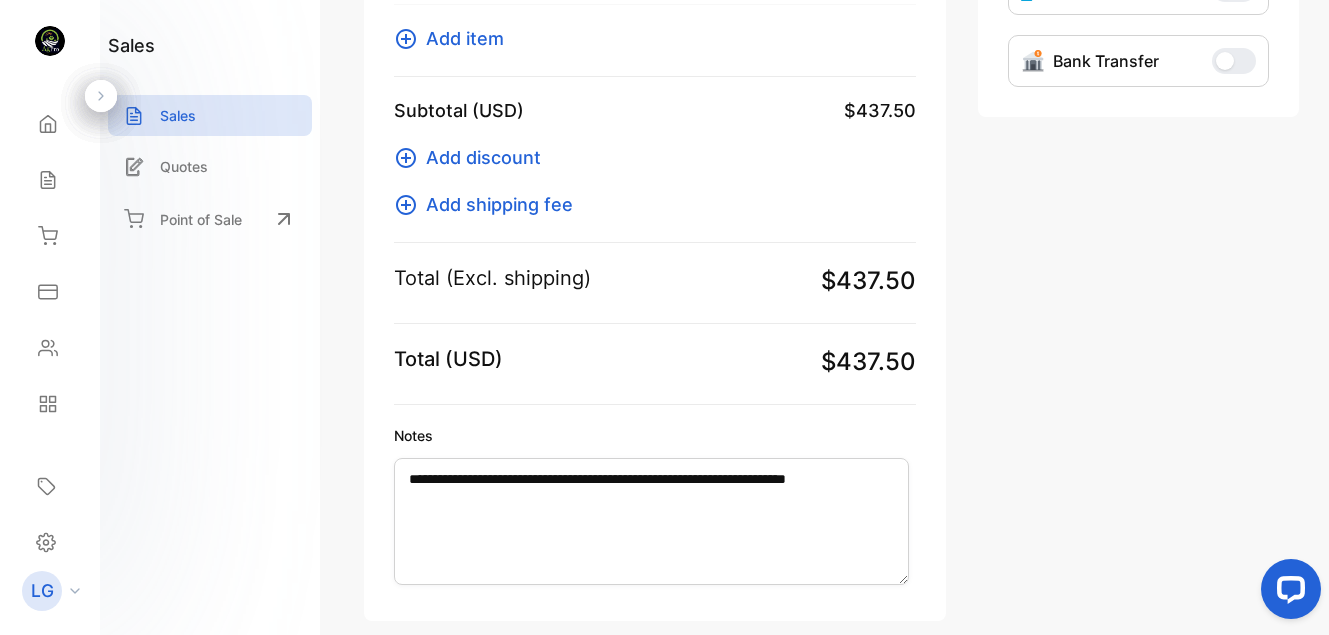click on "**********" at bounding box center [831, 317] 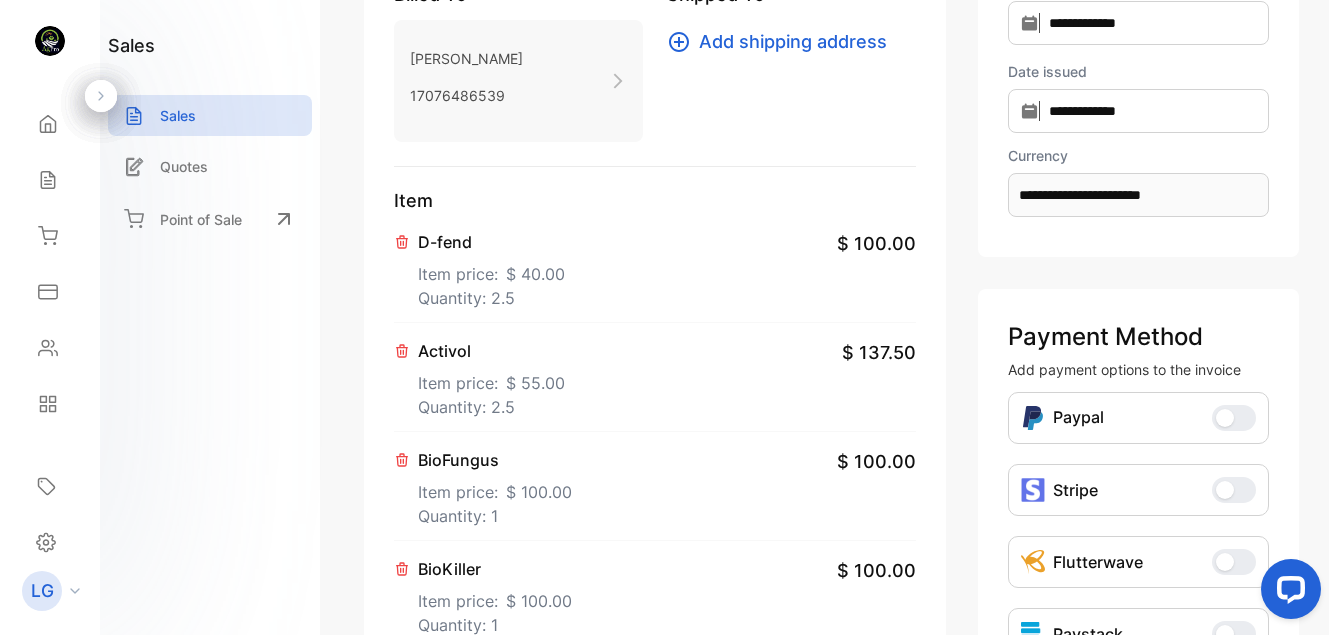 scroll, scrollTop: 109, scrollLeft: 0, axis: vertical 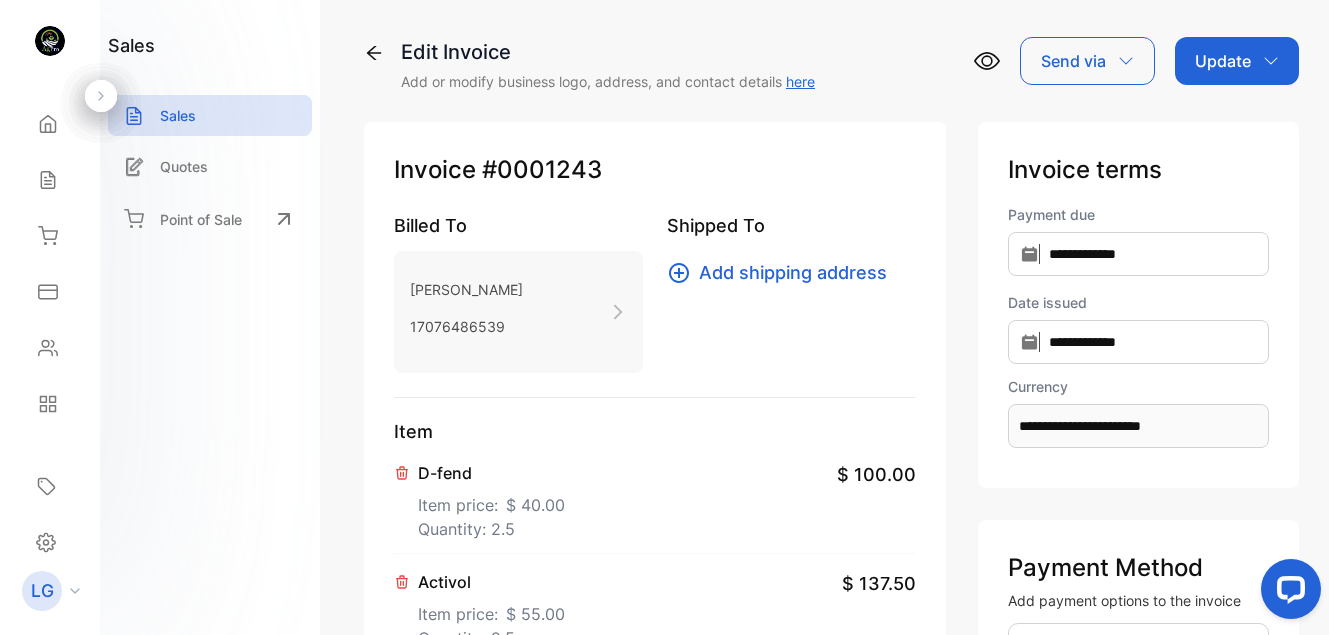 click on "Update" at bounding box center (1237, 61) 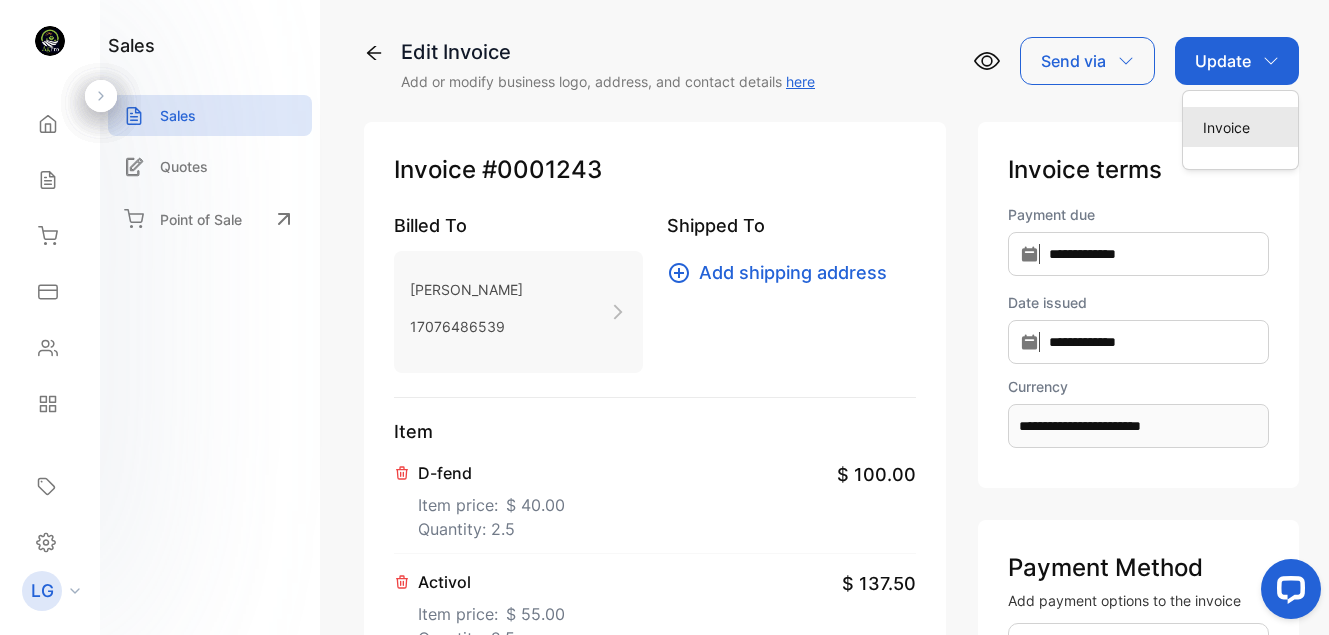click on "Invoice" at bounding box center [1240, 127] 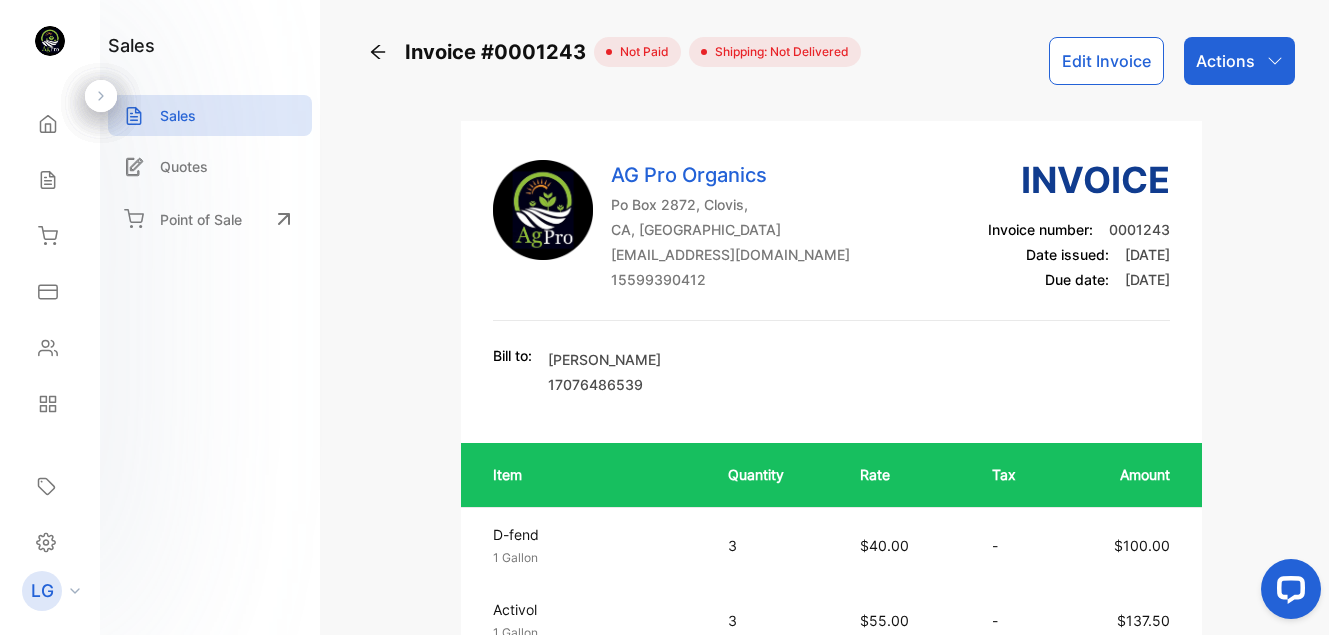 click on "Actions" at bounding box center [1225, 61] 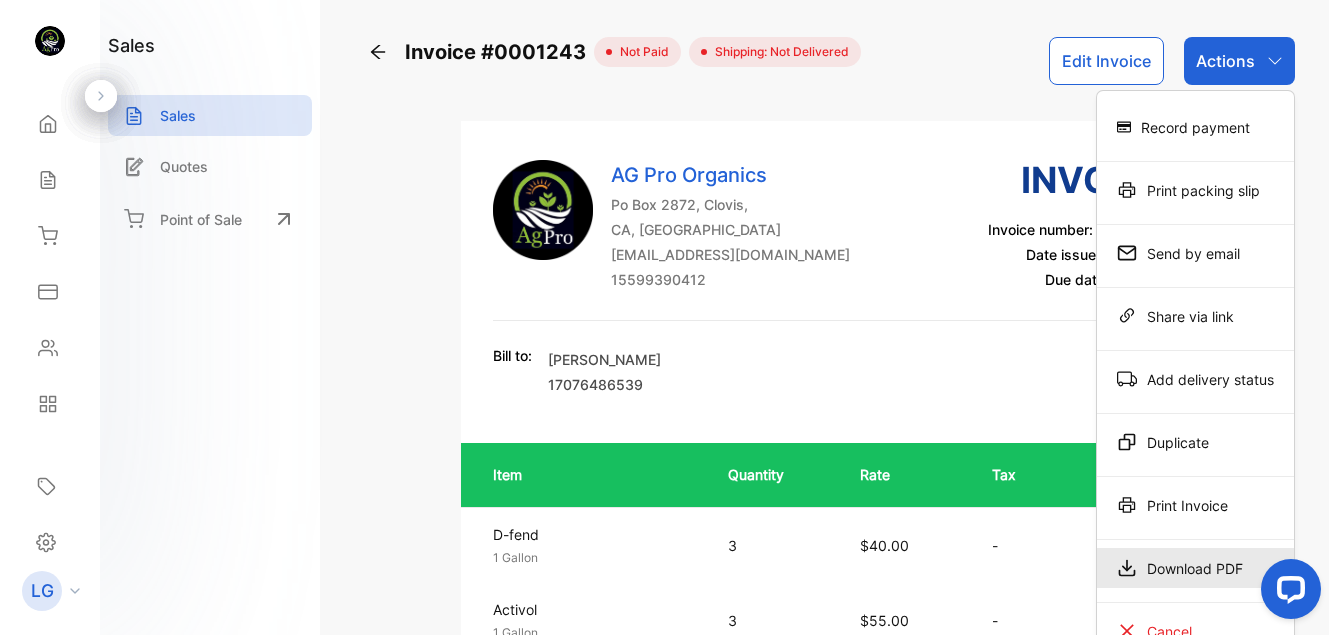 click on "Download PDF" at bounding box center (1195, 568) 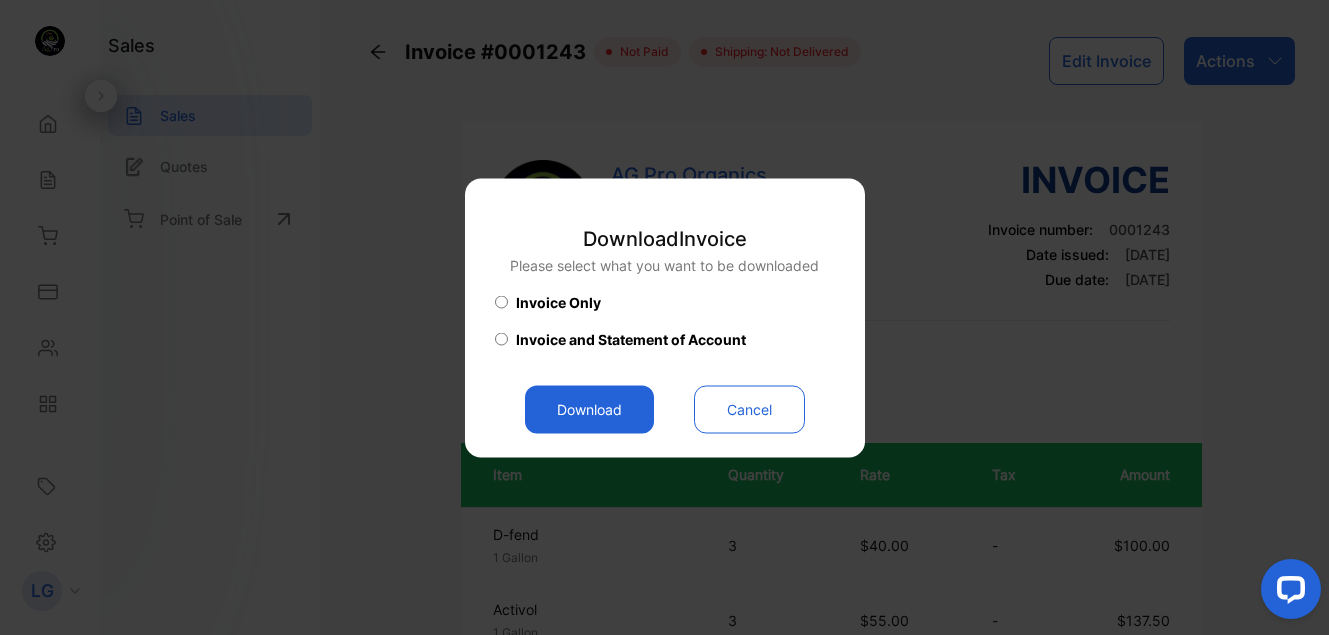 click on "Download" at bounding box center [589, 409] 